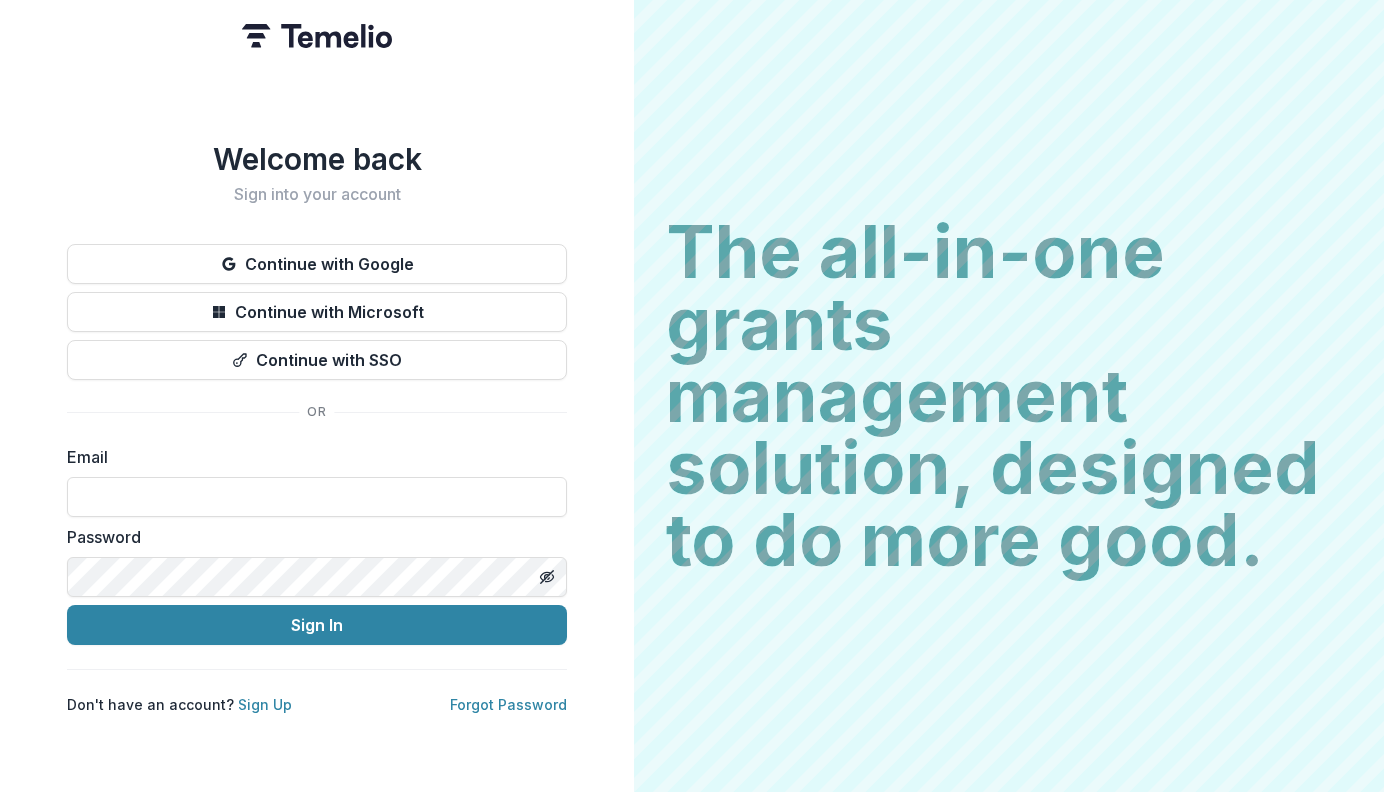 scroll, scrollTop: 0, scrollLeft: 0, axis: both 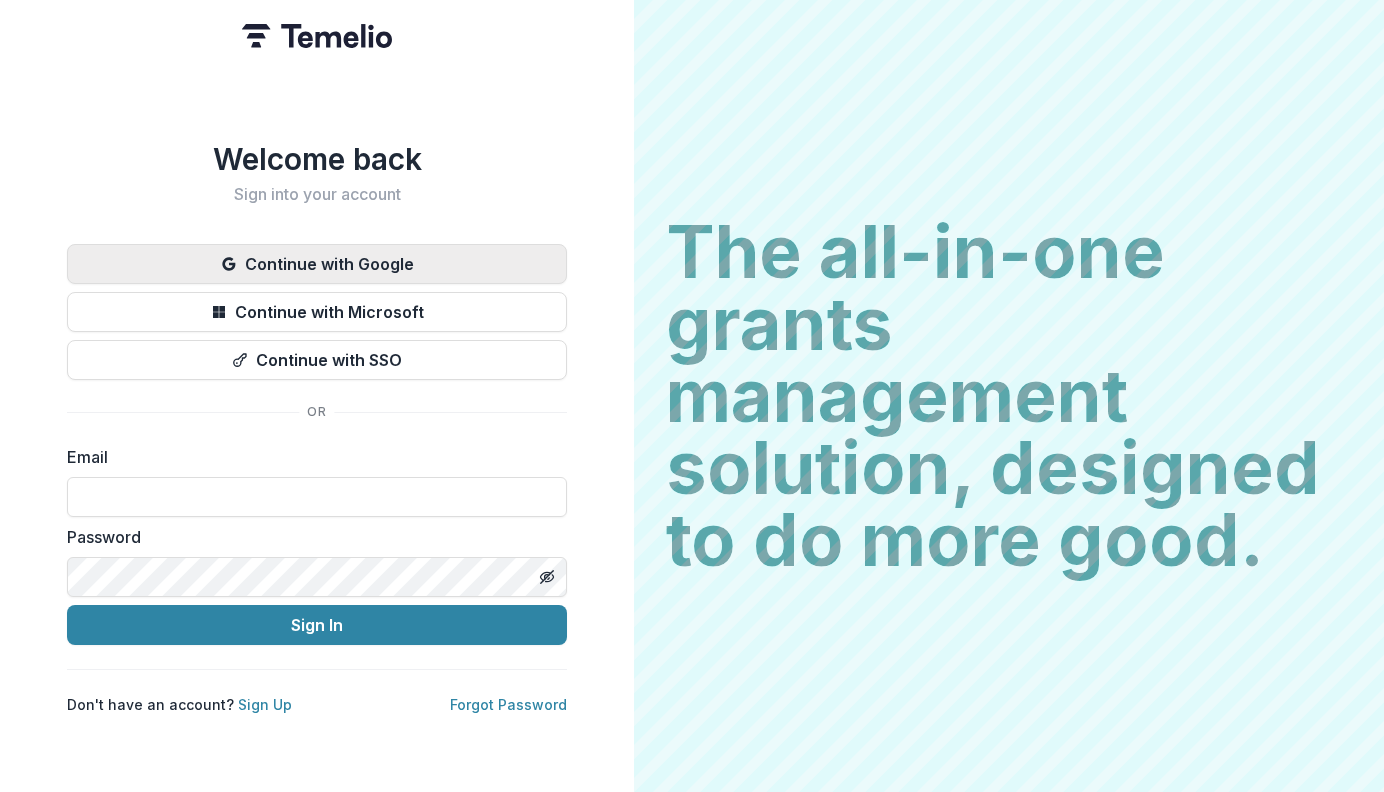 click on "Continue with Google" at bounding box center [317, 264] 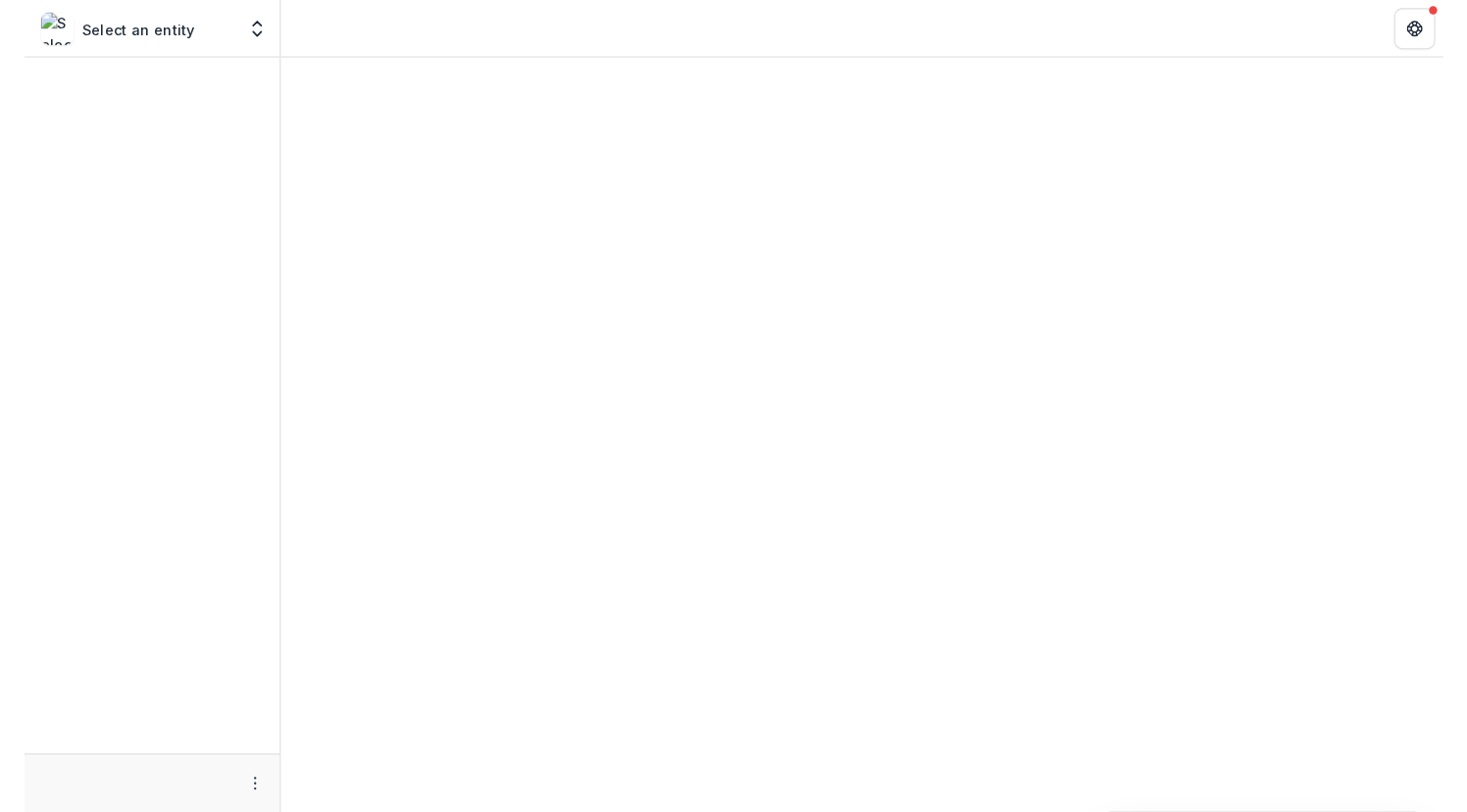 scroll, scrollTop: 0, scrollLeft: 0, axis: both 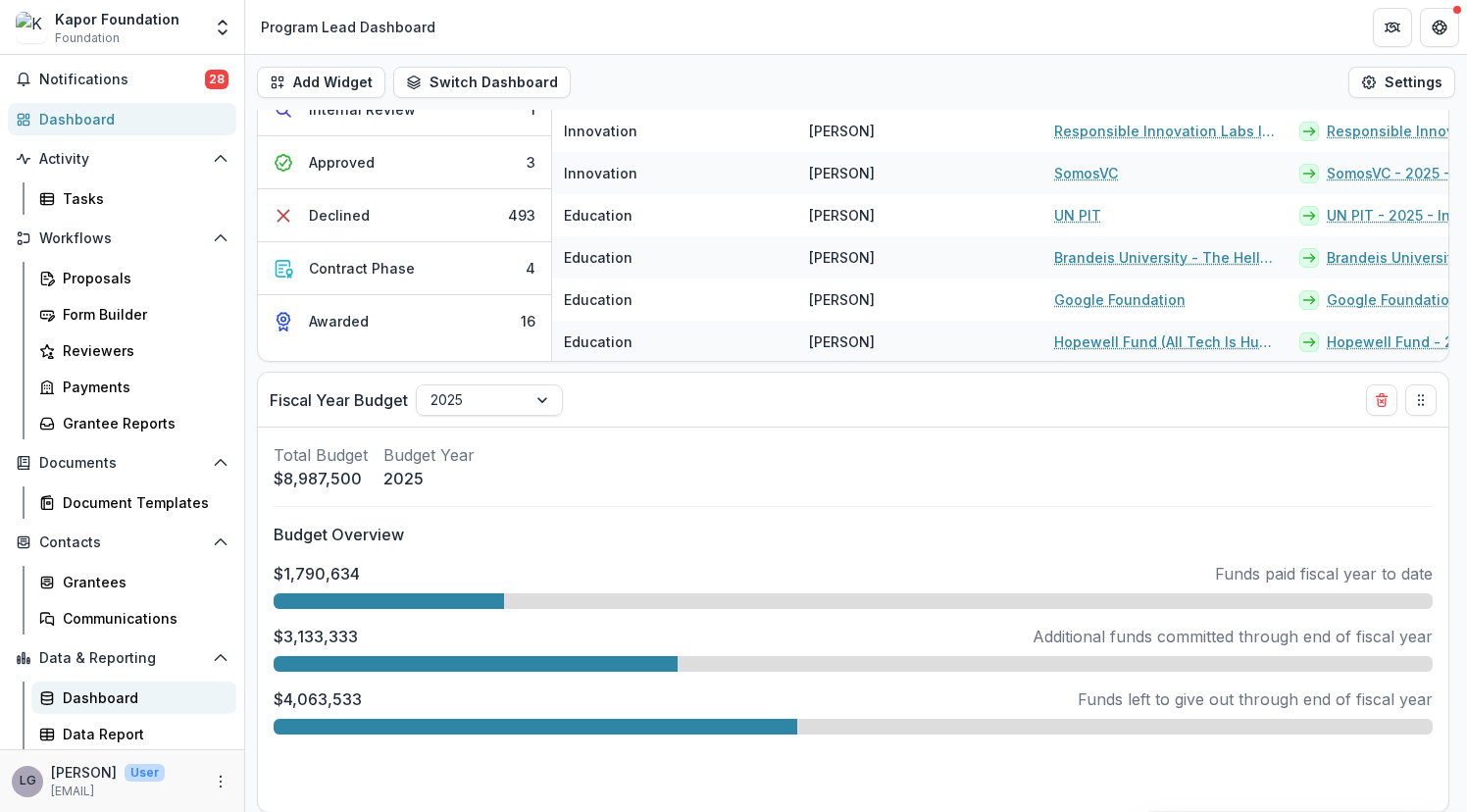 click on "Dashboard" at bounding box center (141, 697) 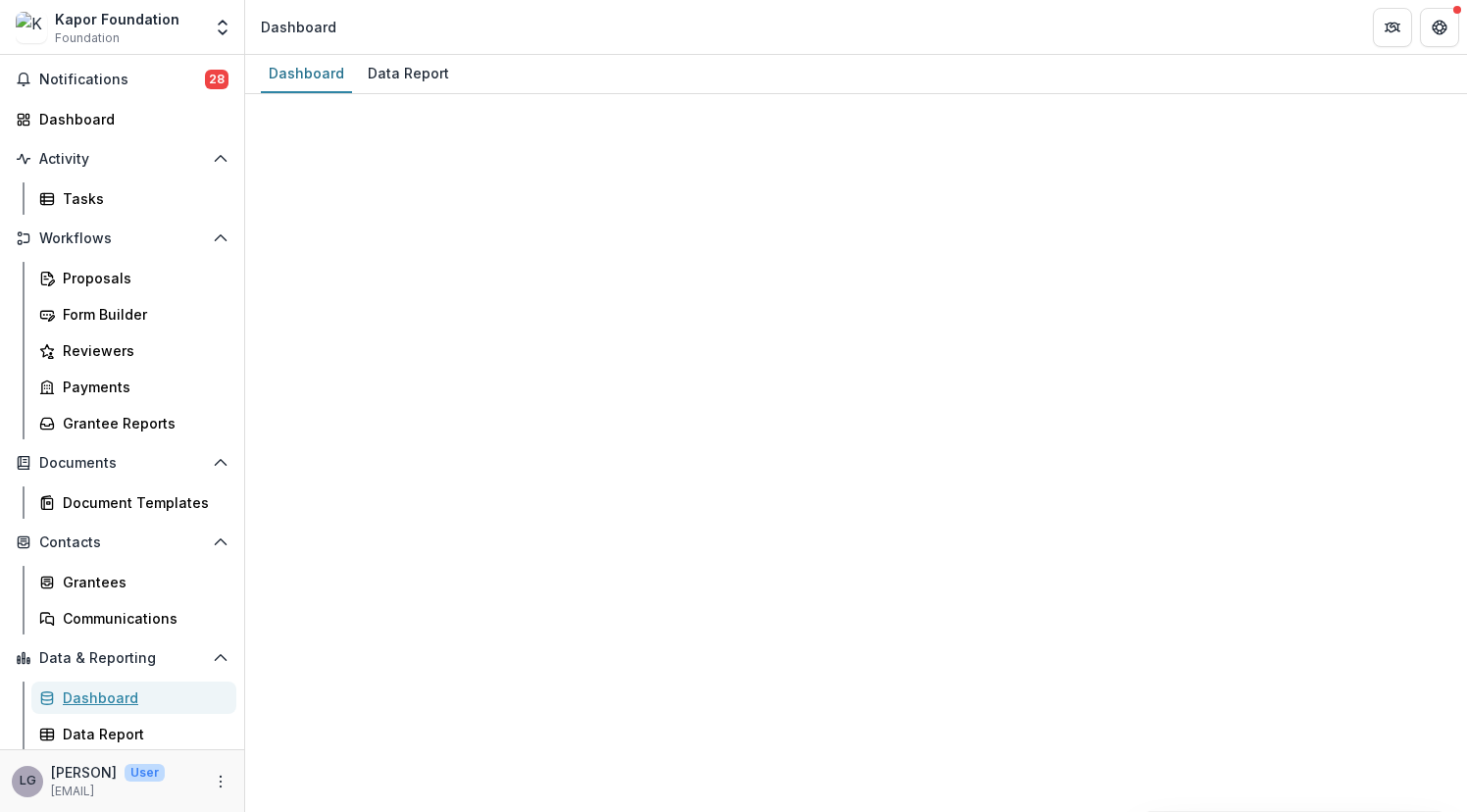 select on "**********" 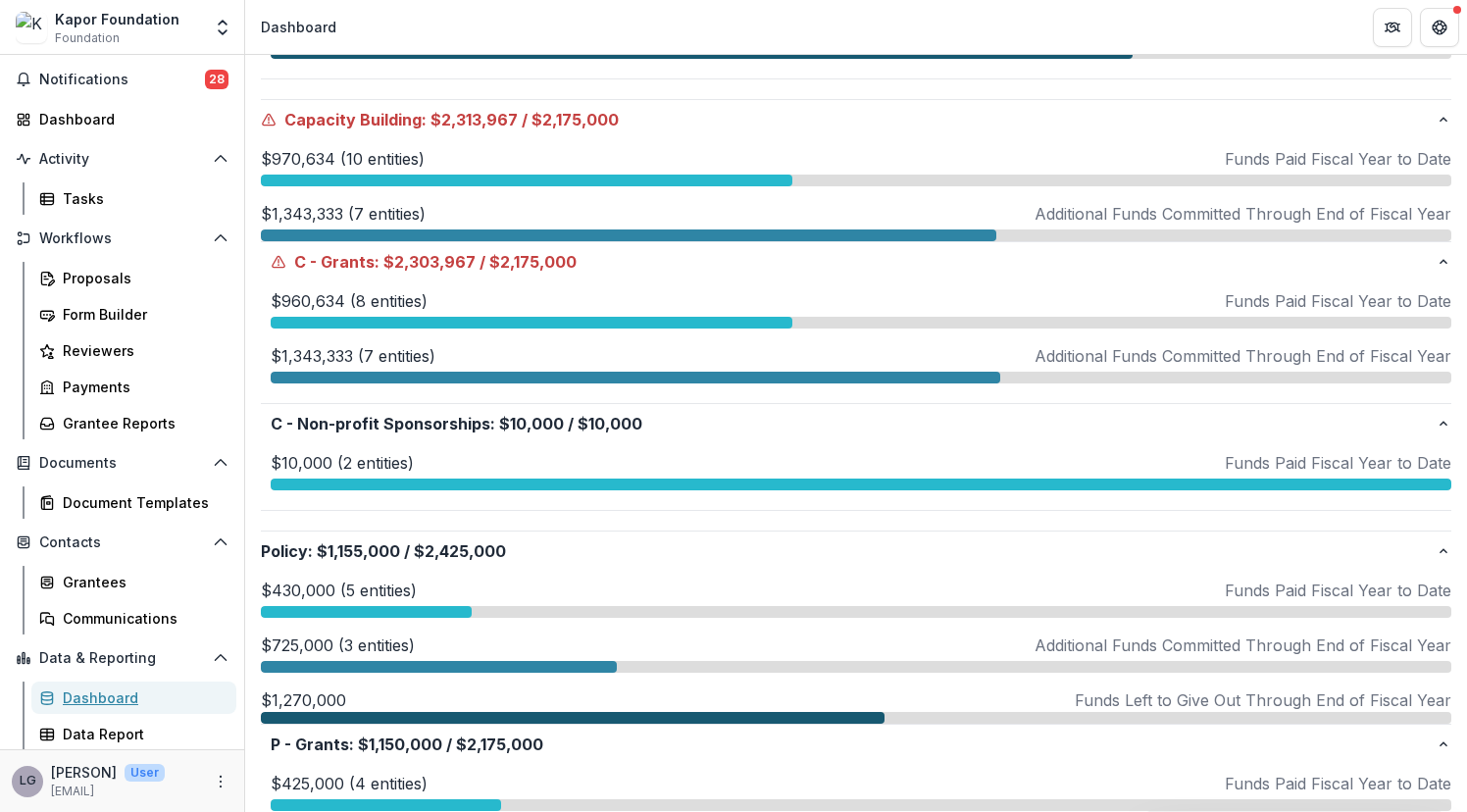 scroll, scrollTop: 771, scrollLeft: 0, axis: vertical 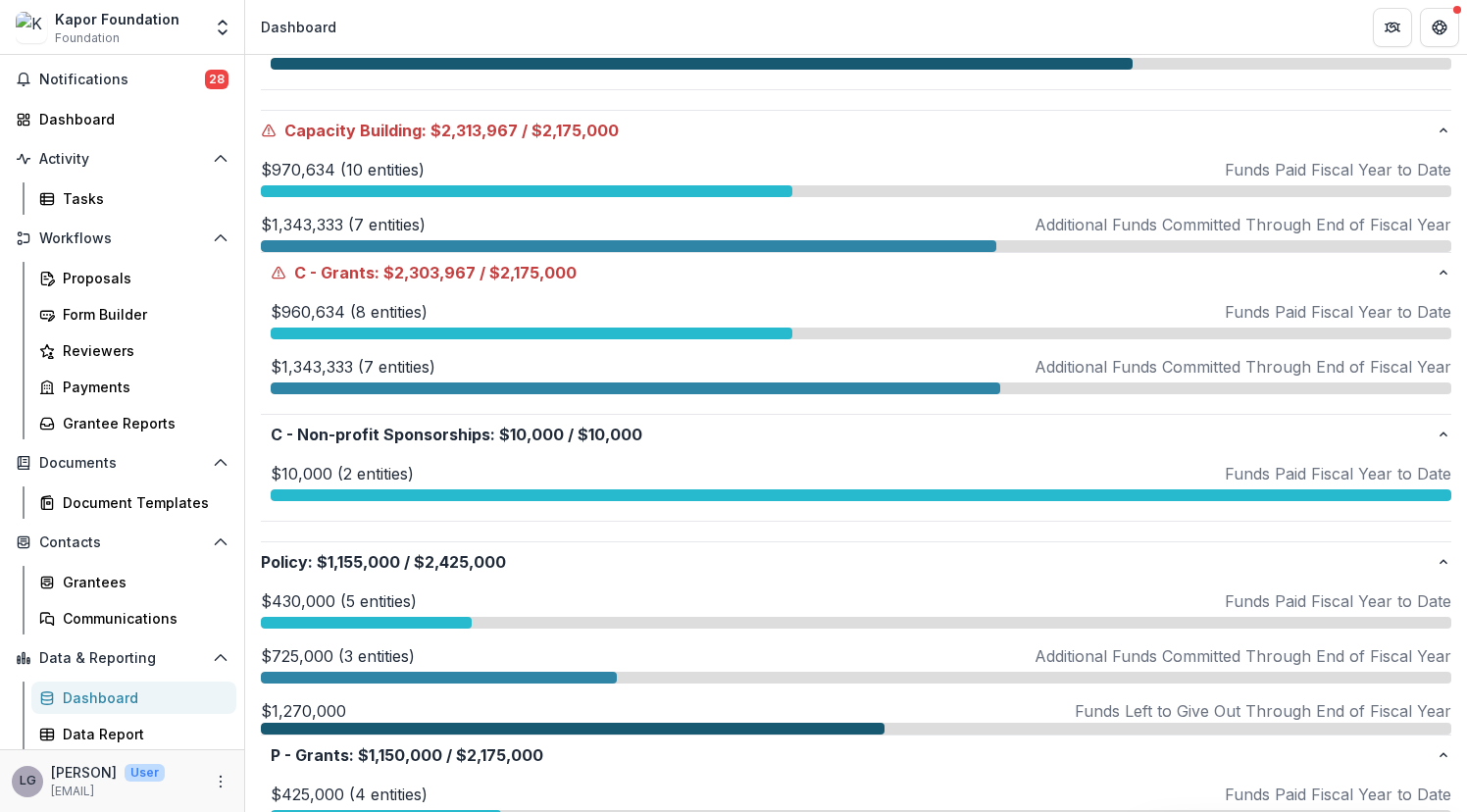 click on "$1,343,333 (7 entities) Additional Funds Committed Through End of Fiscal Year" at bounding box center (856, 232) 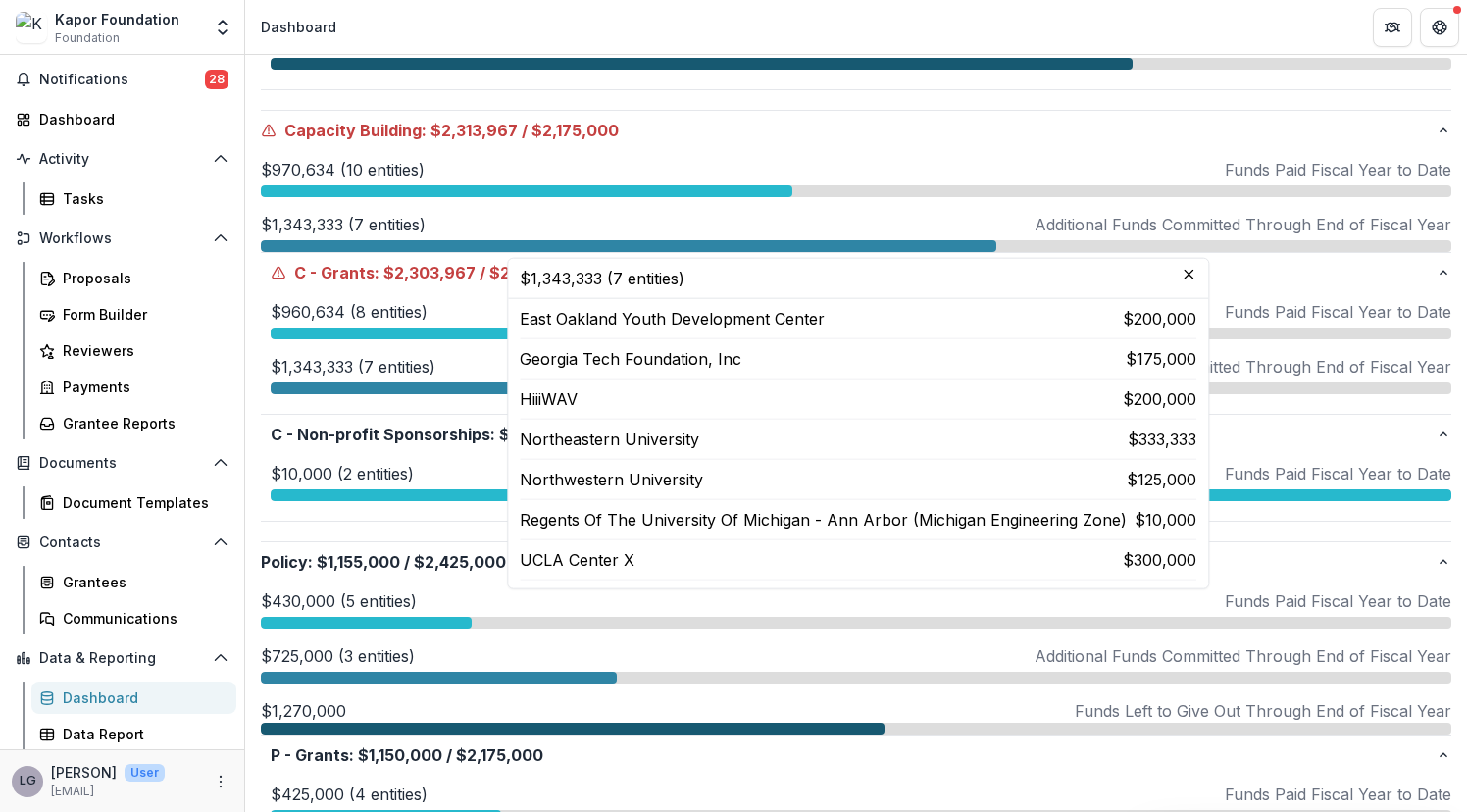 click on "East Oakland Youth Development Center" at bounding box center (672, 319) 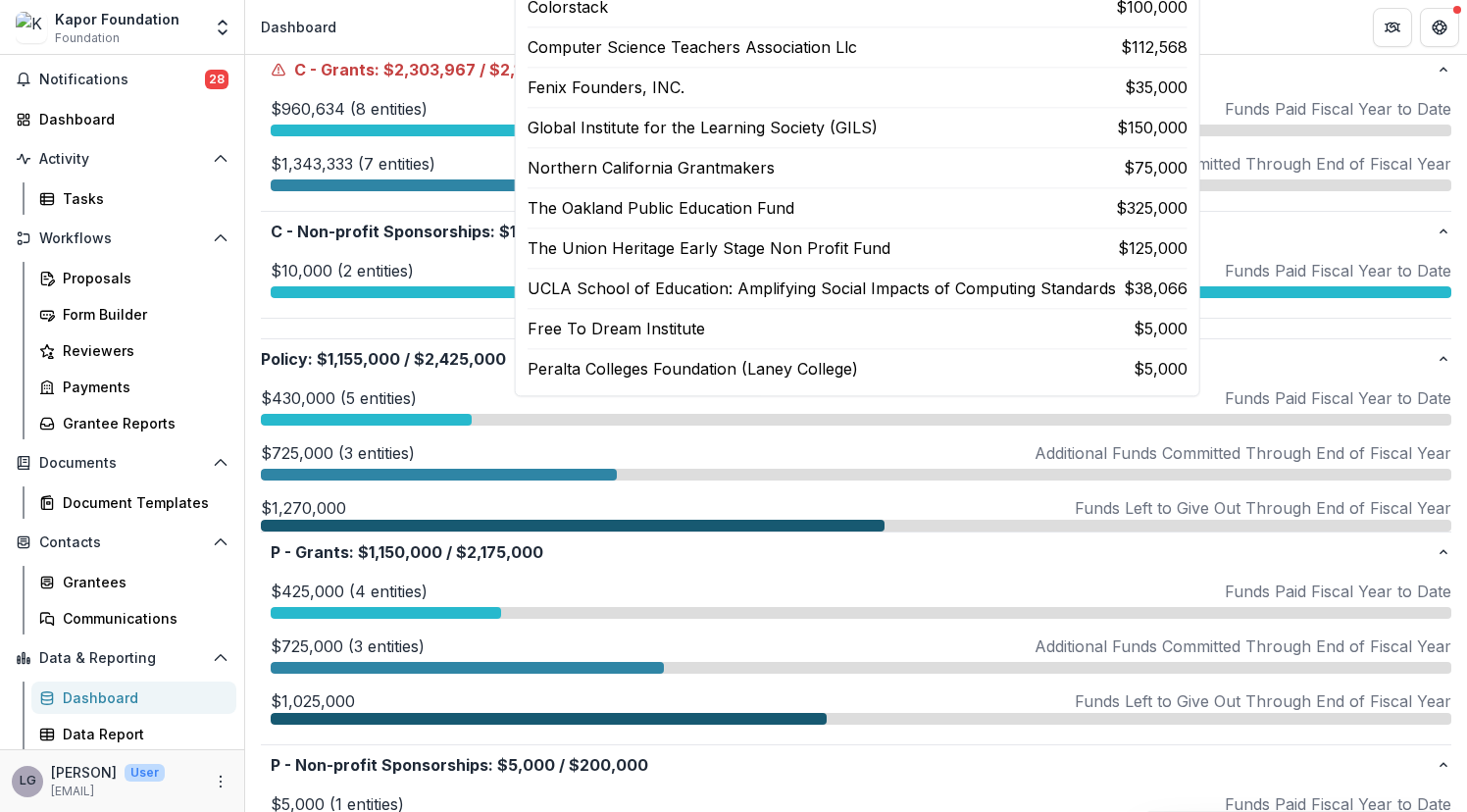 scroll, scrollTop: 1028, scrollLeft: 0, axis: vertical 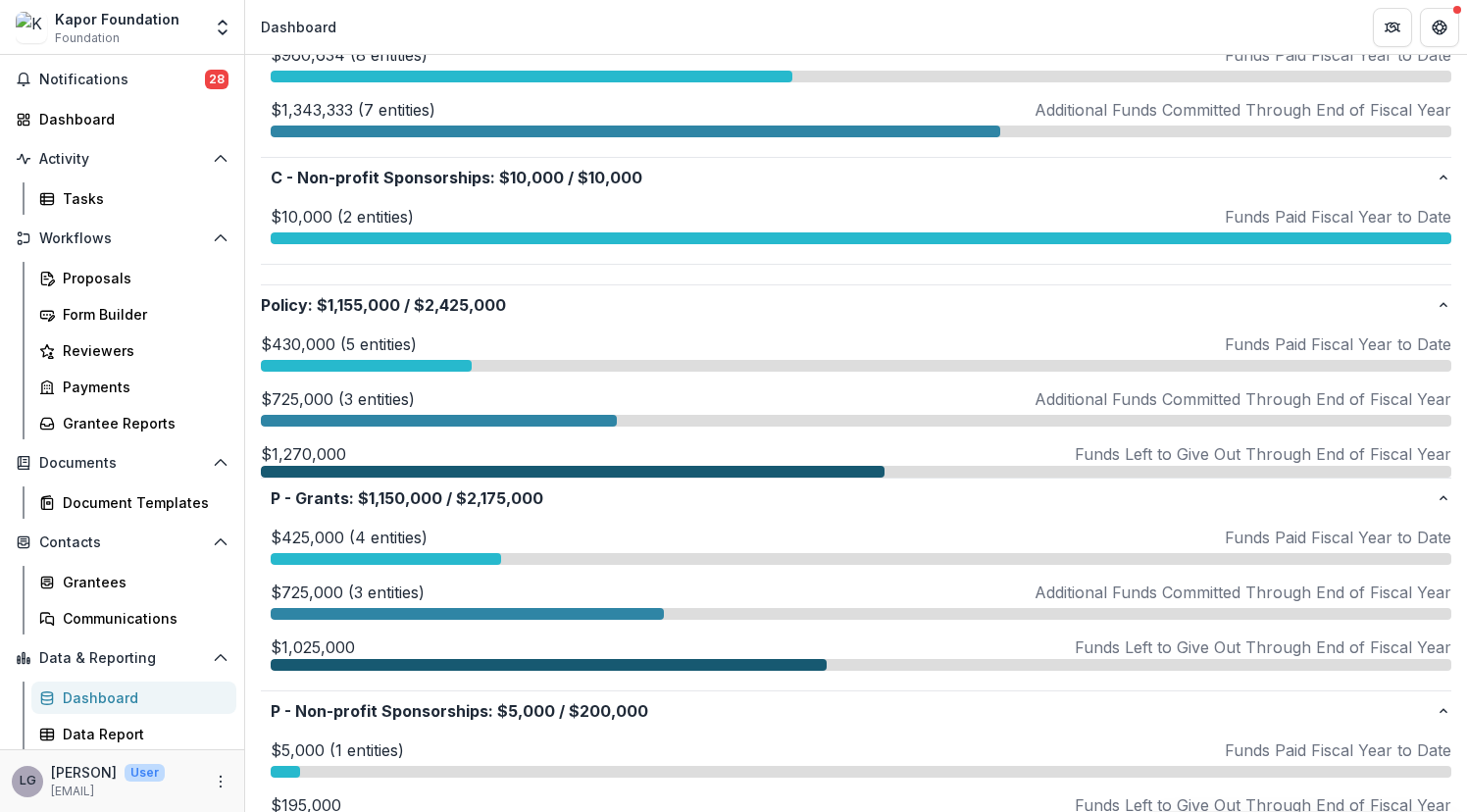 click on "$725,000 (3 entities)" at bounding box center [337, 399] 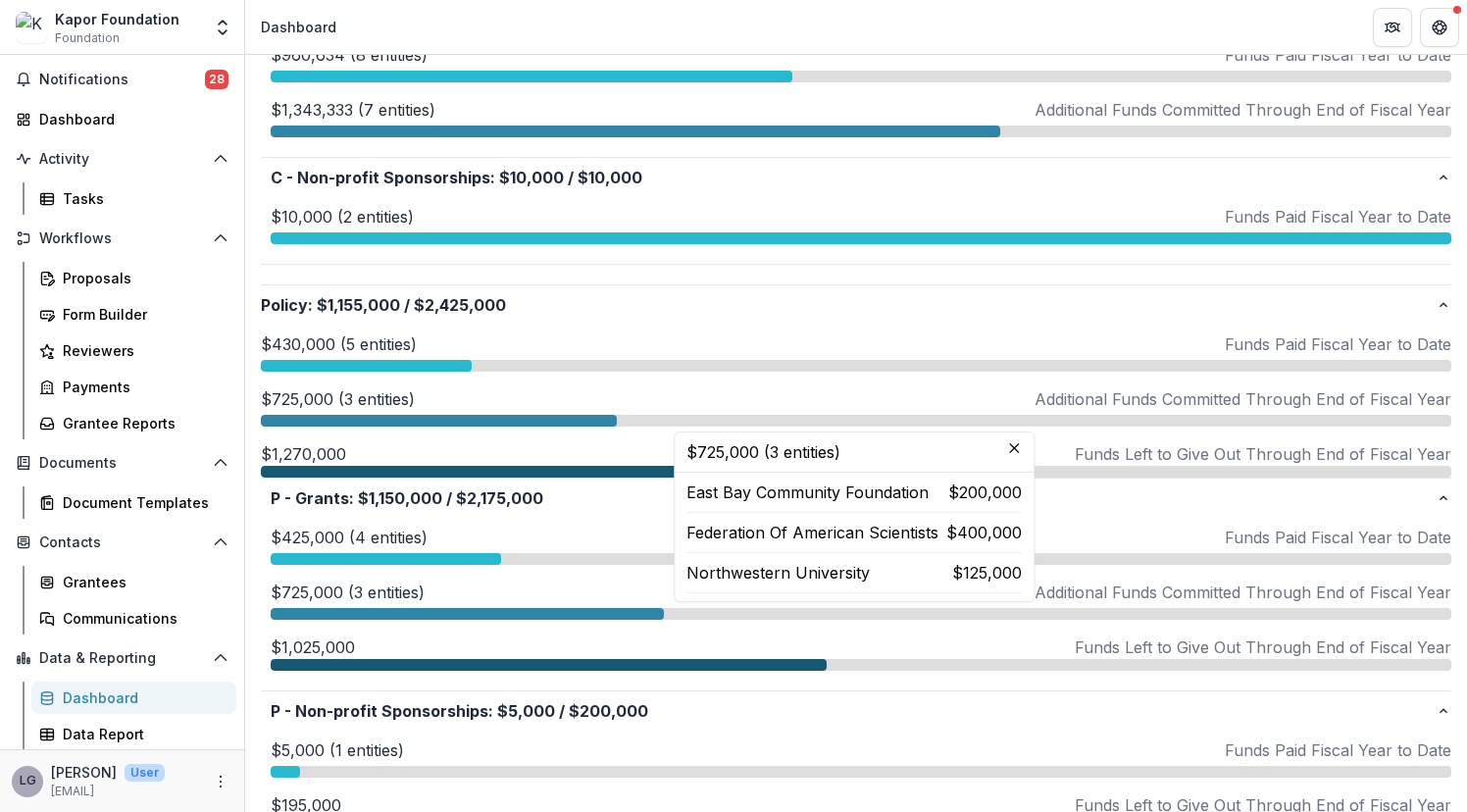 click on "East Bay Community Foundation" at bounding box center (807, 492) 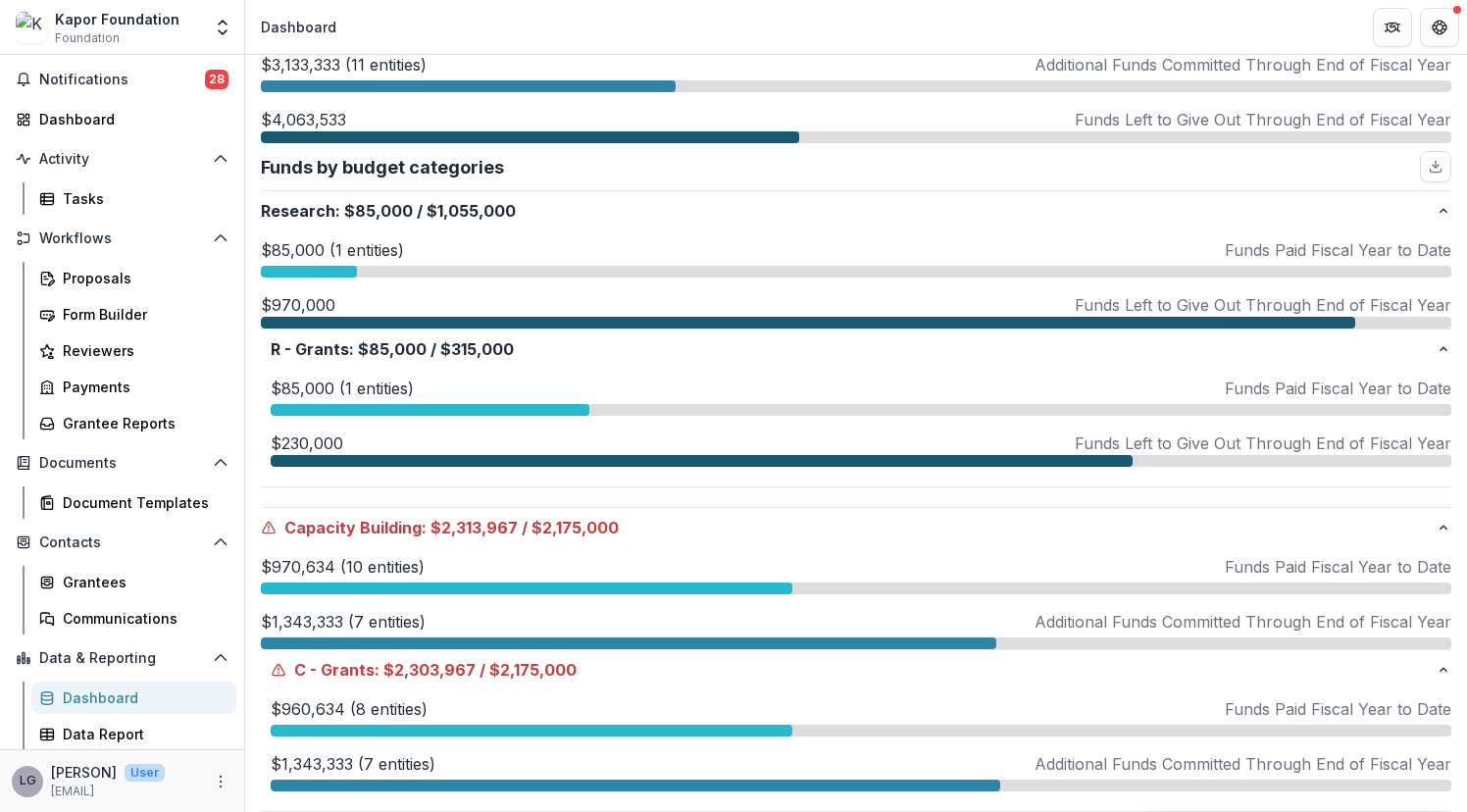 scroll, scrollTop: 0, scrollLeft: 0, axis: both 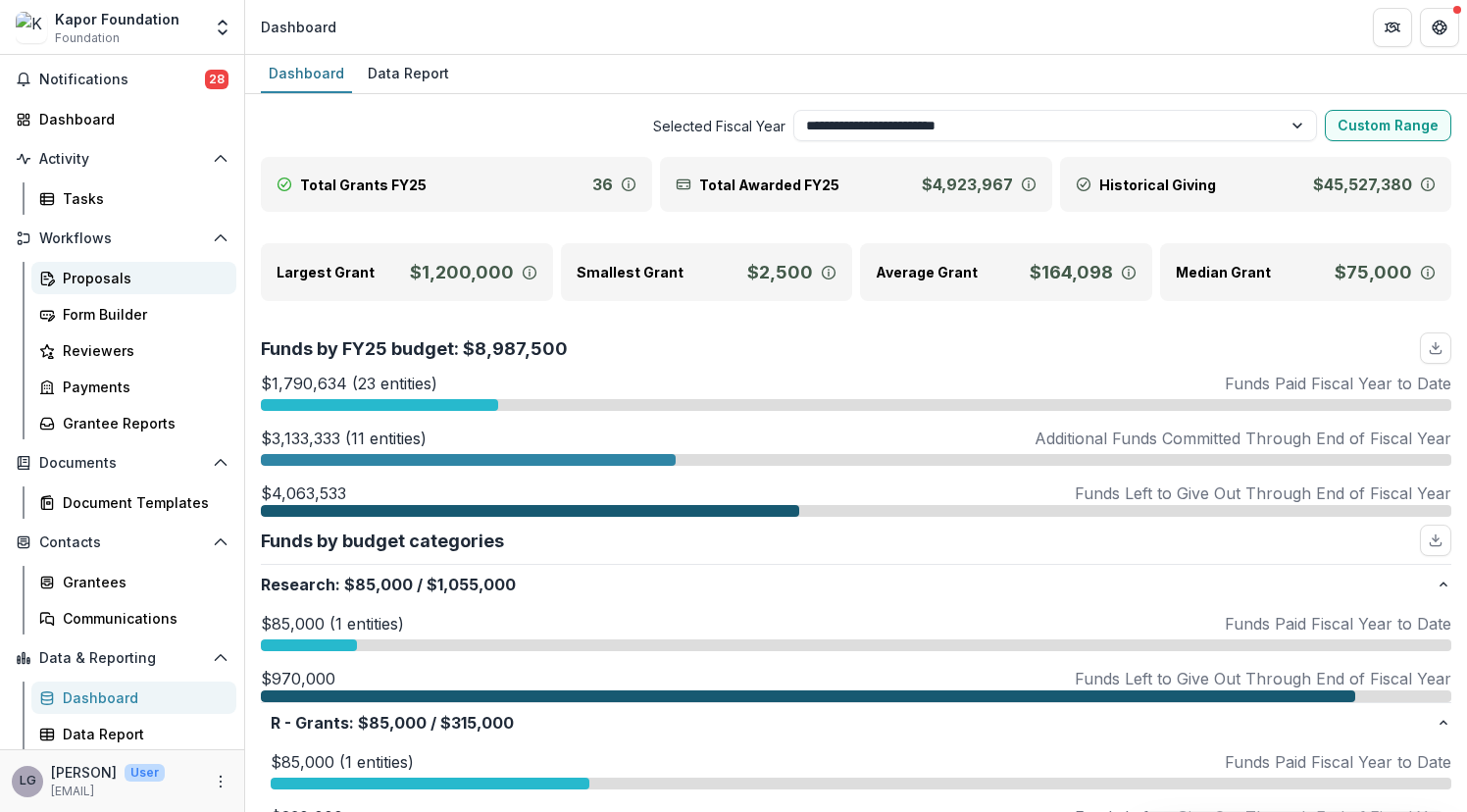 click on "Proposals" at bounding box center [141, 278] 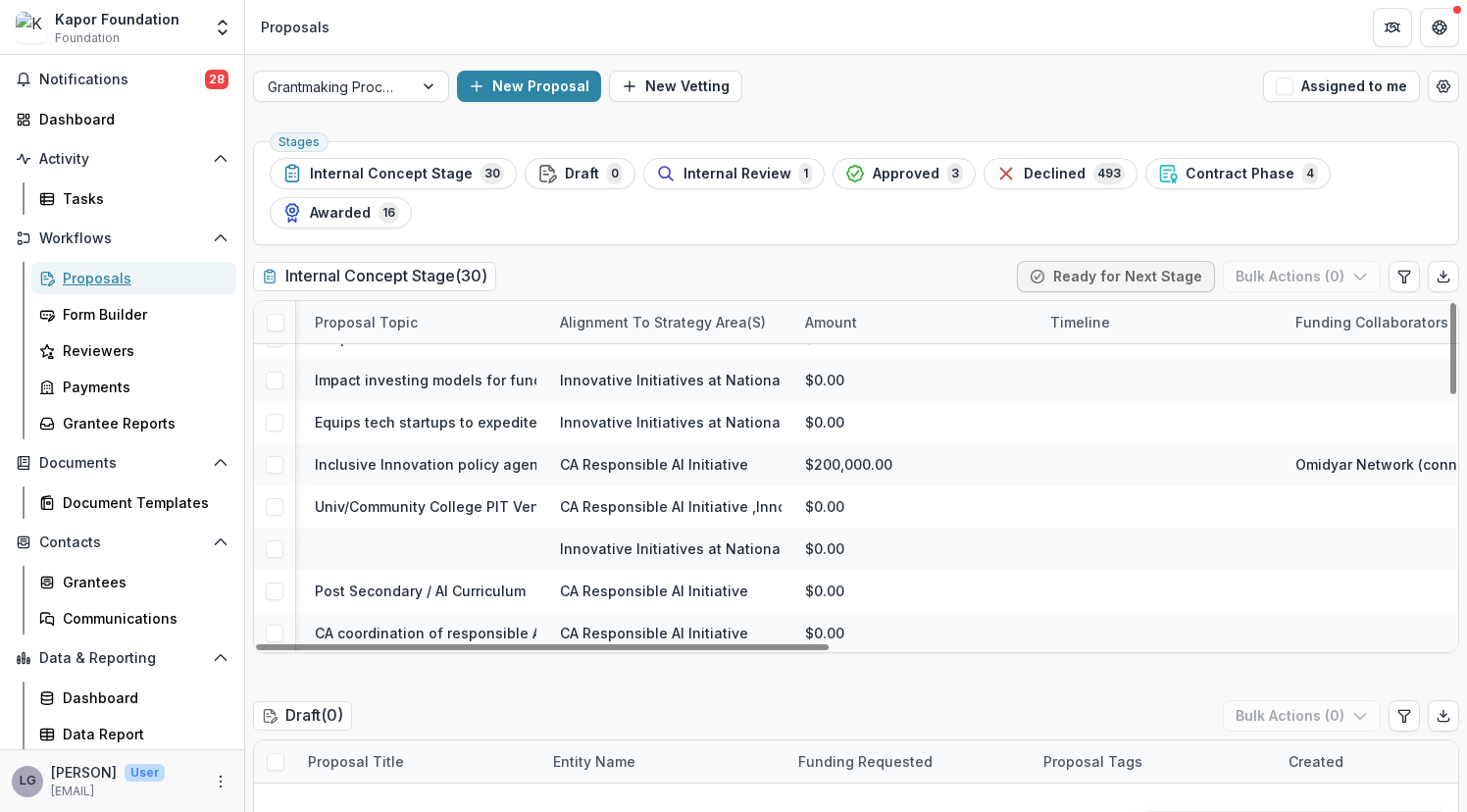 scroll, scrollTop: 955, scrollLeft: 981, axis: both 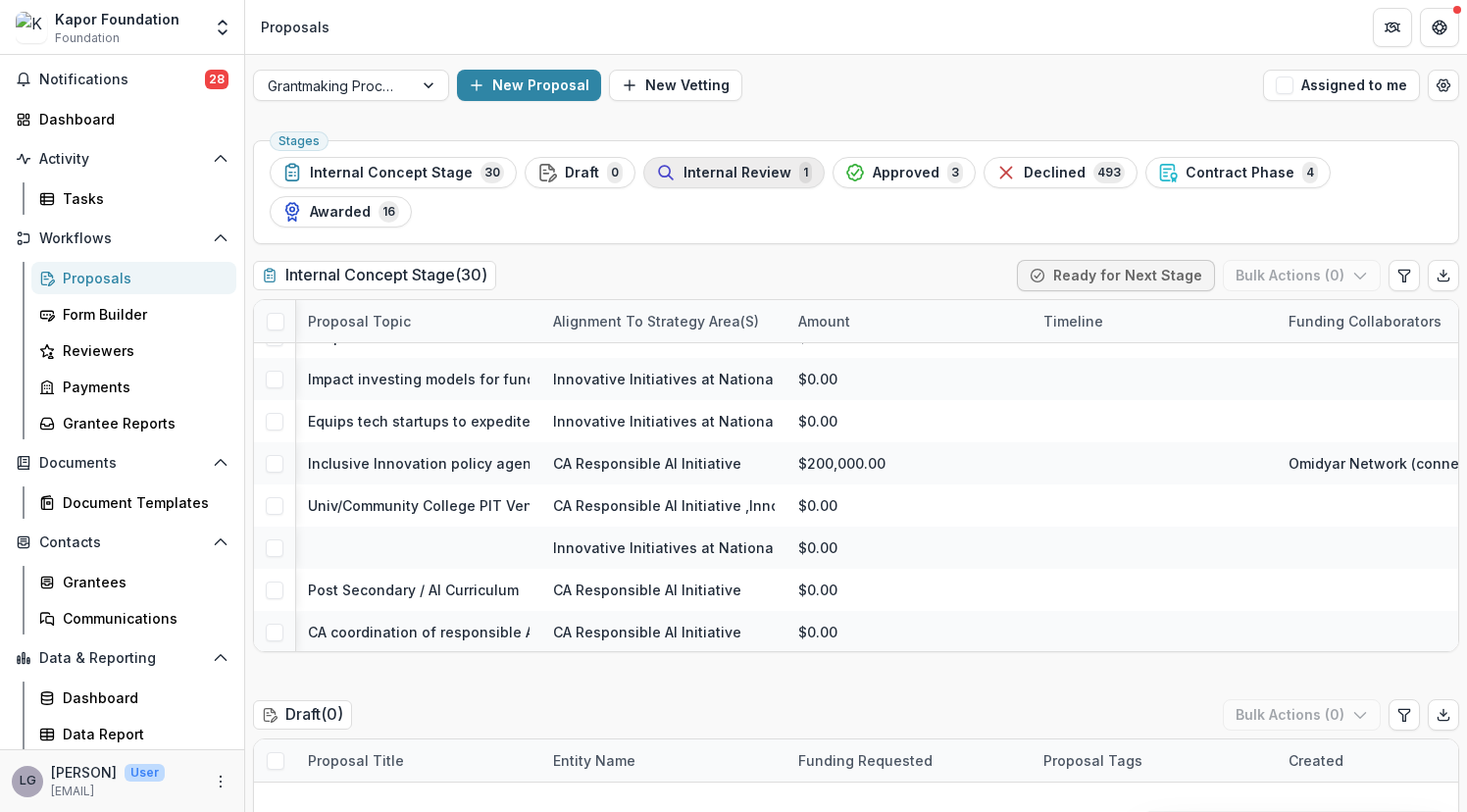 click on "Internal Review" at bounding box center (737, 173) 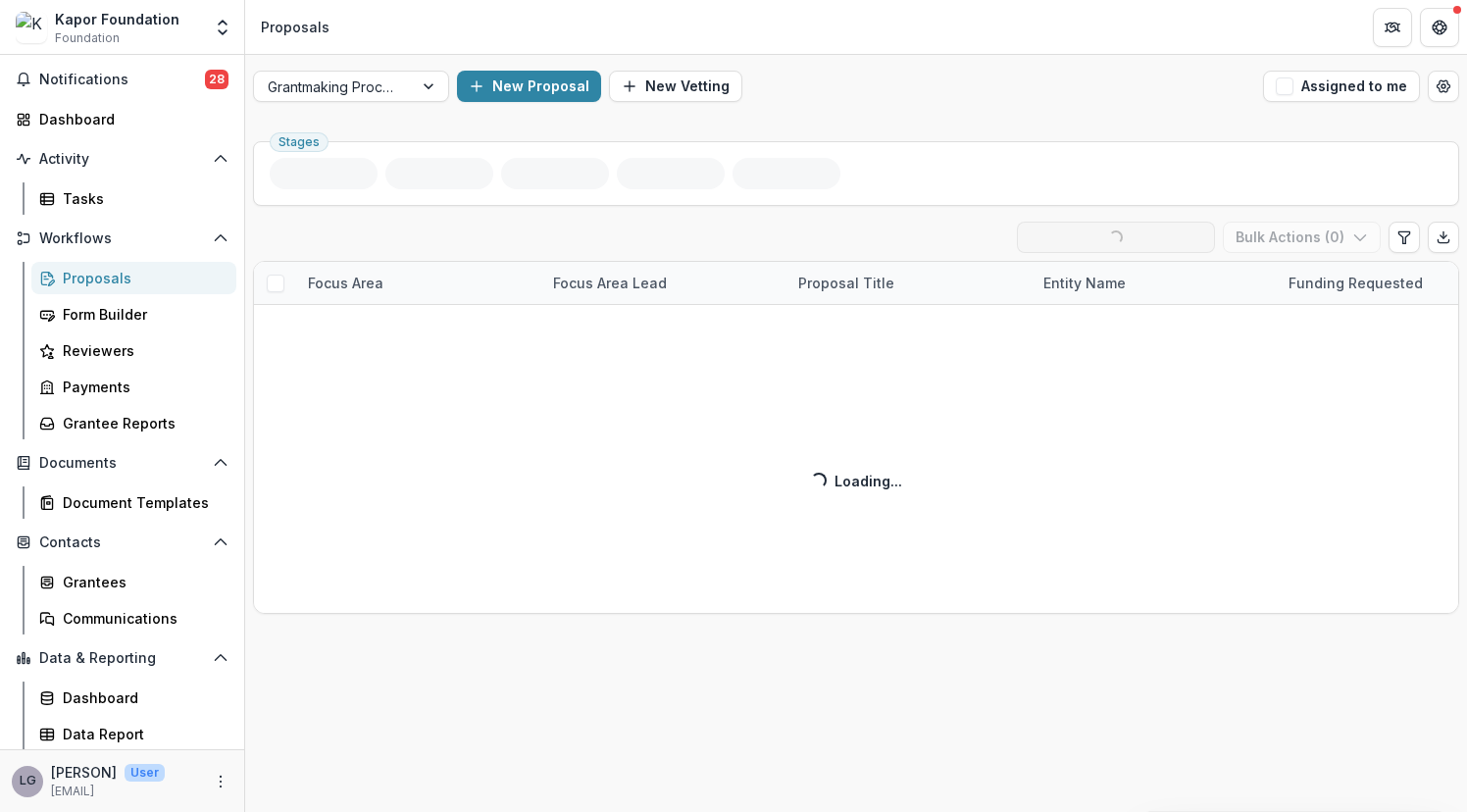 scroll, scrollTop: 0, scrollLeft: 0, axis: both 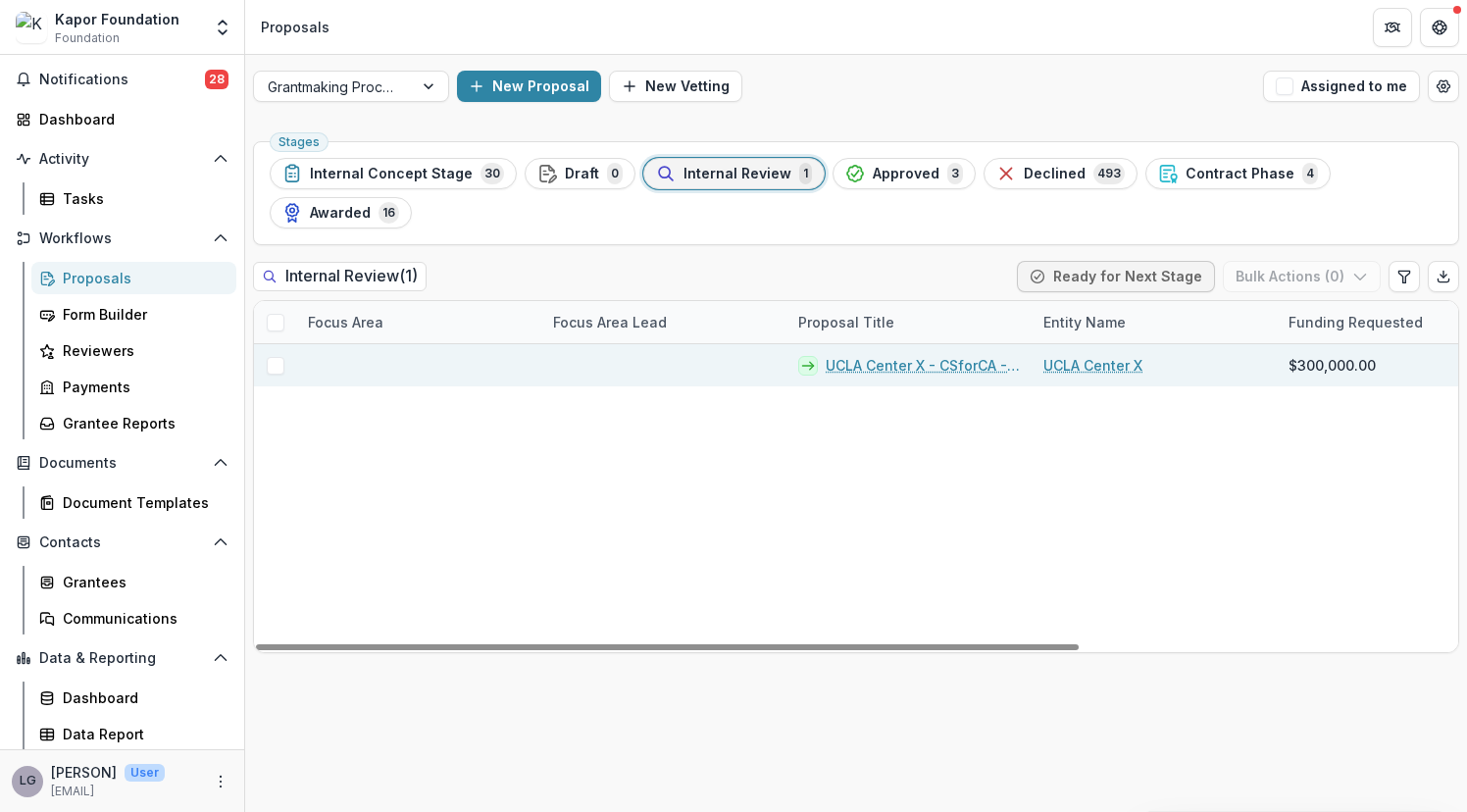 click on "UCLA Center X - CSforCA - 2025 - Internal Grant Concept Form" at bounding box center [923, 365] 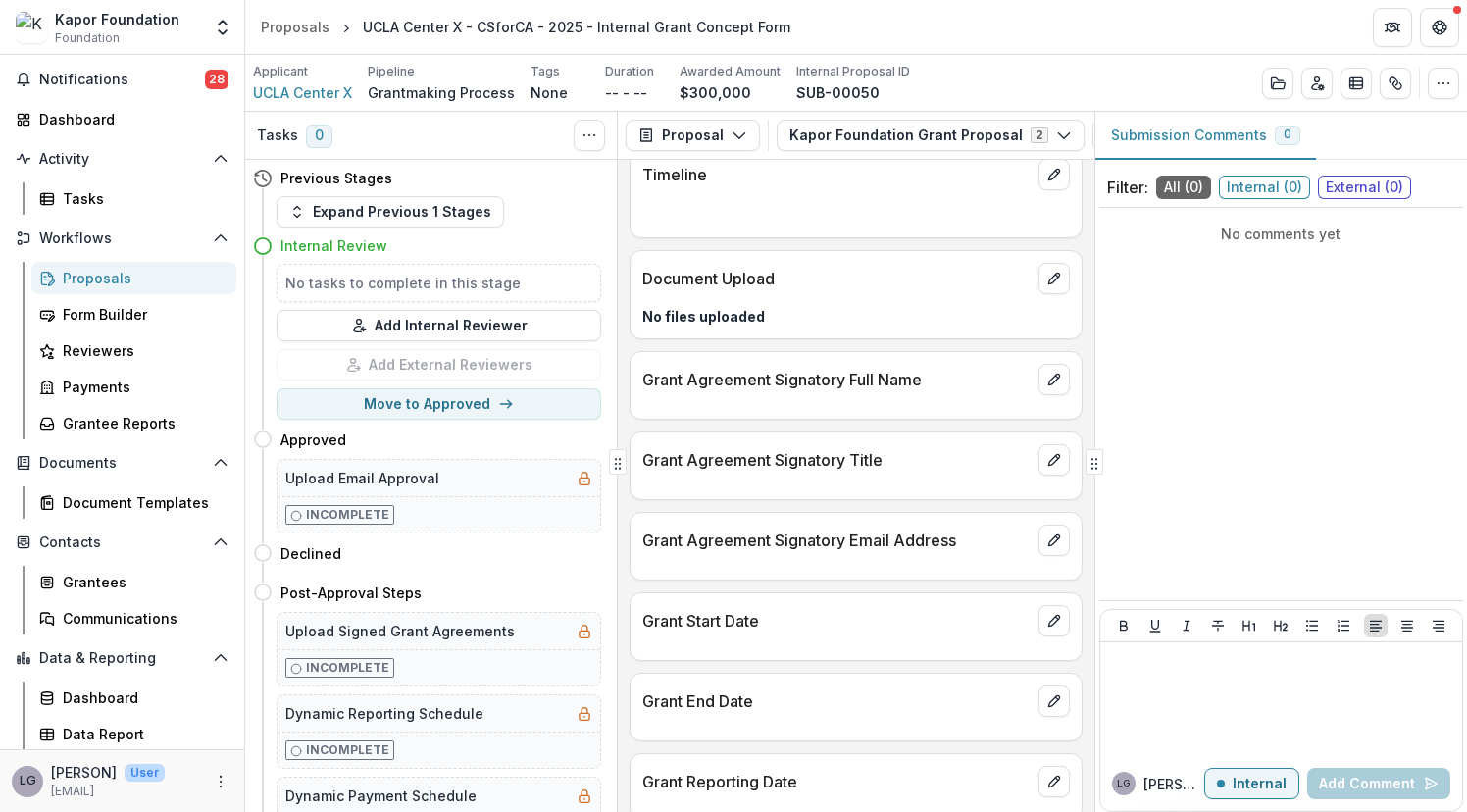 scroll, scrollTop: 1063, scrollLeft: 0, axis: vertical 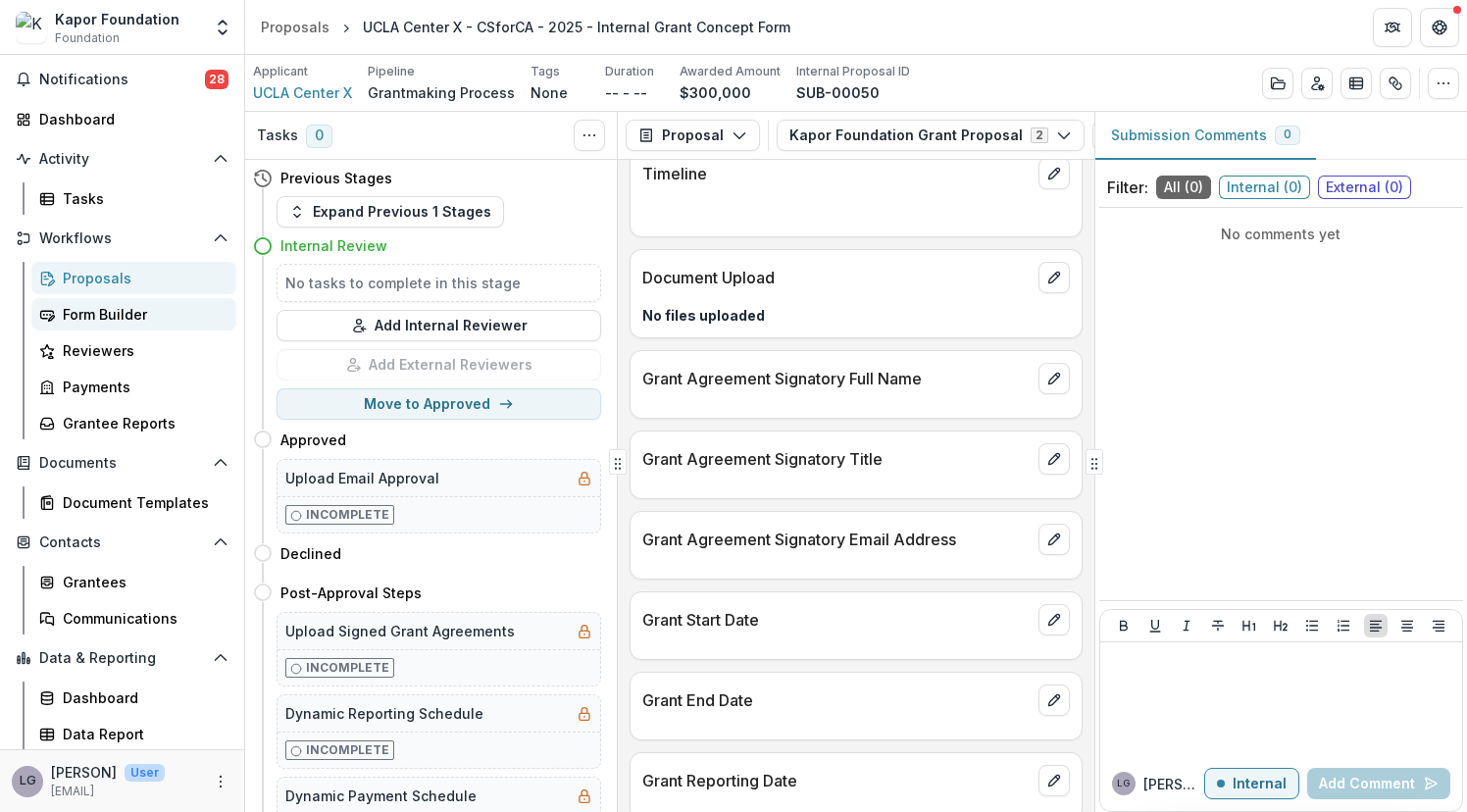click on "Form Builder" at bounding box center (141, 314) 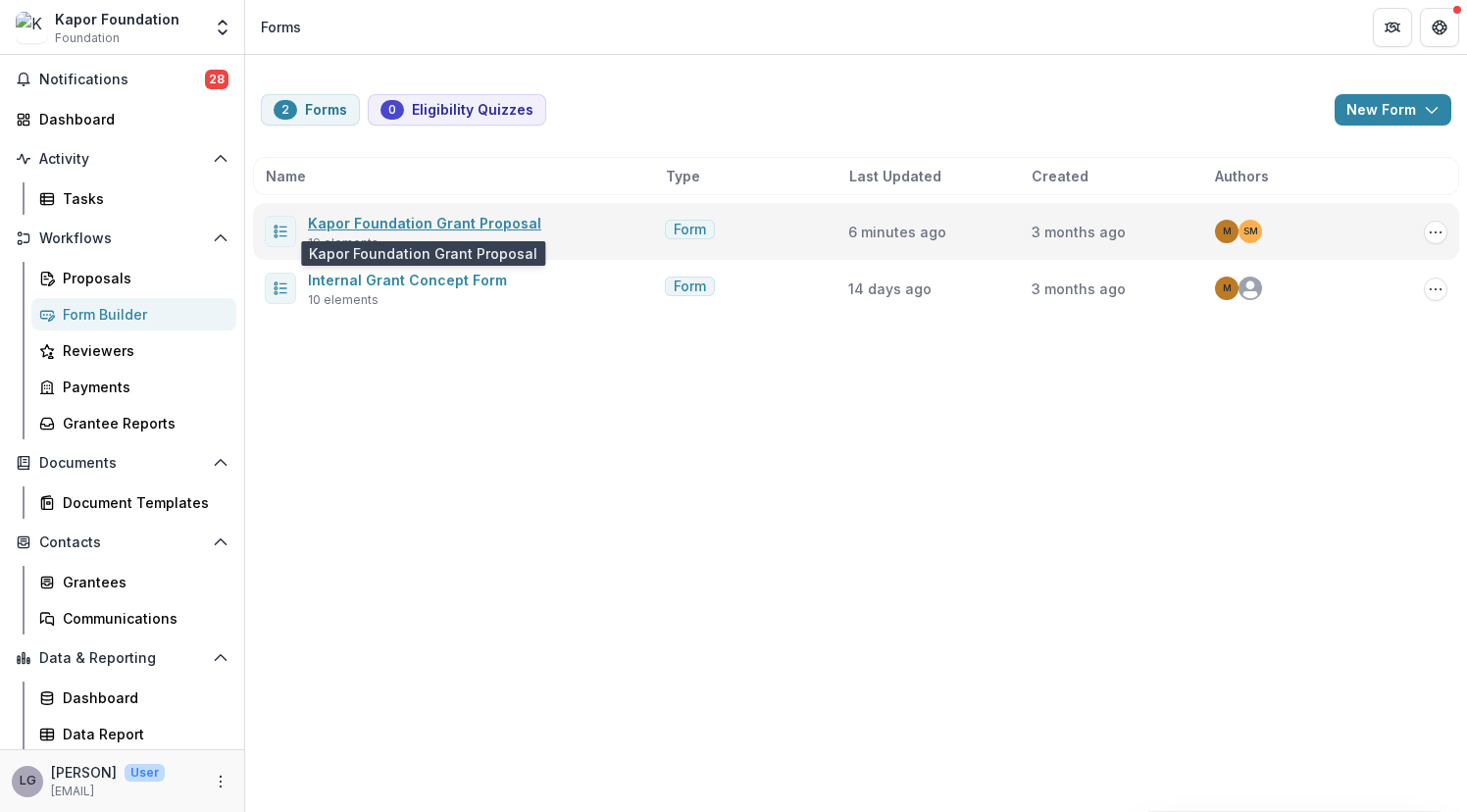click on "Kapor Foundation Grant Proposal" at bounding box center [425, 223] 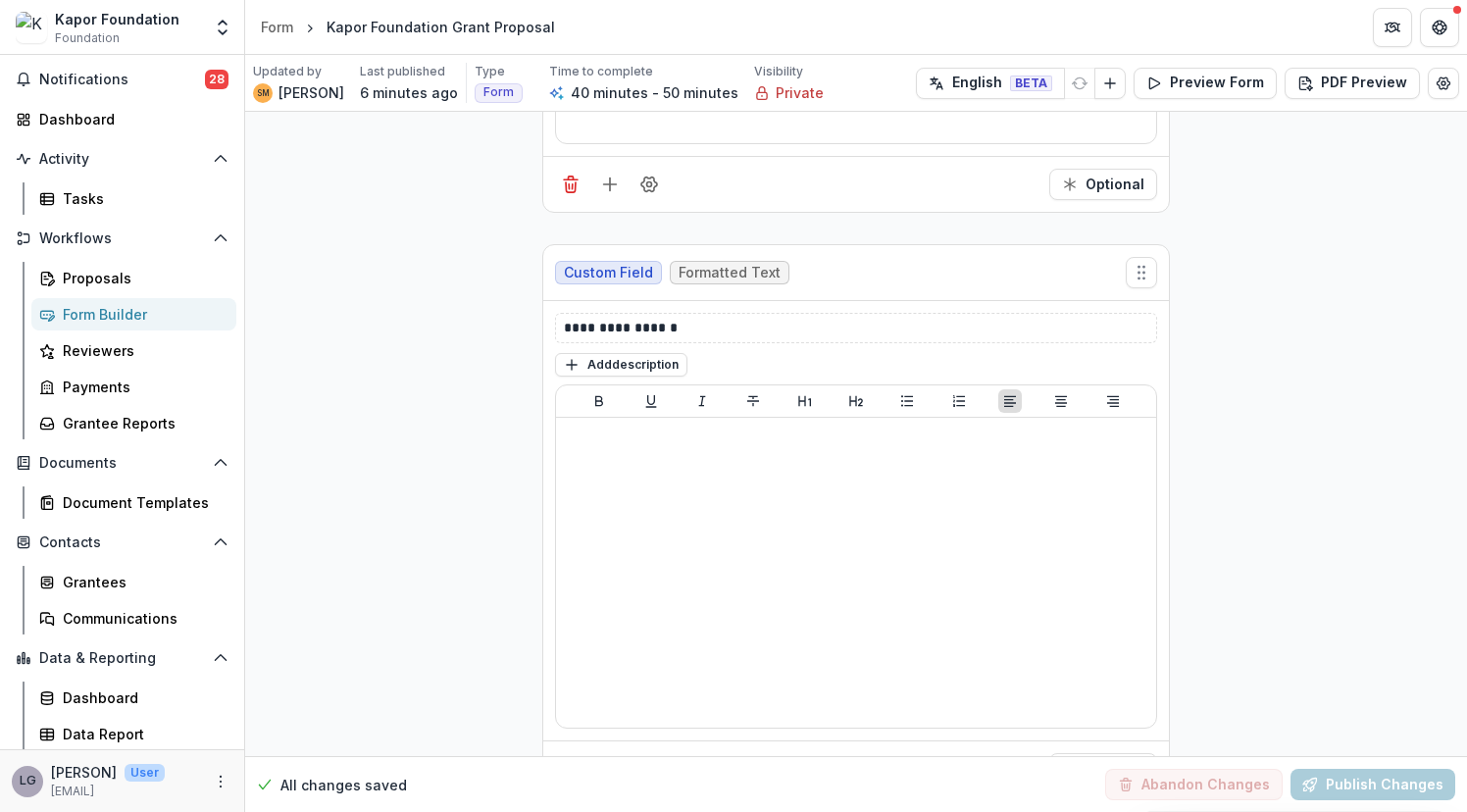 scroll, scrollTop: 5873, scrollLeft: 0, axis: vertical 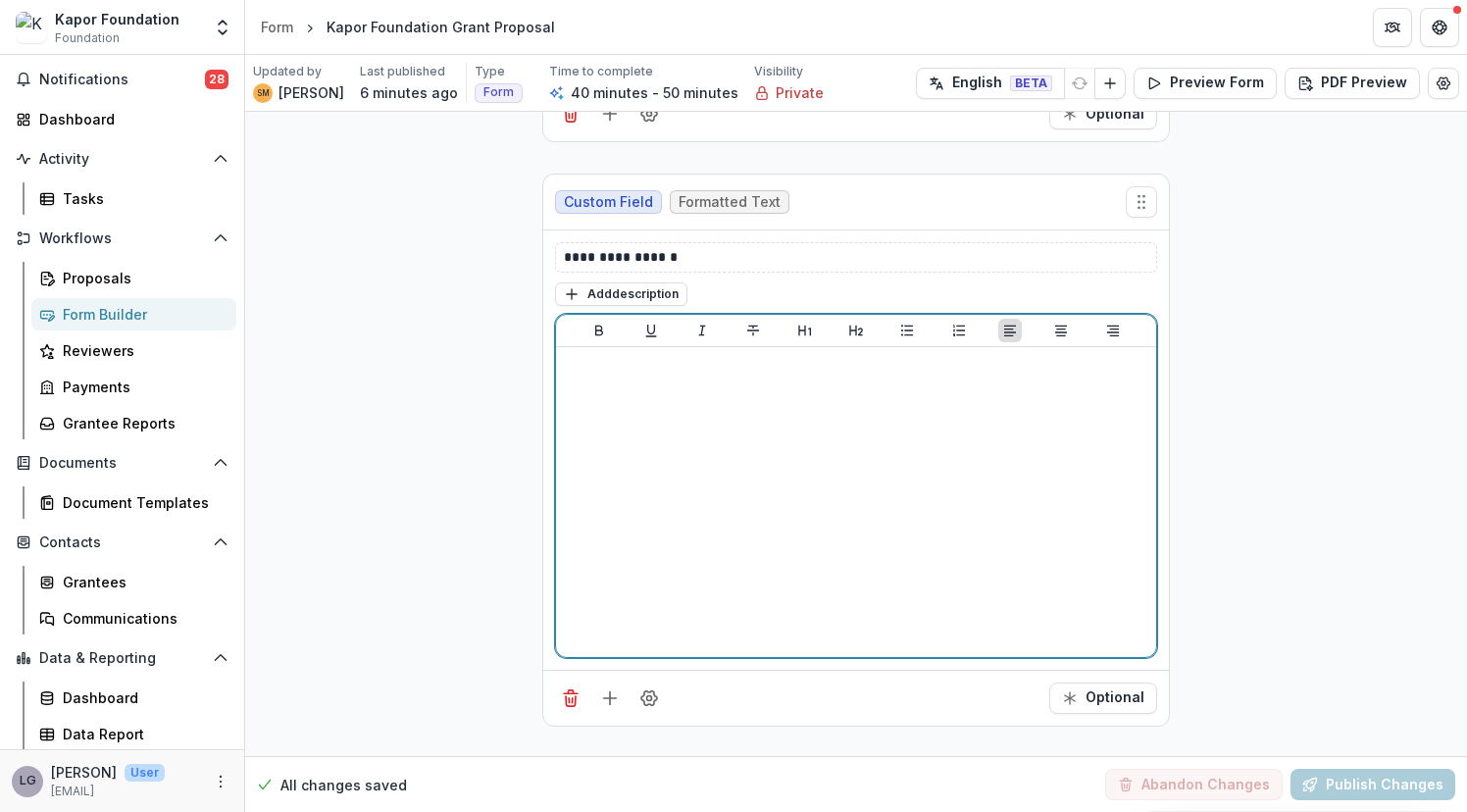 click at bounding box center [856, 502] 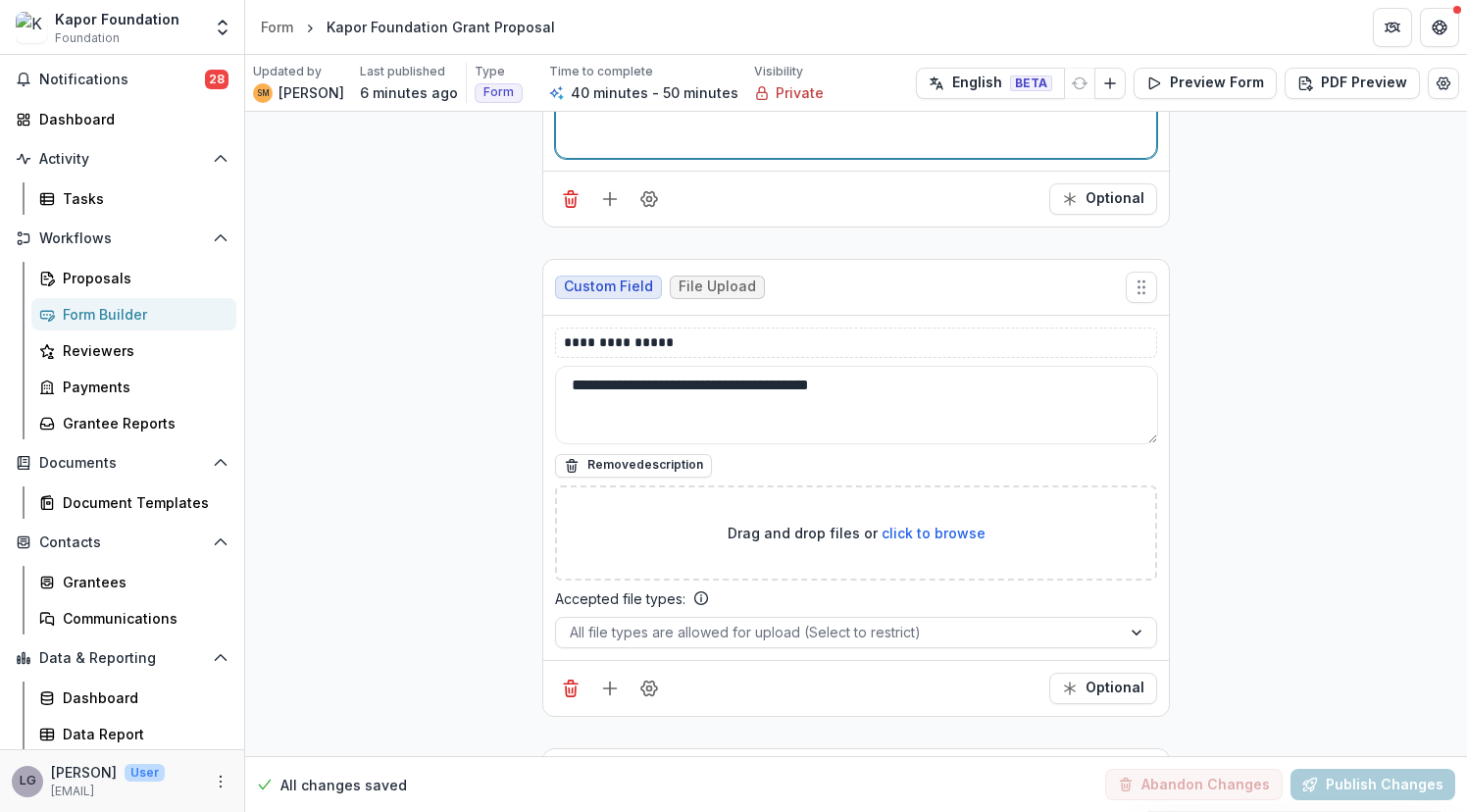 scroll, scrollTop: 6394, scrollLeft: 0, axis: vertical 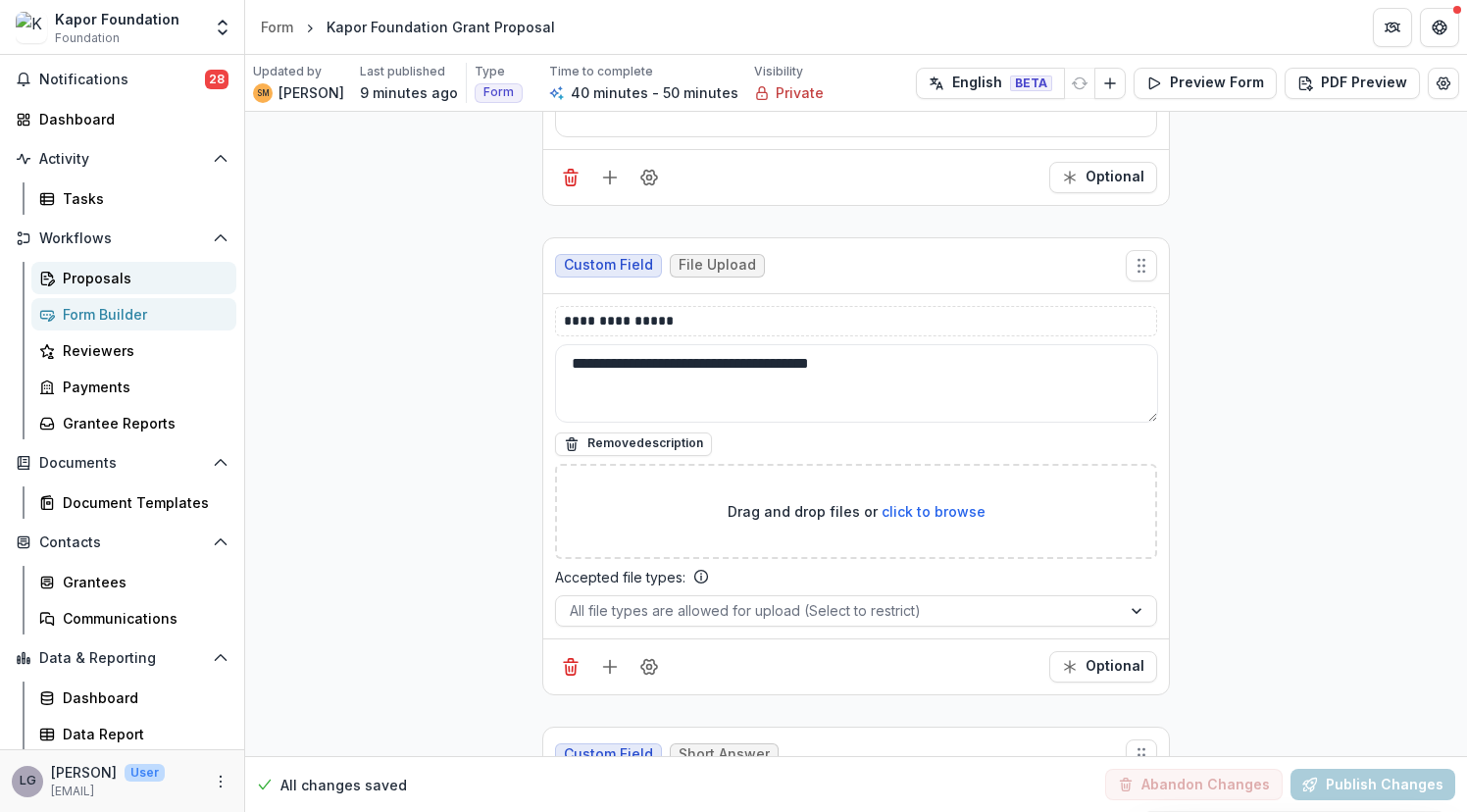 click on "Proposals" at bounding box center (141, 278) 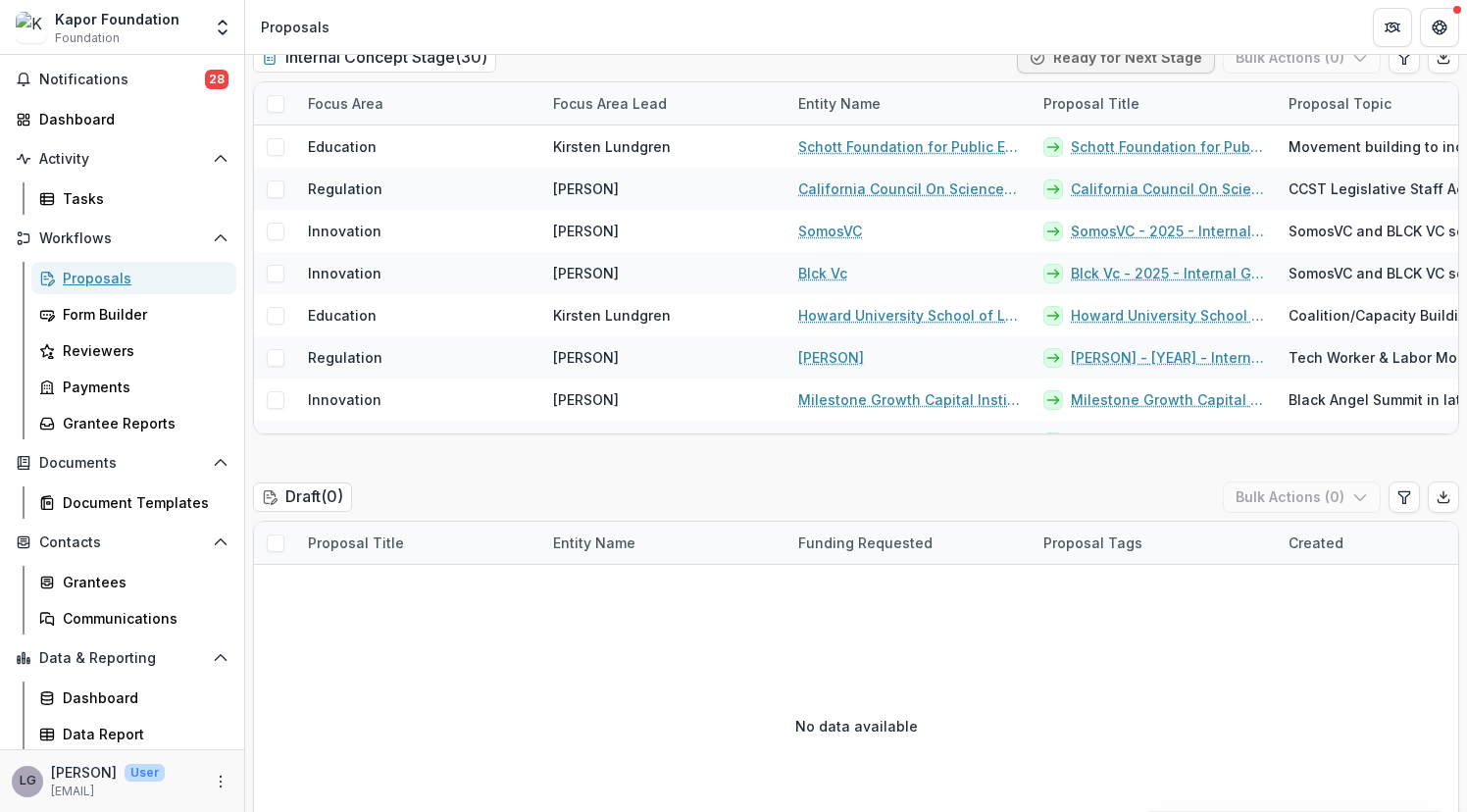 scroll, scrollTop: 0, scrollLeft: 0, axis: both 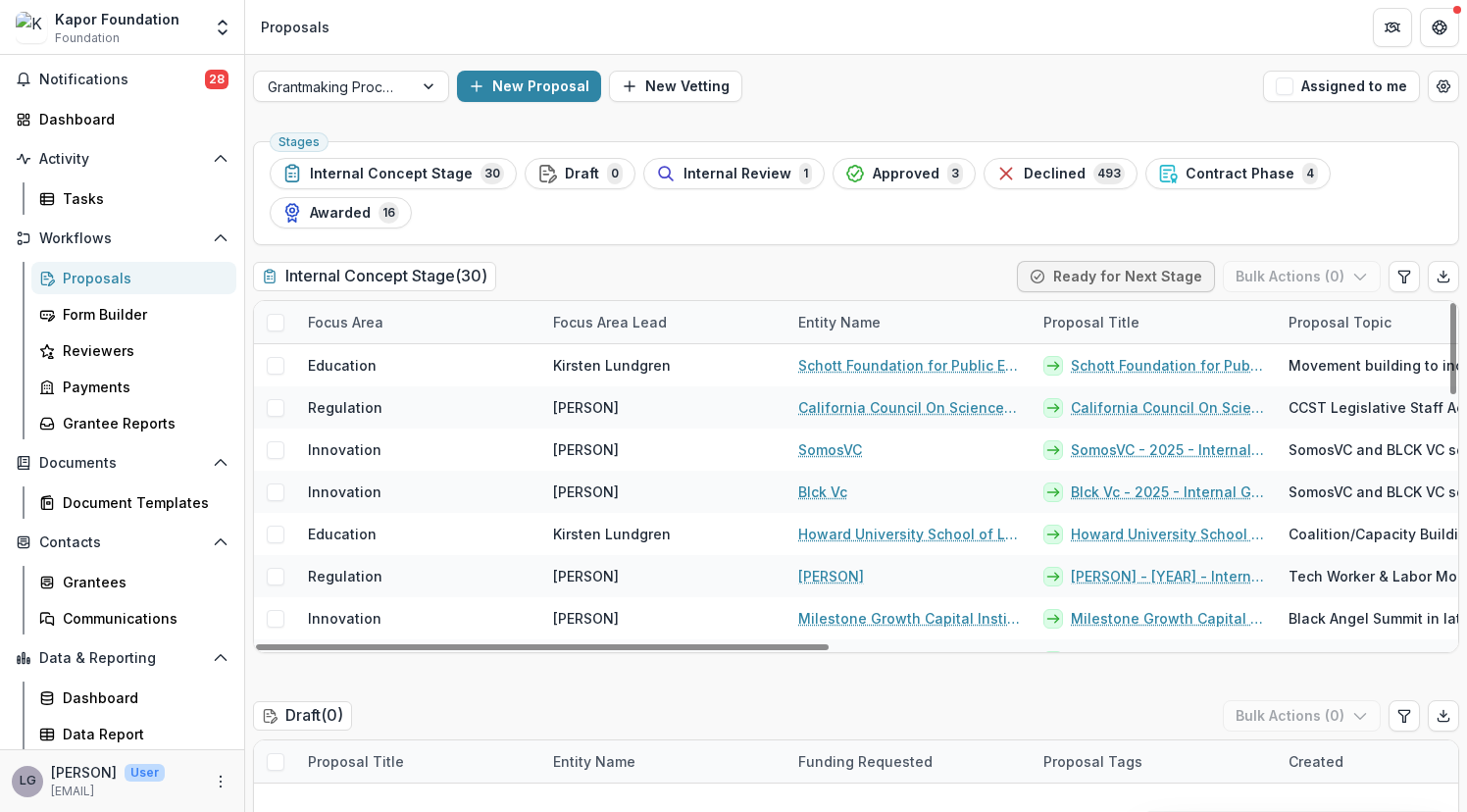 click at bounding box center [276, 323] 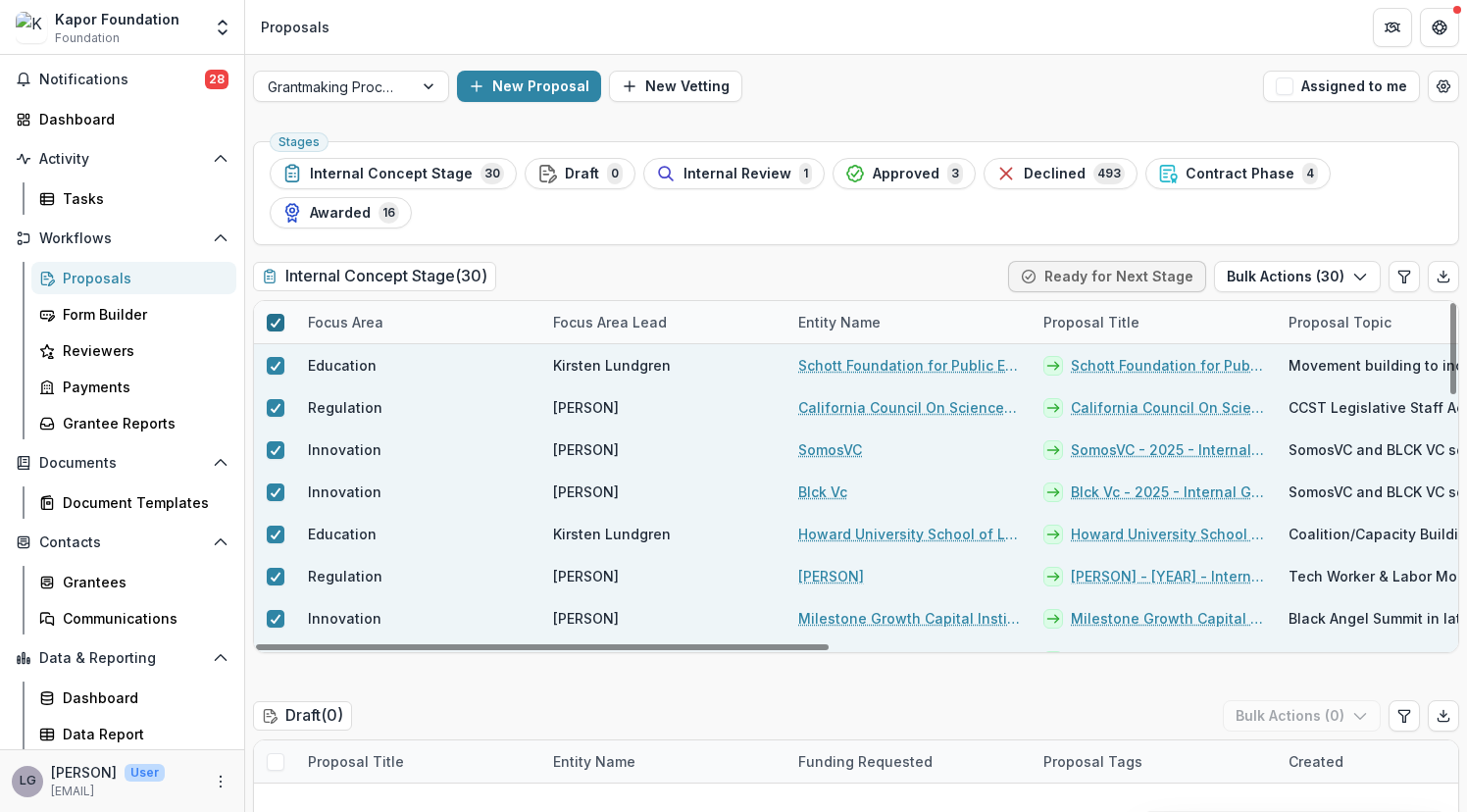 click at bounding box center (276, 323) 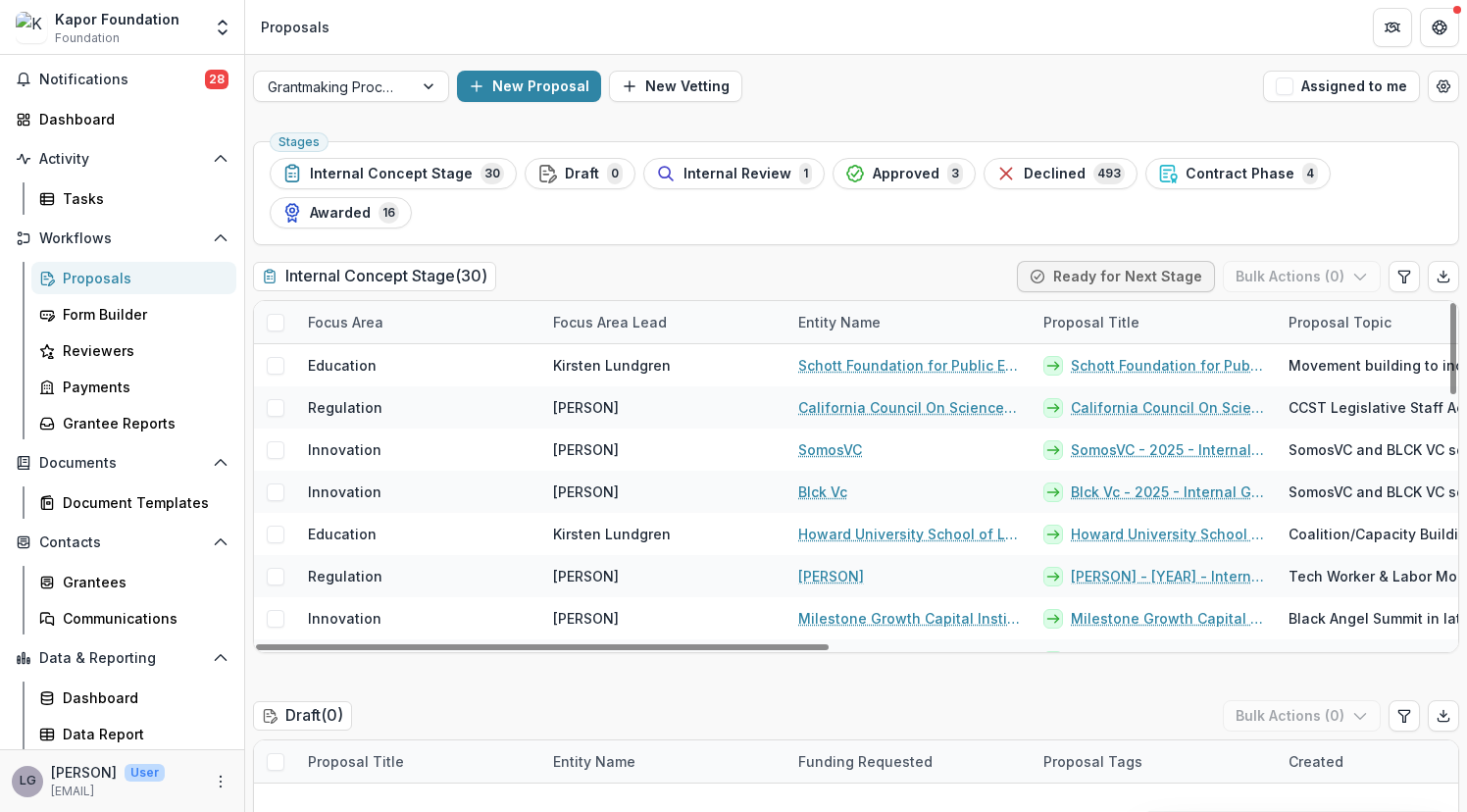 click at bounding box center (276, 323) 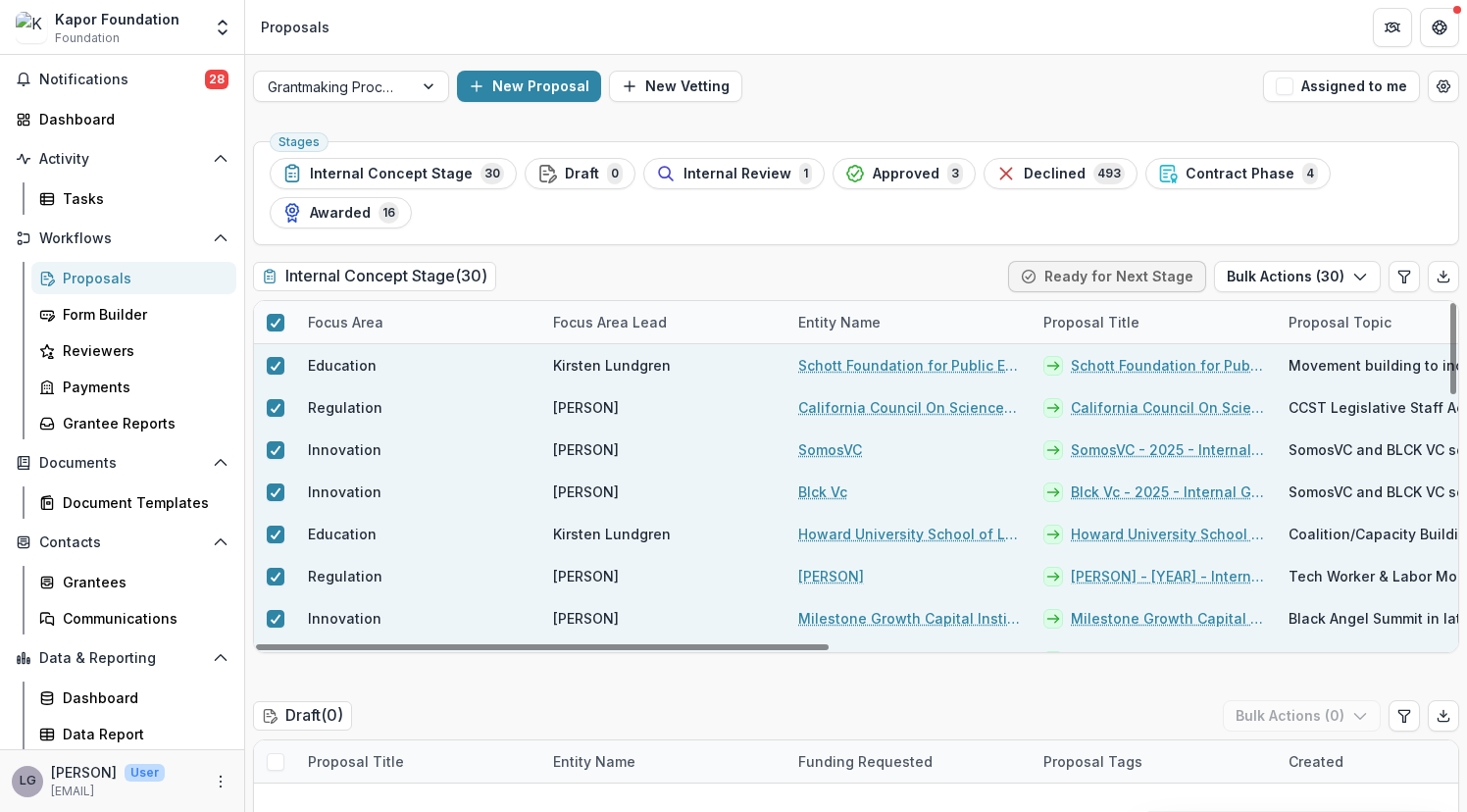 click on "Focus Area" at bounding box center [345, 322] 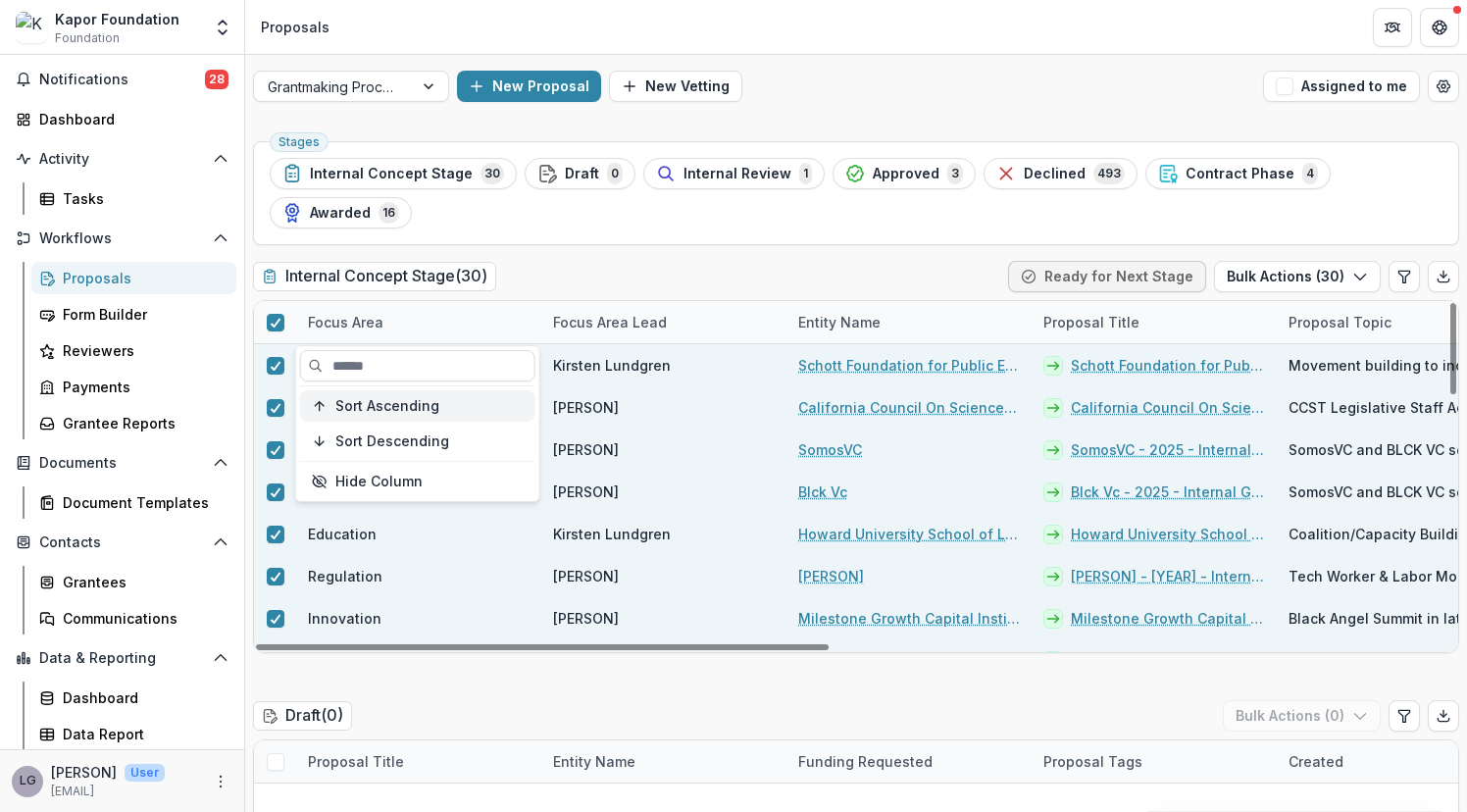 click on "Sort Ascending" at bounding box center [418, 406] 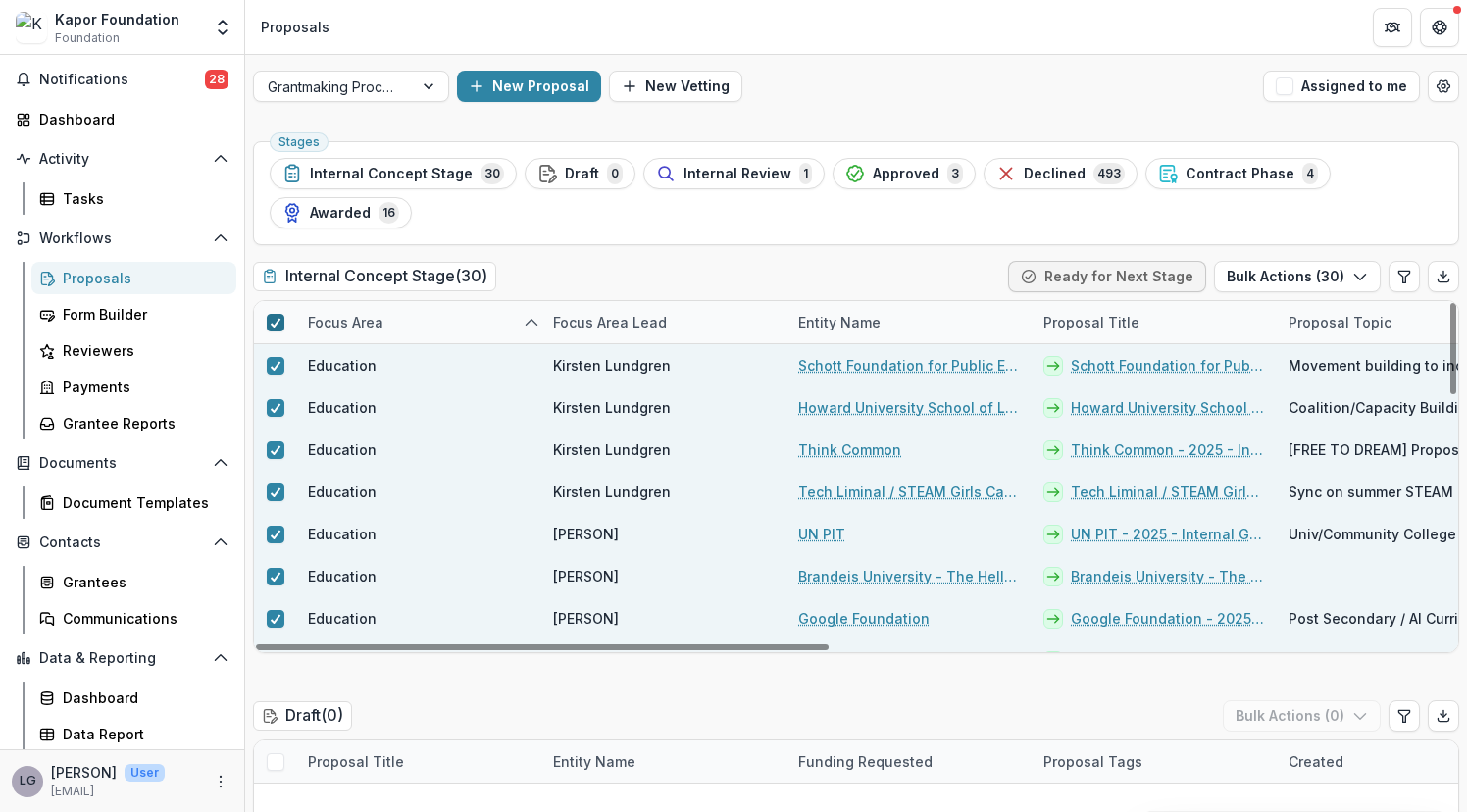 click 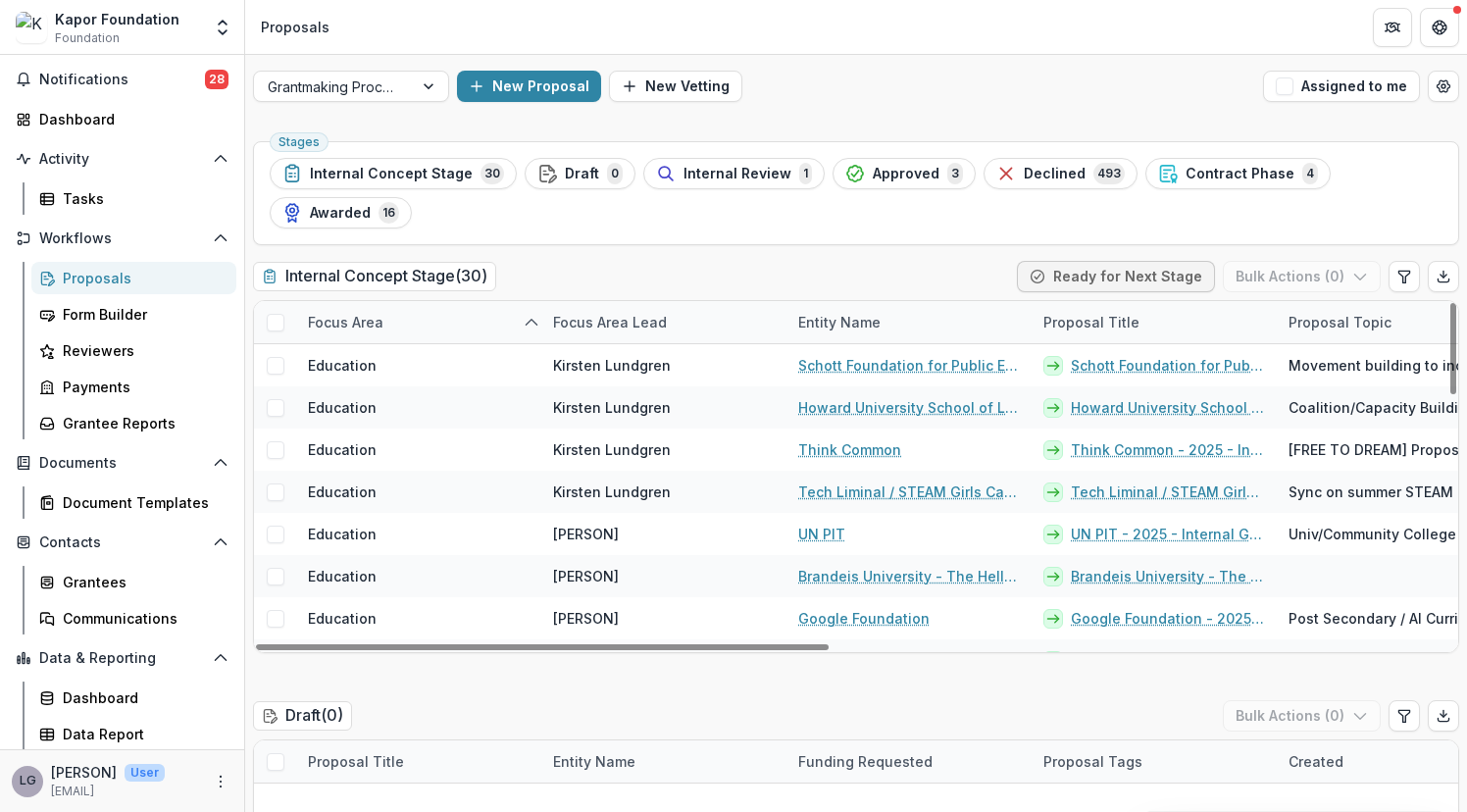click on "Focus Area" at bounding box center [345, 322] 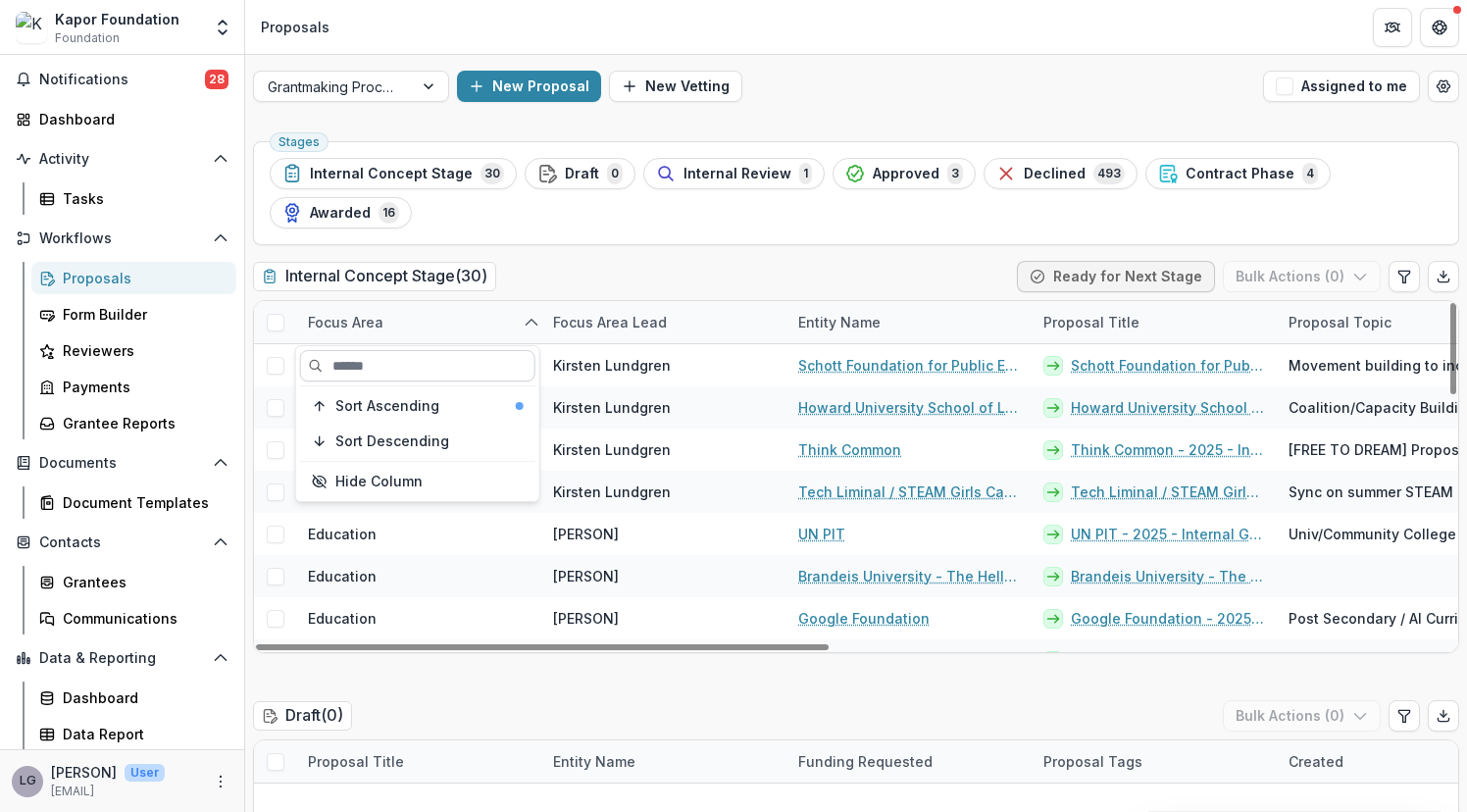 click at bounding box center (418, 366) 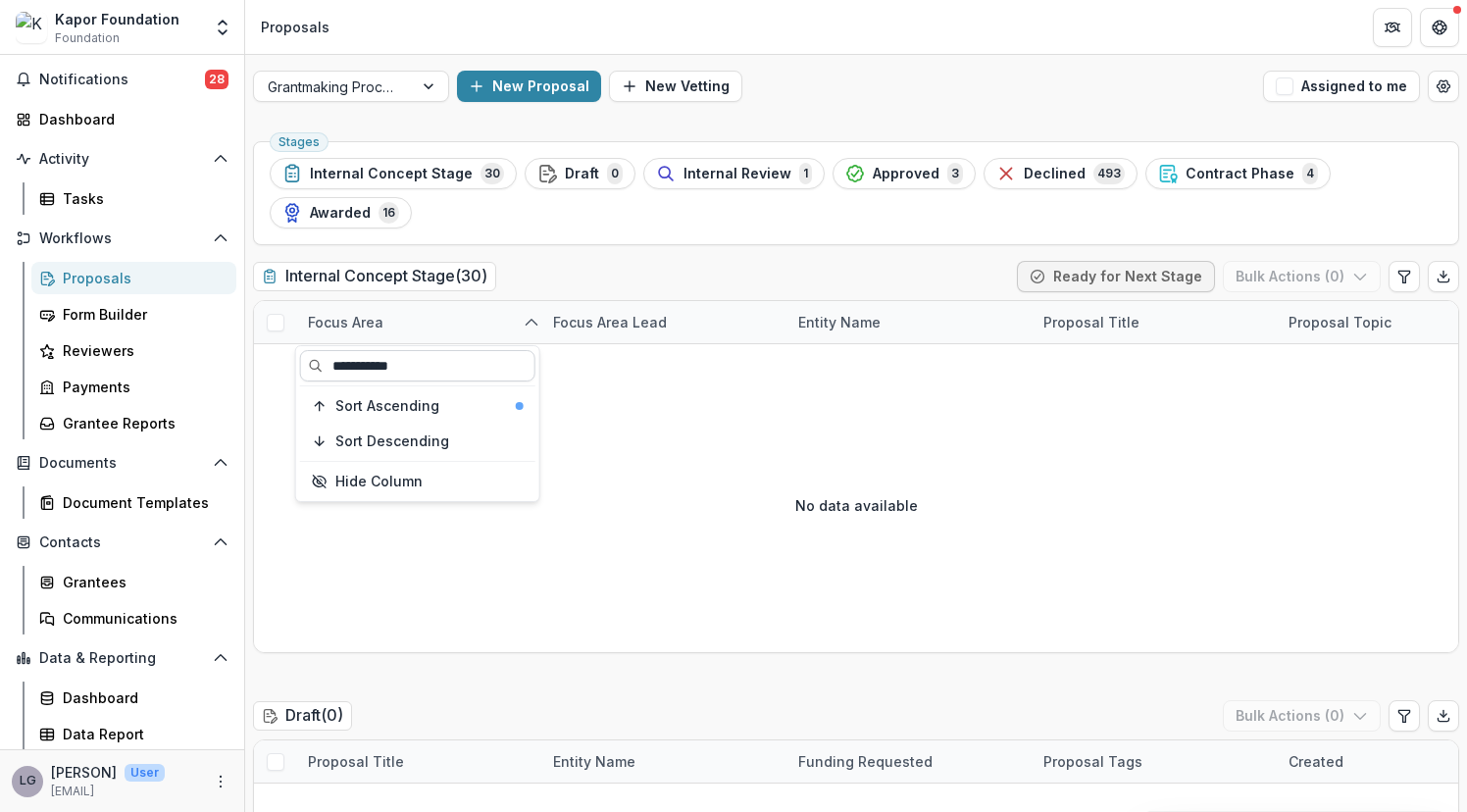 type on "**********" 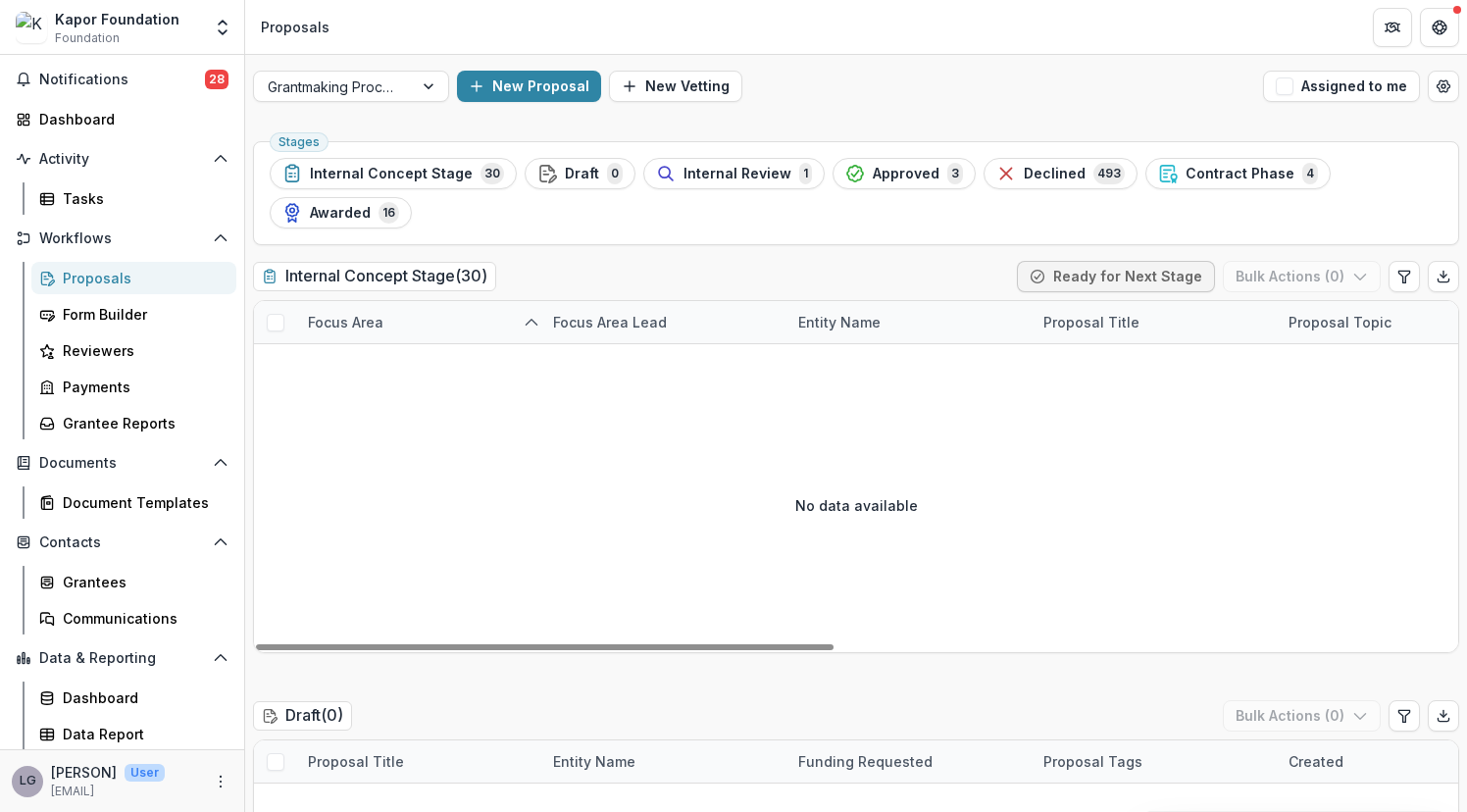 click on "Focus Area" at bounding box center [345, 322] 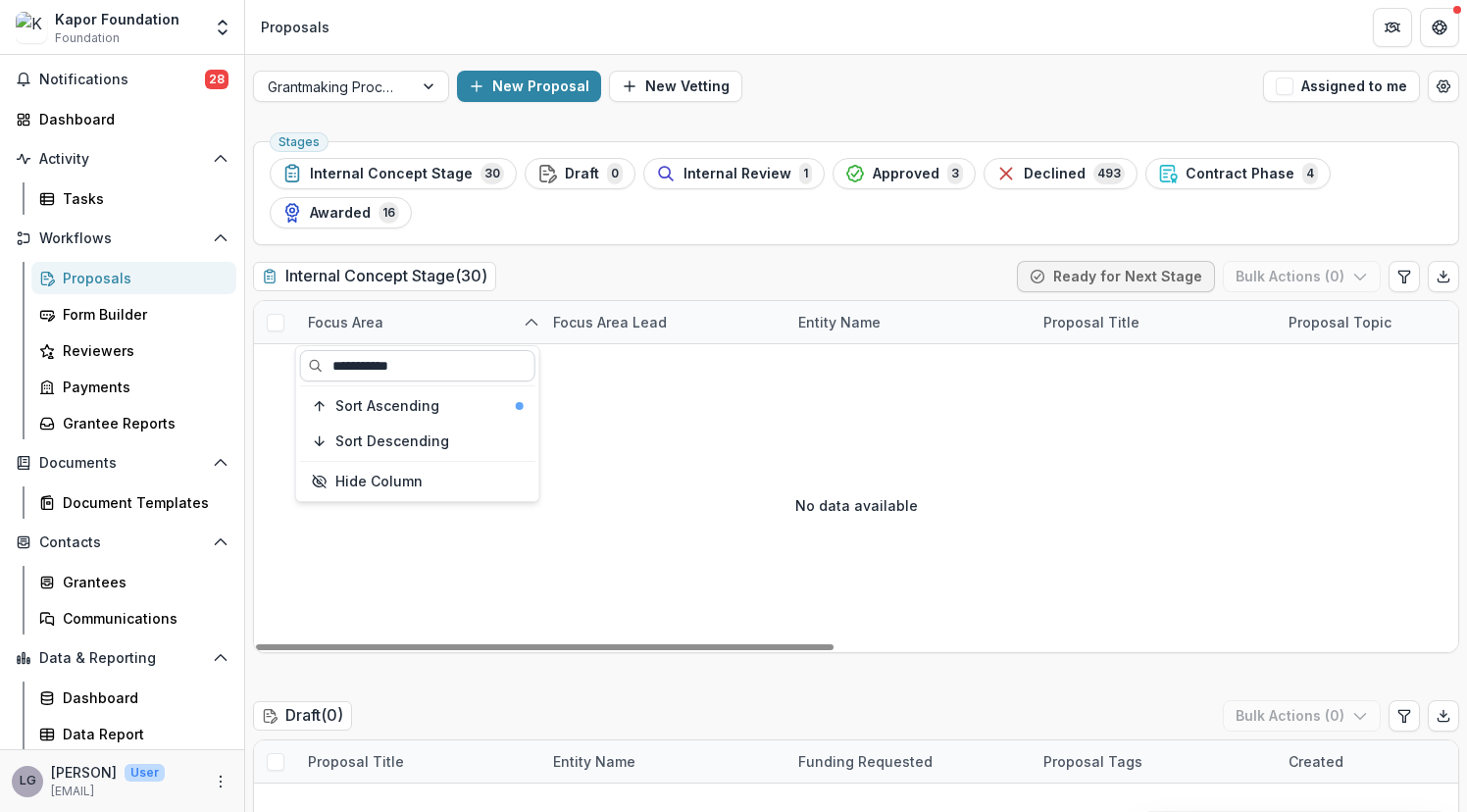 click on "**********" at bounding box center [418, 366] 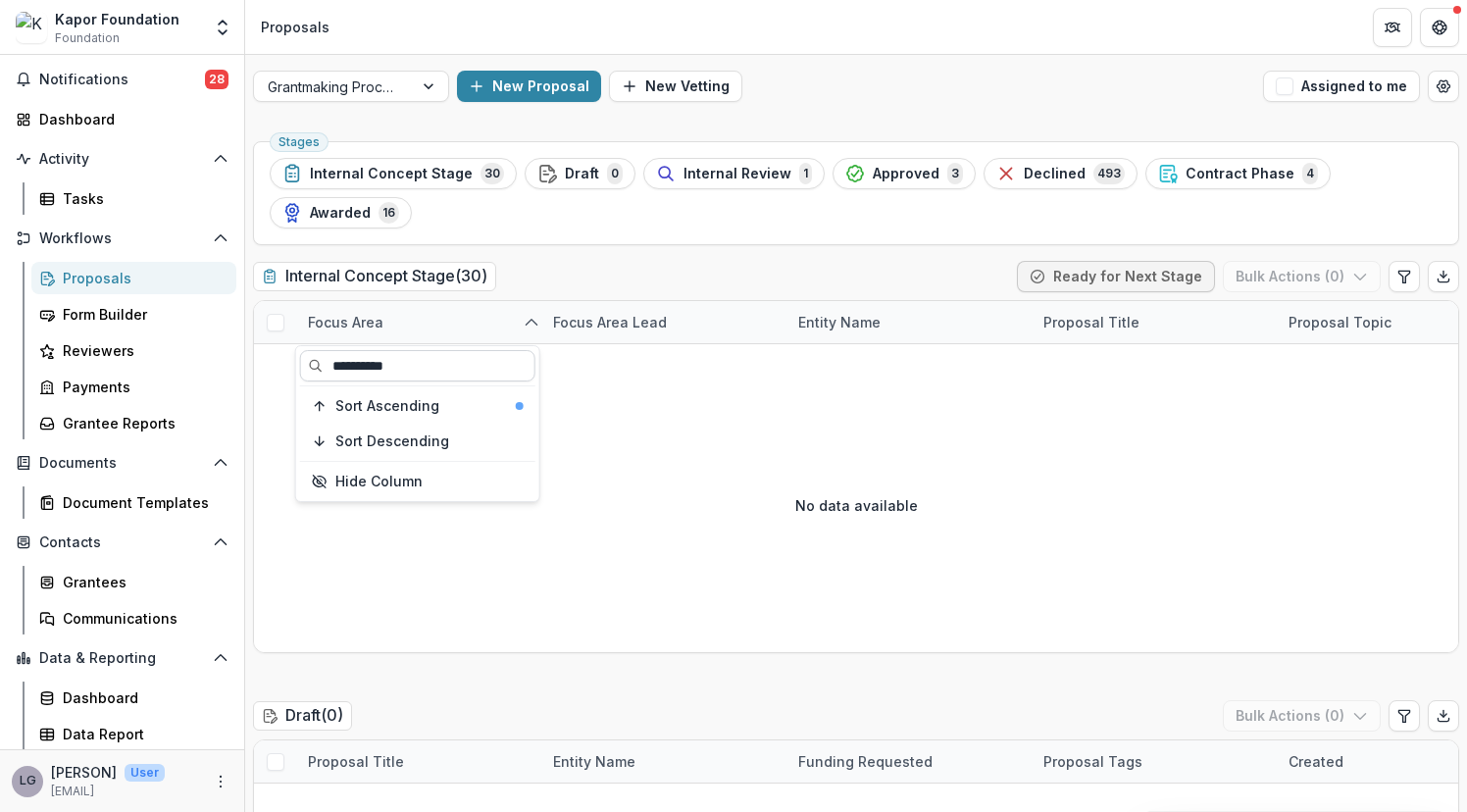 type on "**********" 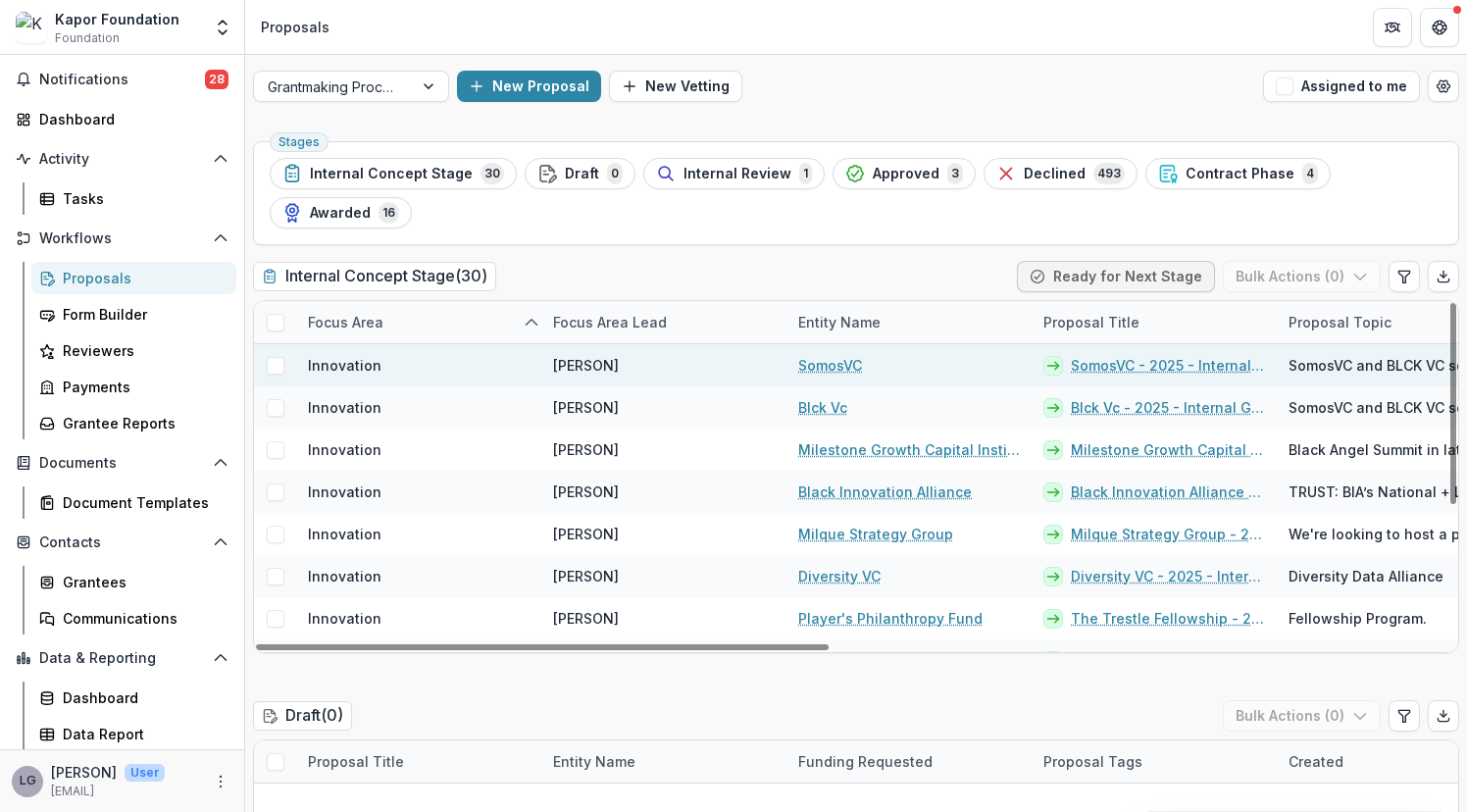click at bounding box center [276, 366] 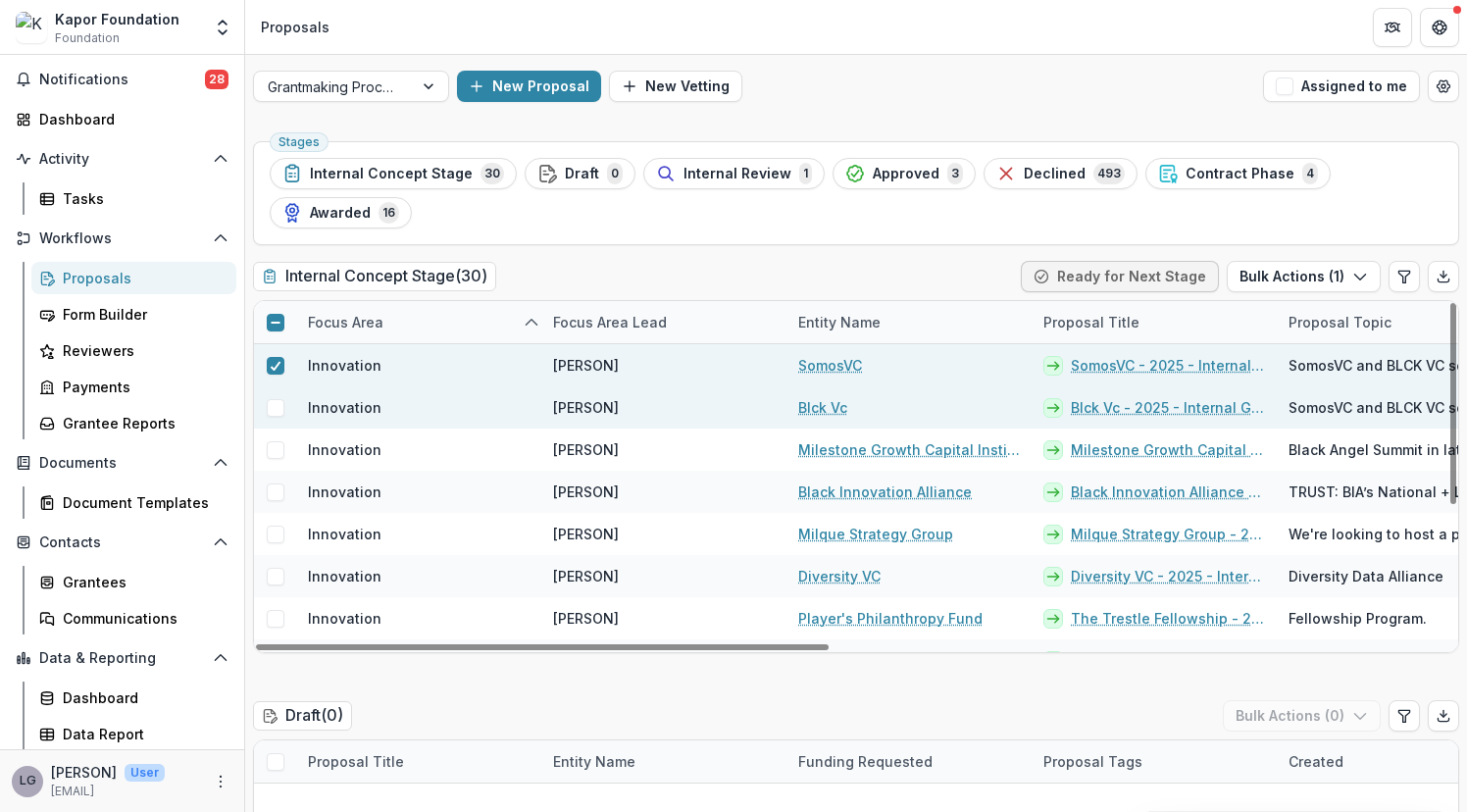 click at bounding box center [276, 408] 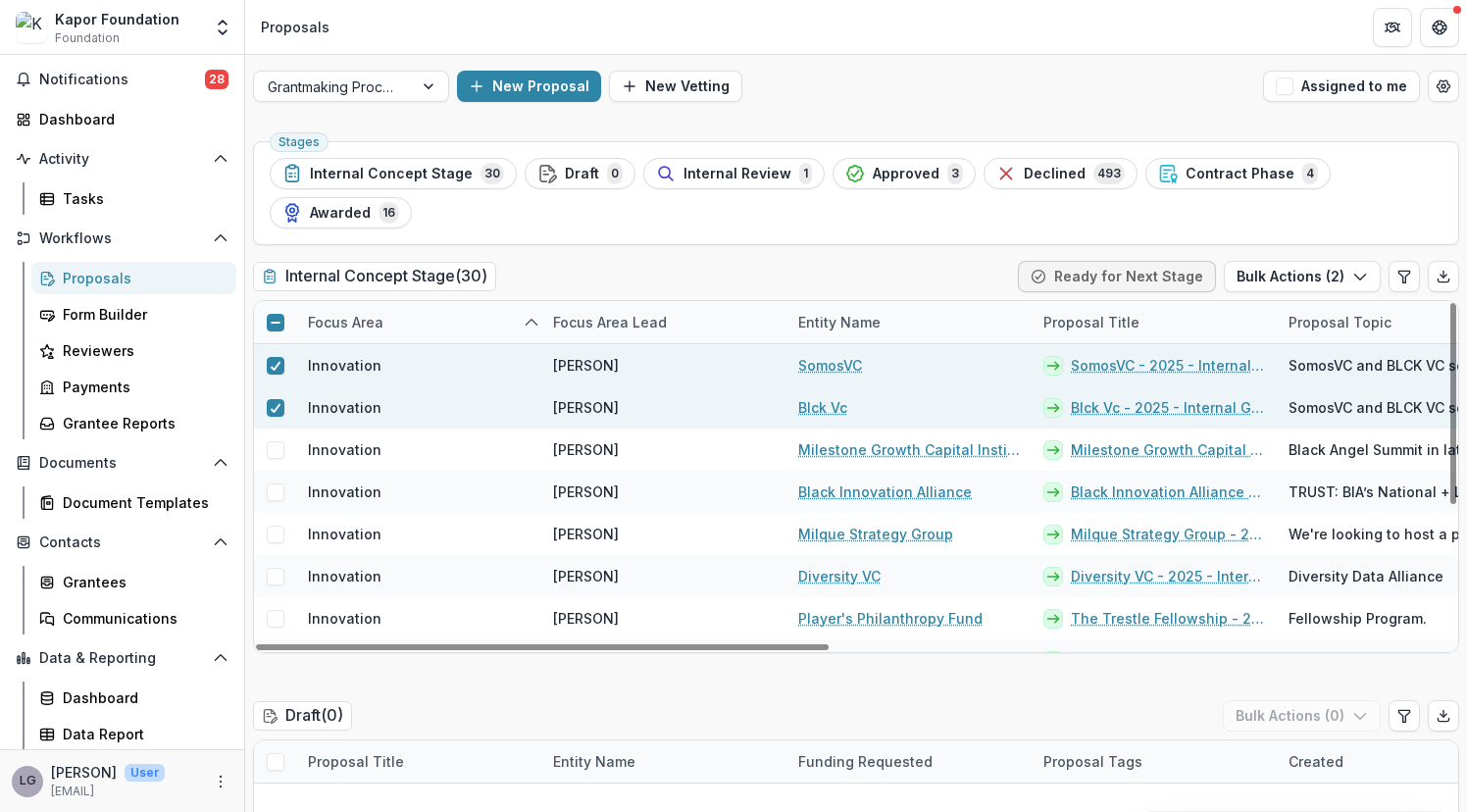 click on "SomosVC - 2025 - Internal Grant Concept Form" at bounding box center (1168, 365) 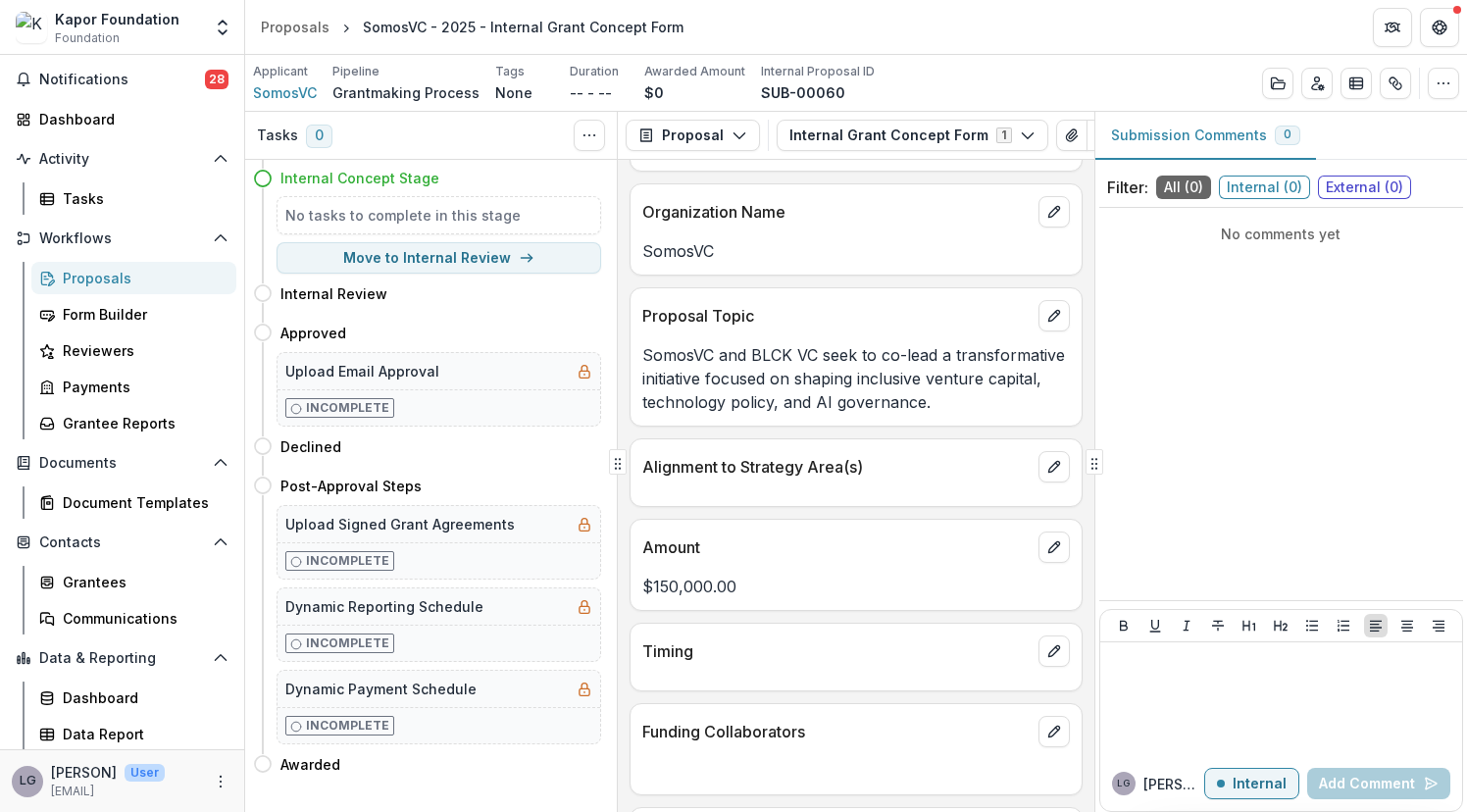 scroll, scrollTop: 299, scrollLeft: 0, axis: vertical 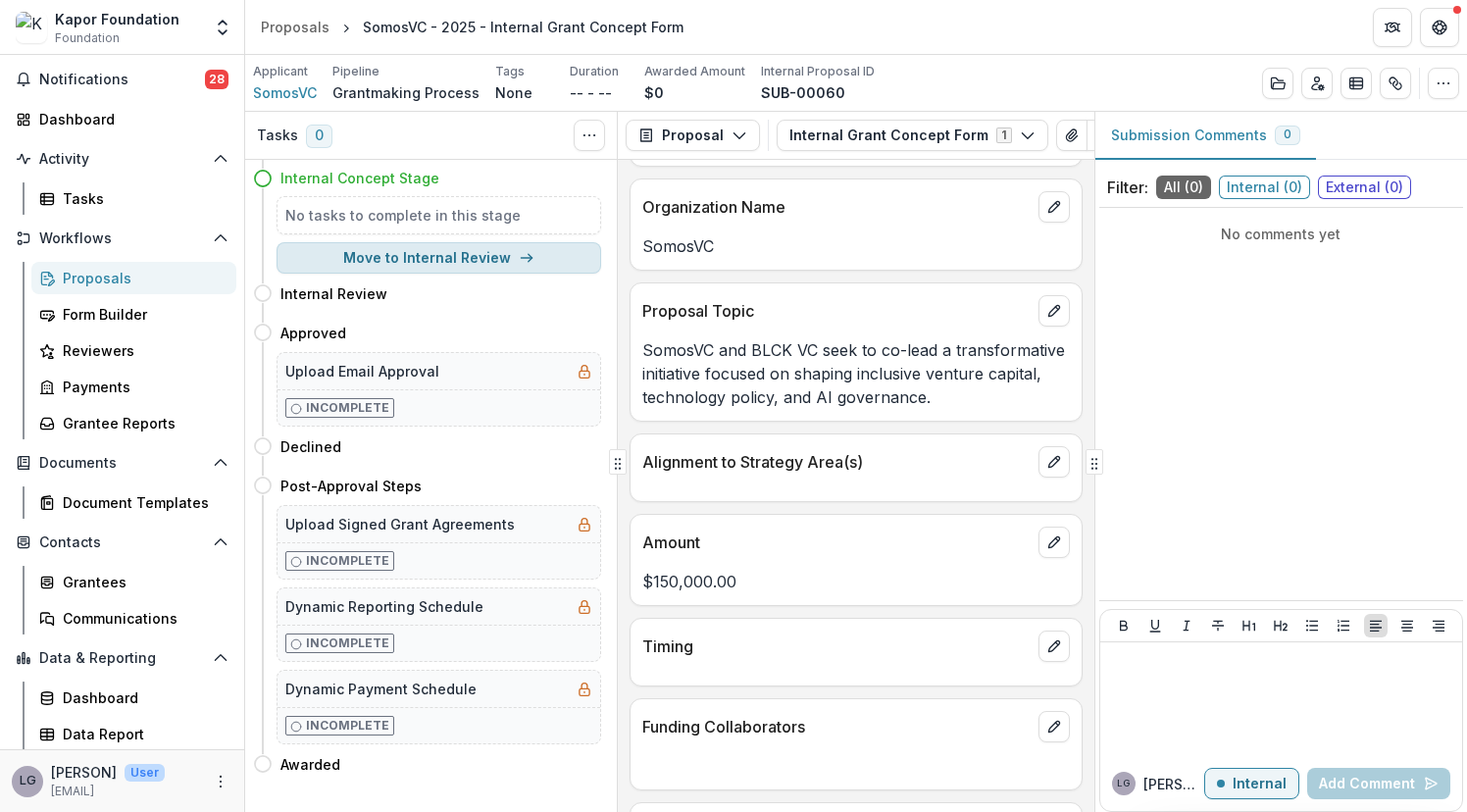 click 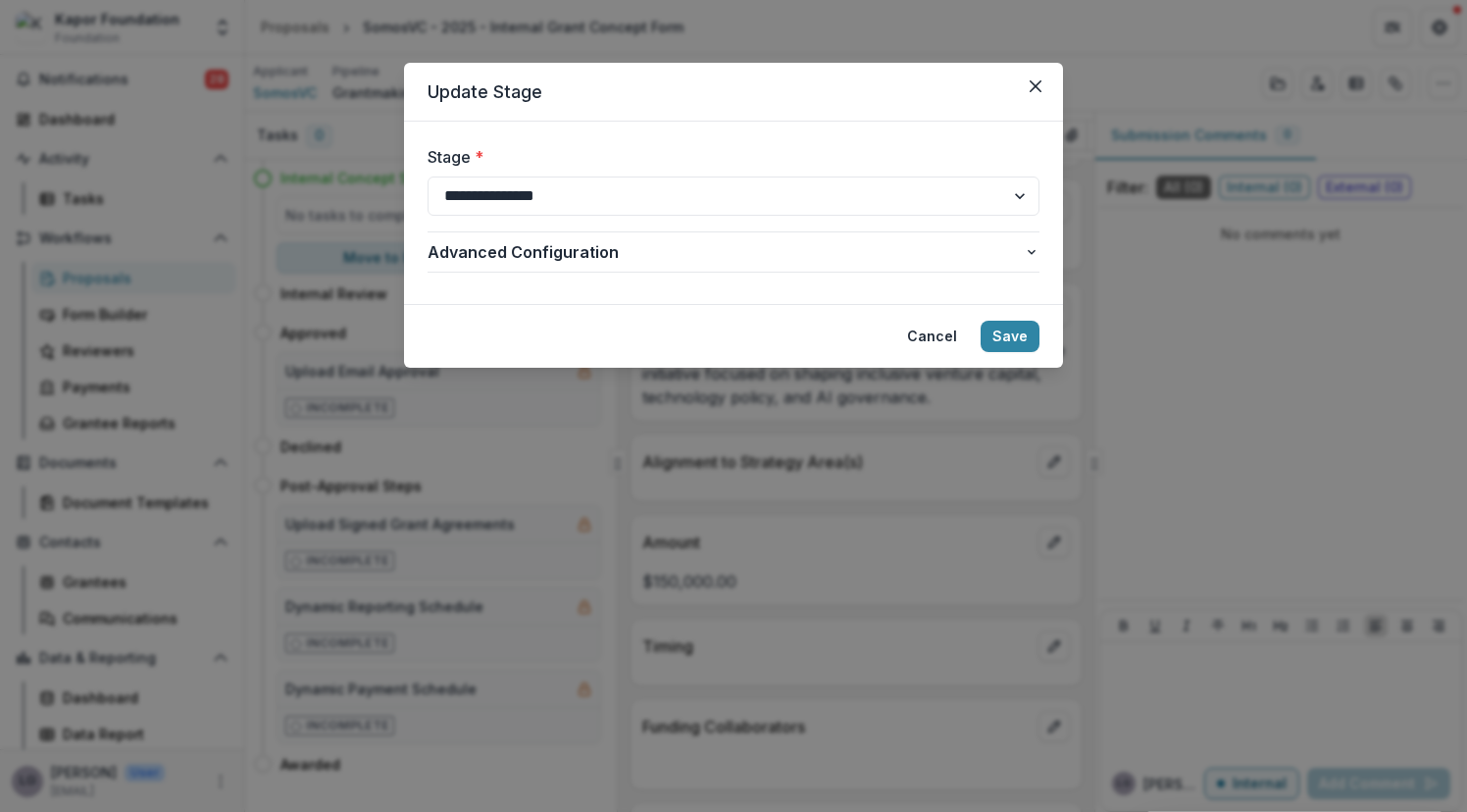 select on "**********" 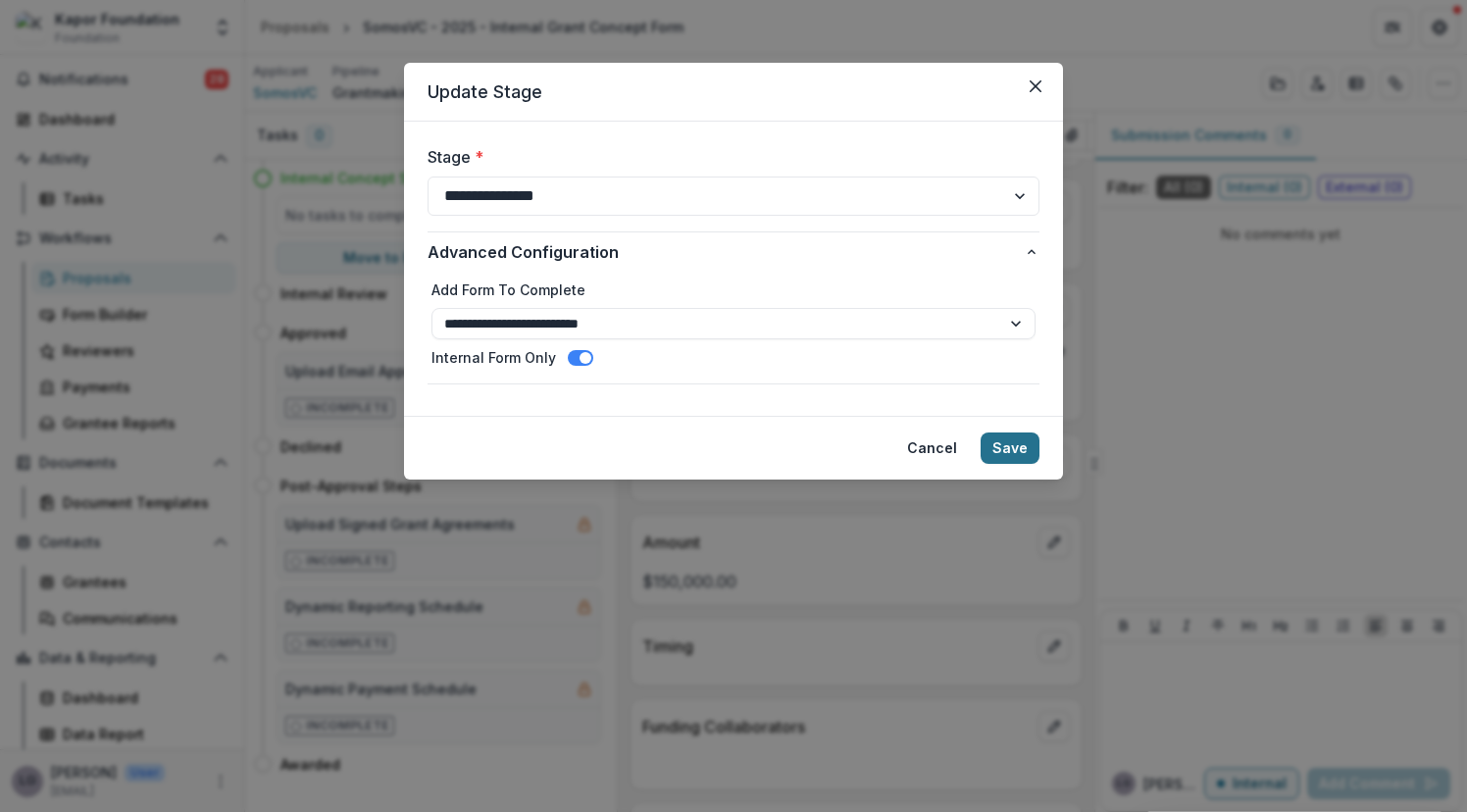 click on "Save" at bounding box center [1010, 448] 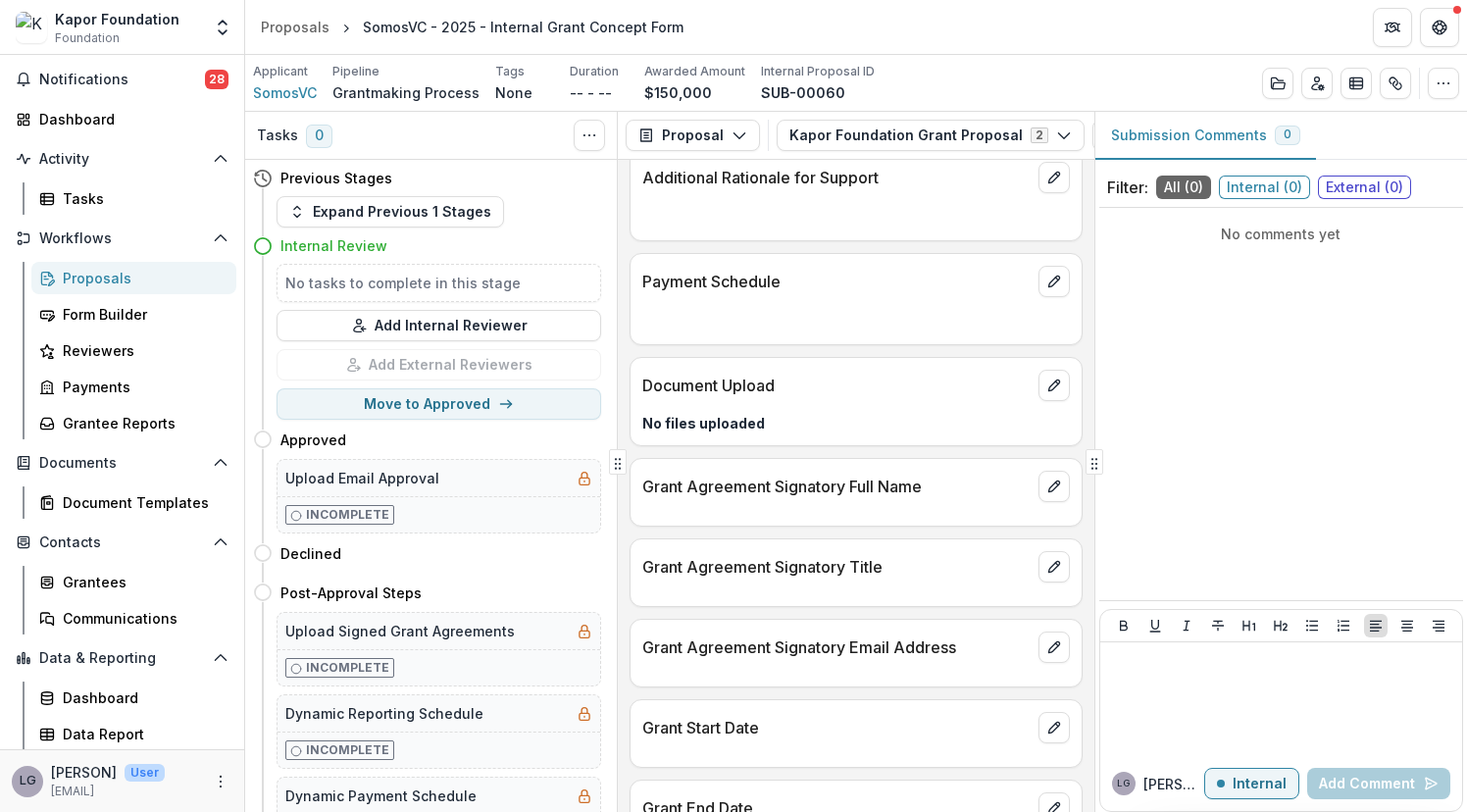 scroll, scrollTop: 1005, scrollLeft: 0, axis: vertical 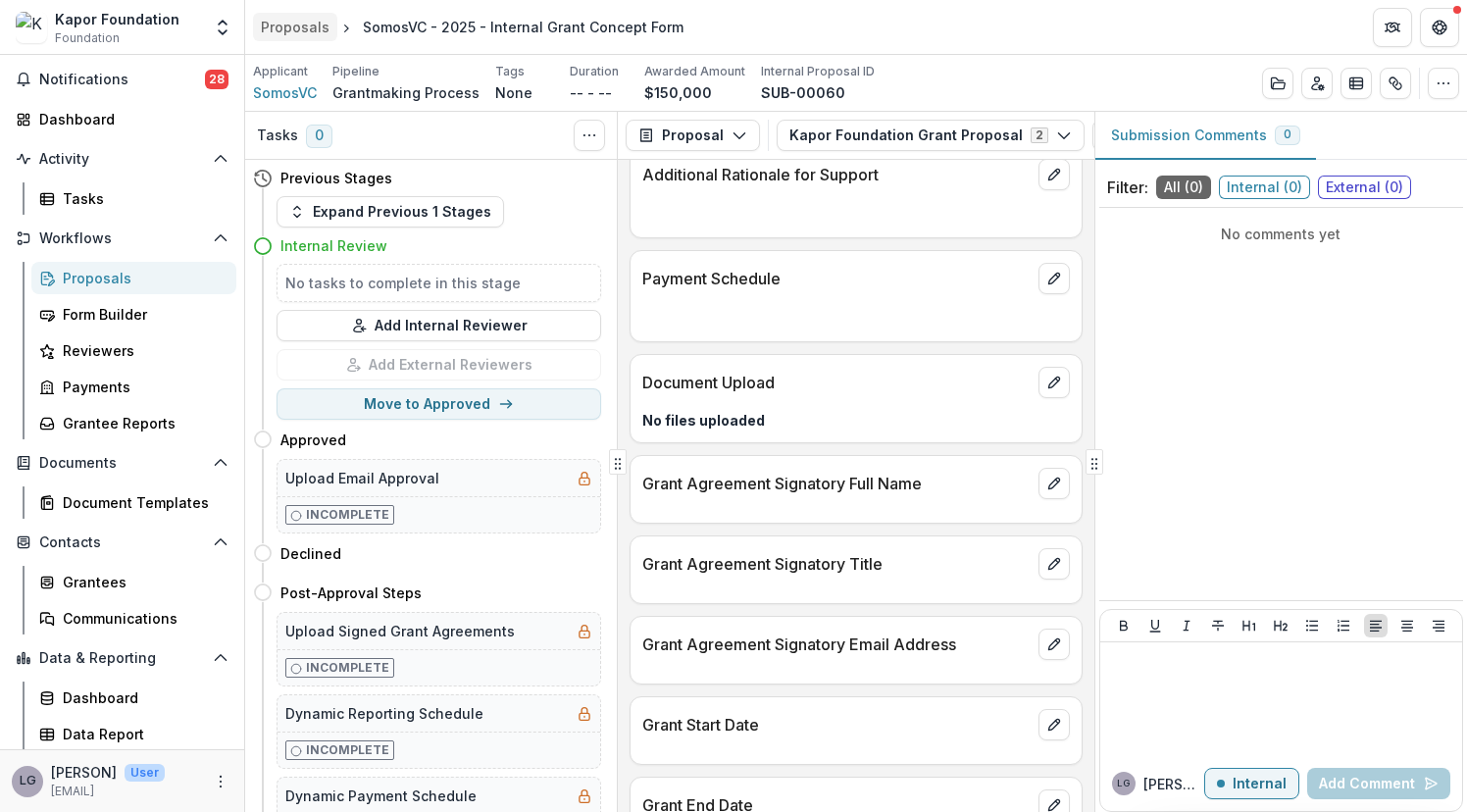 click on "Proposals" at bounding box center [295, 26] 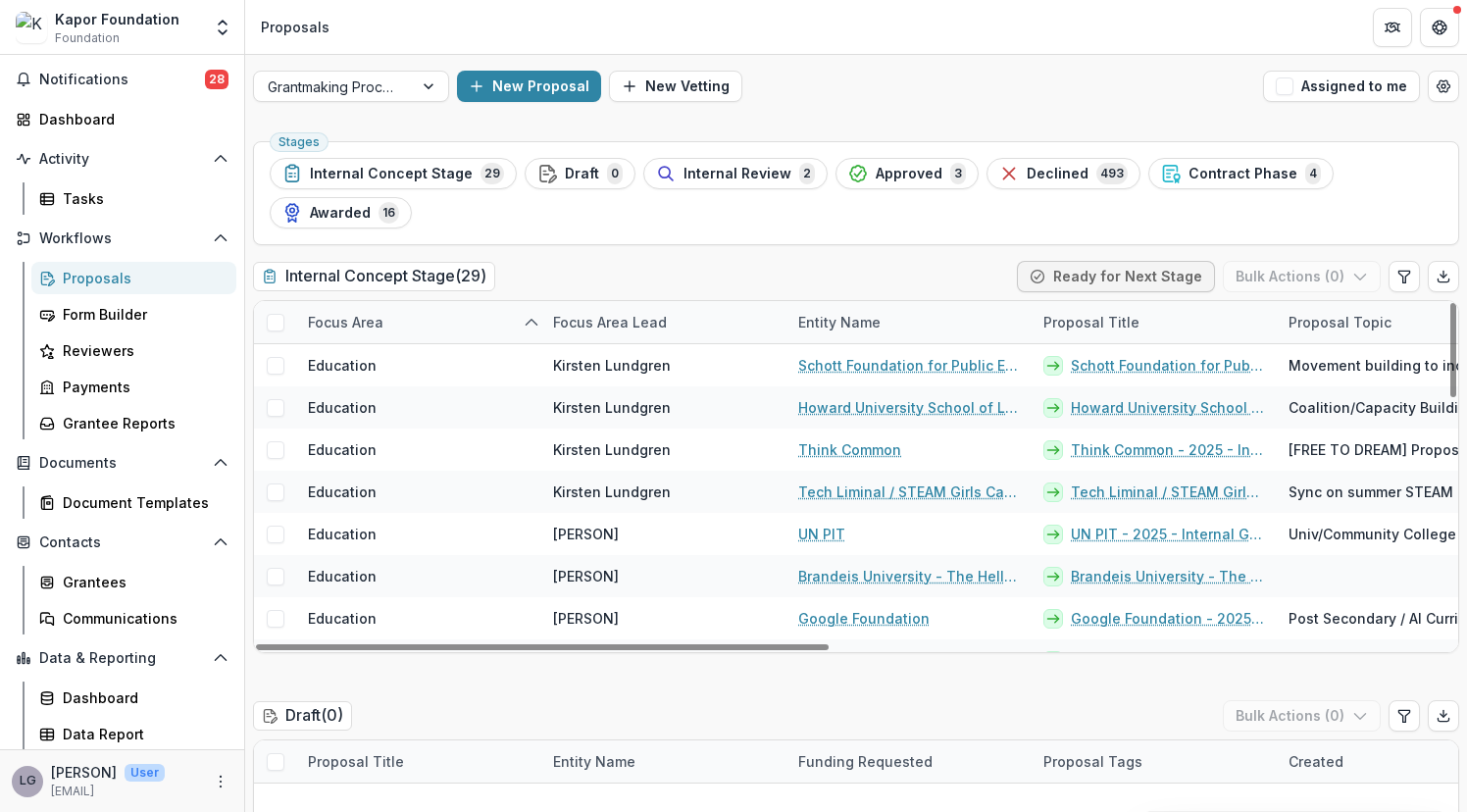 click on "Focus Area" at bounding box center (345, 322) 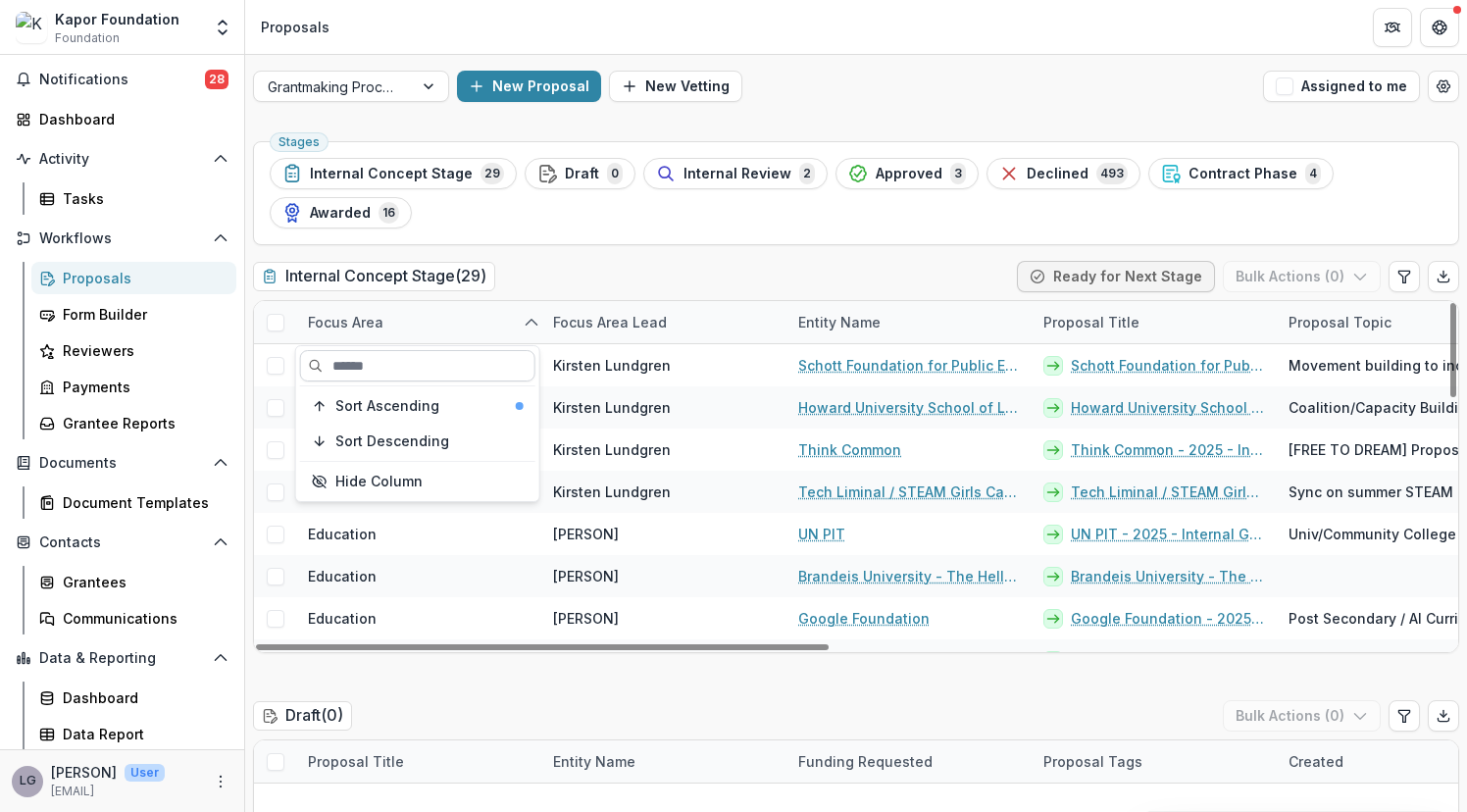 click at bounding box center (418, 366) 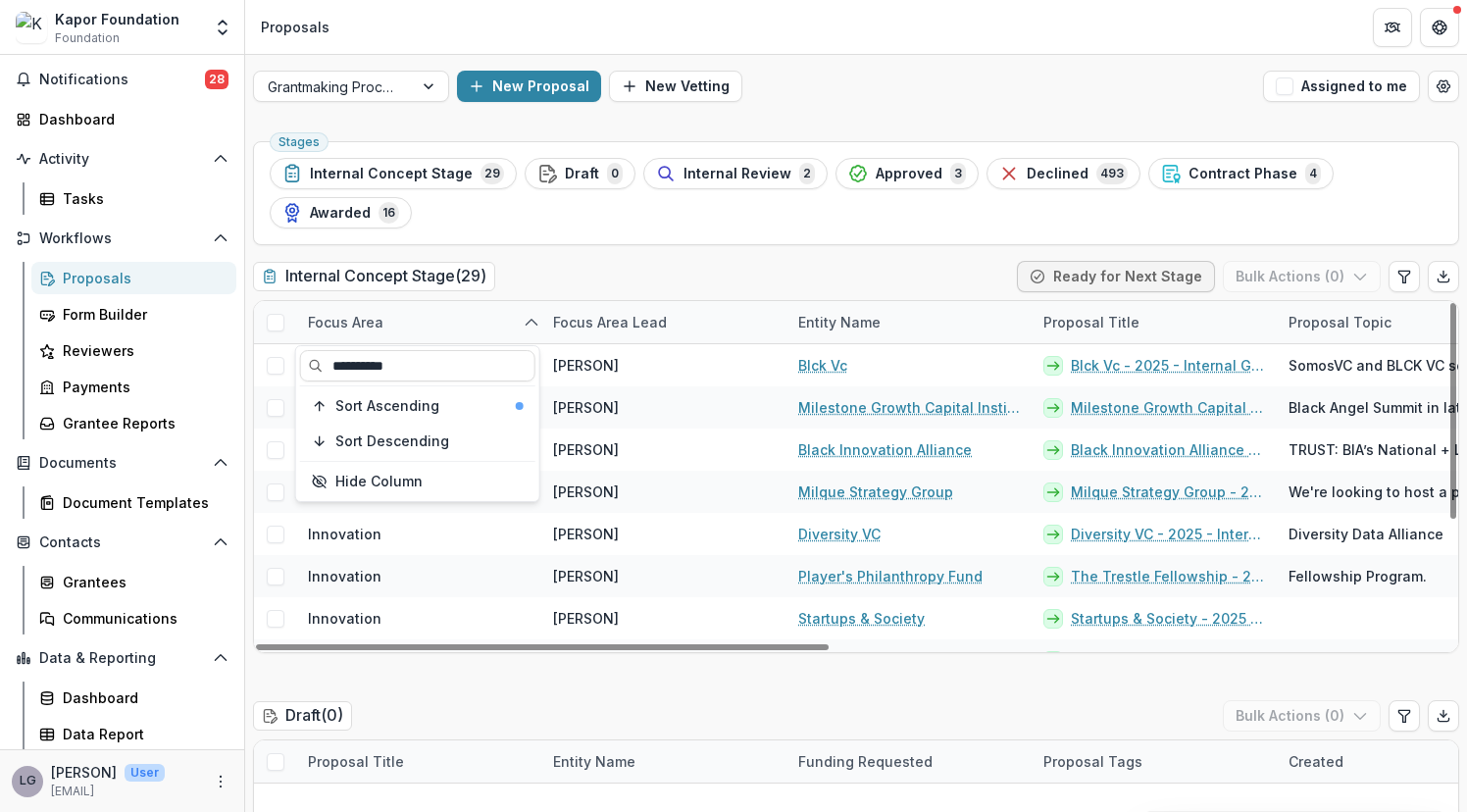 type on "**********" 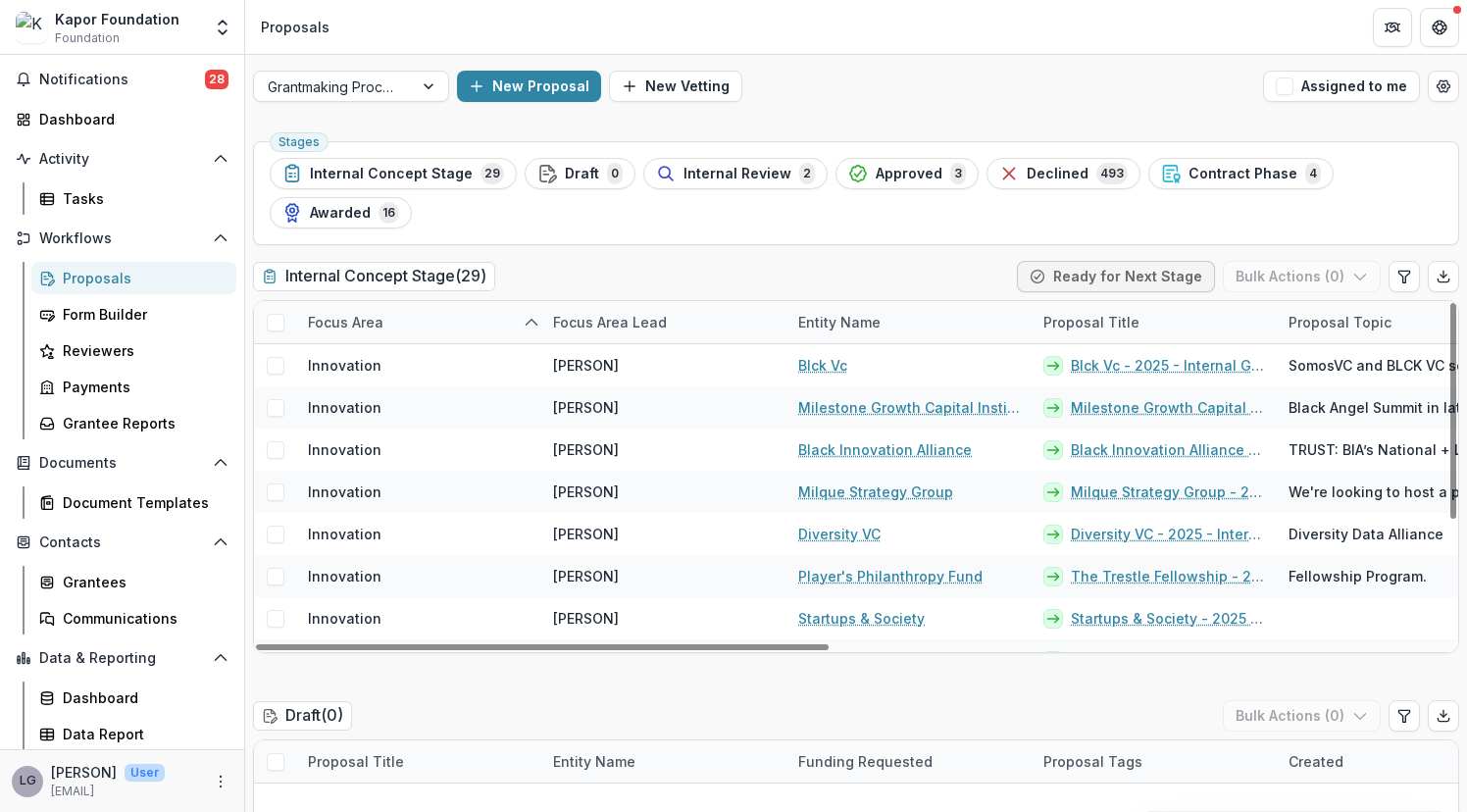 click on "Stages Internal Concept Stage 29 Draft 0 Internal Review 2 Approved 3 Declined 493 Contract Phase 4 Awarded 16" at bounding box center (856, 193) 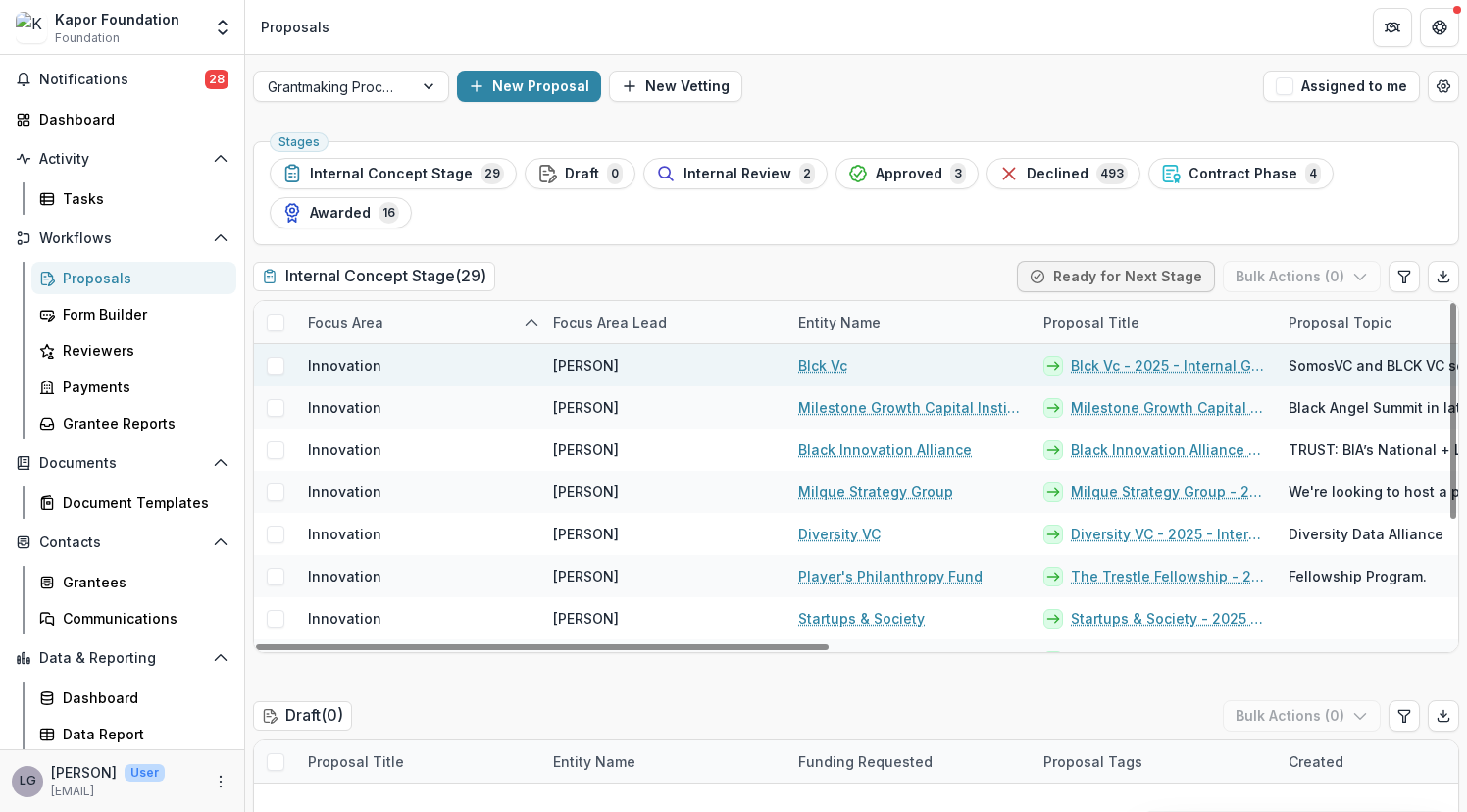 click at bounding box center (276, 366) 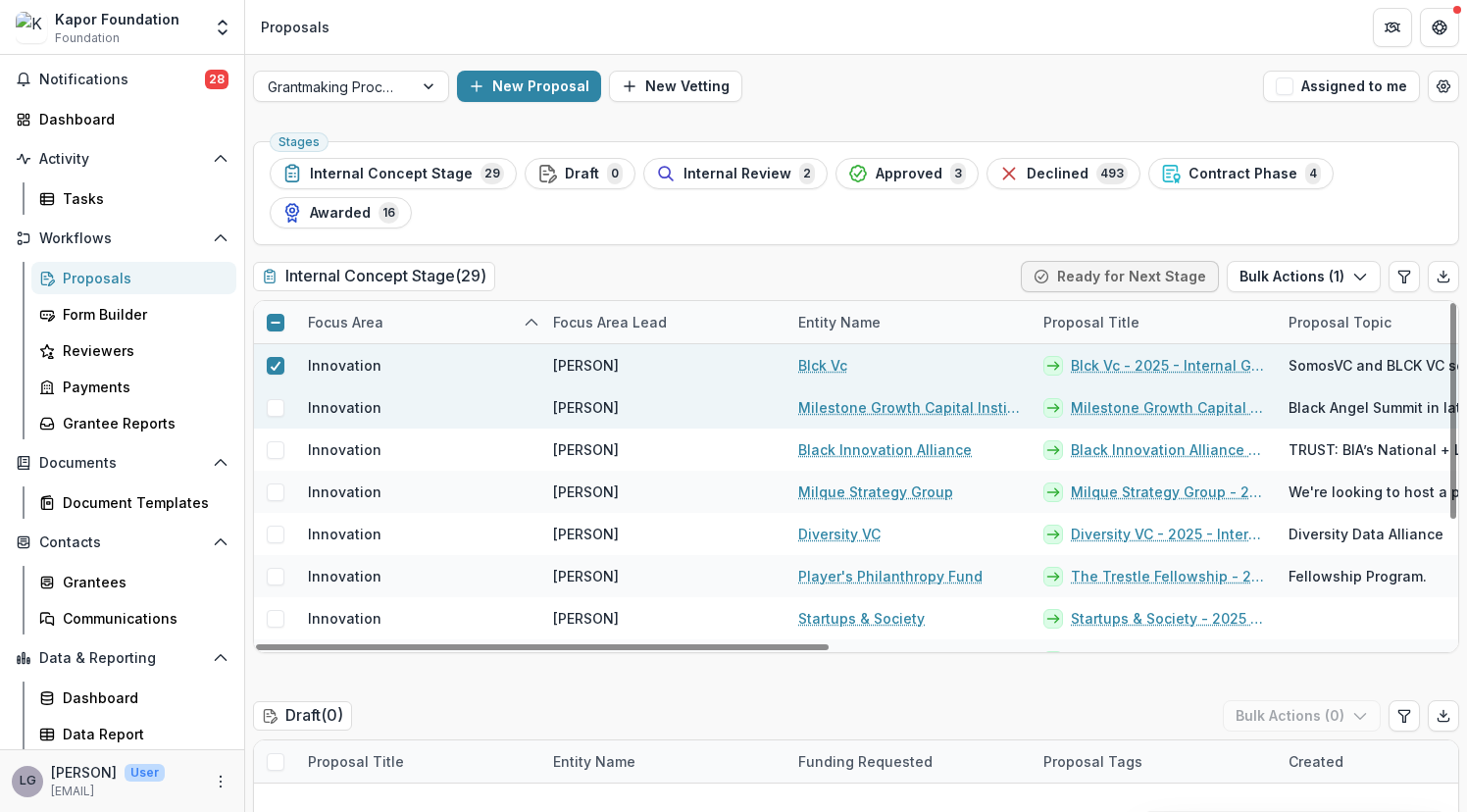 click at bounding box center (276, 408) 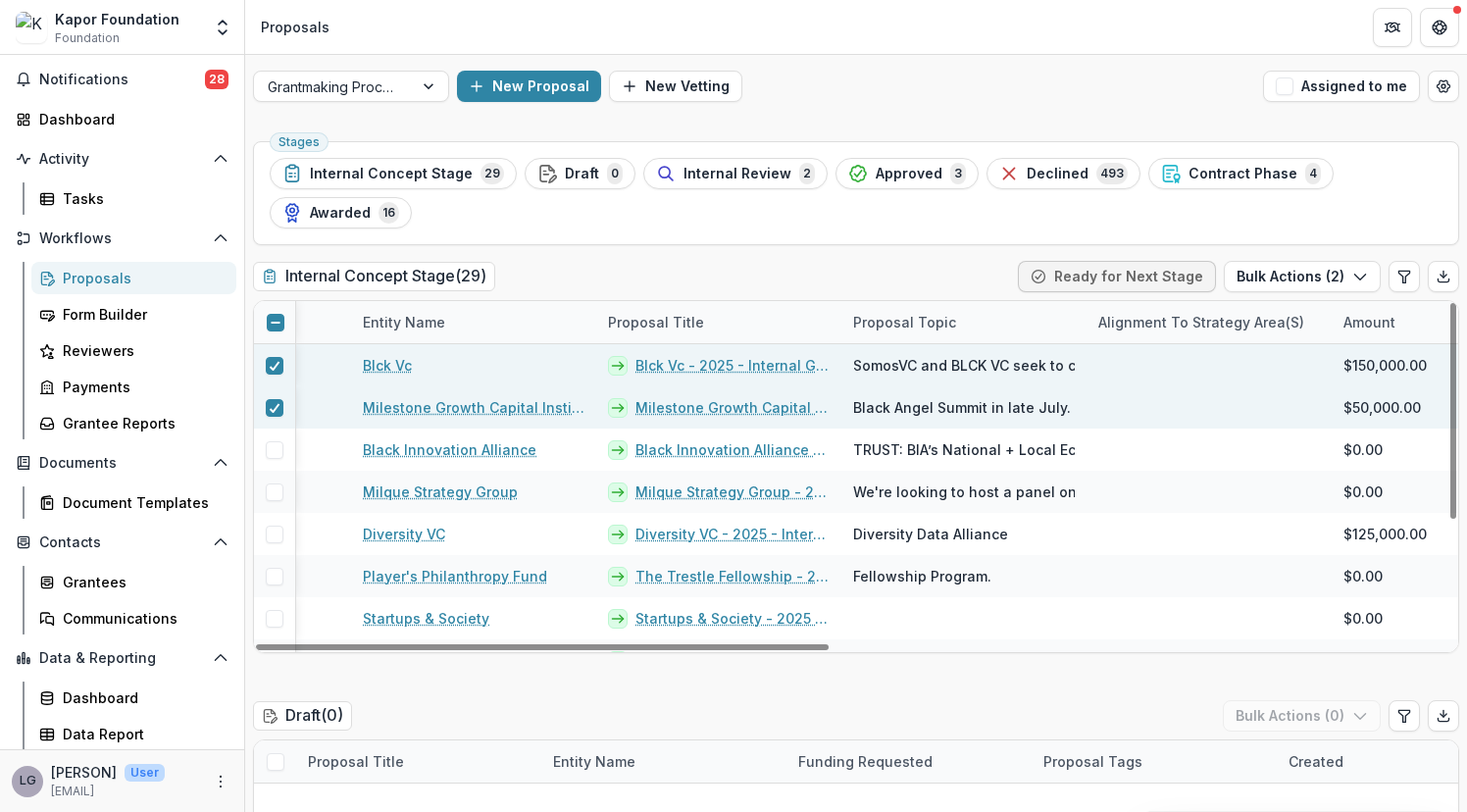 scroll, scrollTop: 0, scrollLeft: 0, axis: both 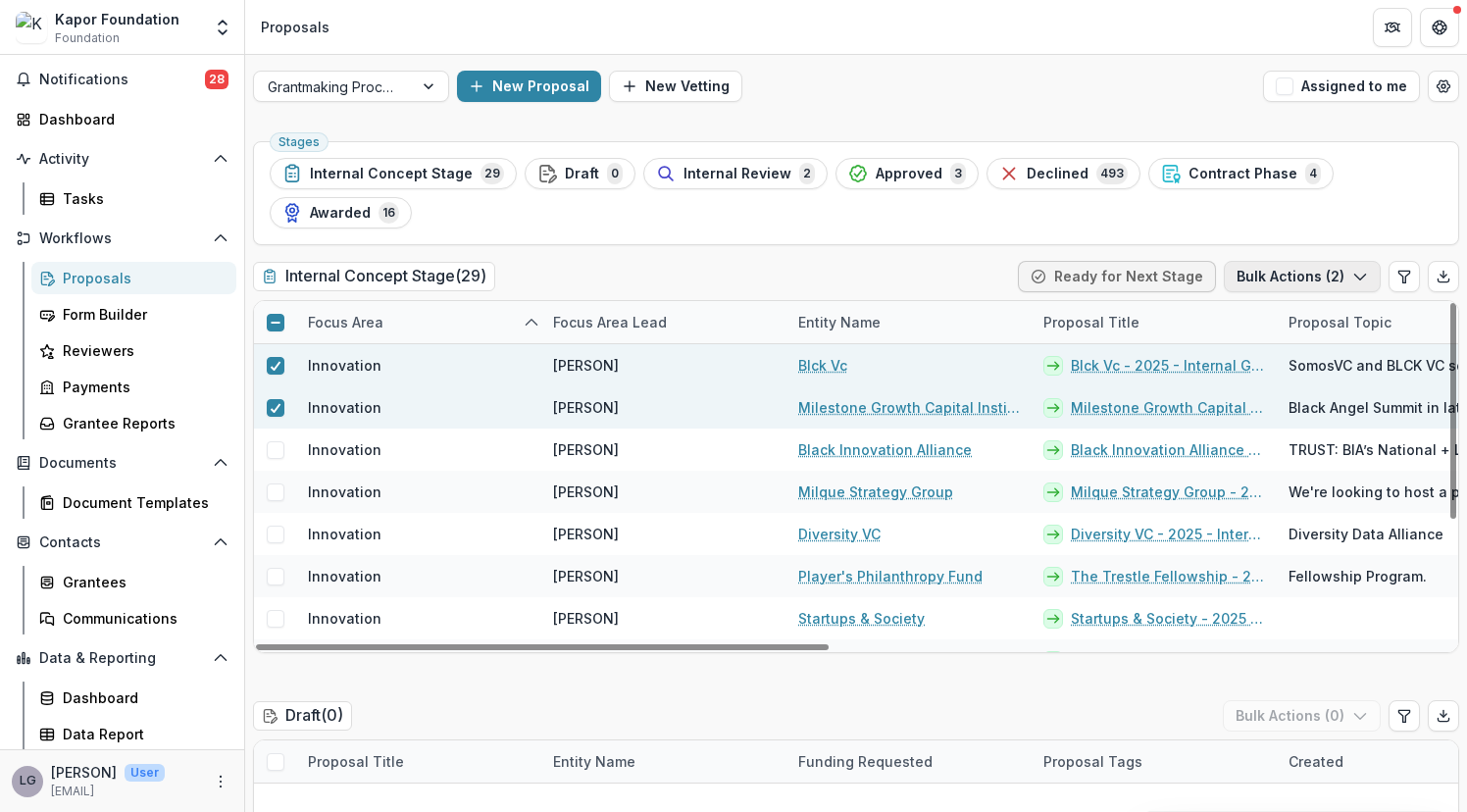 click on "Bulk Actions ( 2 )" at bounding box center (1302, 277) 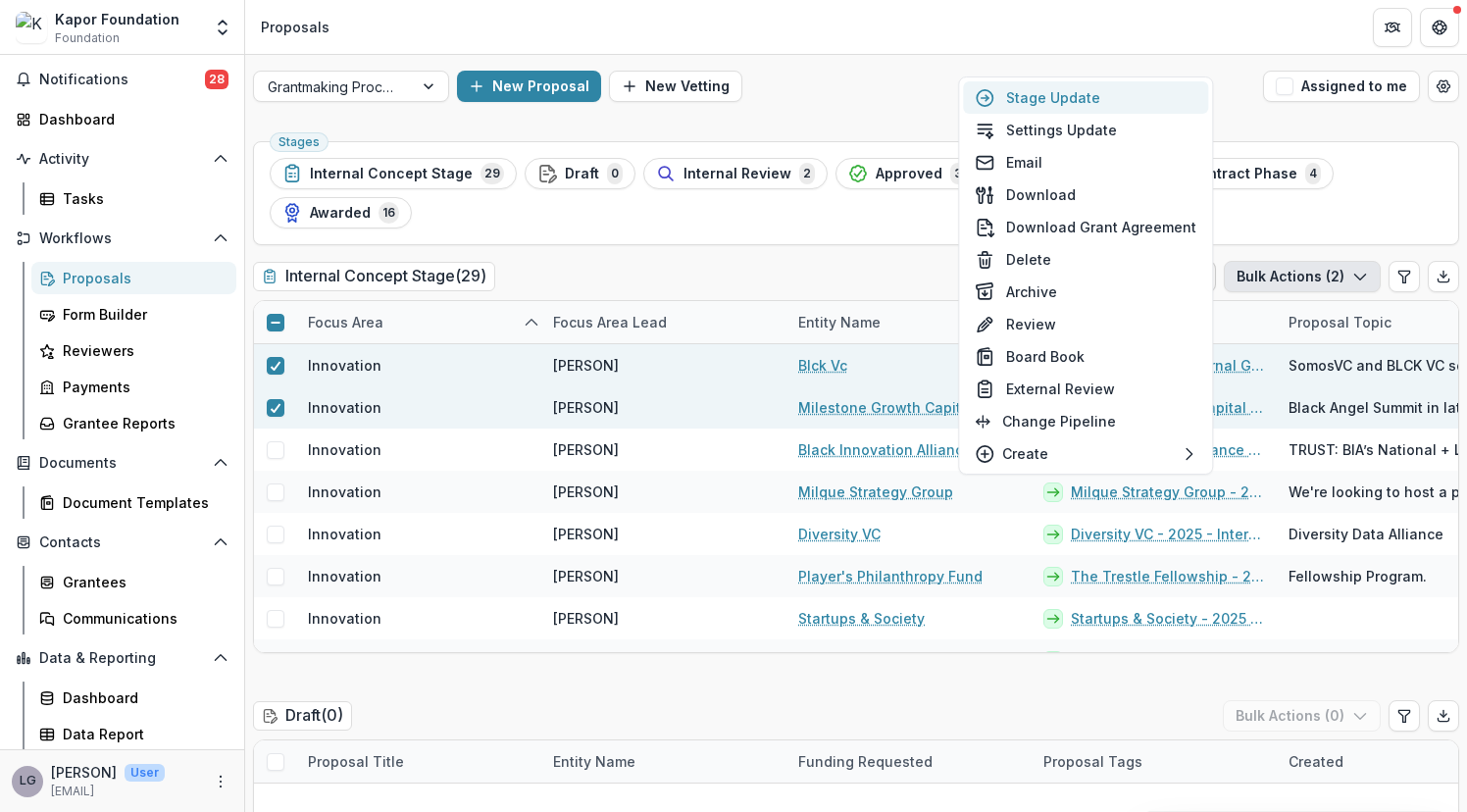 click on "Stage Update" at bounding box center [1086, 97] 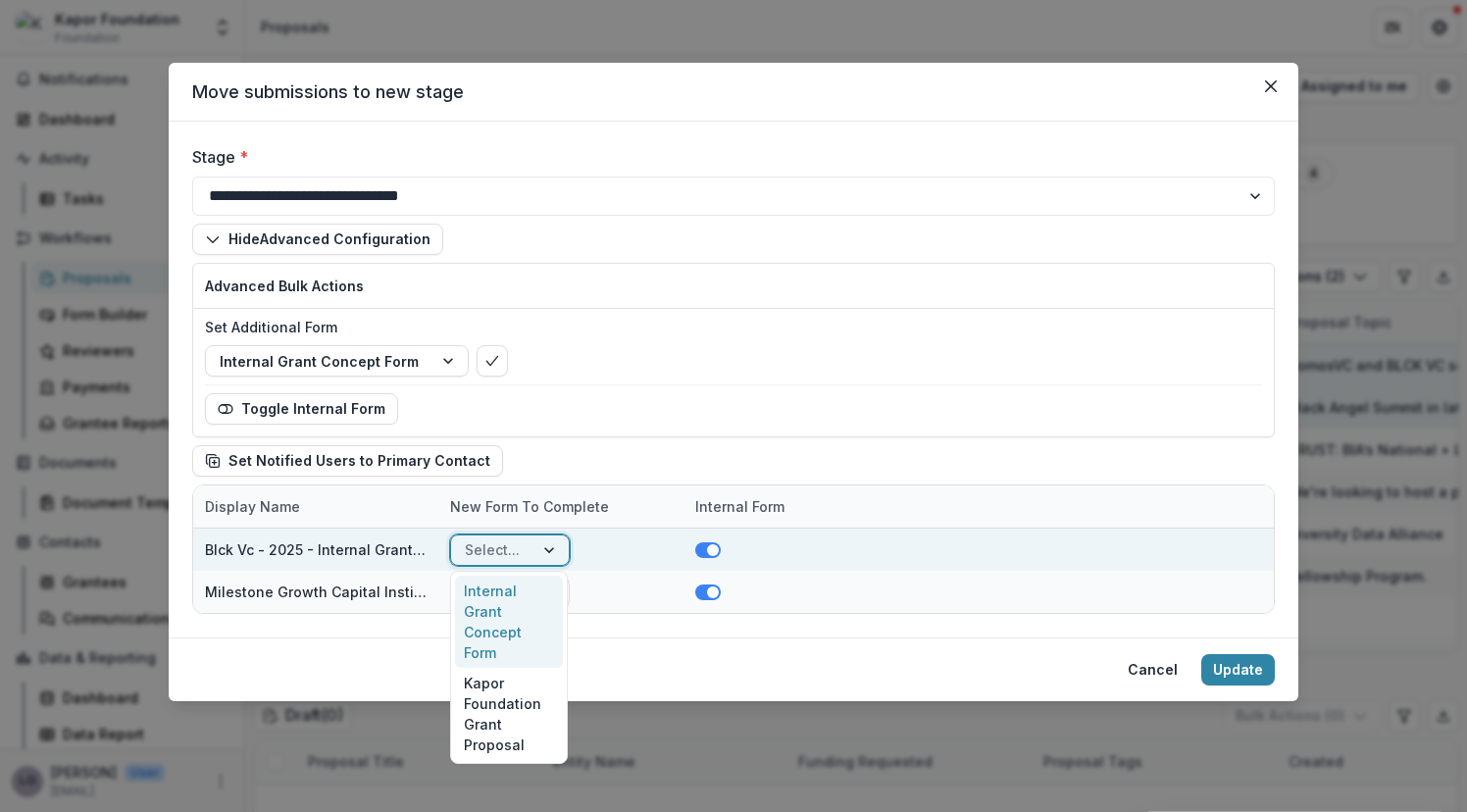 click at bounding box center (492, 549) 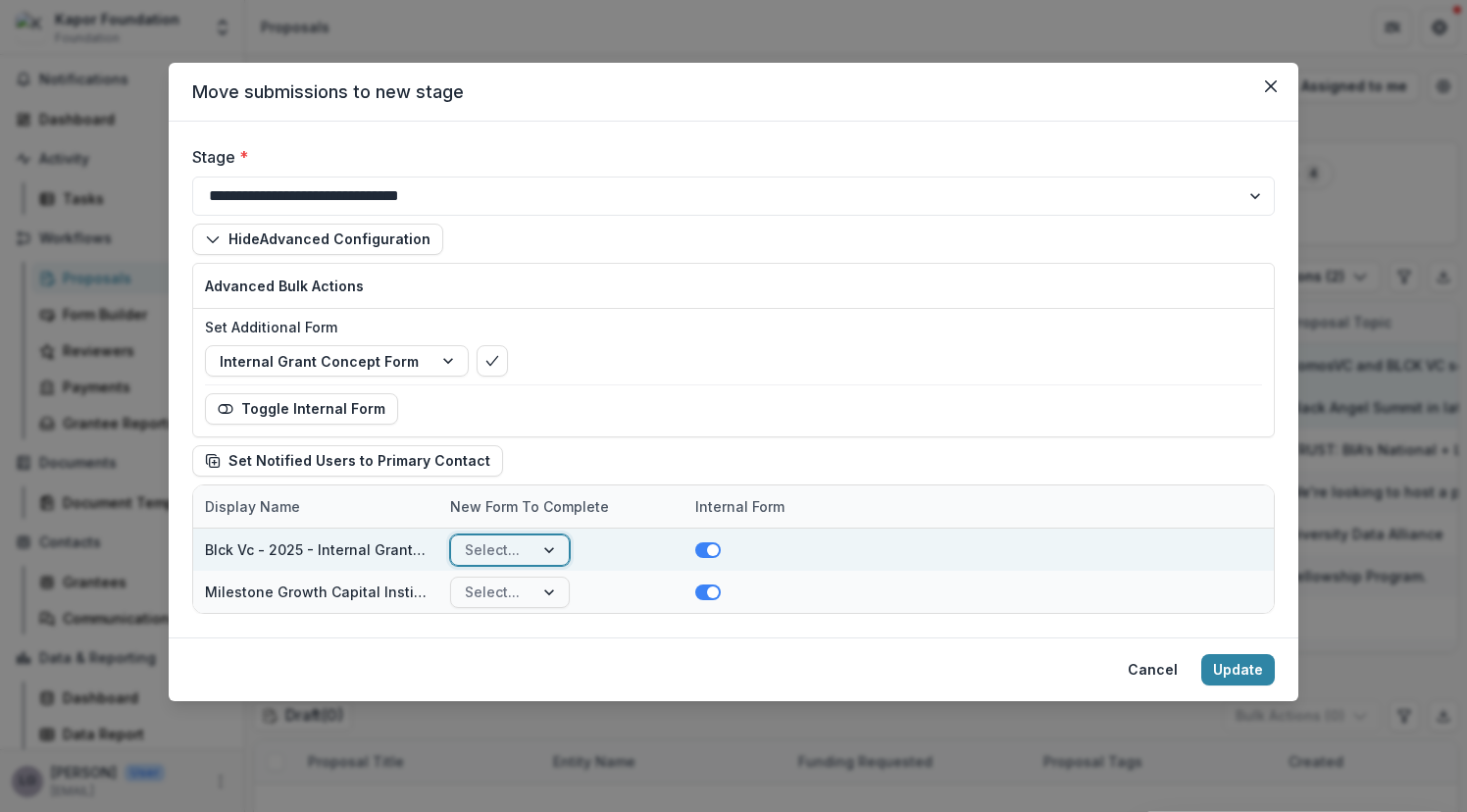 click on "Cancel Update" at bounding box center [734, 669] 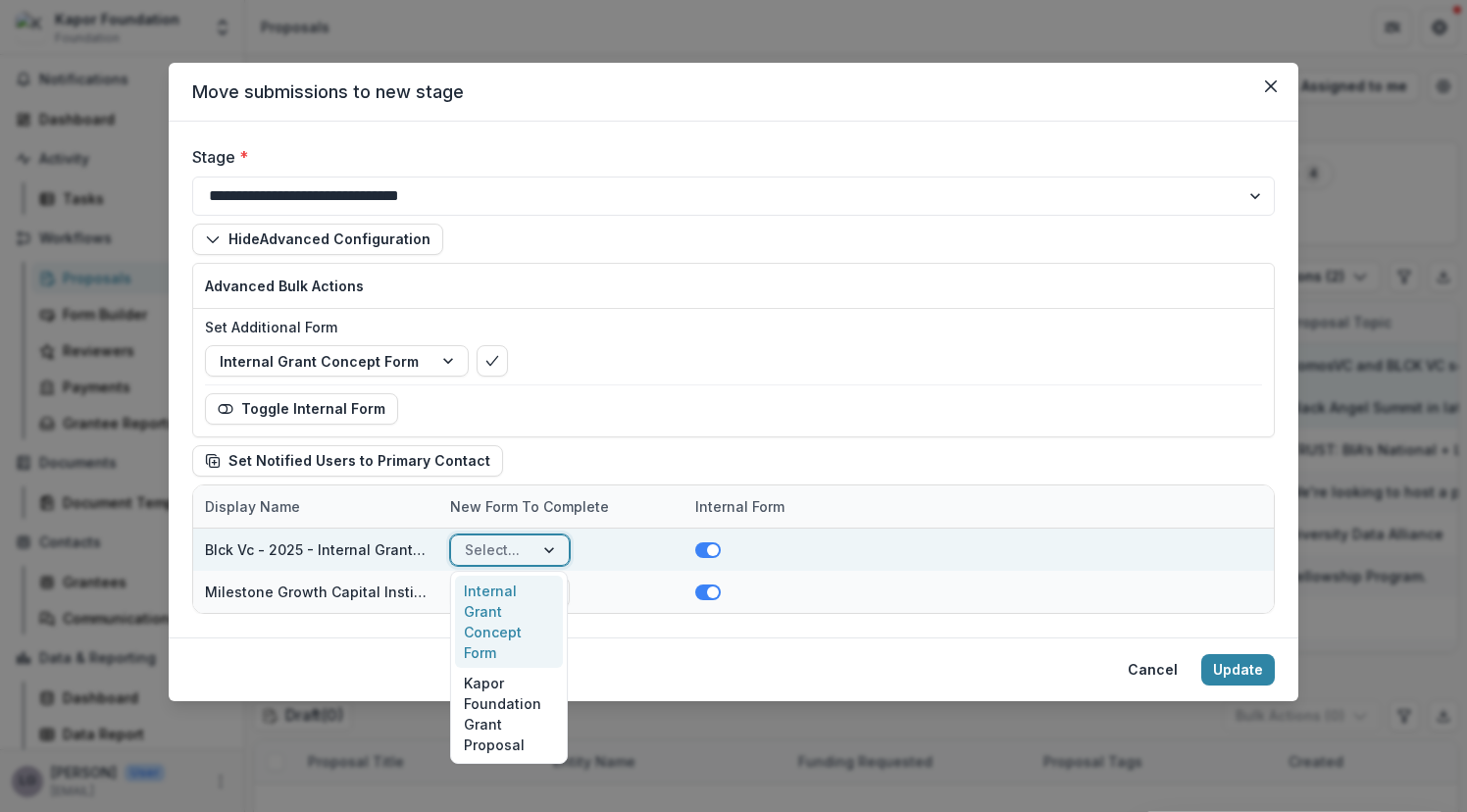click at bounding box center (492, 549) 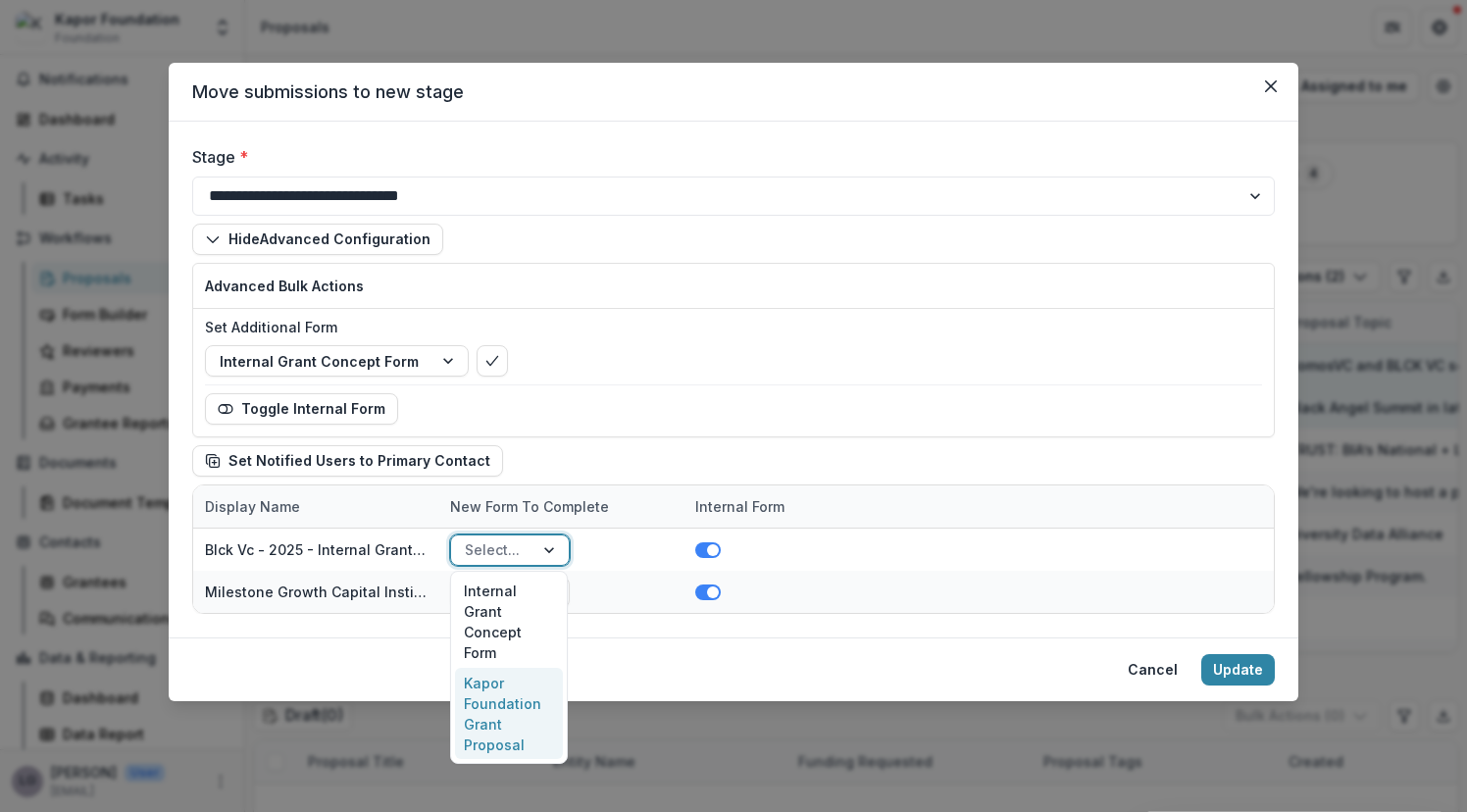 click on "Kapor Foundation Grant Proposal" at bounding box center (509, 714) 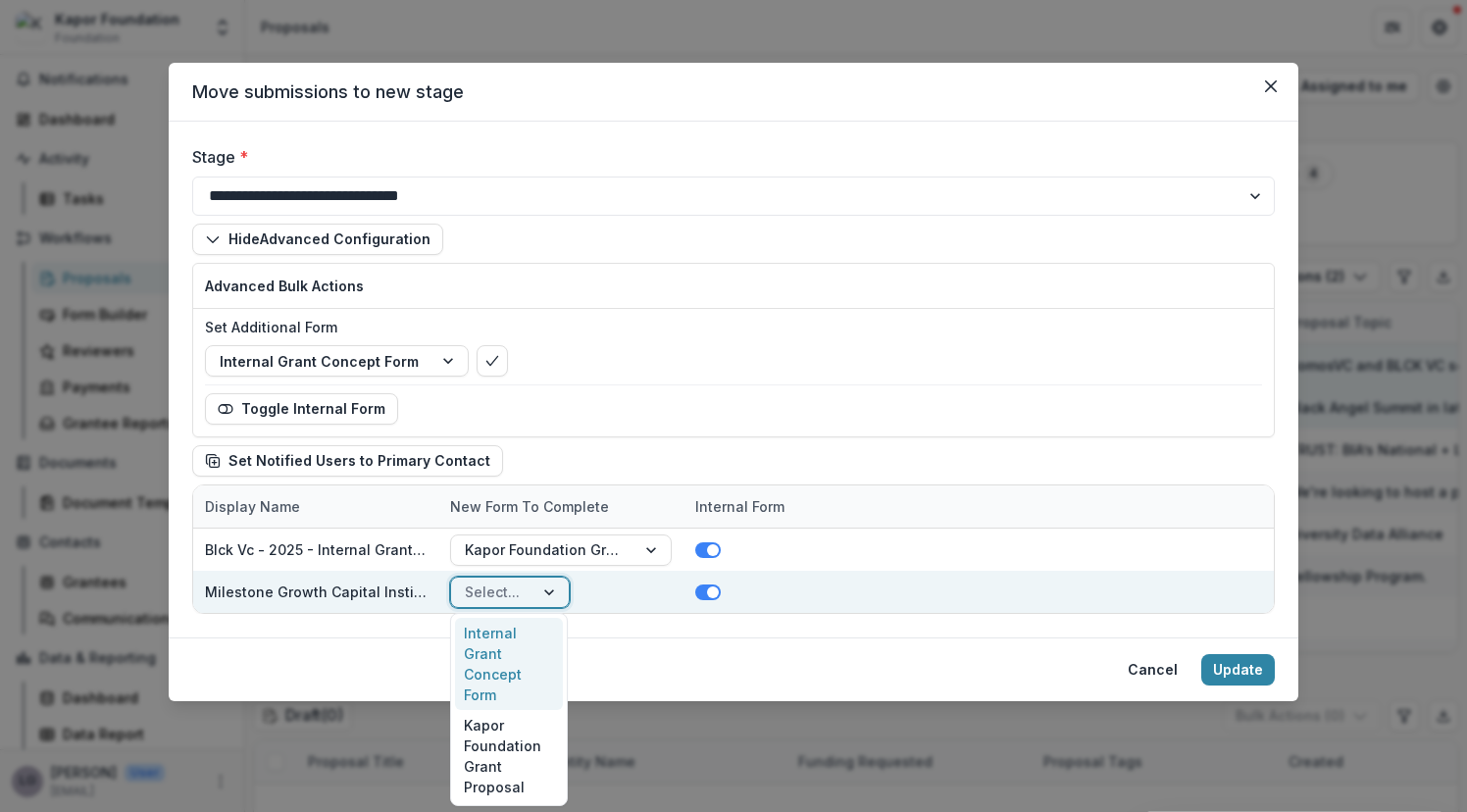 click on "Select..." at bounding box center (492, 591) 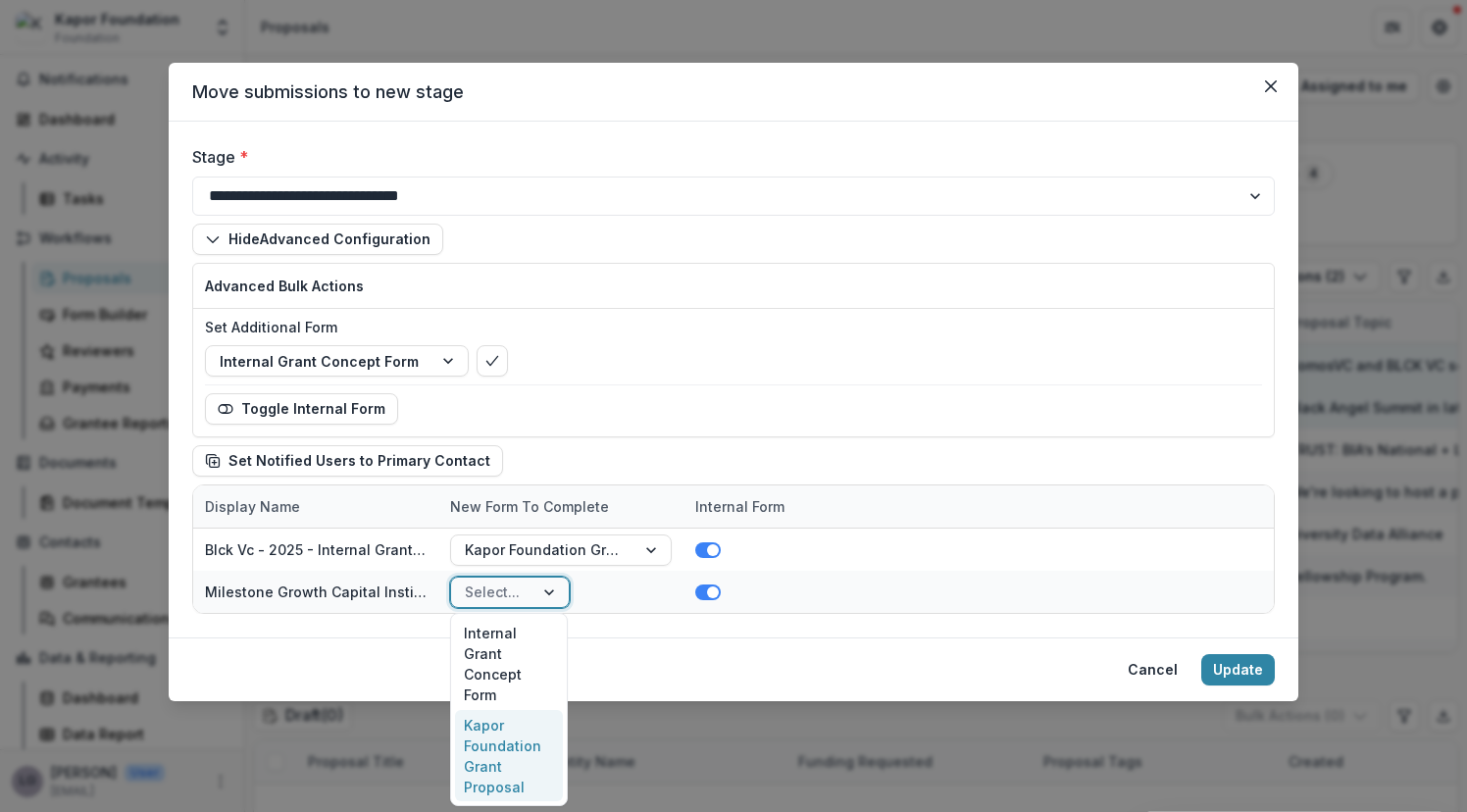 click on "Kapor Foundation Grant Proposal" at bounding box center (509, 756) 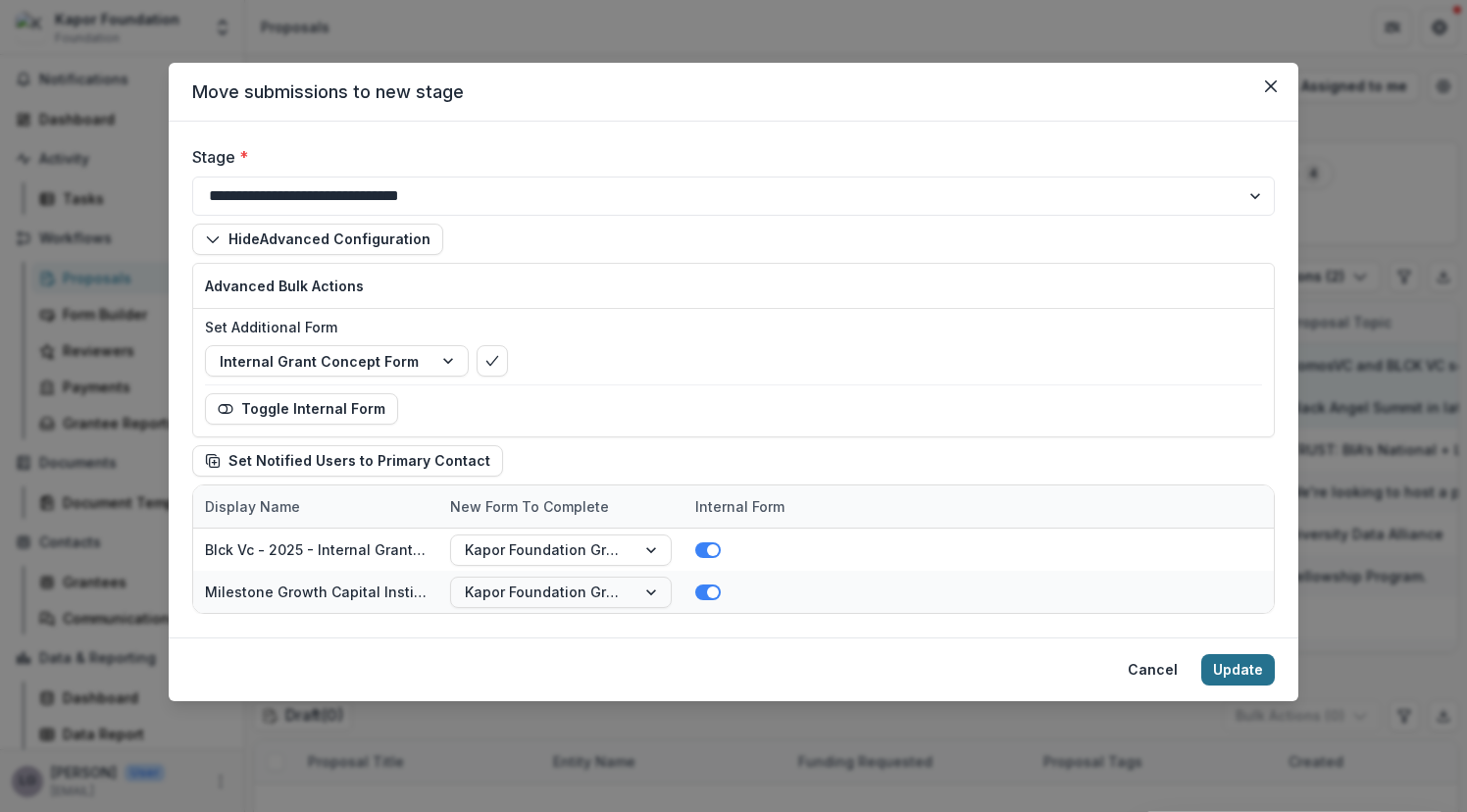 click on "Update" at bounding box center [1238, 670] 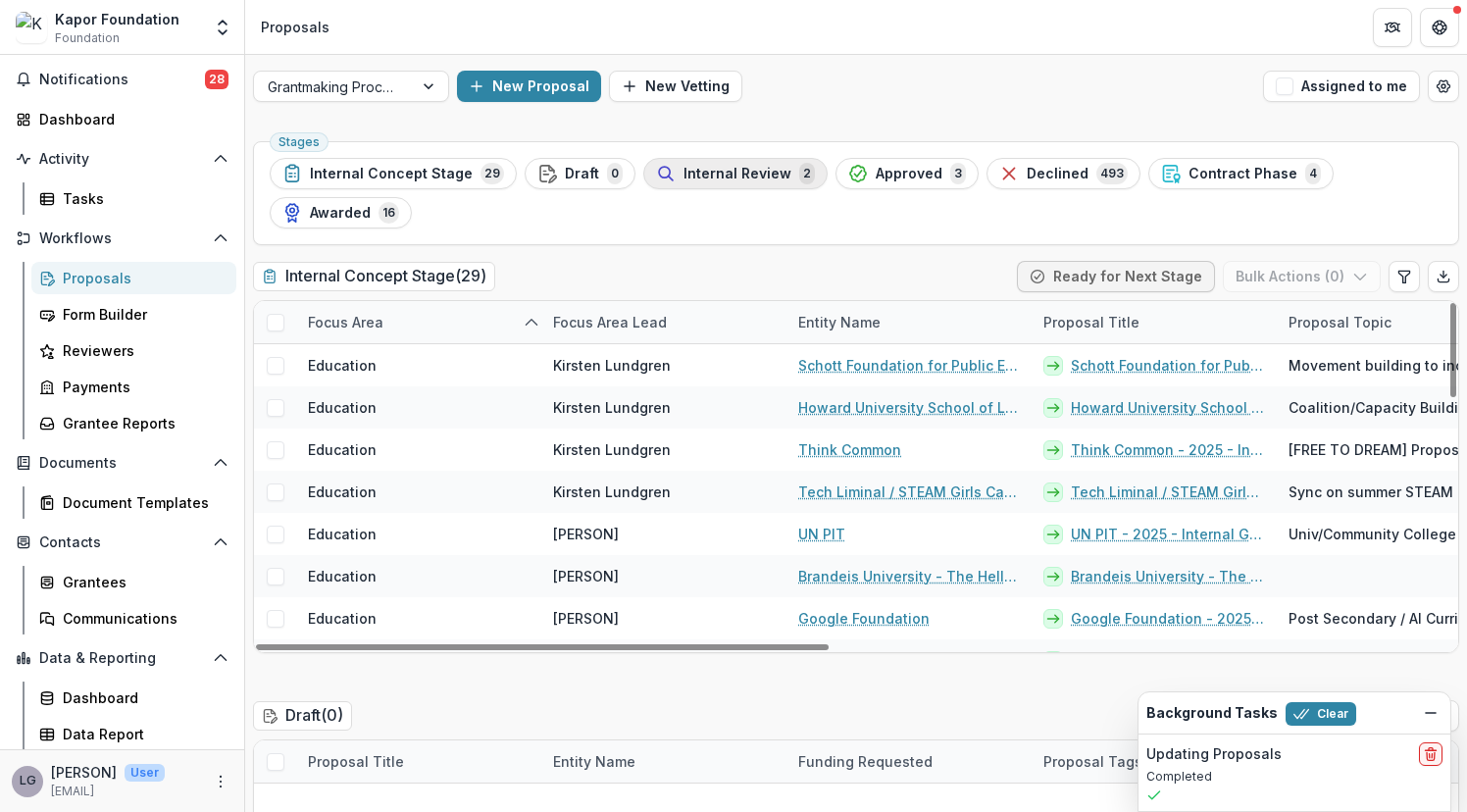 click on "Internal Review" at bounding box center [737, 174] 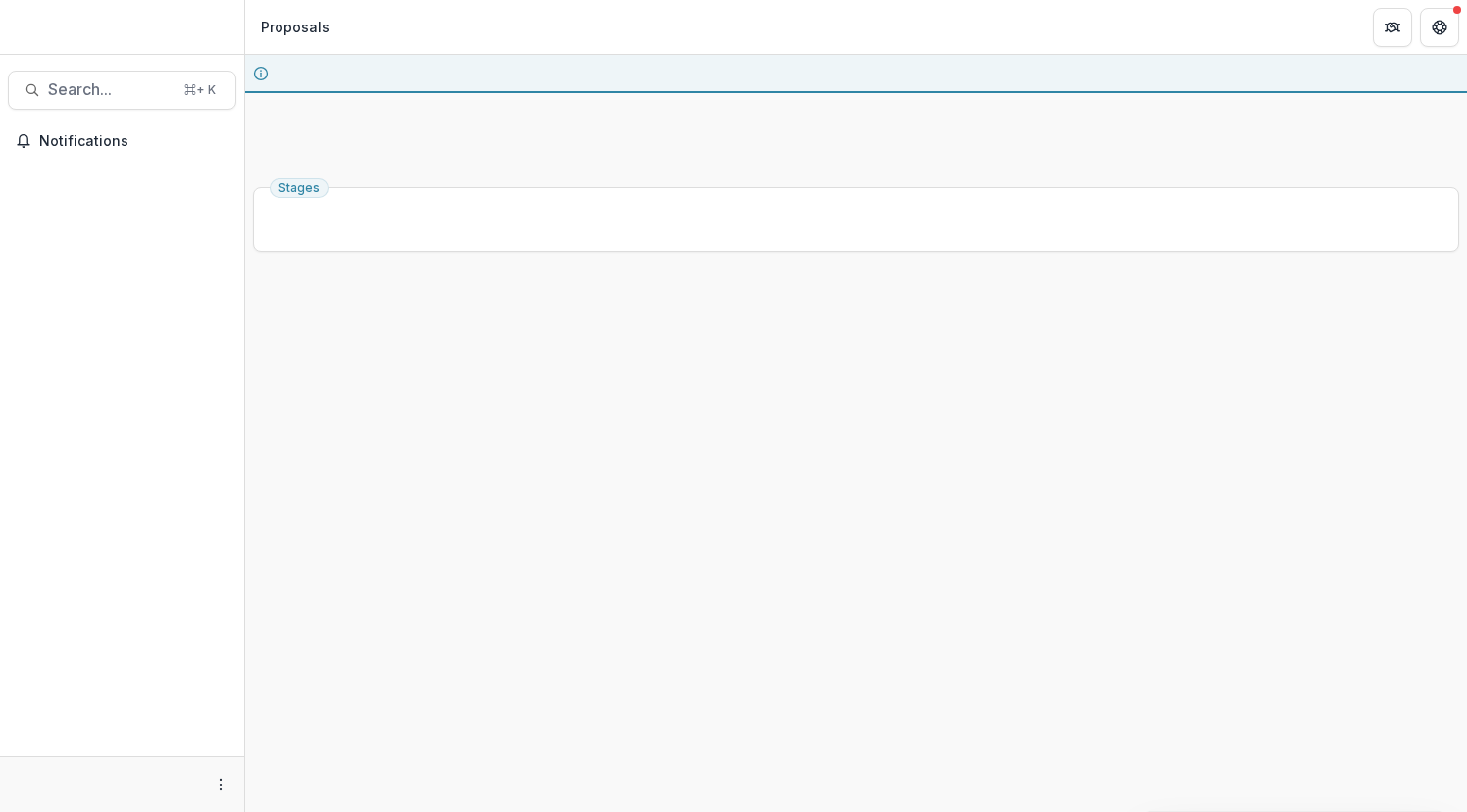 scroll, scrollTop: 0, scrollLeft: 0, axis: both 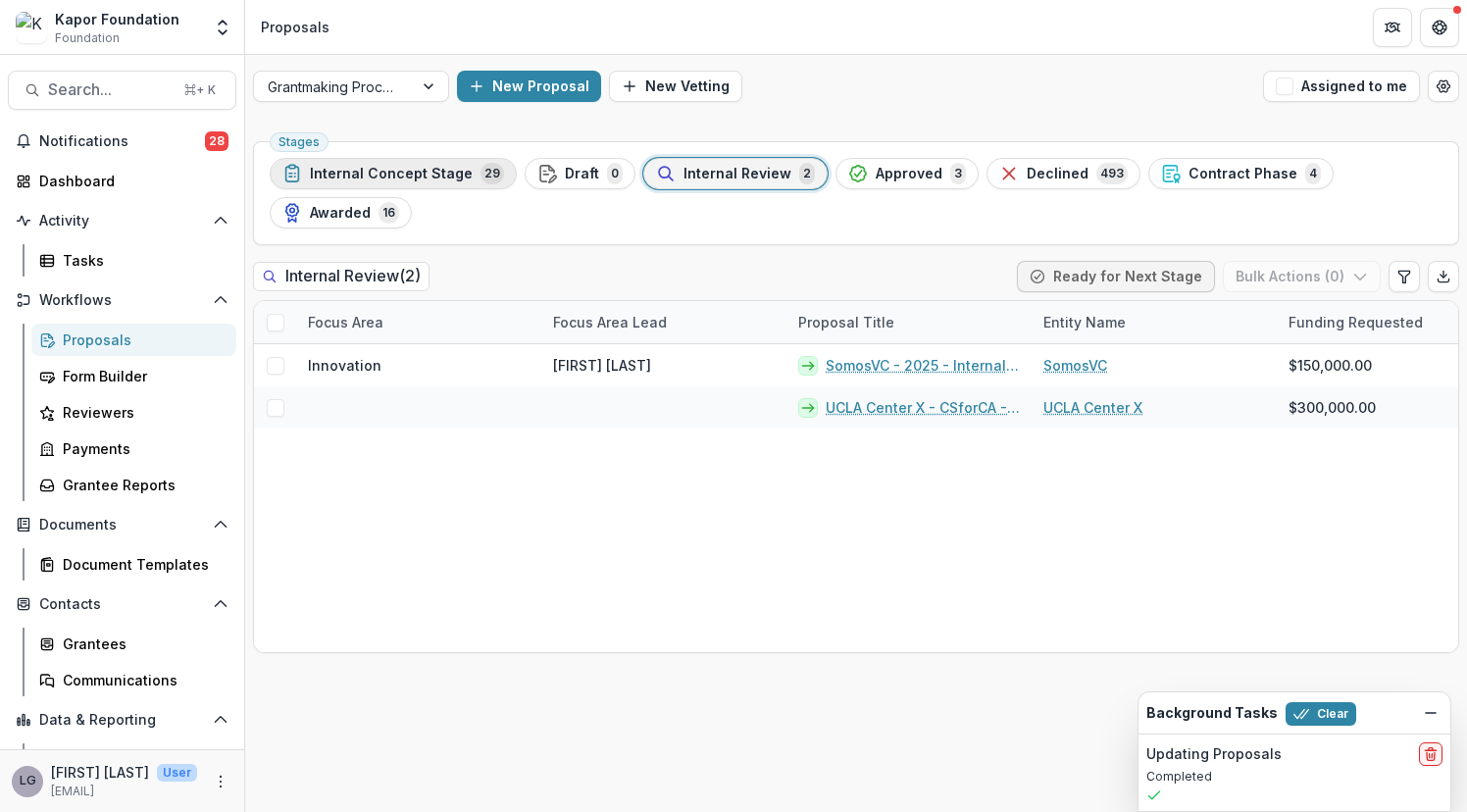 click on "Internal Concept Stage" at bounding box center [391, 174] 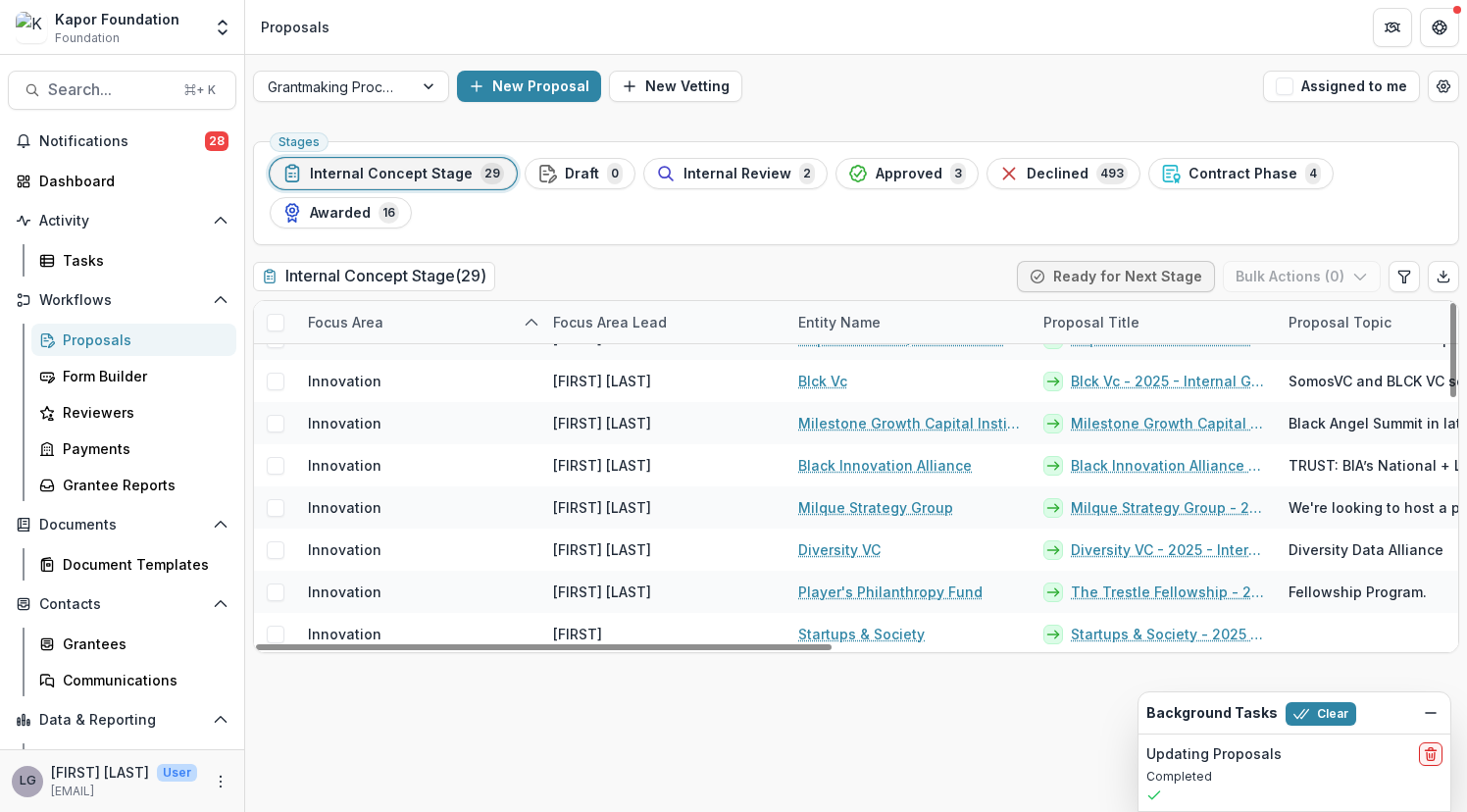 scroll, scrollTop: 290, scrollLeft: 0, axis: vertical 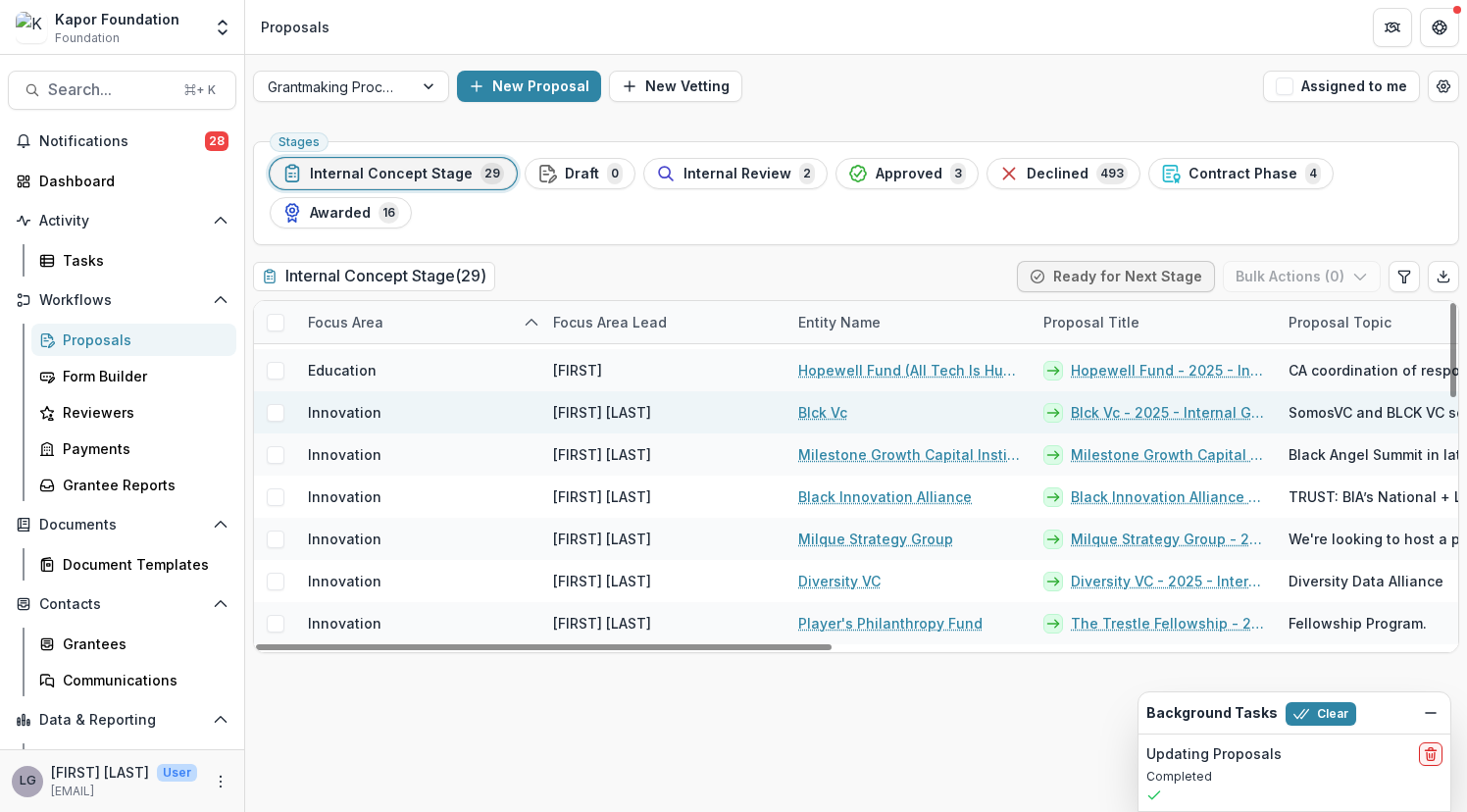 click at bounding box center [276, 413] 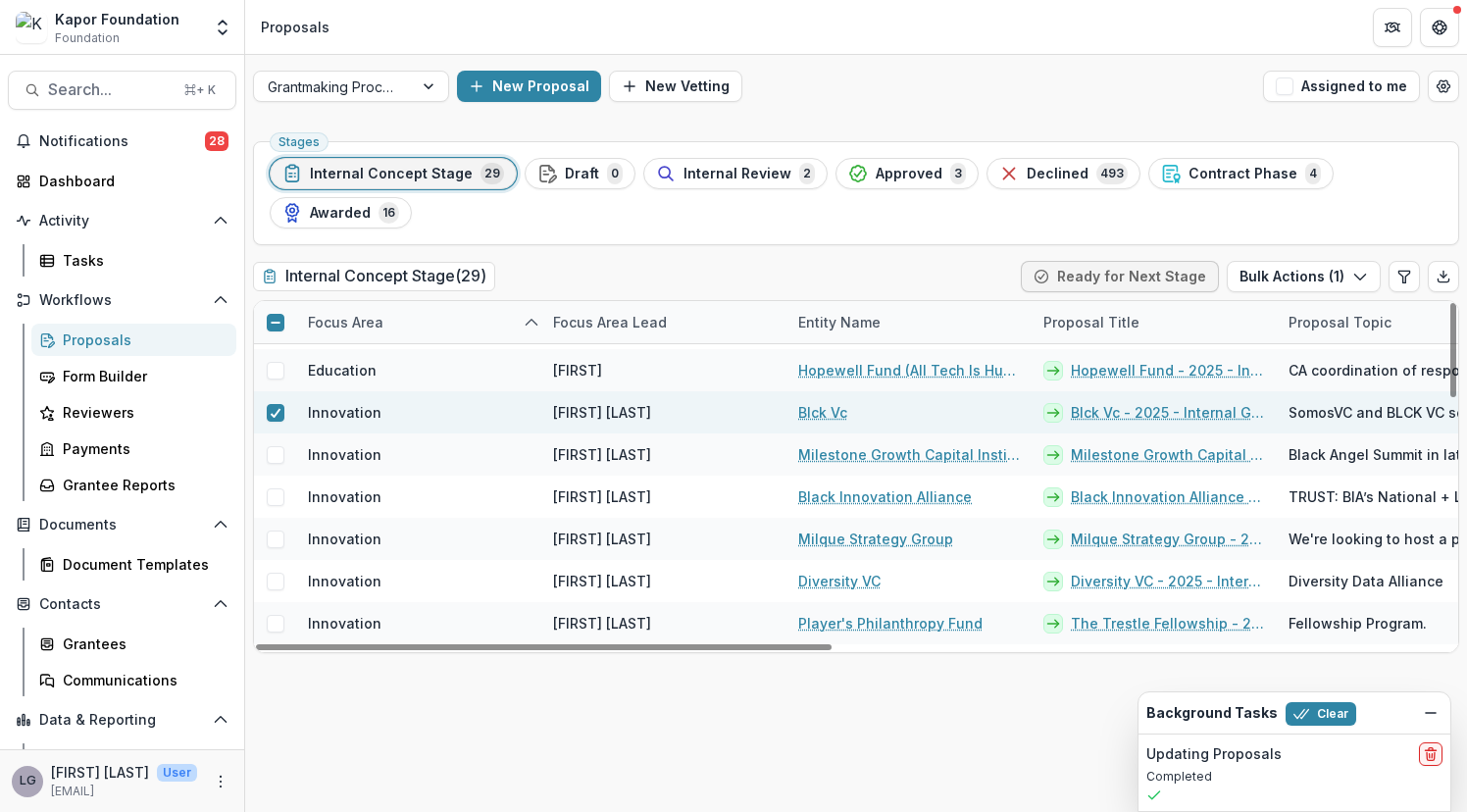 click on "Blck Vc - 2025 - Internal Grant Concept Form" at bounding box center (1168, 412) 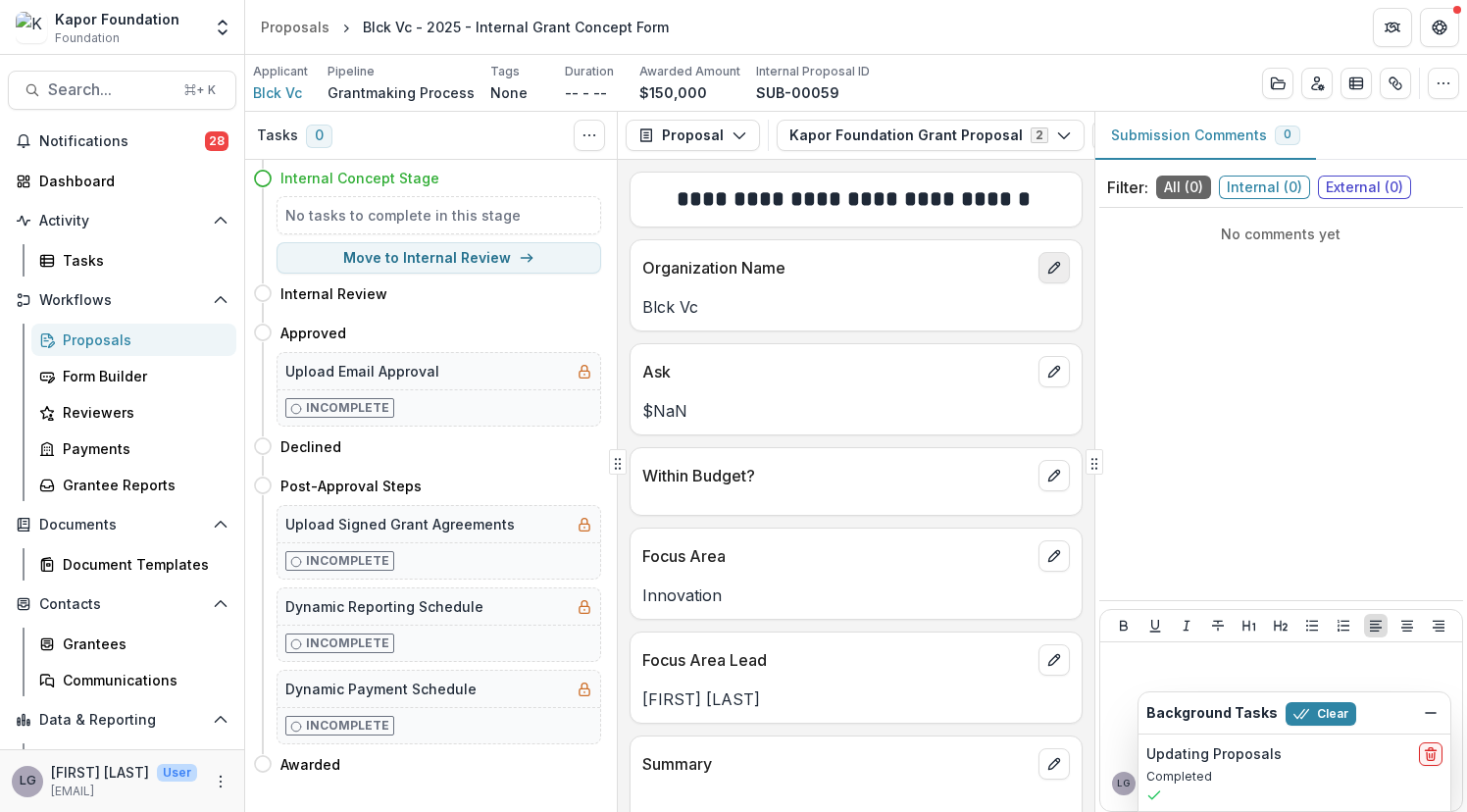 click 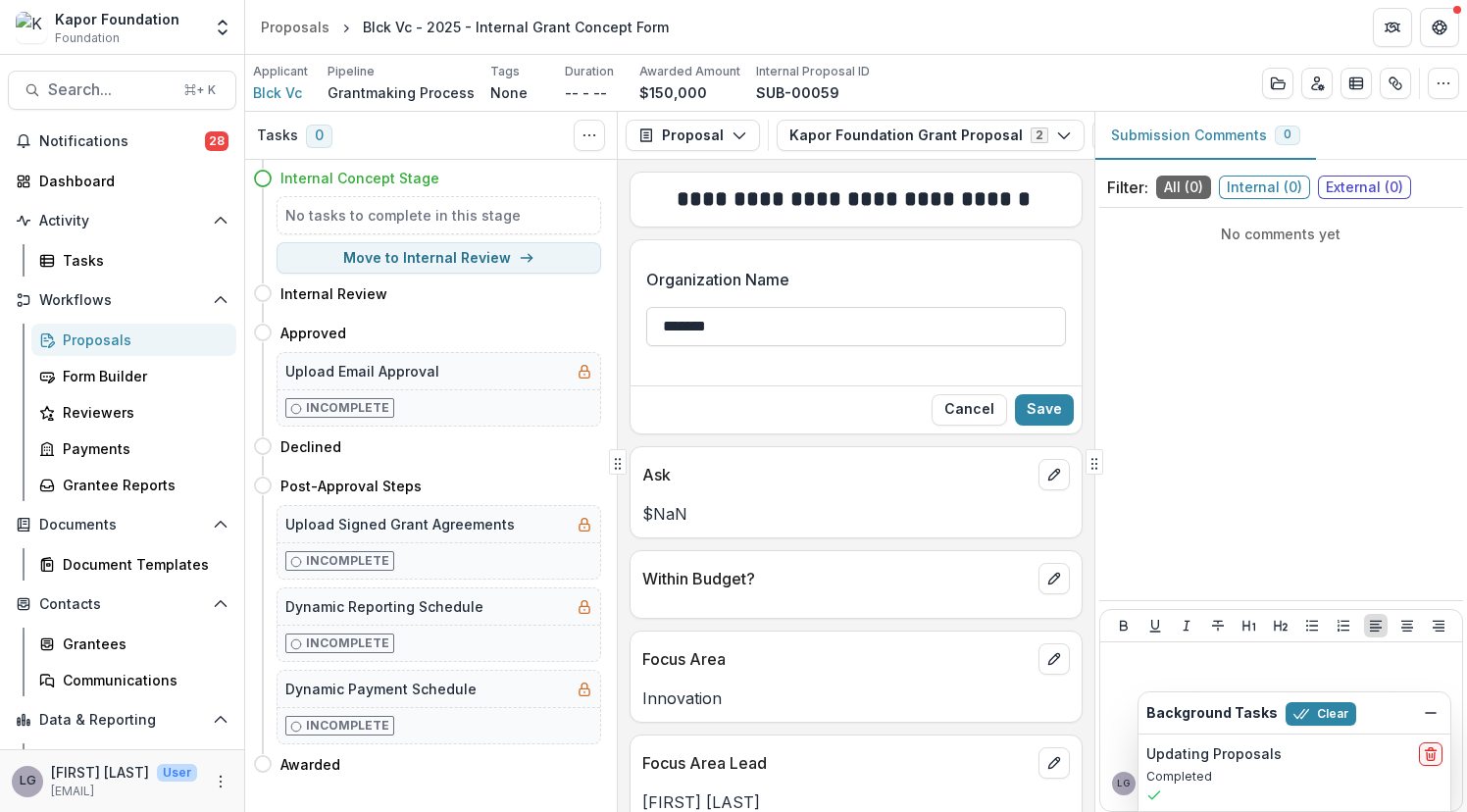 click on "*******" at bounding box center [855, 327] 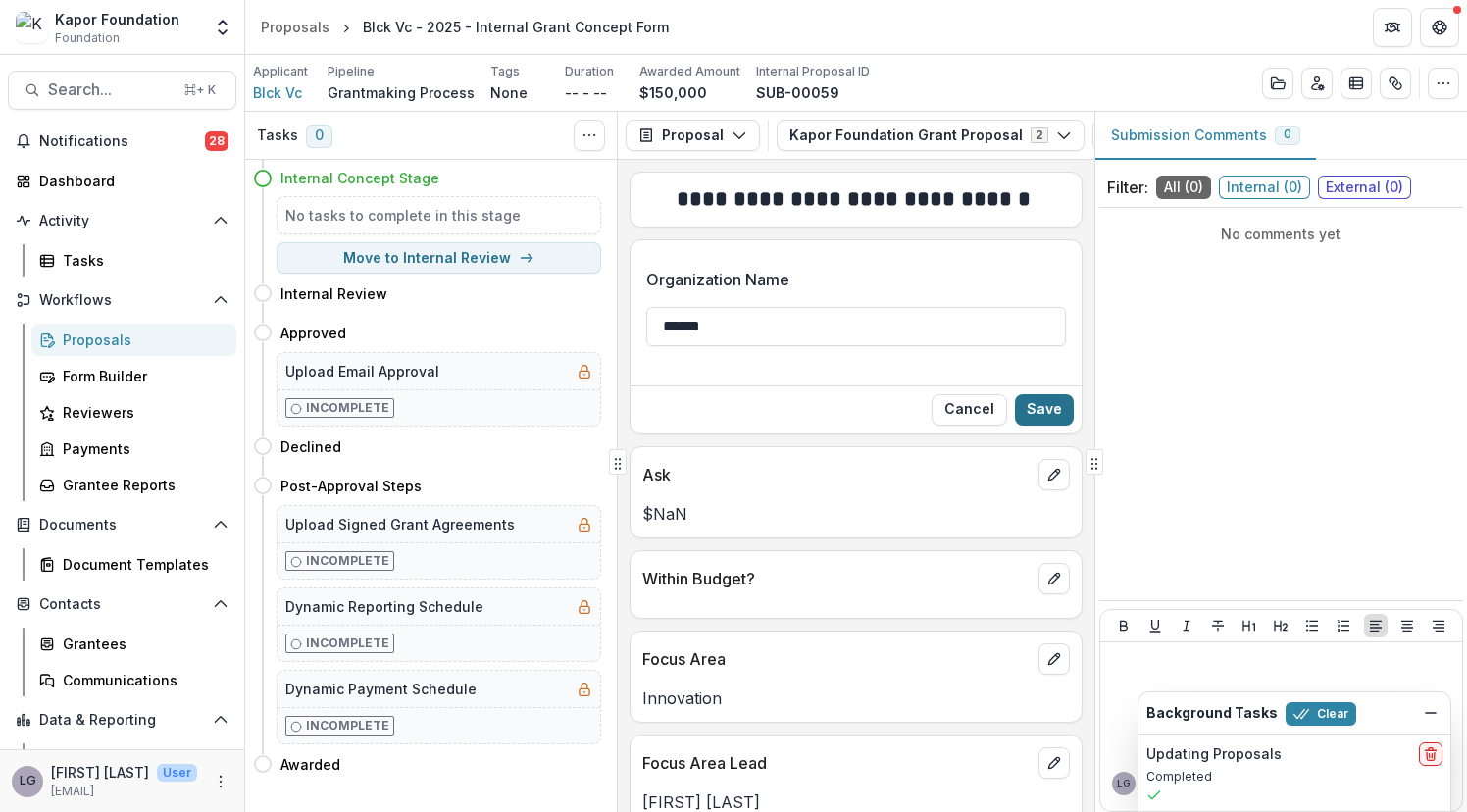 type on "******" 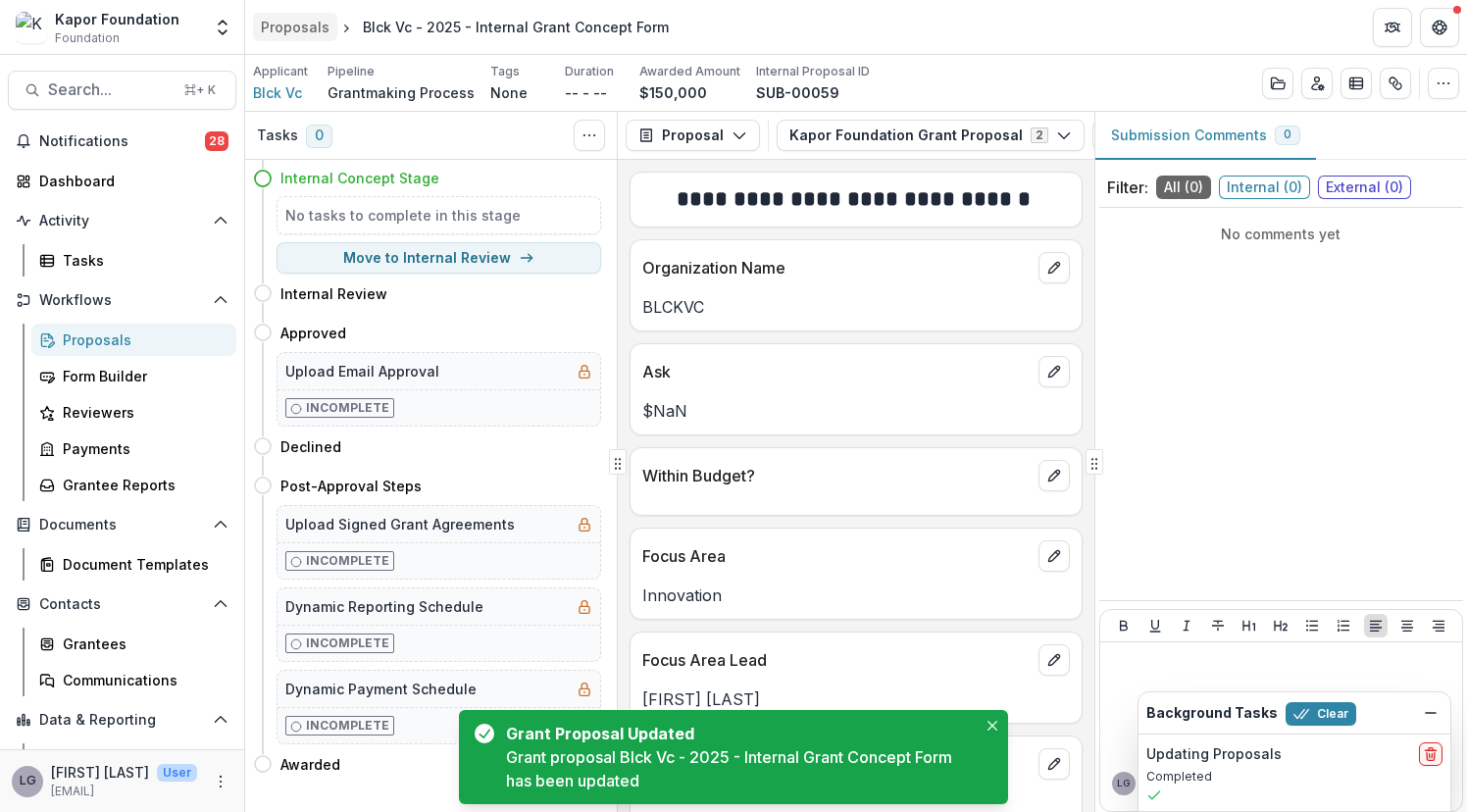 click on "Proposals" at bounding box center (295, 26) 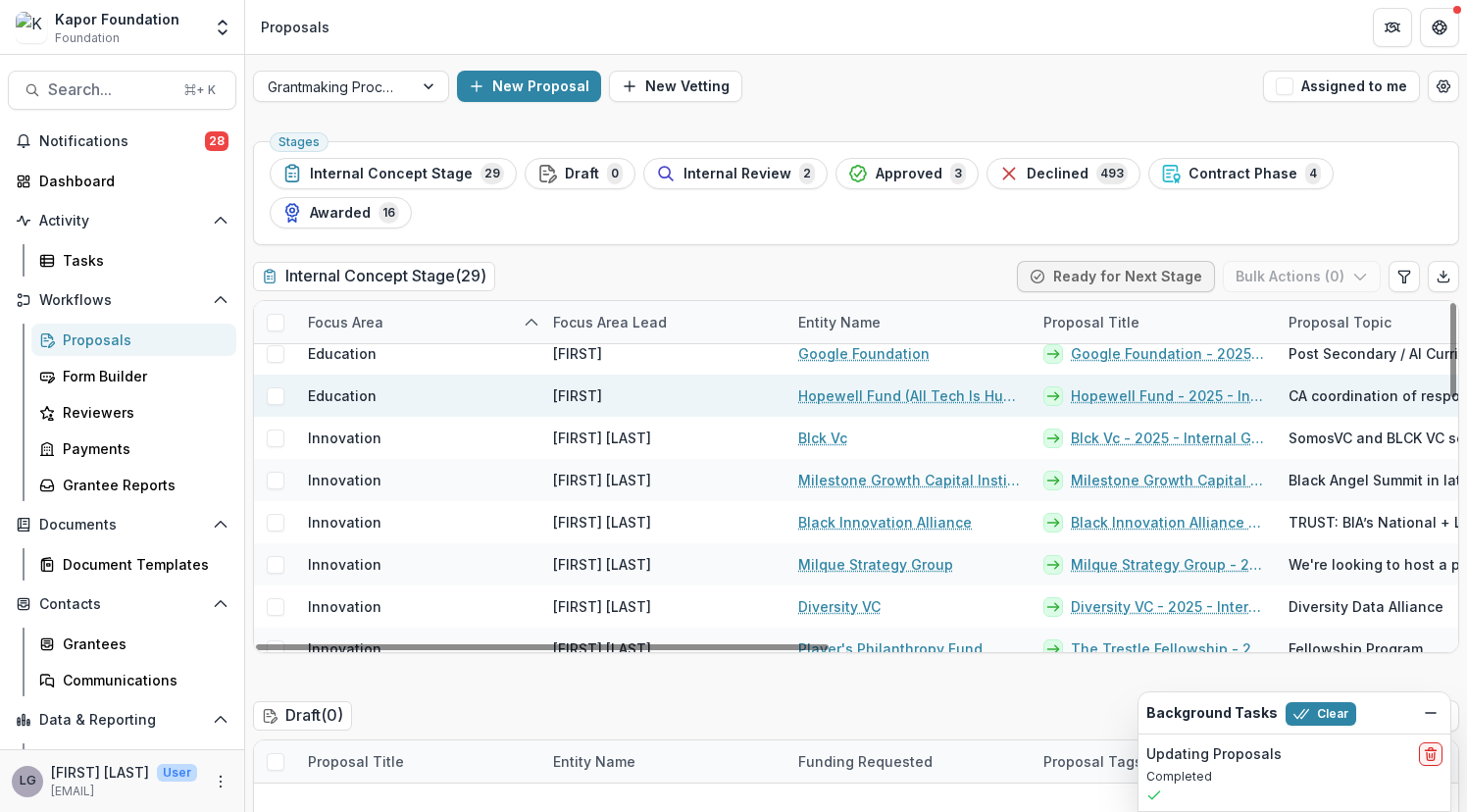 scroll, scrollTop: 280, scrollLeft: 0, axis: vertical 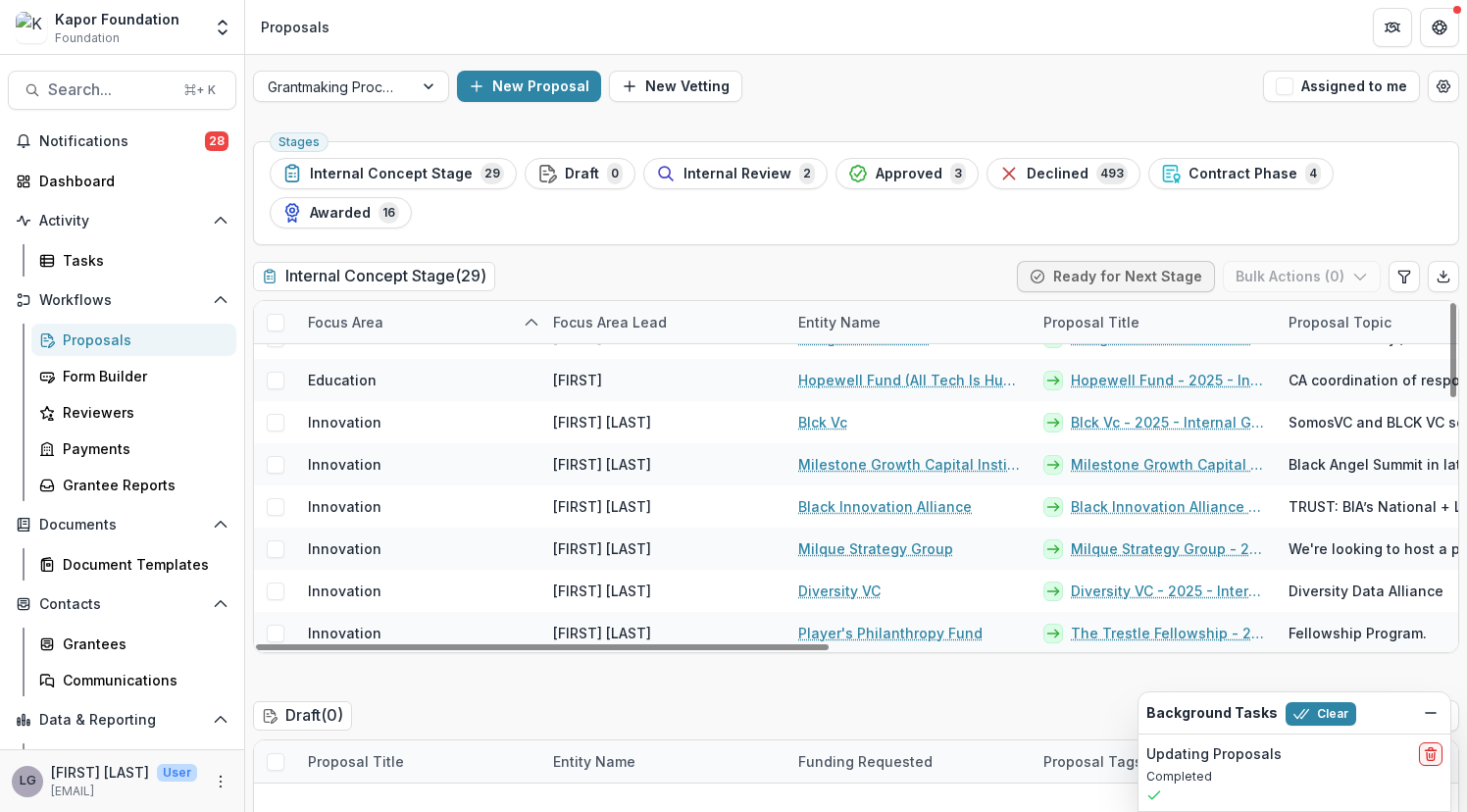click on "Stages Internal Concept Stage 29 Draft 0 Internal Review 2 Approved 3 Declined 493 Contract Phase 4 Awarded 16" at bounding box center [856, 193] 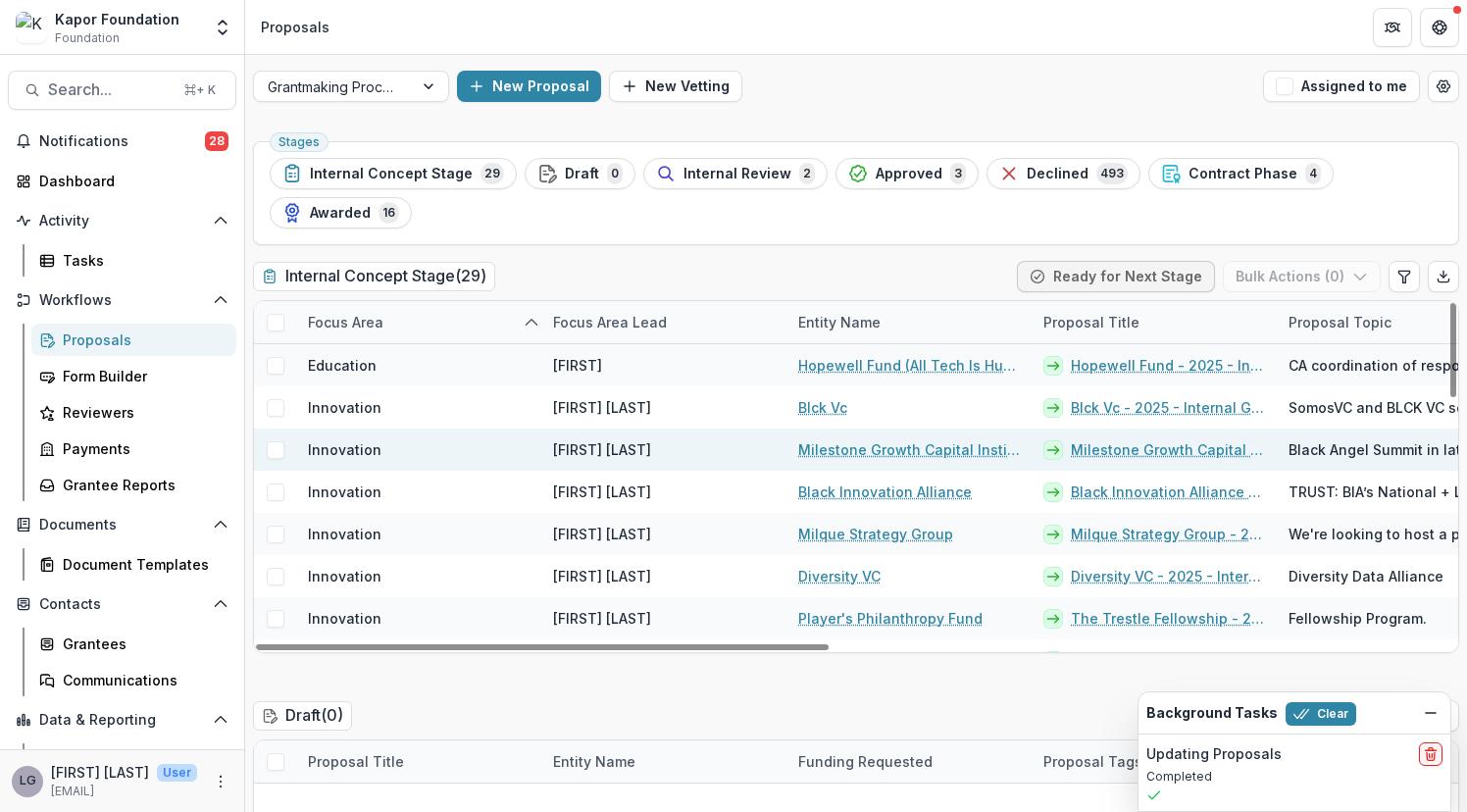 scroll, scrollTop: 299, scrollLeft: 0, axis: vertical 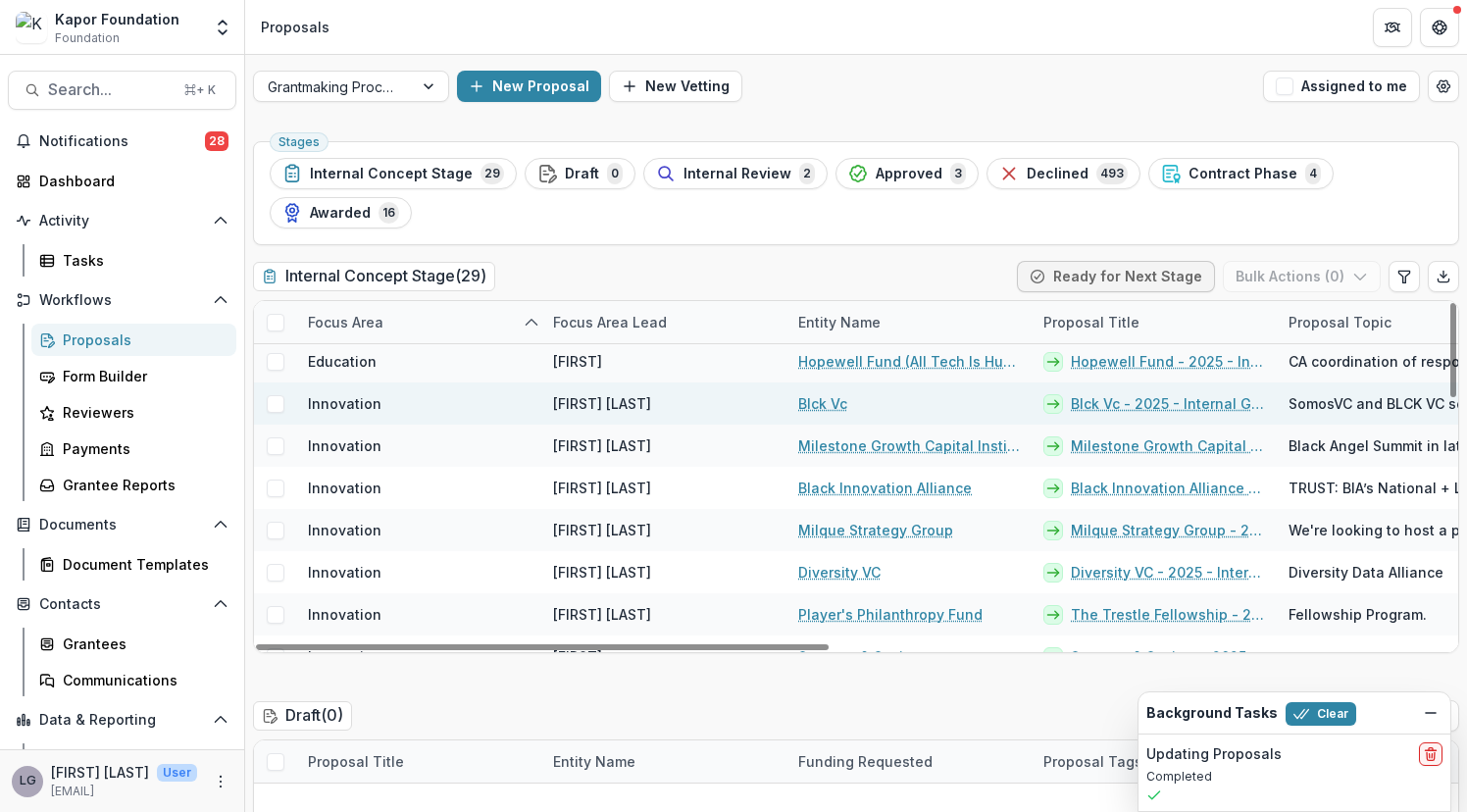 click at bounding box center (276, 404) 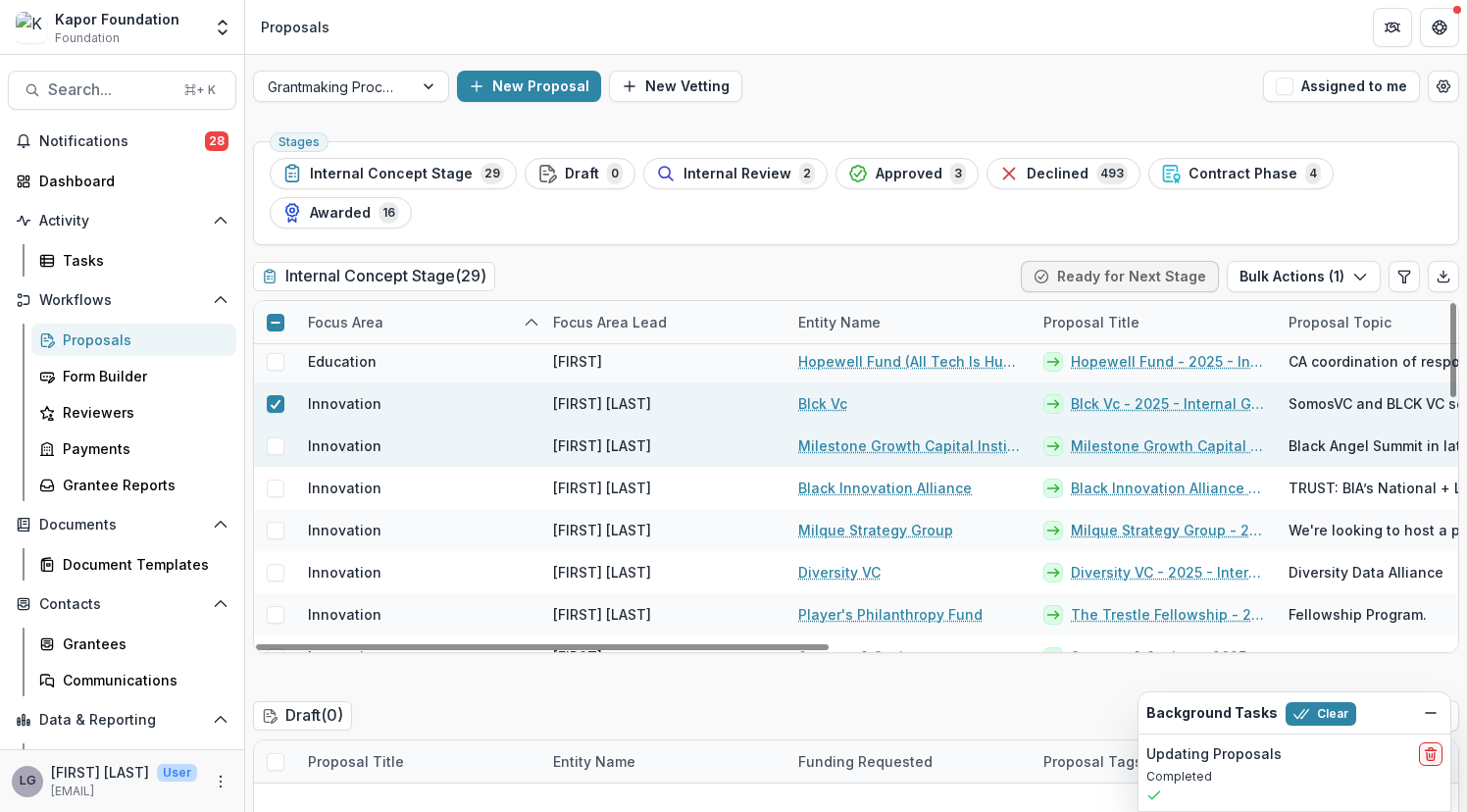 click at bounding box center (276, 446) 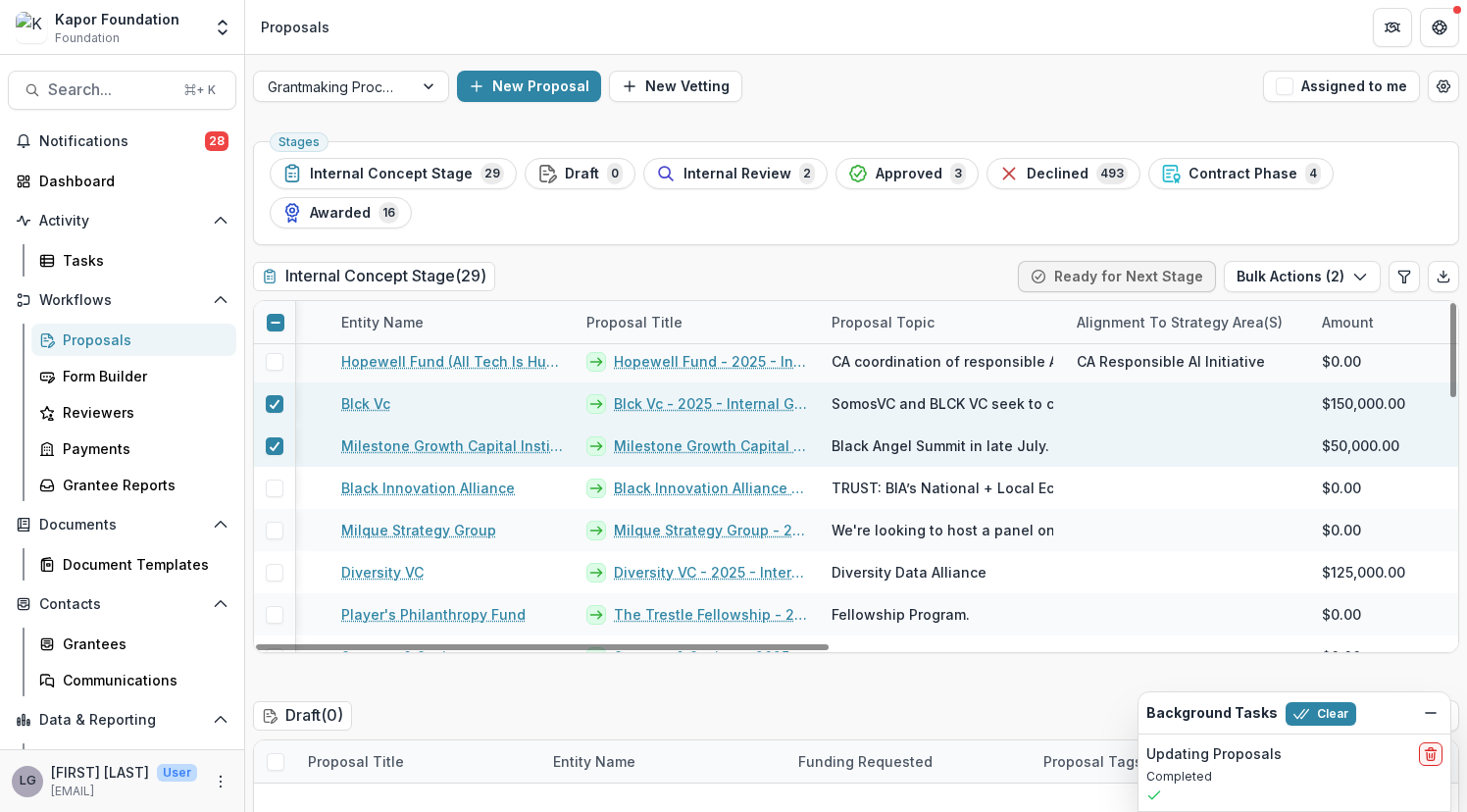 scroll, scrollTop: 299, scrollLeft: 461, axis: both 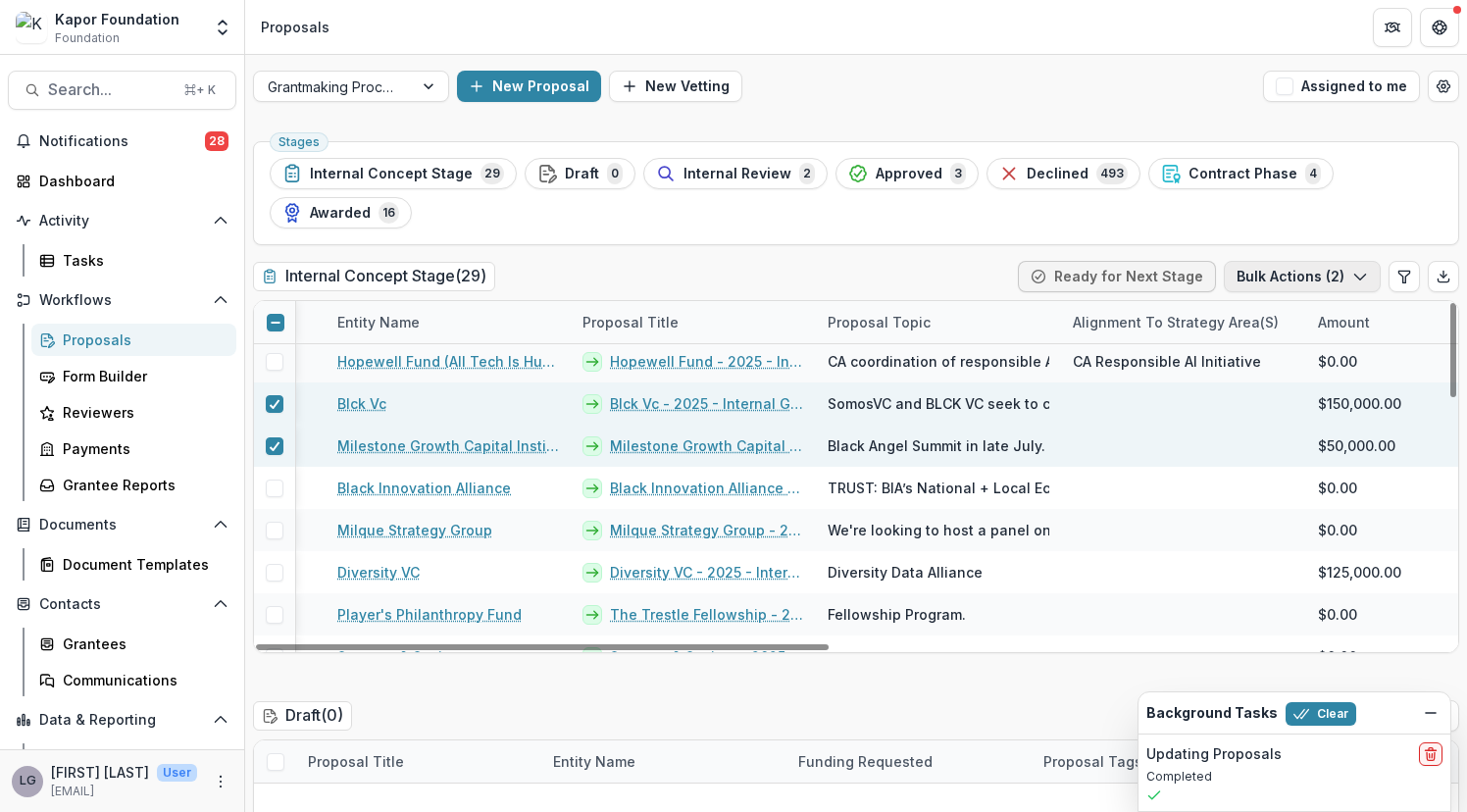 click on "Bulk Actions ( 2 )" at bounding box center [1302, 277] 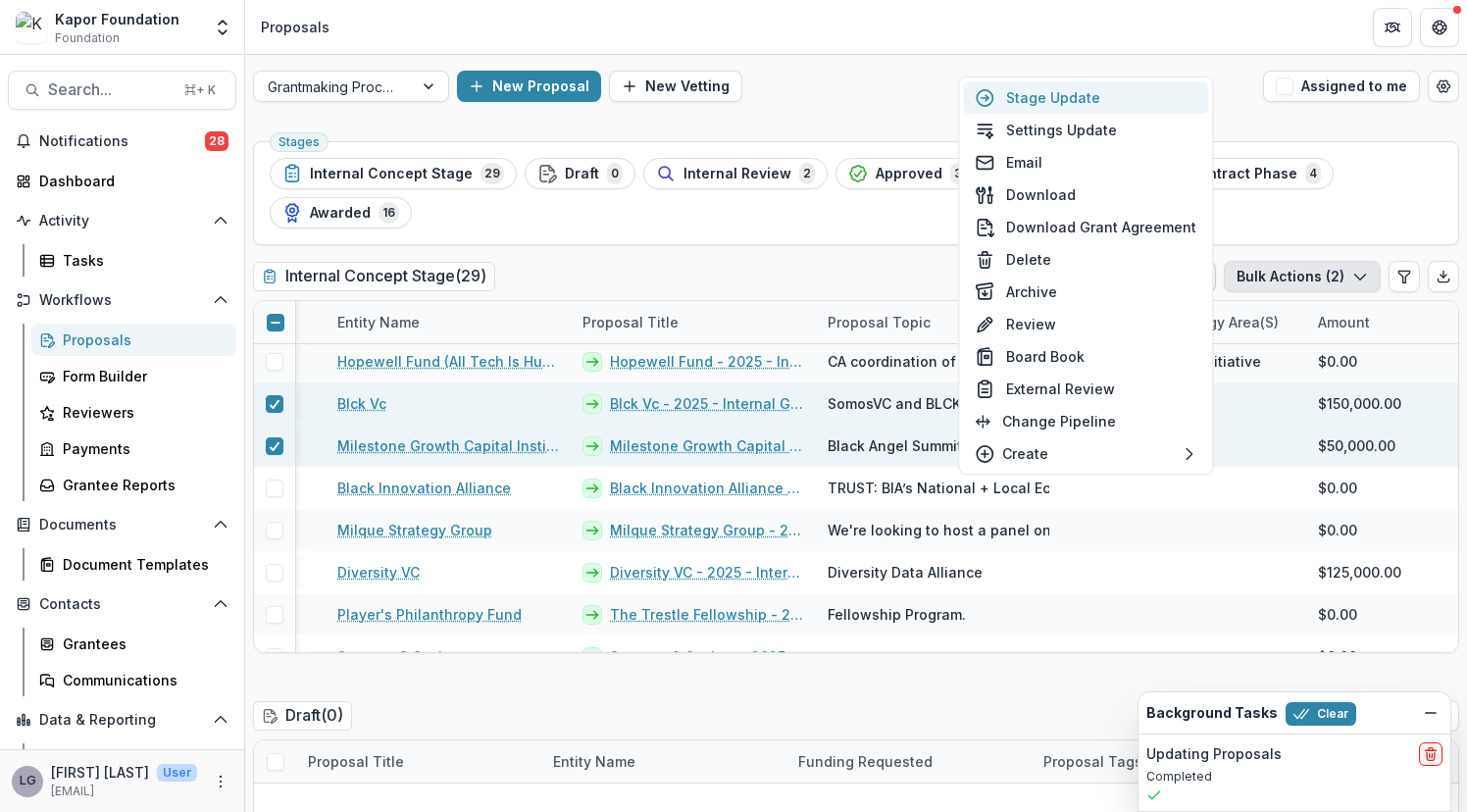 click on "Stage Update" at bounding box center [1086, 97] 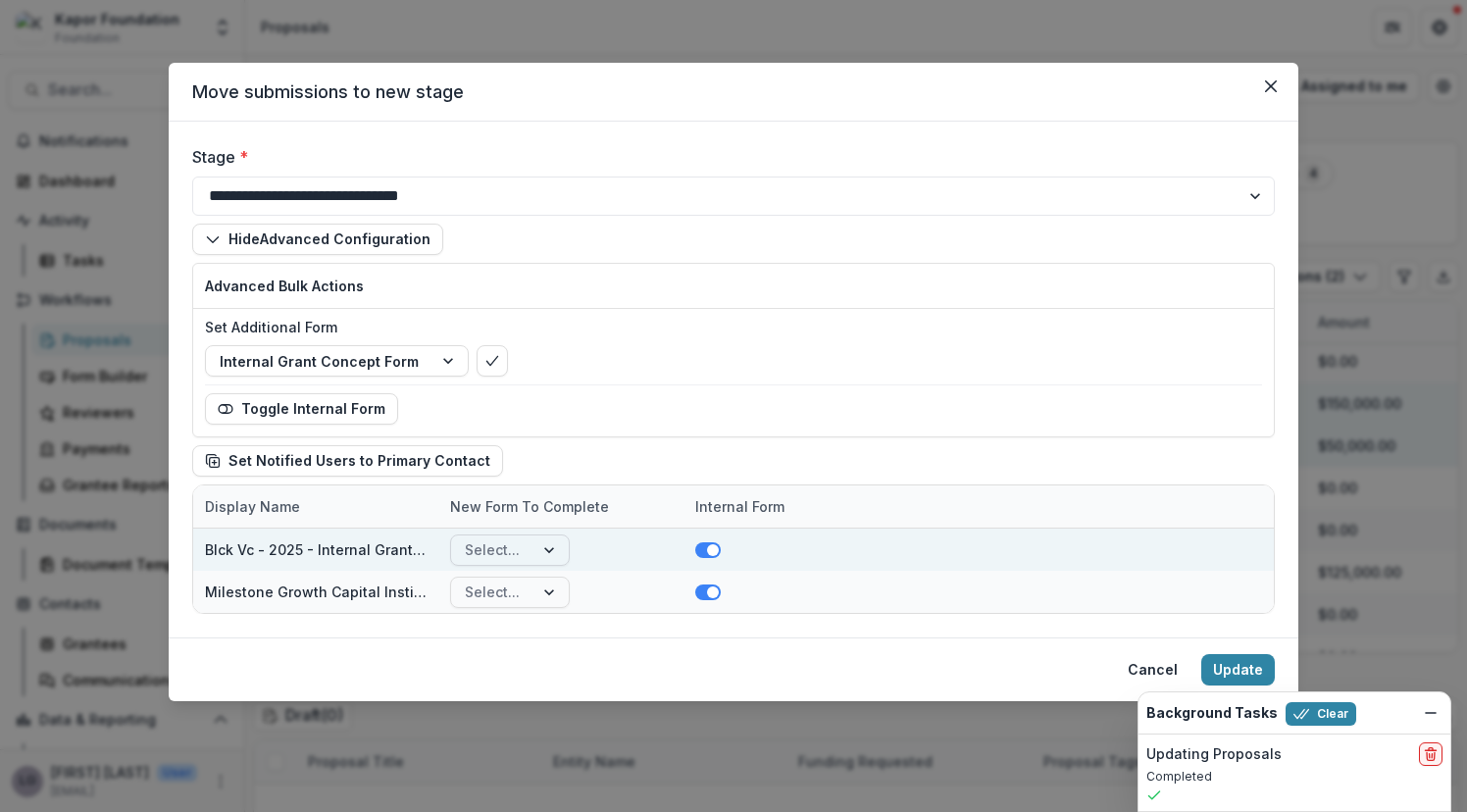 click on "Select..." at bounding box center [492, 549] 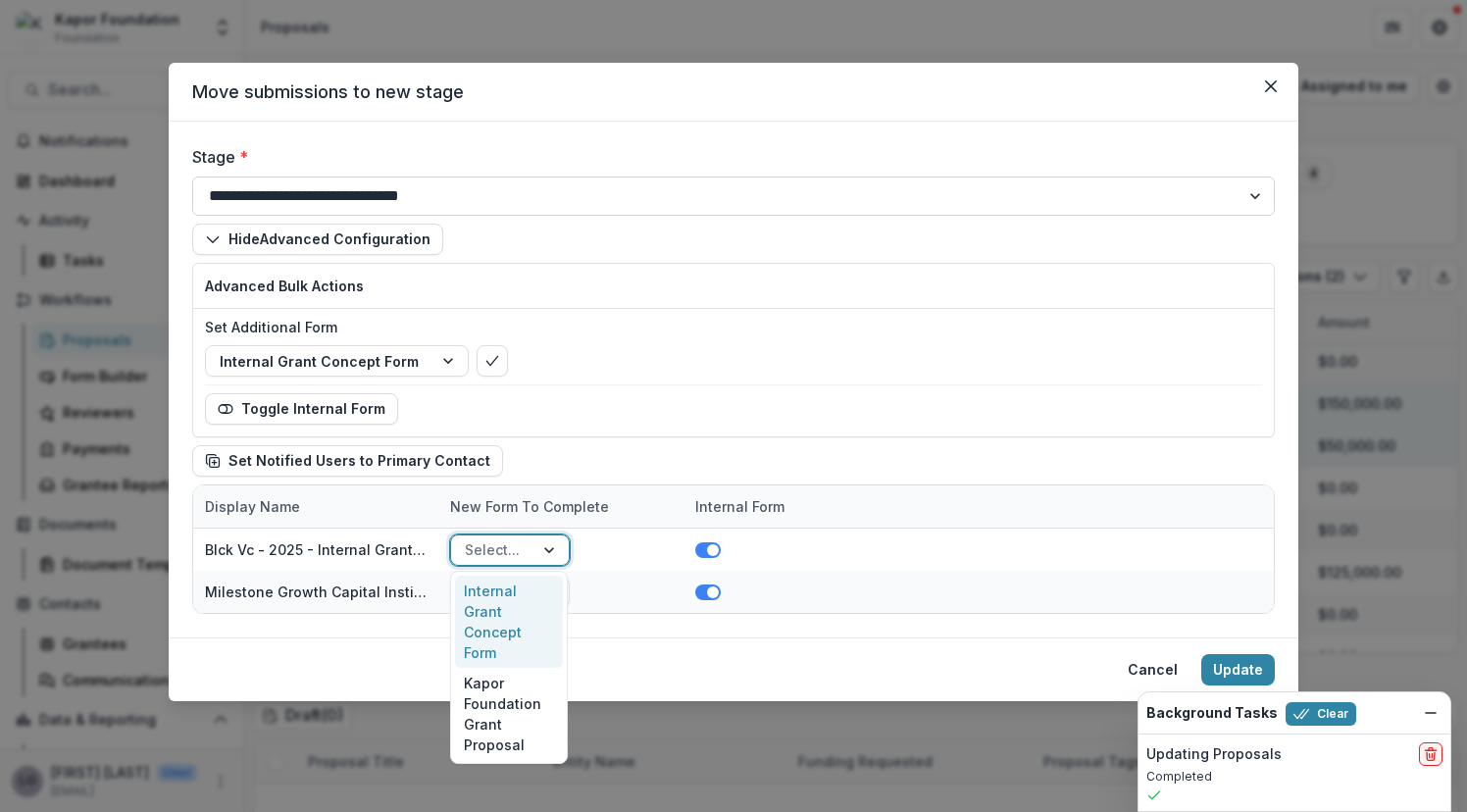 click on "**********" at bounding box center [734, 196] 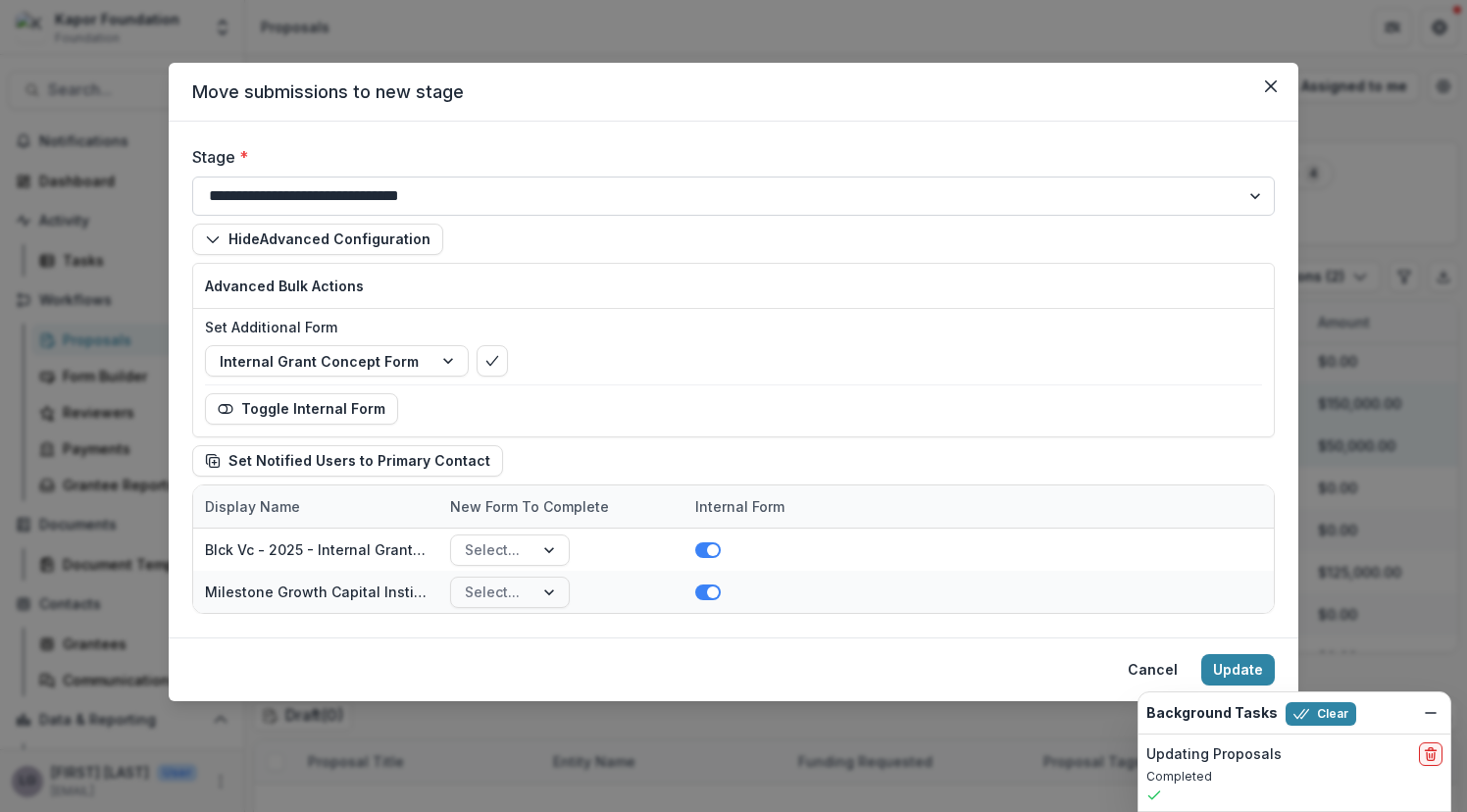 select on "**********" 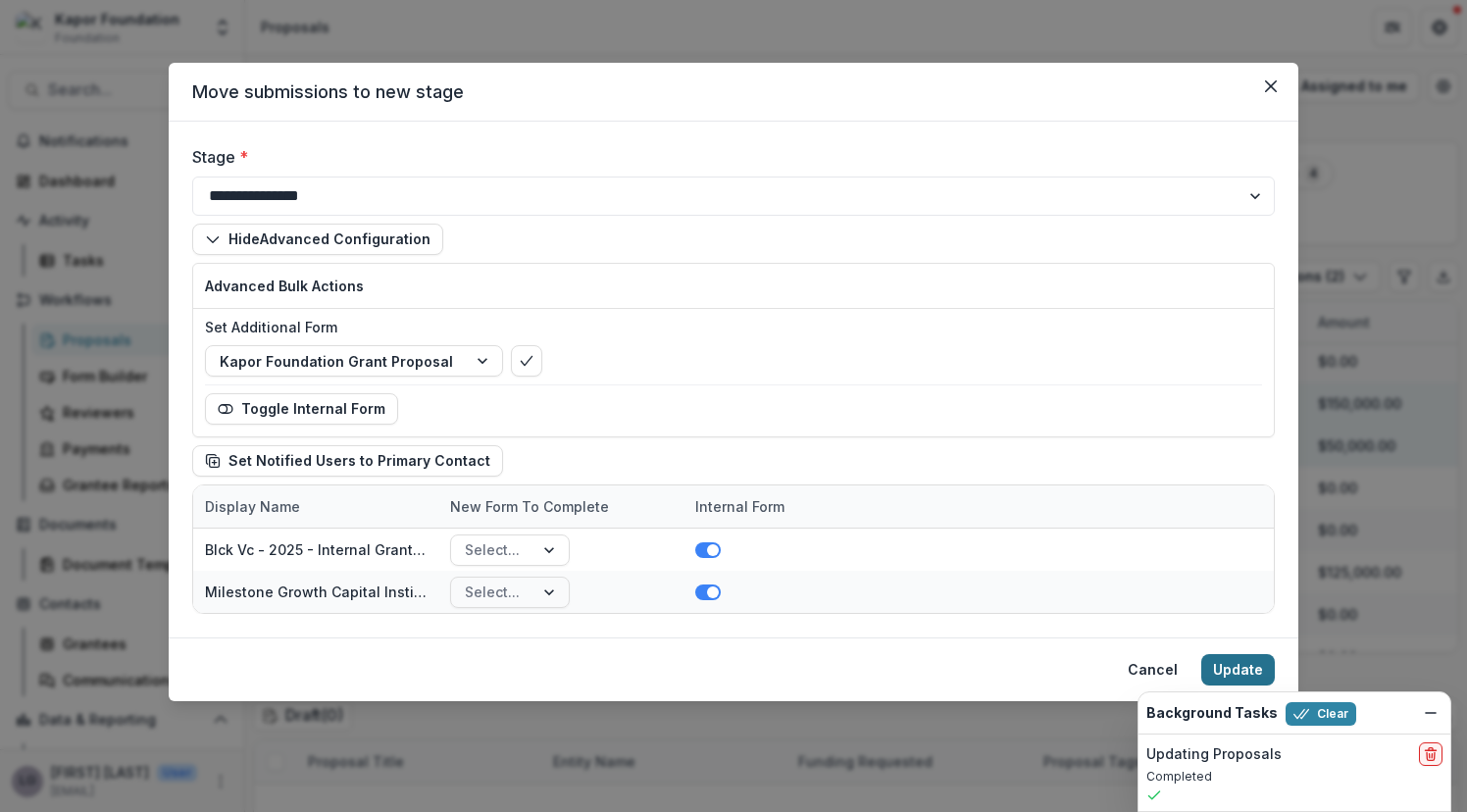 click on "Update" at bounding box center (1238, 670) 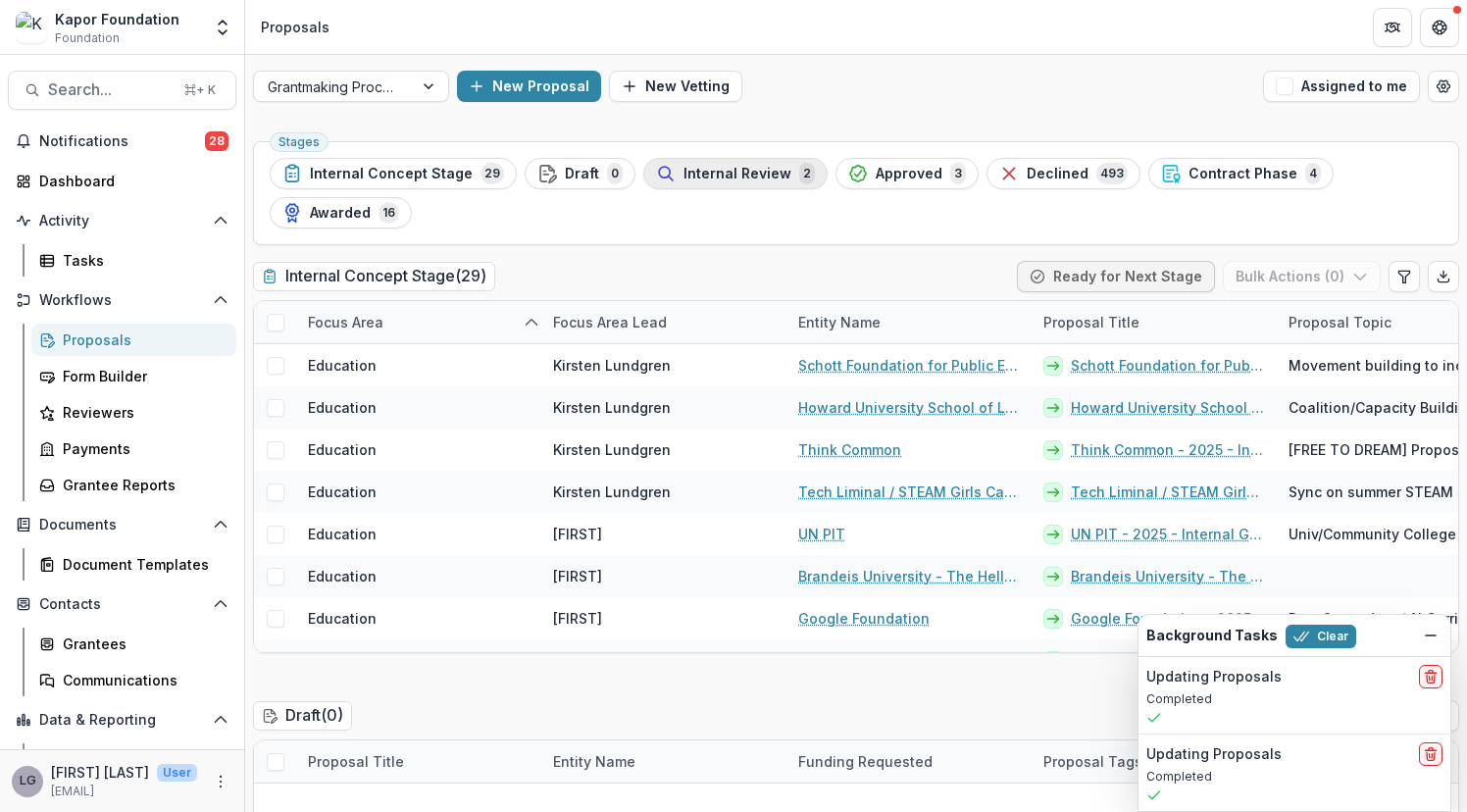 click on "Internal Review" at bounding box center [737, 174] 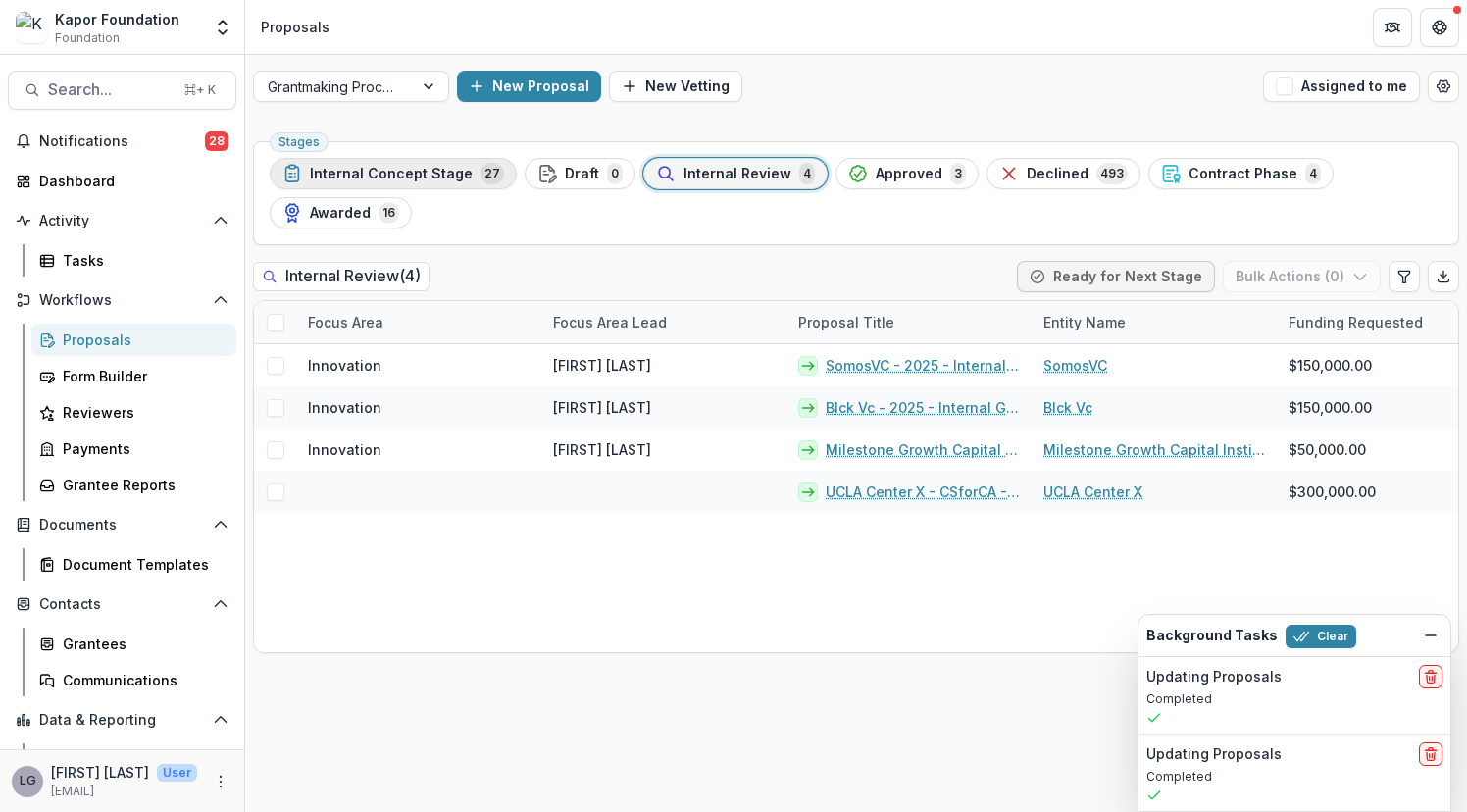click on "Internal Concept Stage" at bounding box center (391, 174) 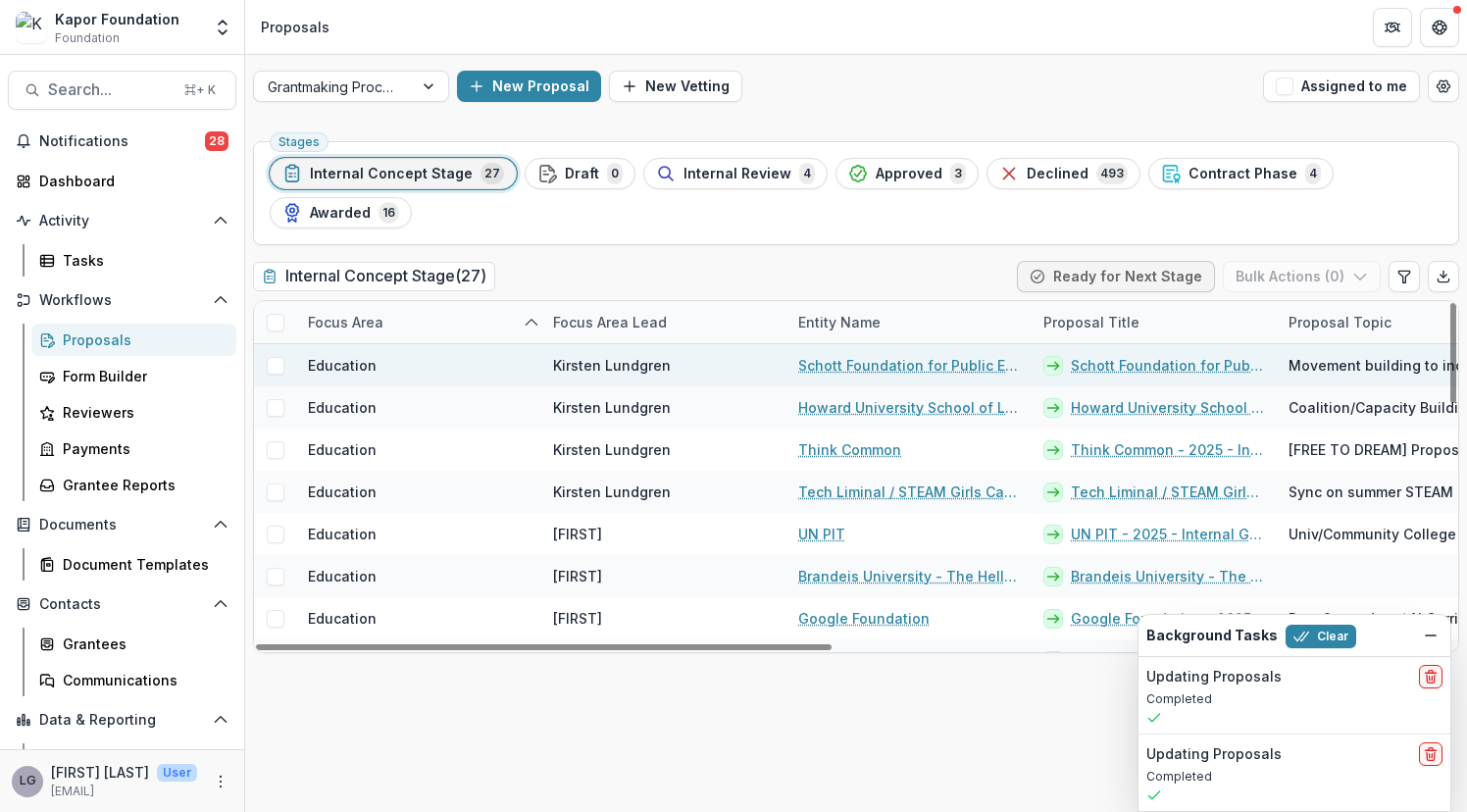 click on "Schott Foundation for Public Education" at bounding box center (909, 365) 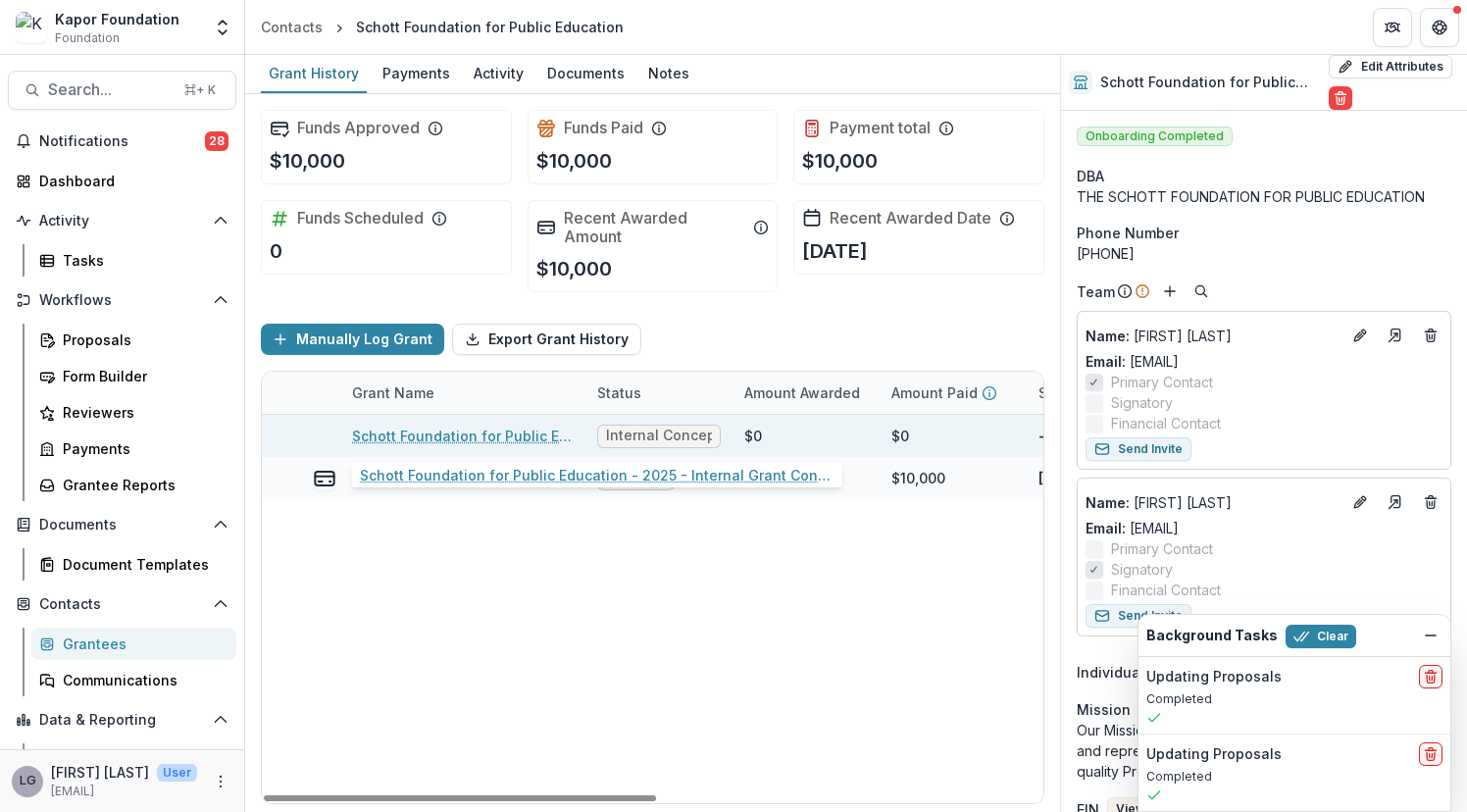 click on "Schott Foundation for Public Education - 2025 - Internal Grant Concept Form" at bounding box center [463, 435] 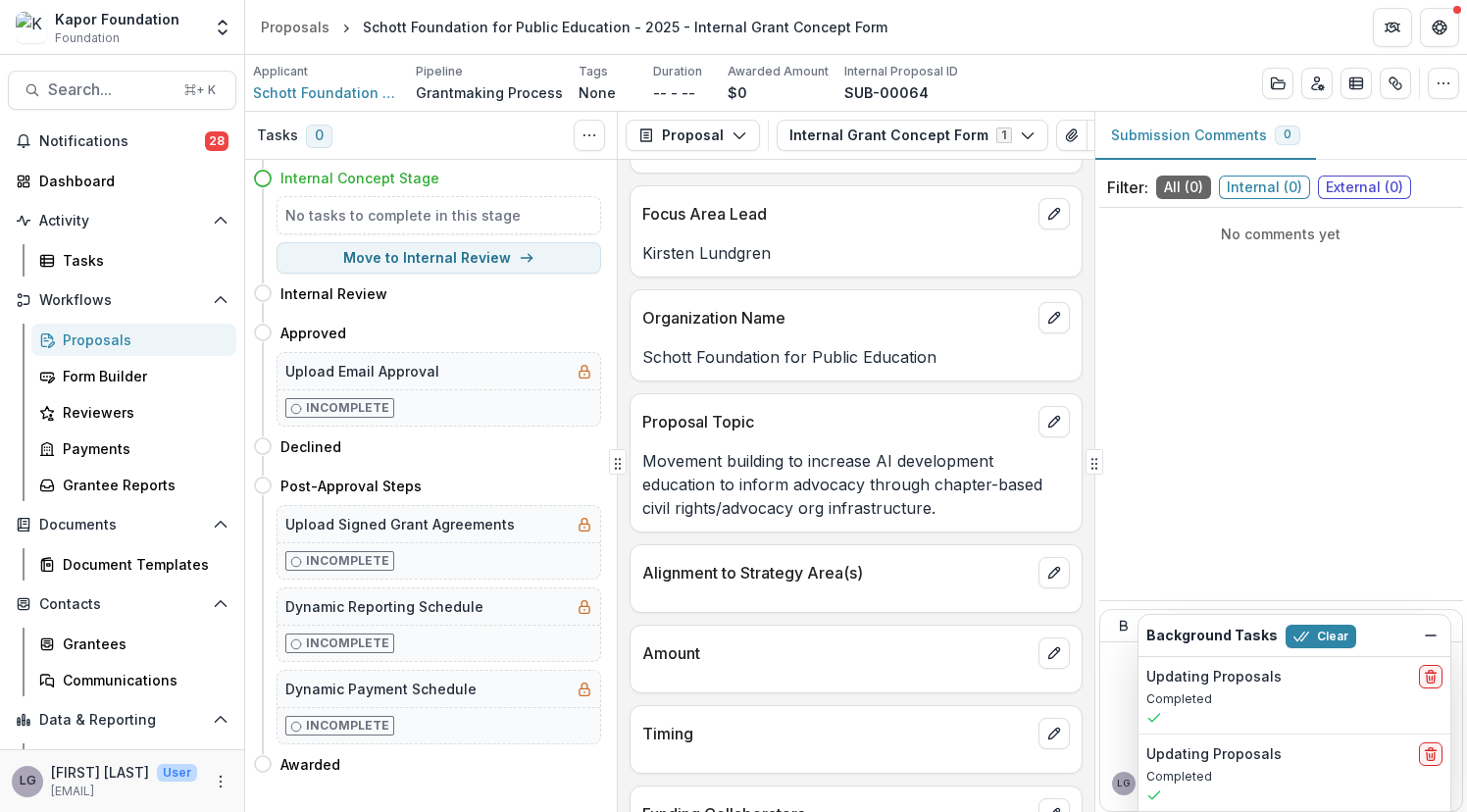 scroll, scrollTop: 0, scrollLeft: 0, axis: both 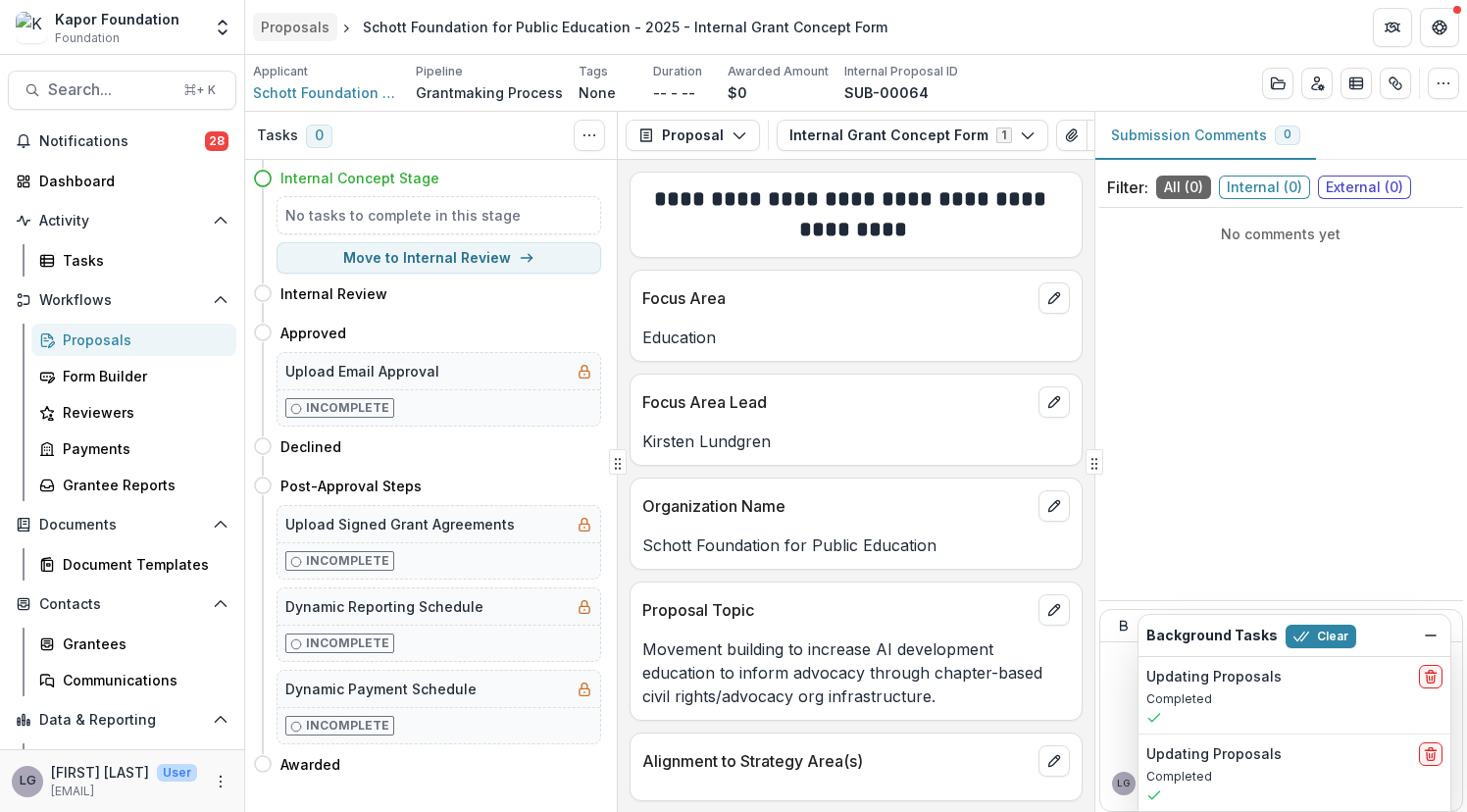click on "Proposals" at bounding box center [295, 26] 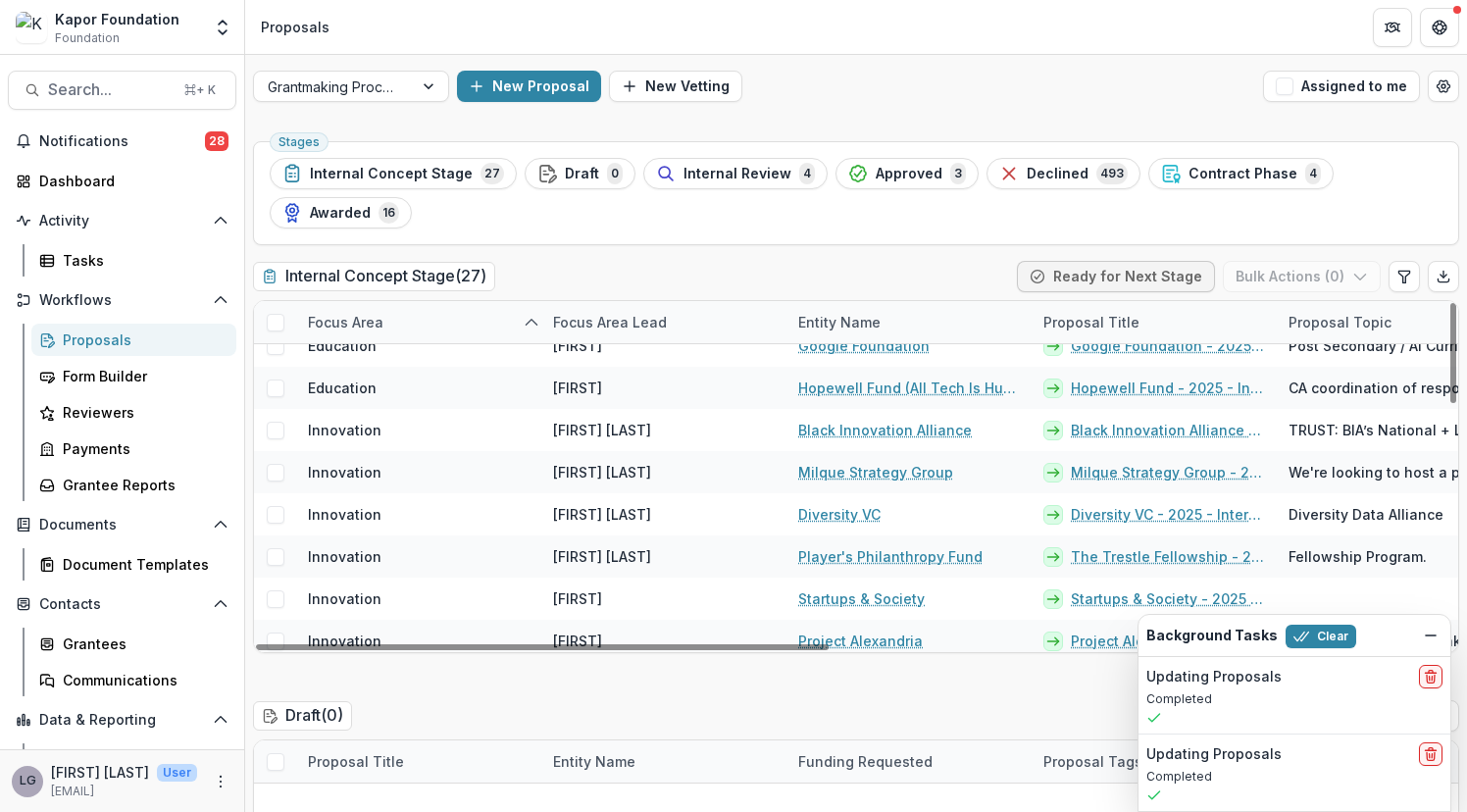 scroll, scrollTop: 0, scrollLeft: 0, axis: both 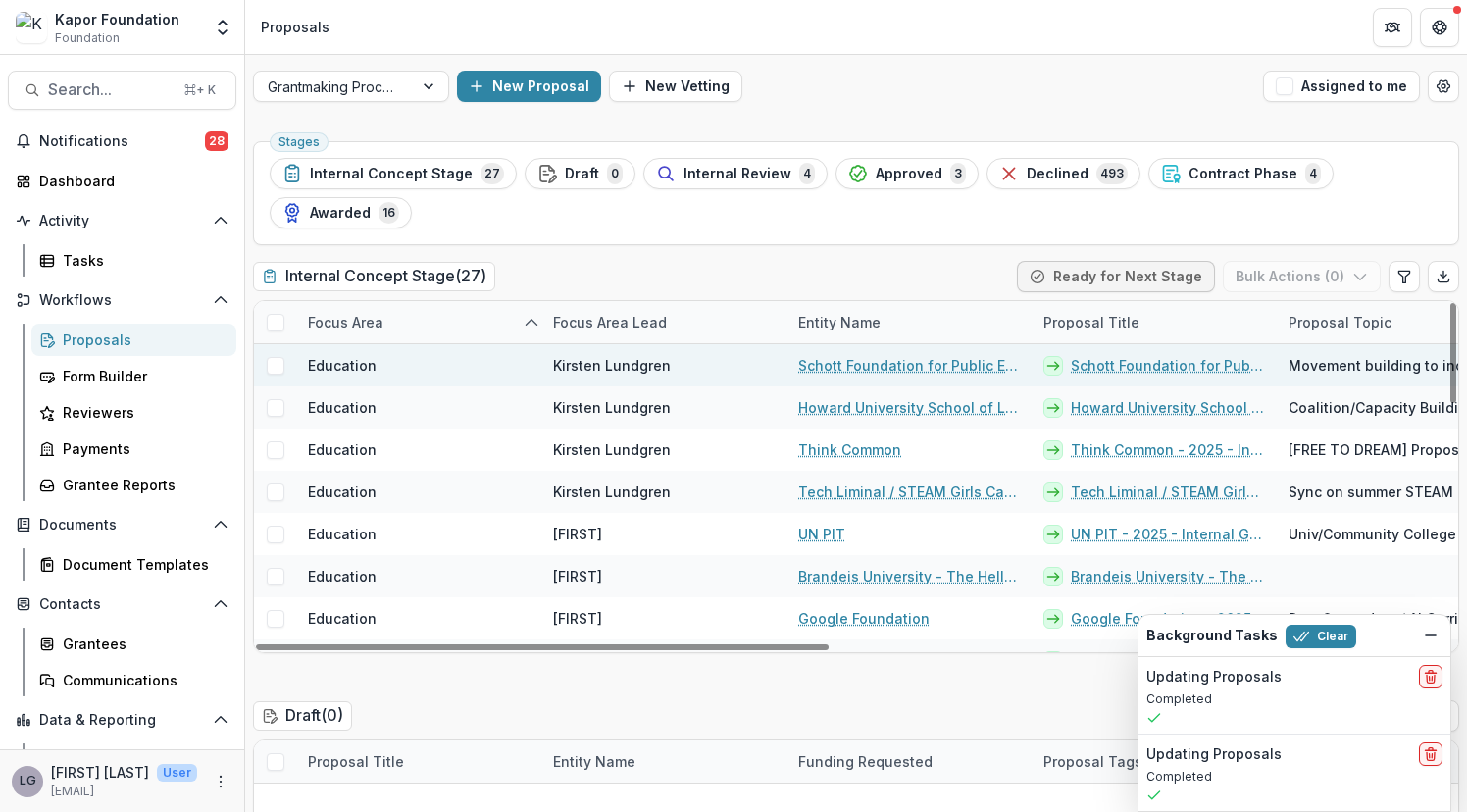 click on "Schott Foundation for Public Education - 2025 - Internal Grant Concept Form" at bounding box center (1168, 365) 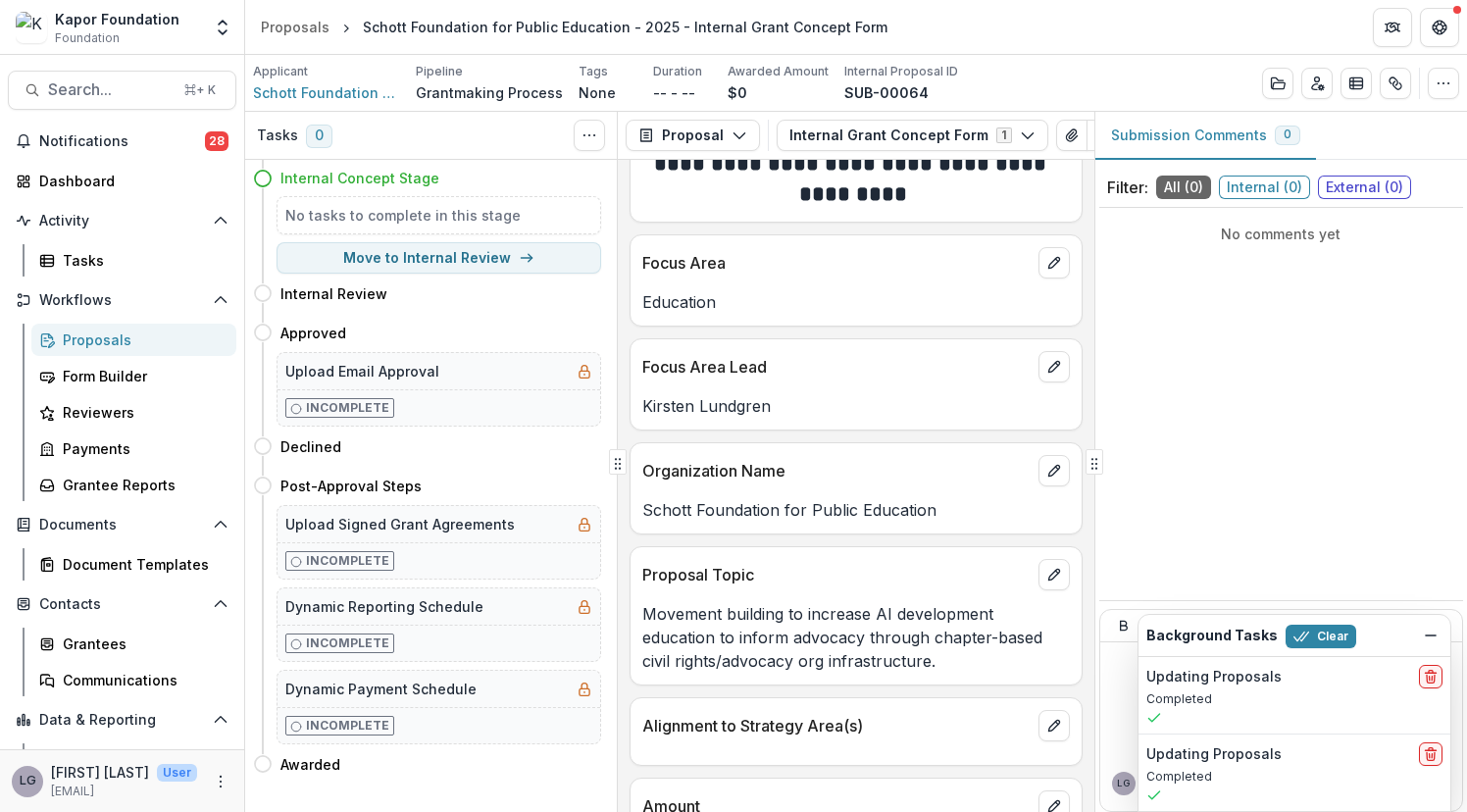 scroll, scrollTop: 0, scrollLeft: 0, axis: both 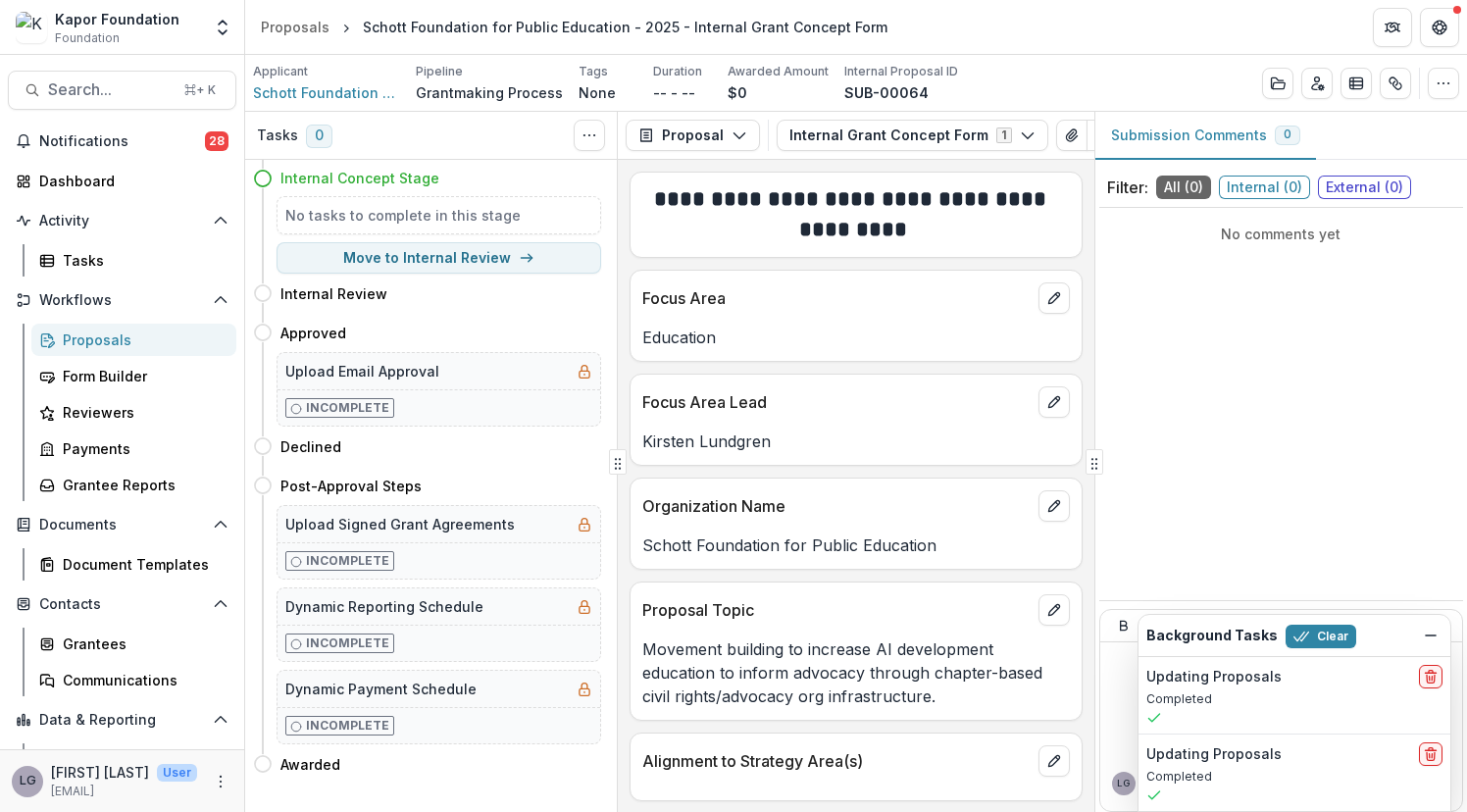 click on "Kirsten Lundgren" at bounding box center [855, 441] 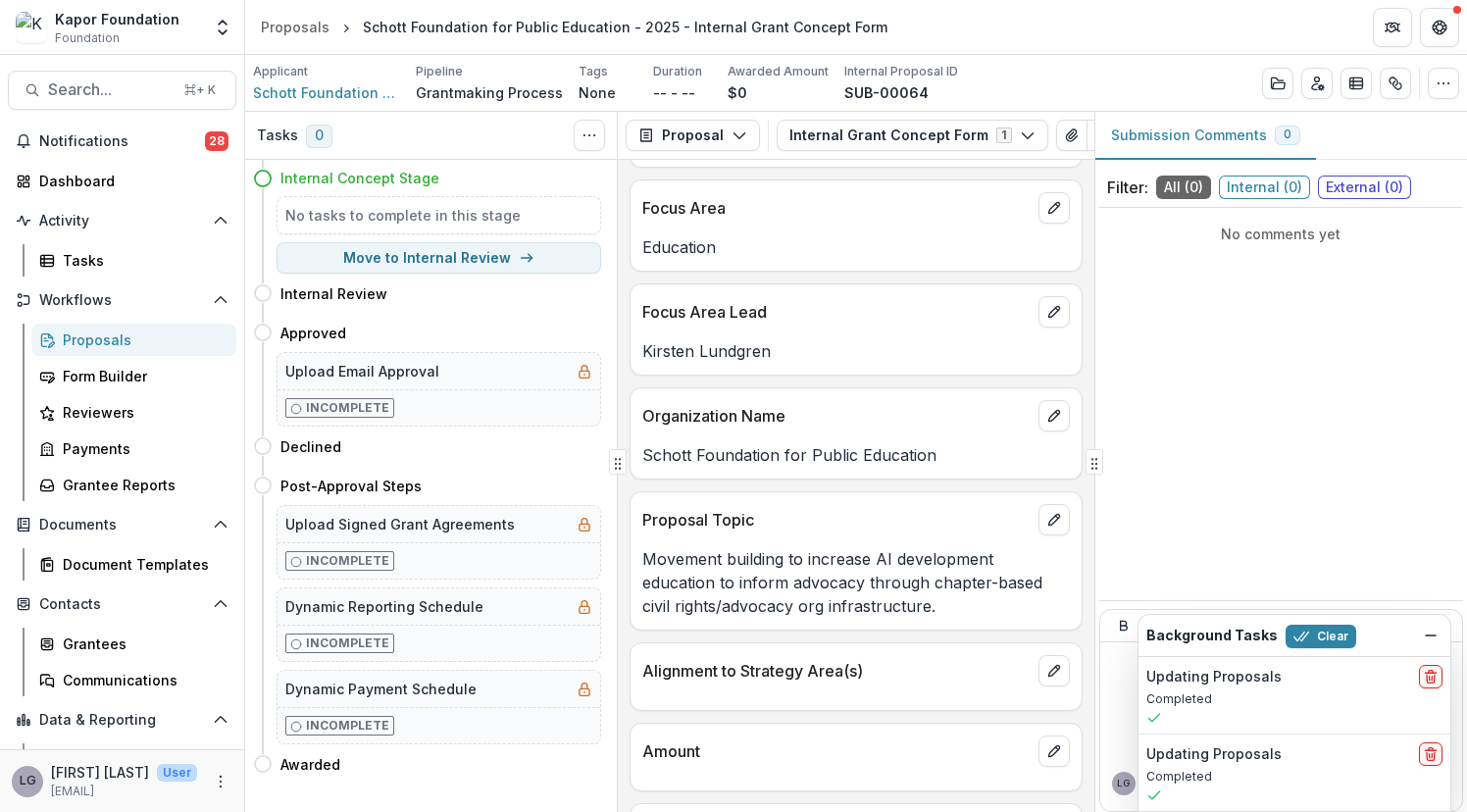 scroll, scrollTop: 0, scrollLeft: 0, axis: both 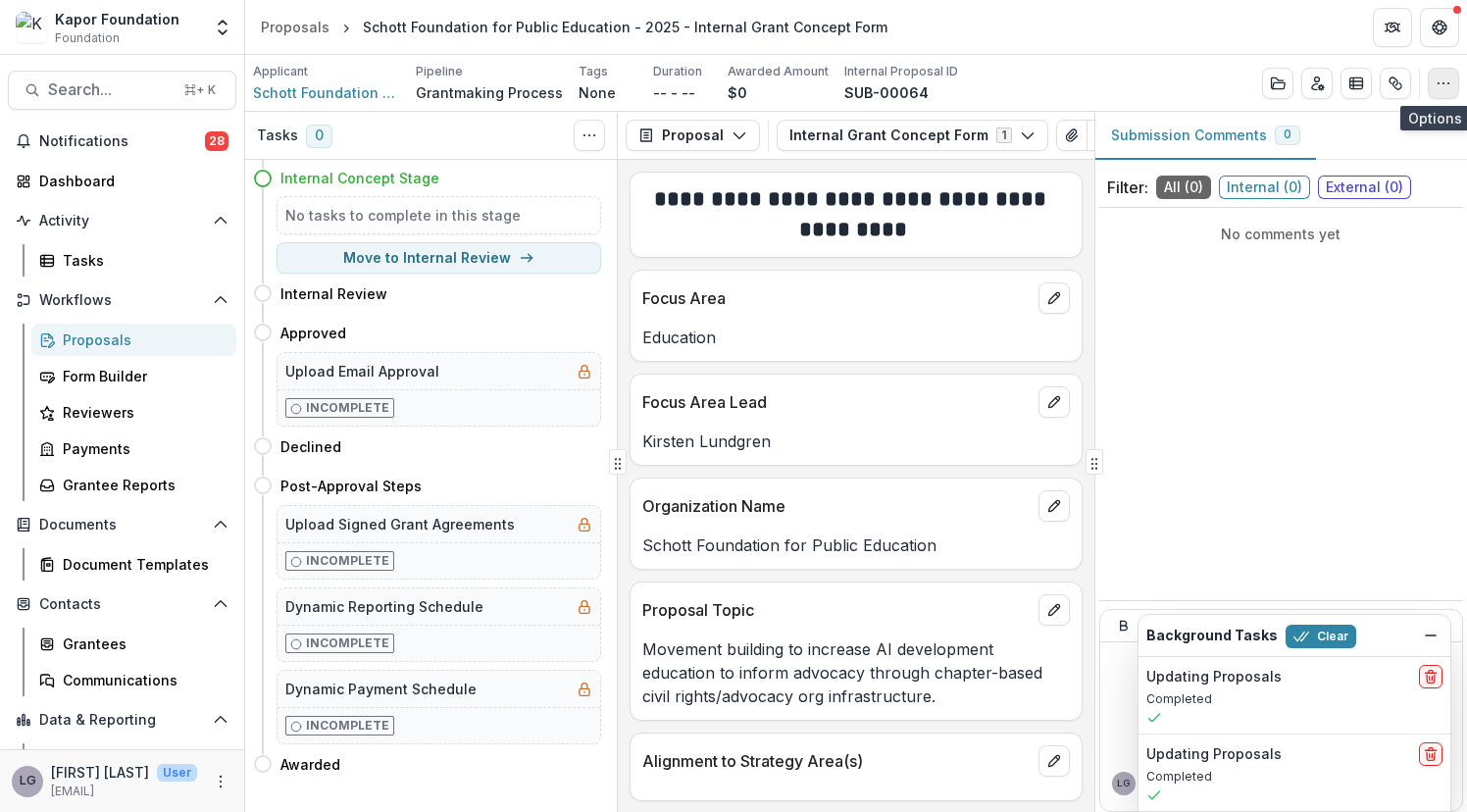 click 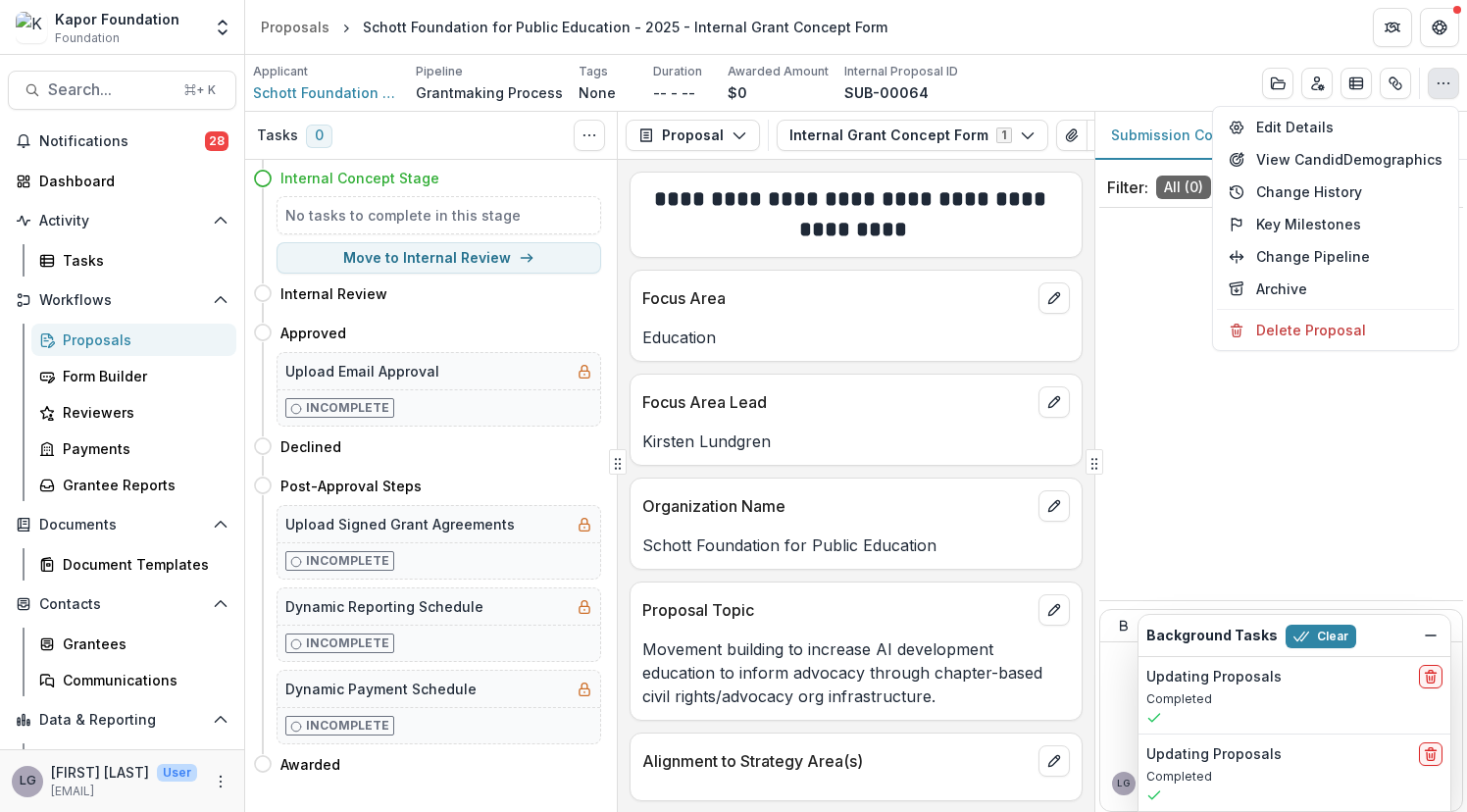 click on "Proposals Schott Foundation for Public Education - 2025 - Internal Grant Concept Form" at bounding box center (856, 26) 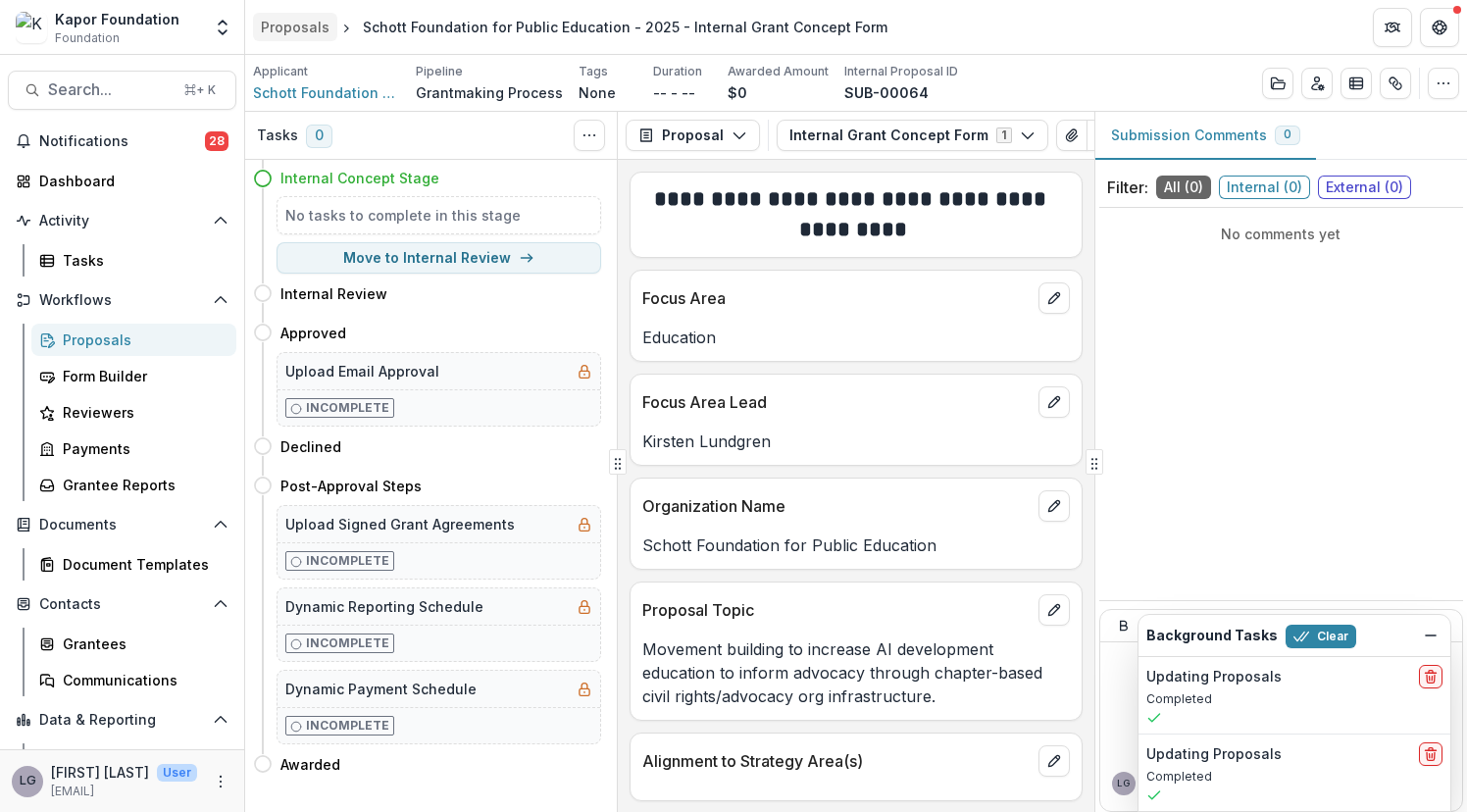 click on "Proposals" at bounding box center [295, 26] 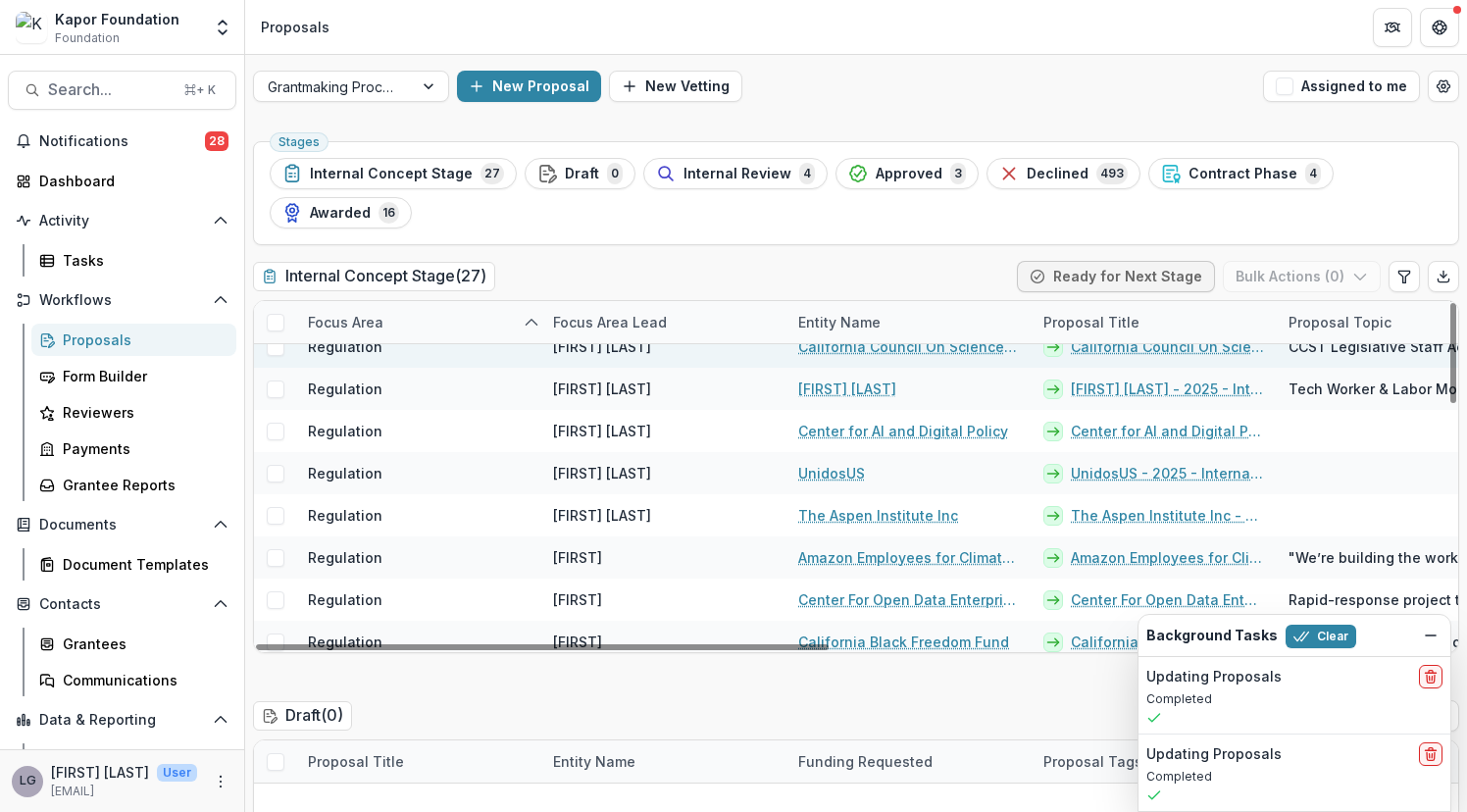 scroll, scrollTop: 830, scrollLeft: 0, axis: vertical 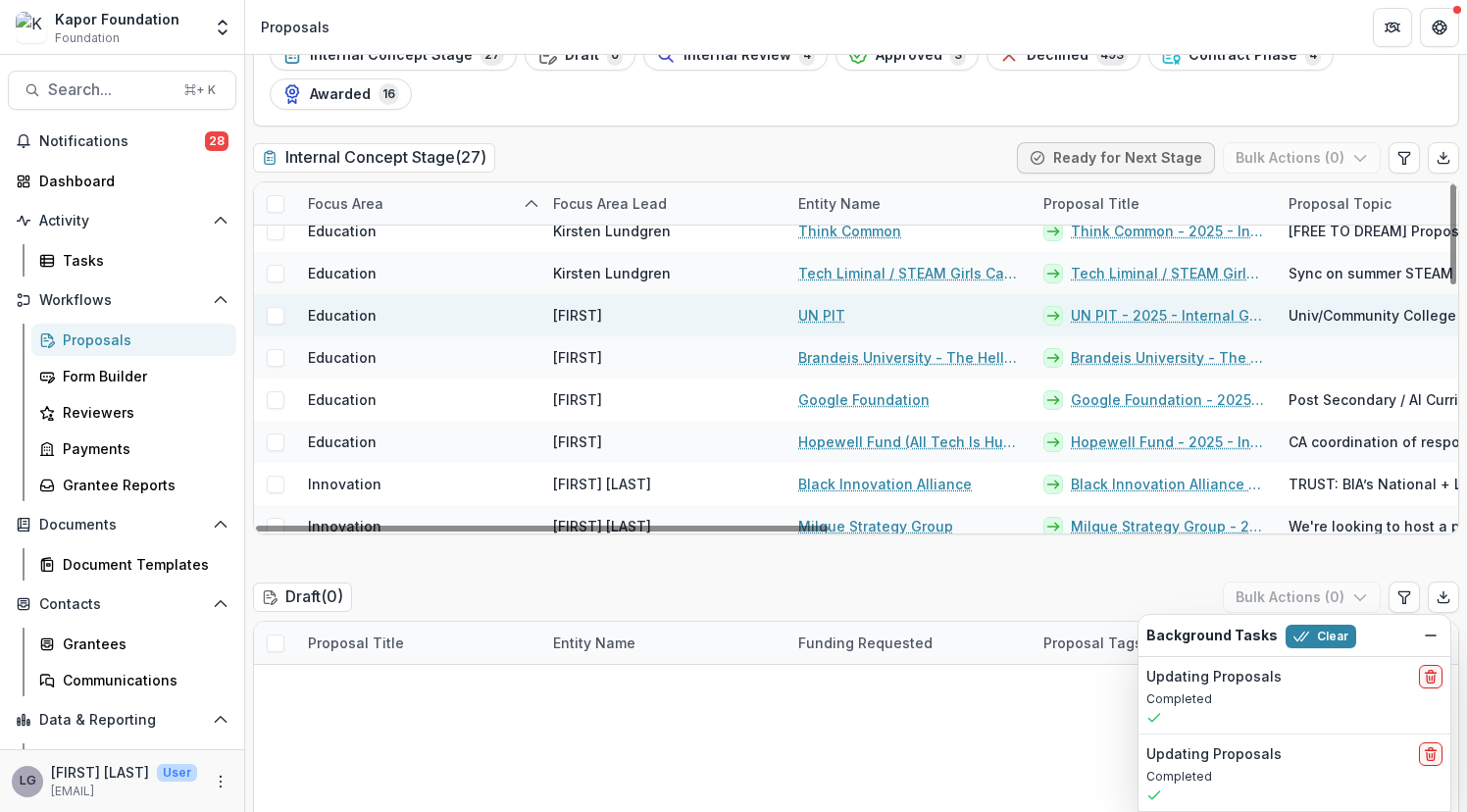 click on "UN PIT" at bounding box center [822, 315] 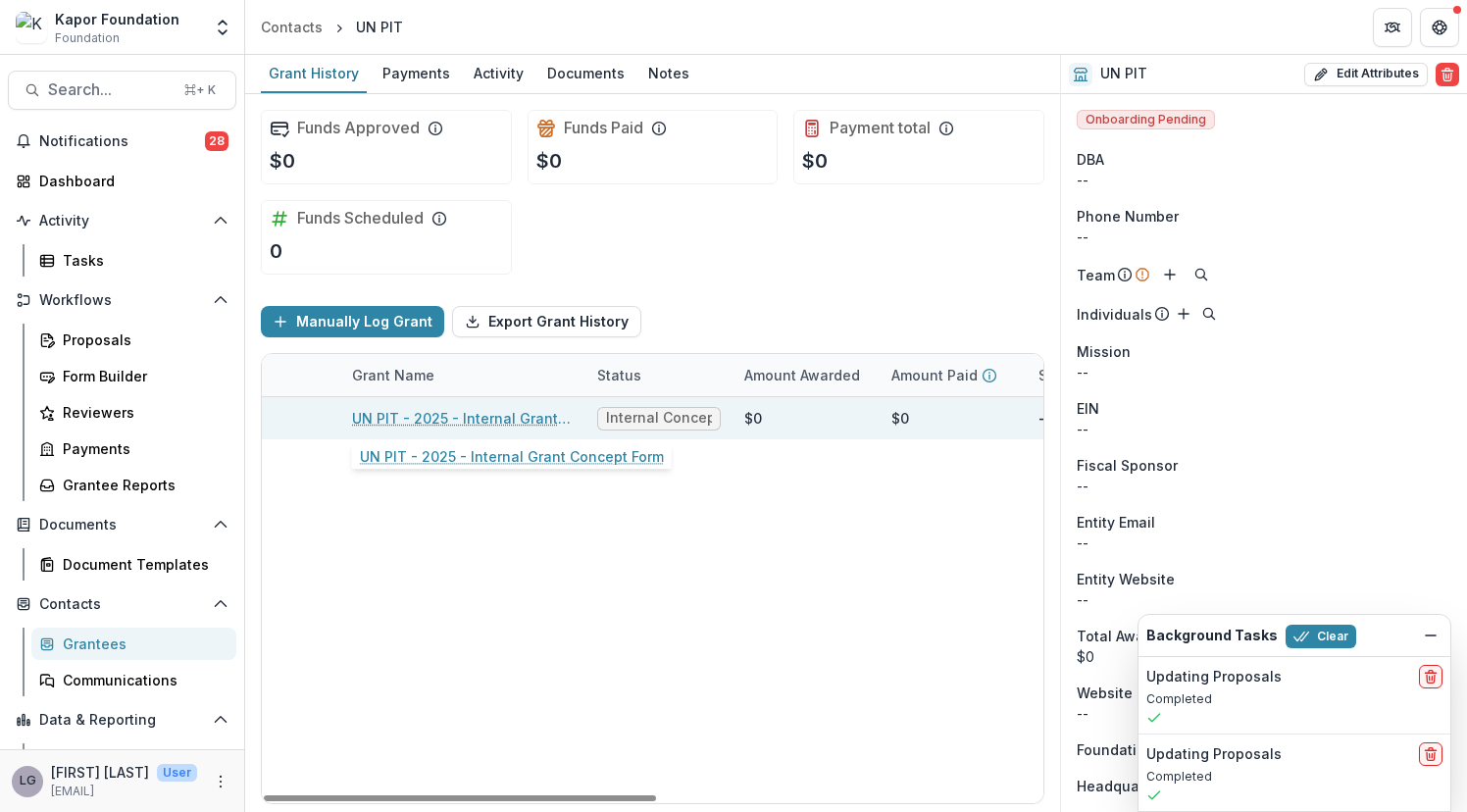 click on "UN PIT - 2025 - Internal Grant Concept Form" at bounding box center [463, 418] 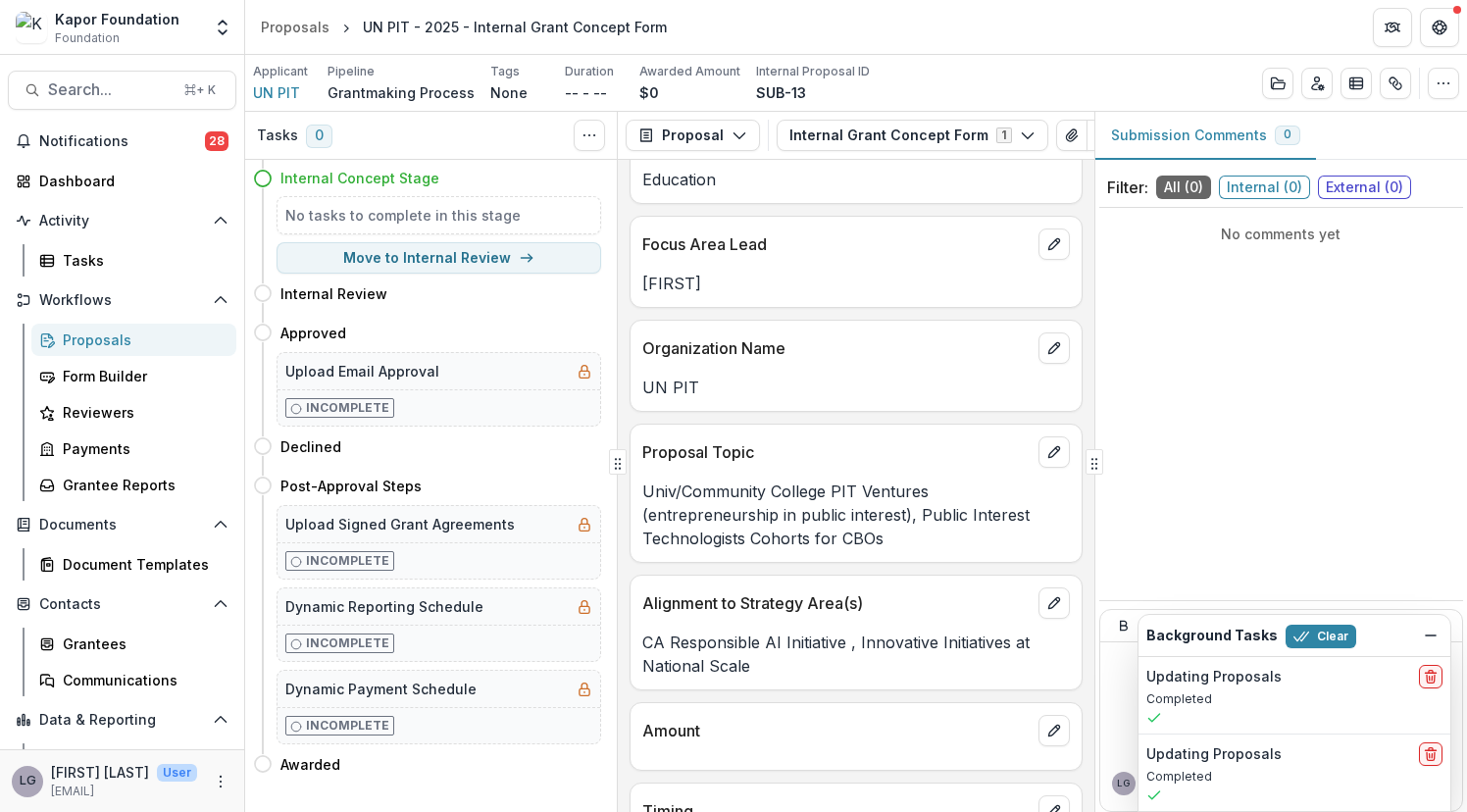 scroll, scrollTop: 0, scrollLeft: 0, axis: both 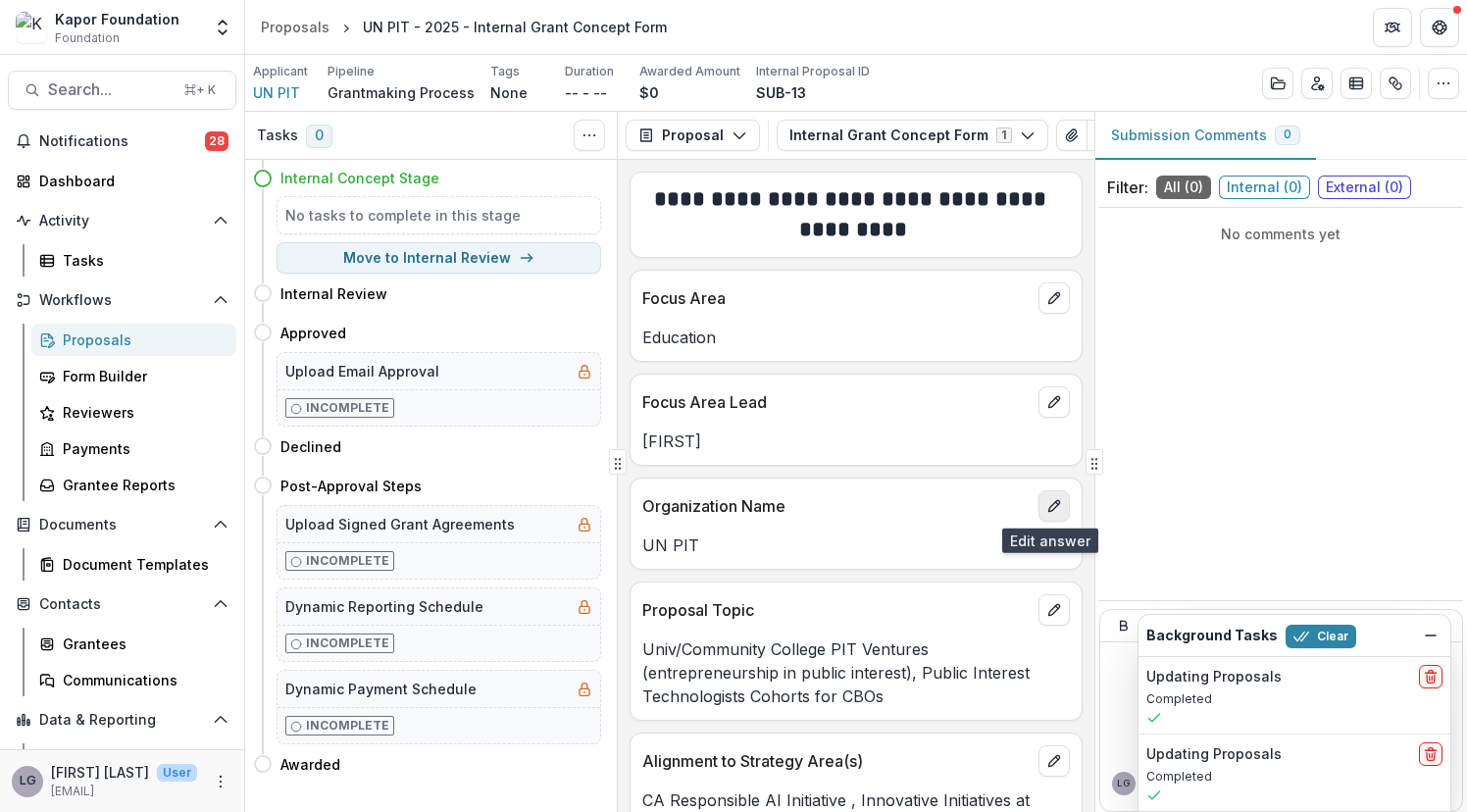 click at bounding box center (1054, 506) 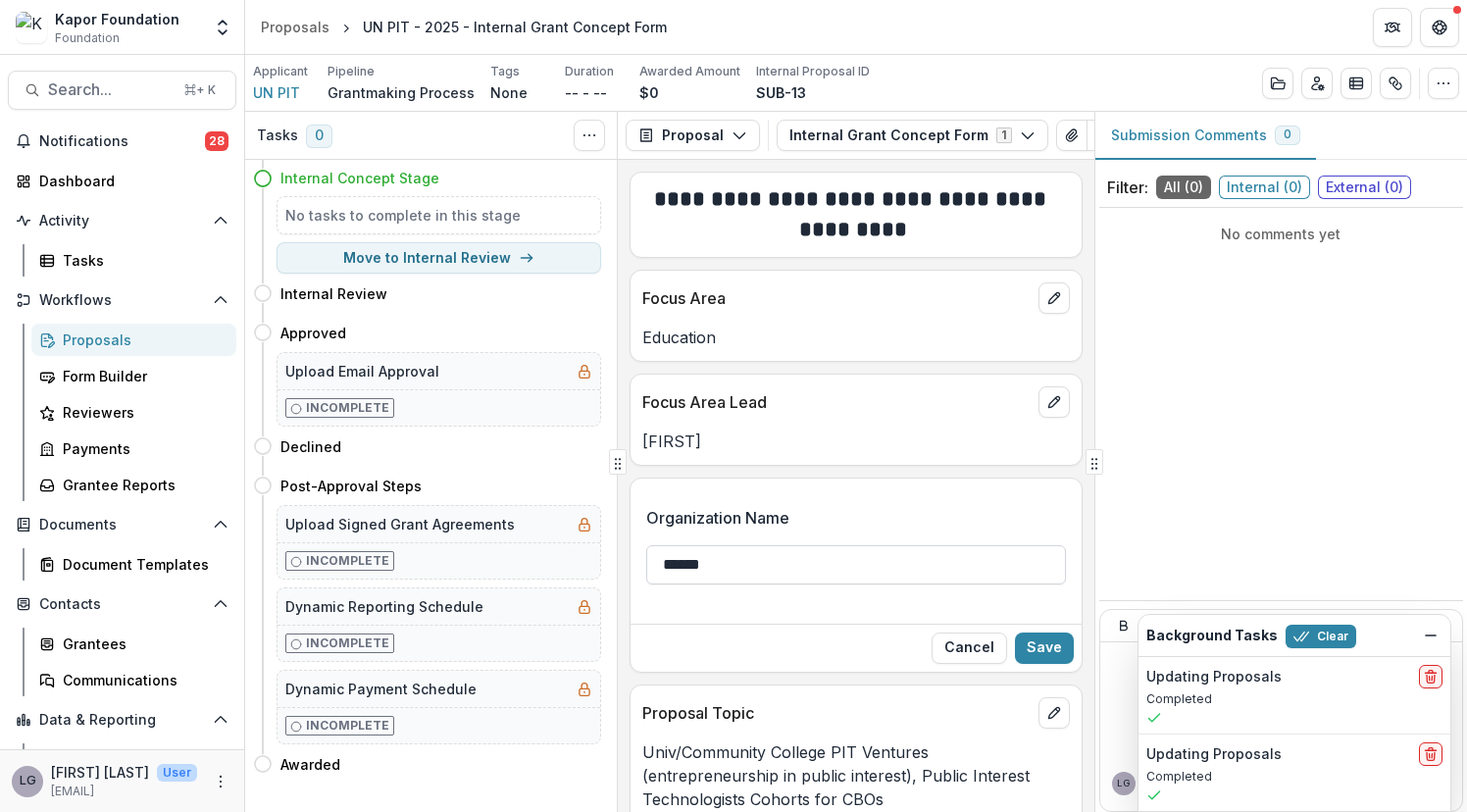 click on "******" at bounding box center (855, 565) 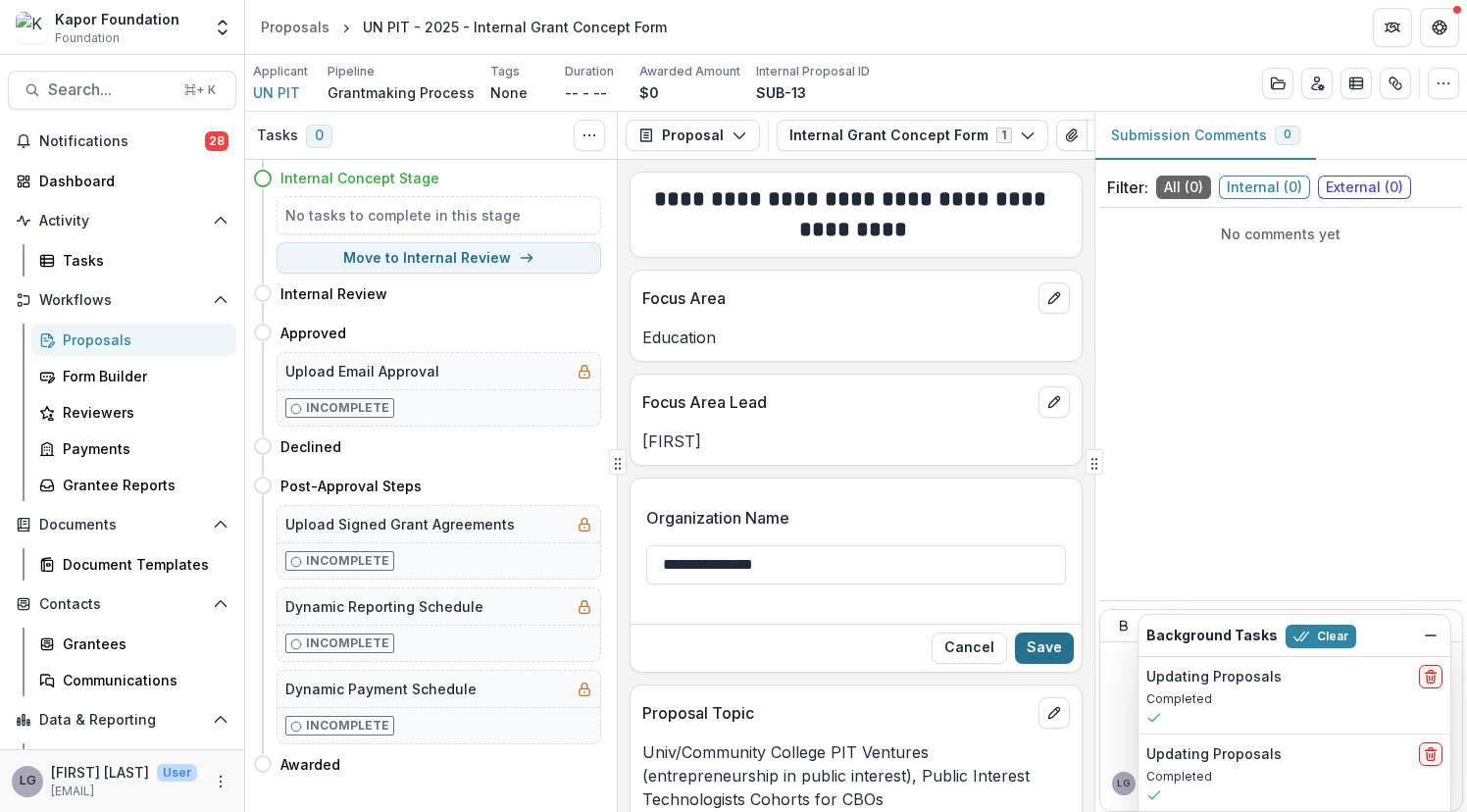 type on "**********" 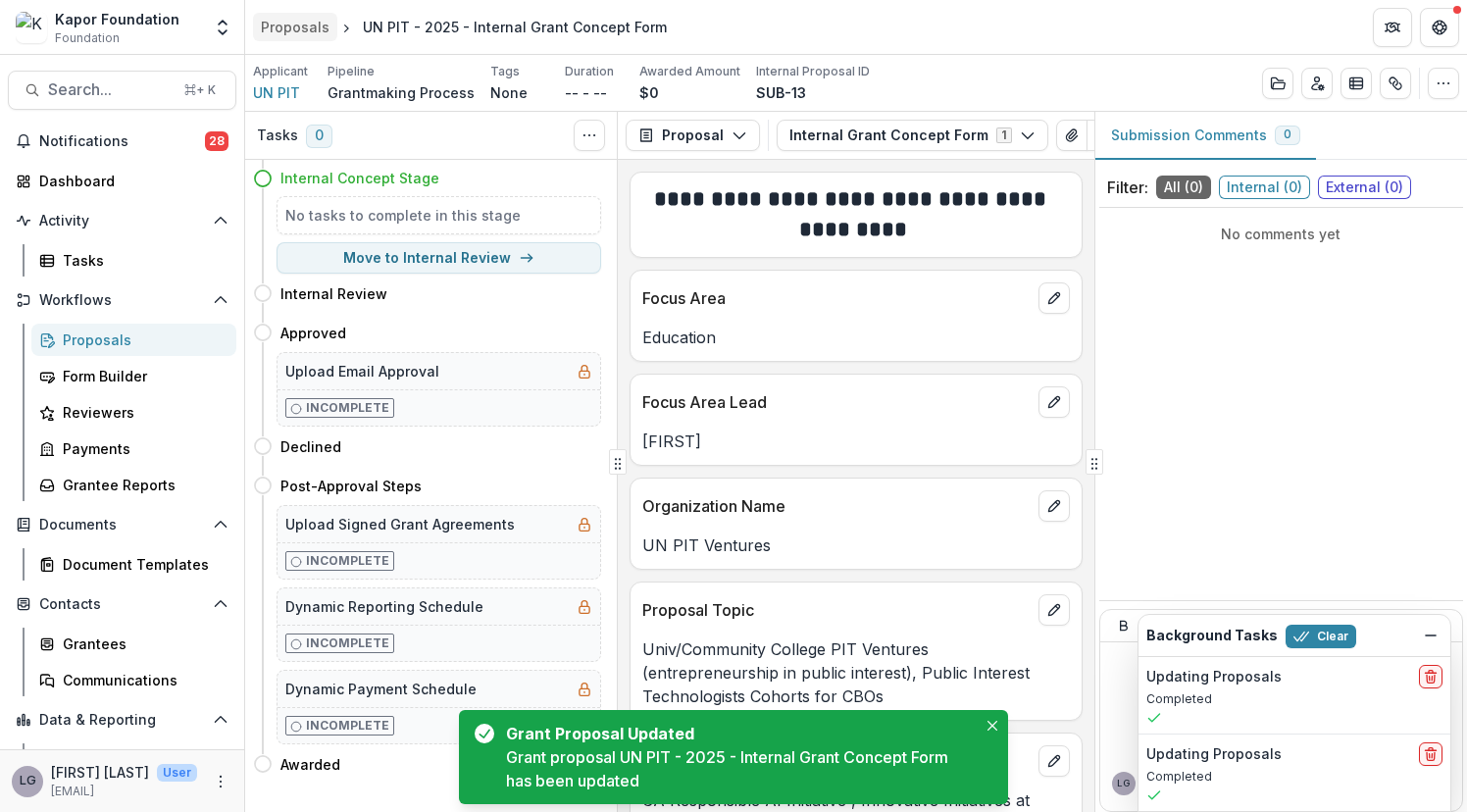 click on "Proposals" at bounding box center [295, 26] 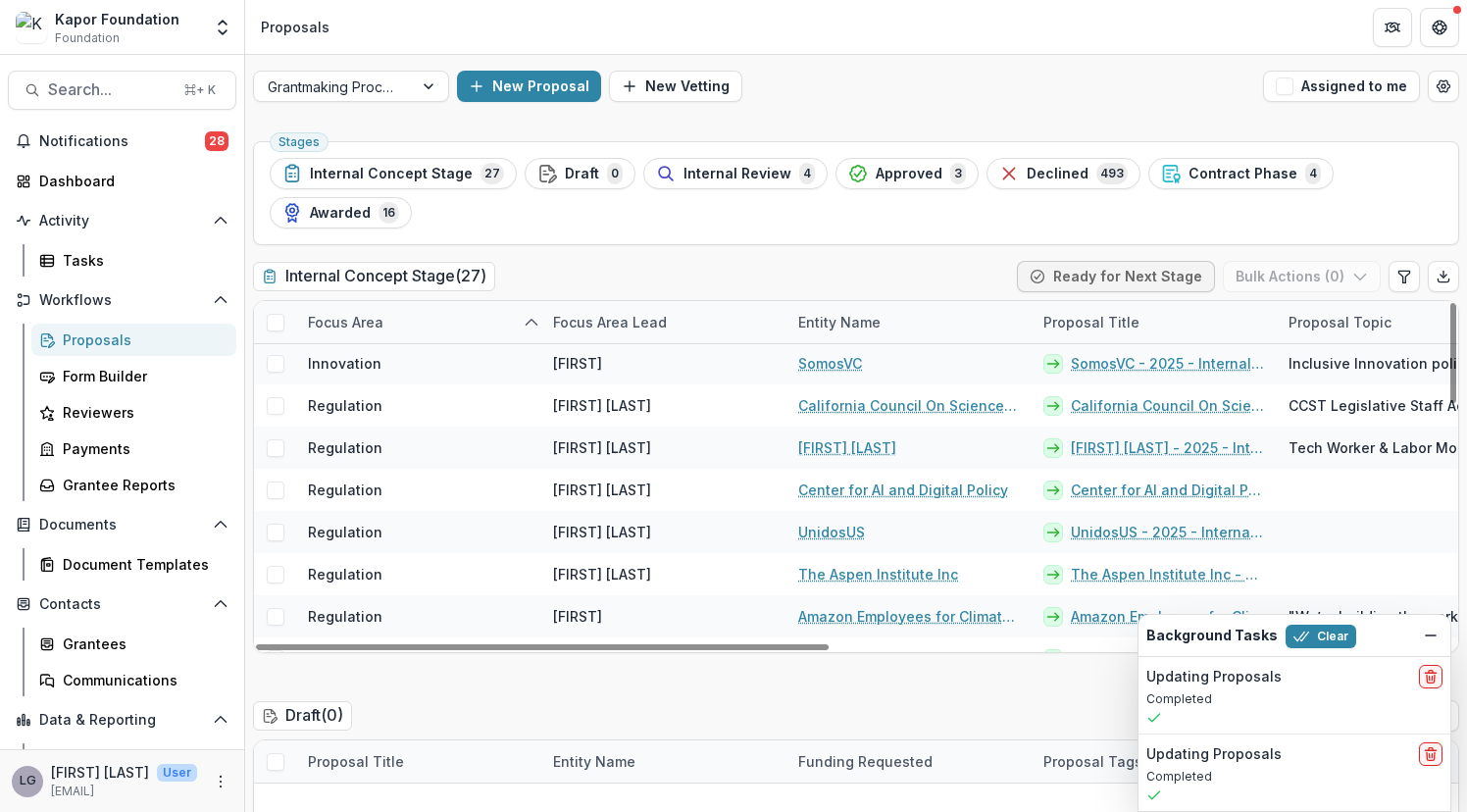 scroll, scrollTop: 830, scrollLeft: 0, axis: vertical 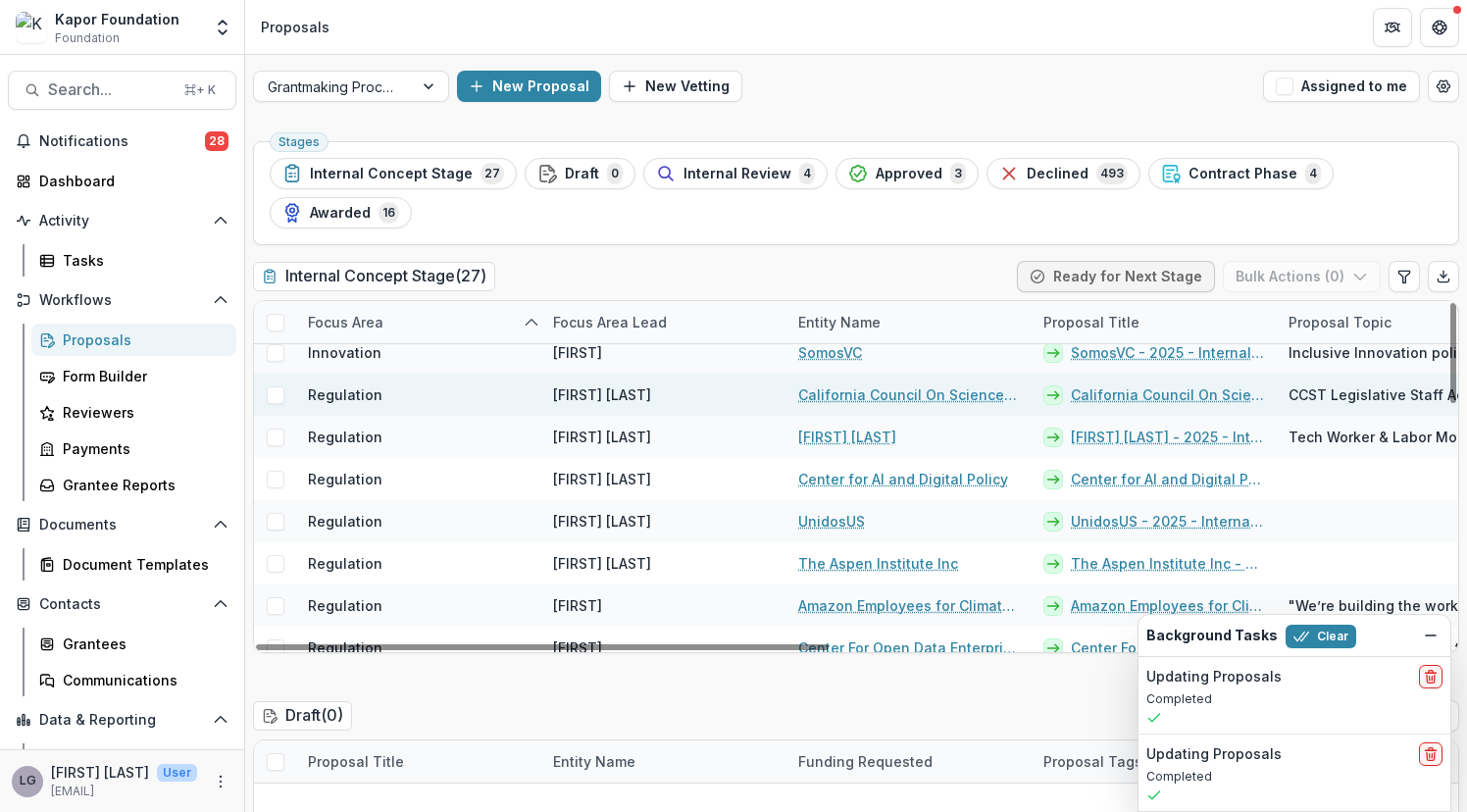 click on "Regulation" at bounding box center [345, 394] 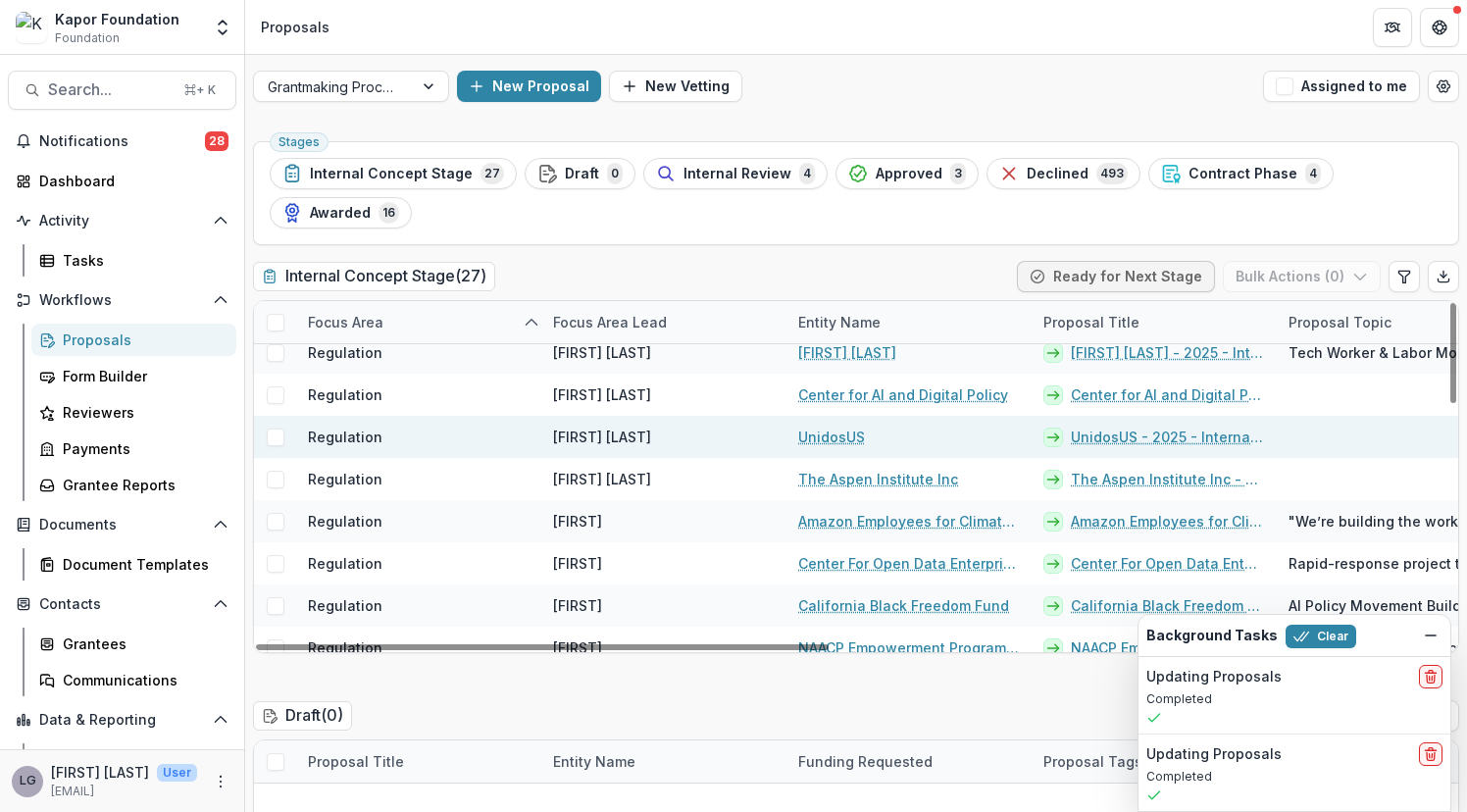 scroll, scrollTop: 830, scrollLeft: 0, axis: vertical 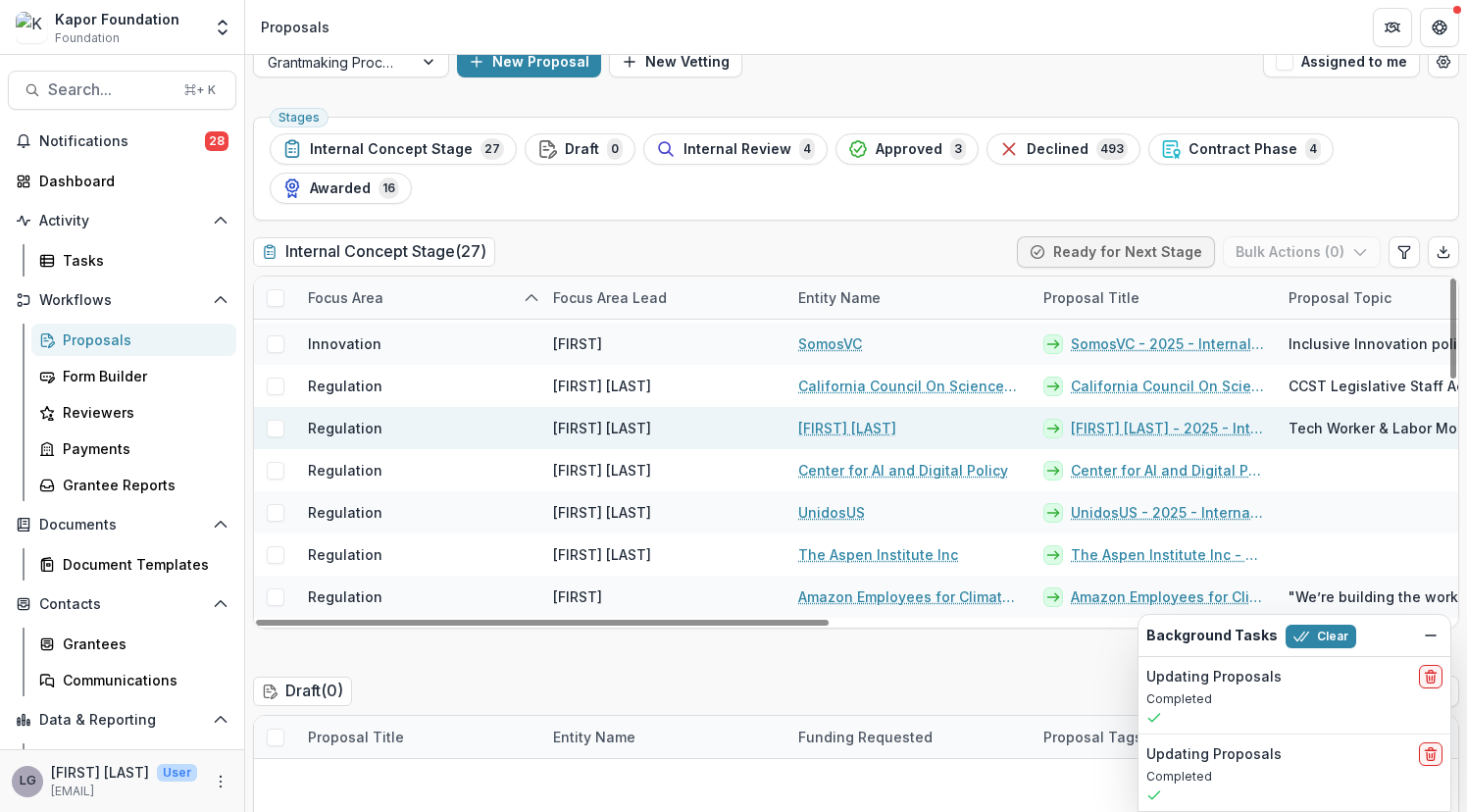 click on "[FIRST] [LAST] - [YEAR] - Internal Grant Concept Form" at bounding box center (1168, 428) 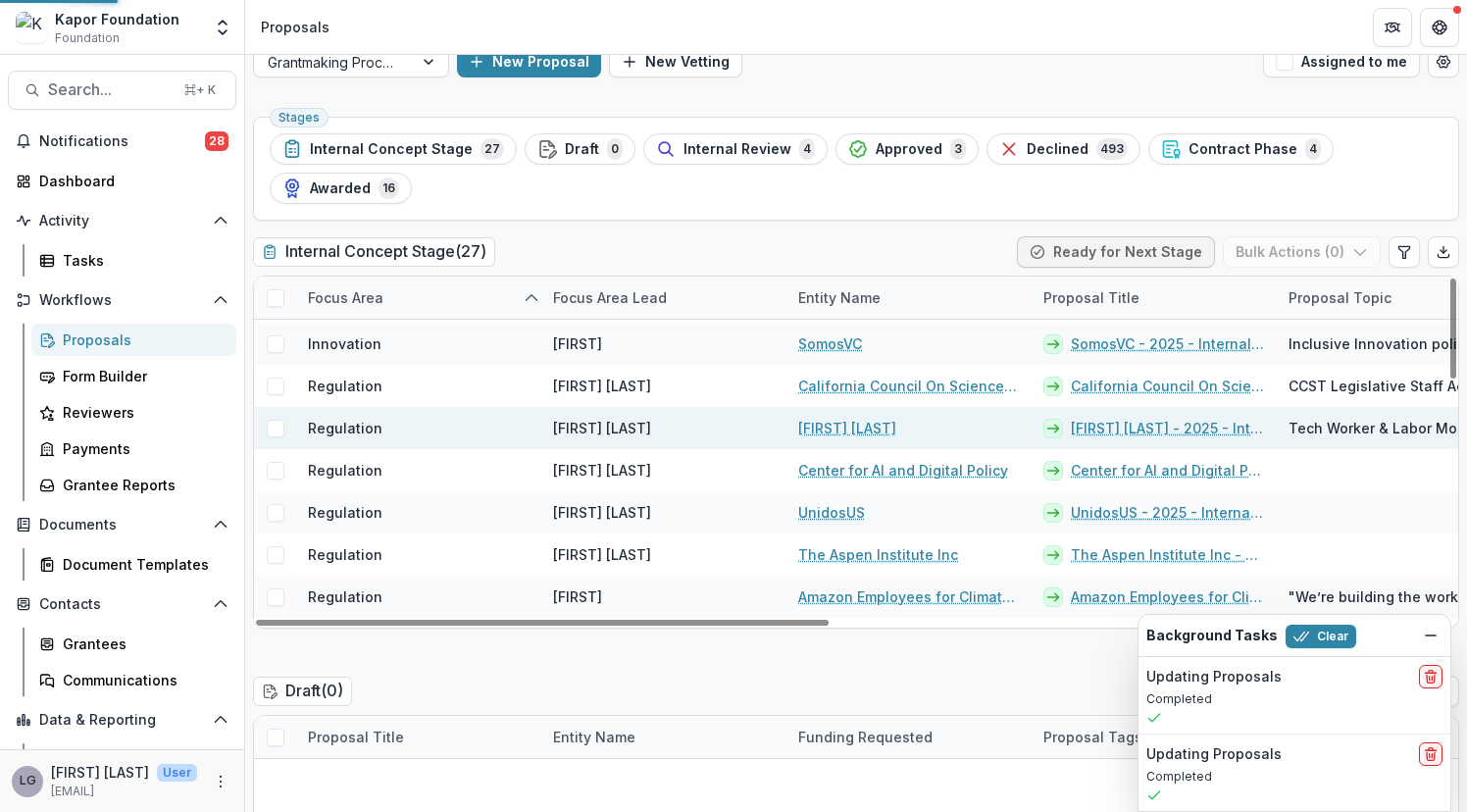 scroll, scrollTop: 0, scrollLeft: 0, axis: both 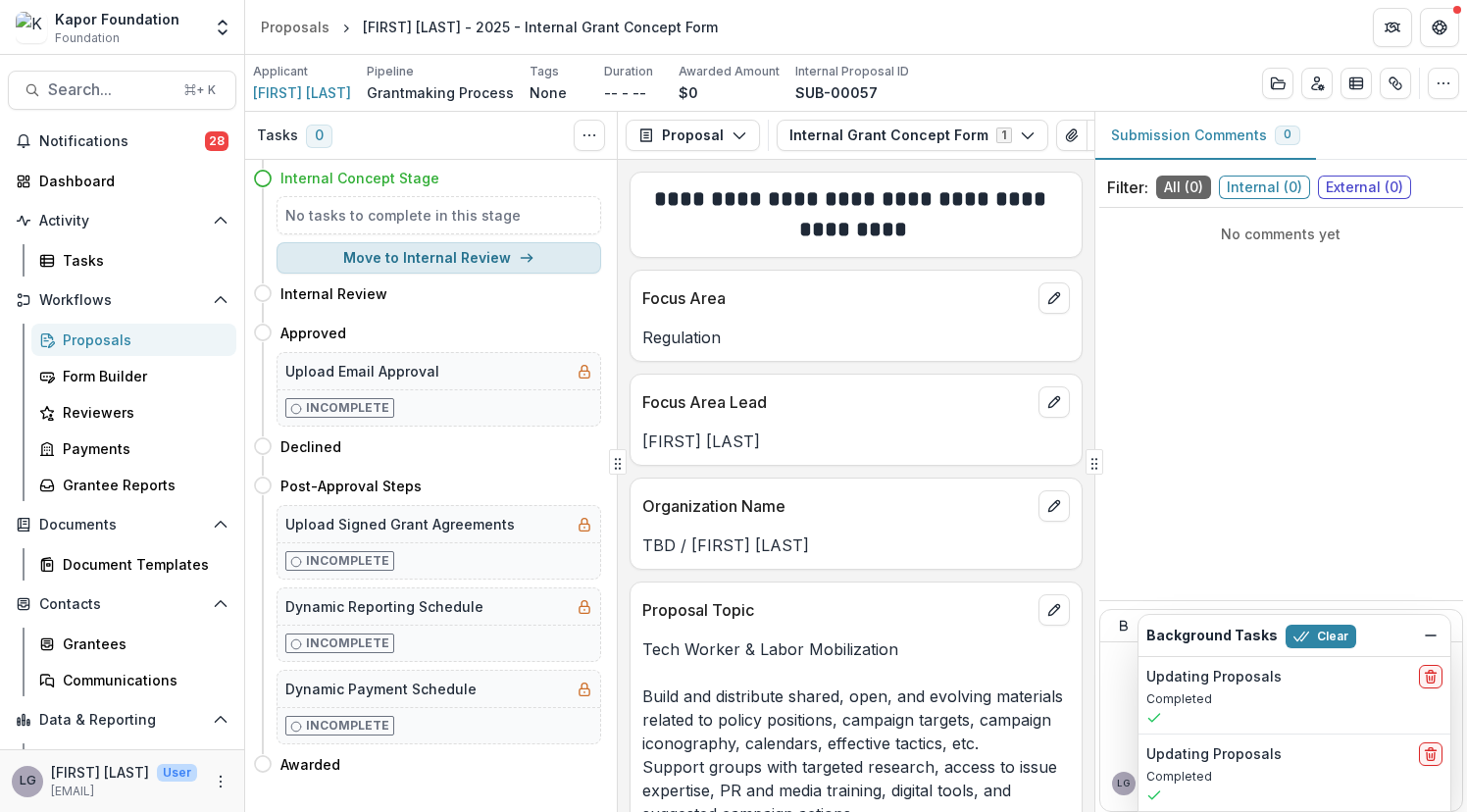 click on "Move to Internal Review" at bounding box center [438, 258] 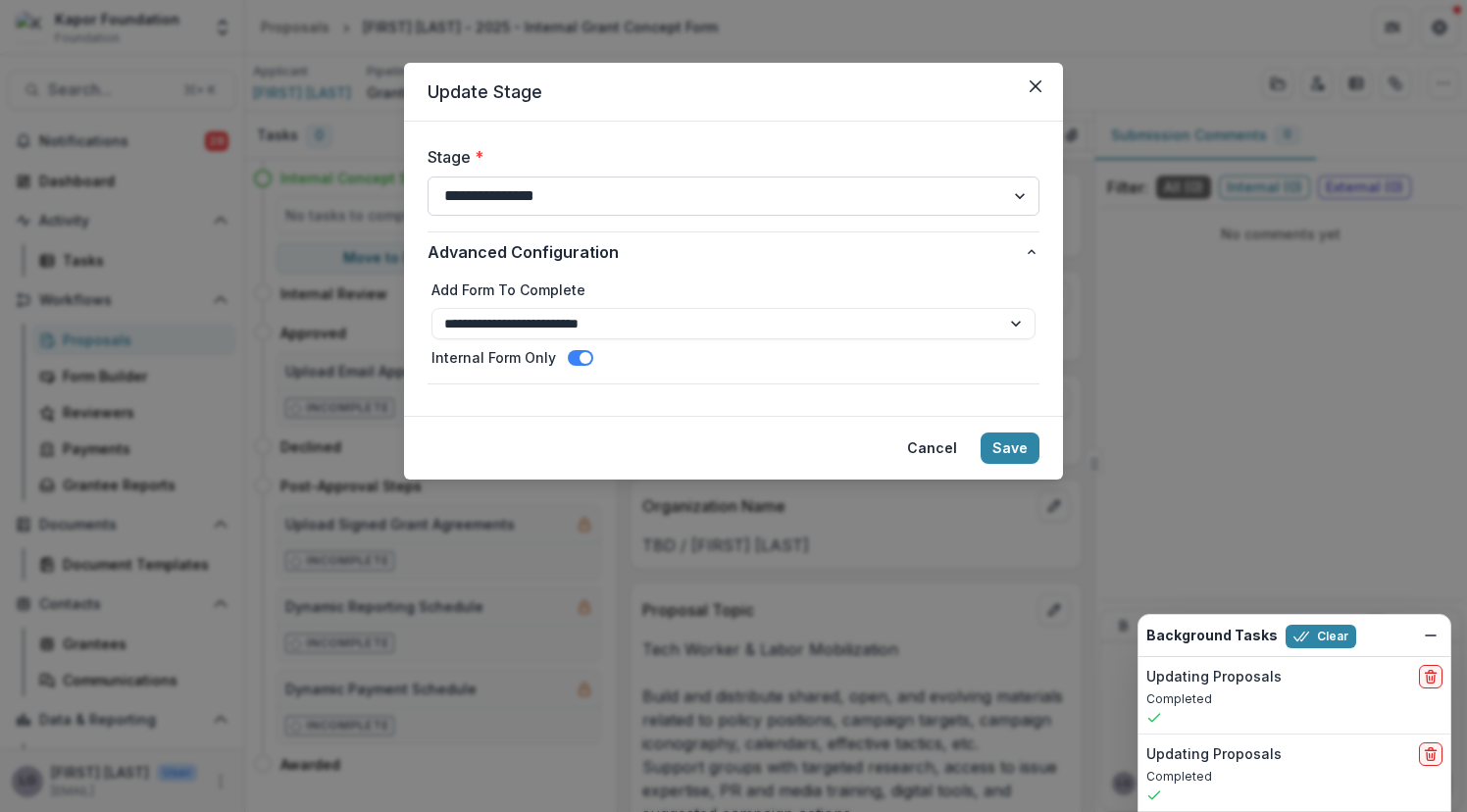click on "**********" at bounding box center [734, 196] 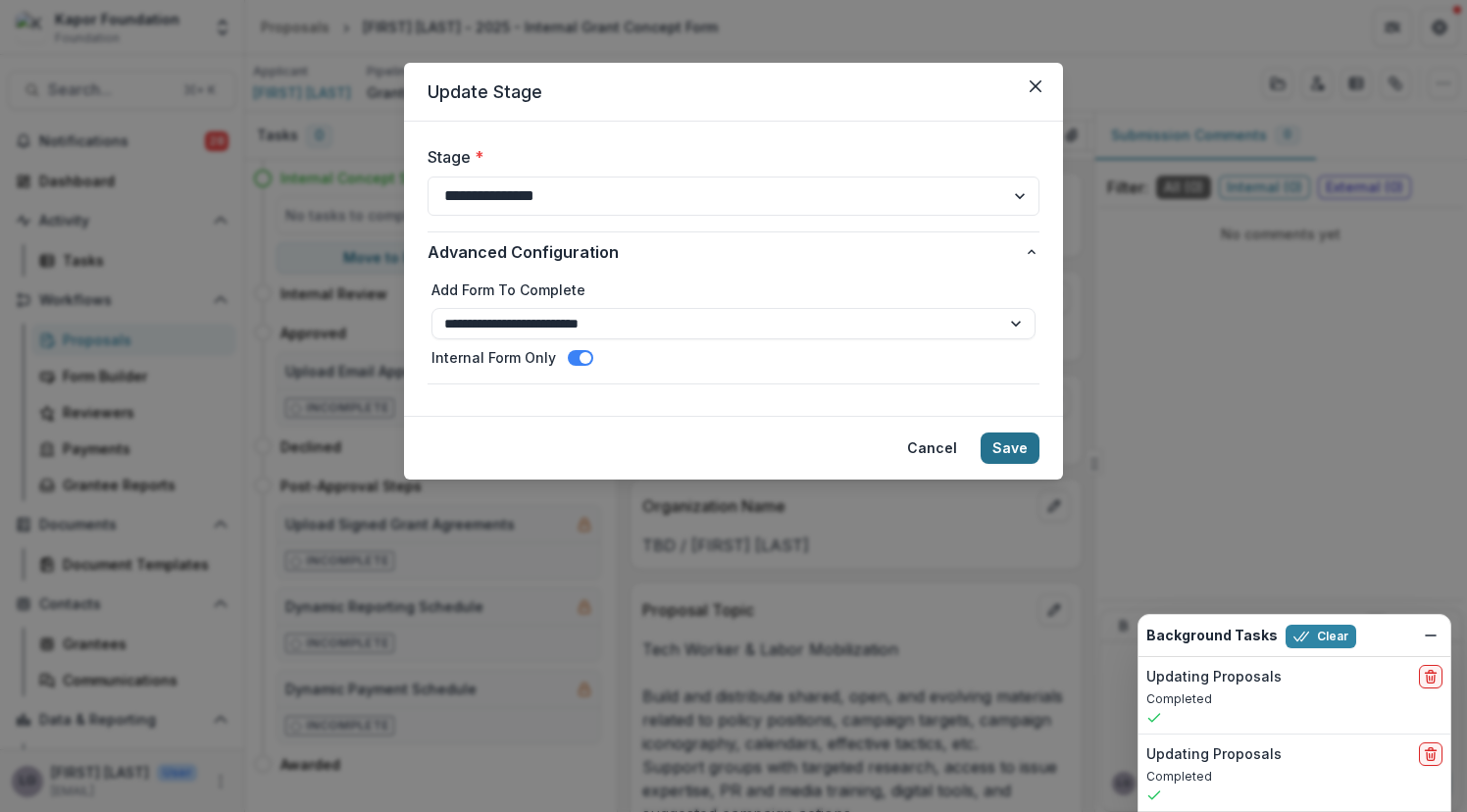 click on "Save" at bounding box center (1010, 448) 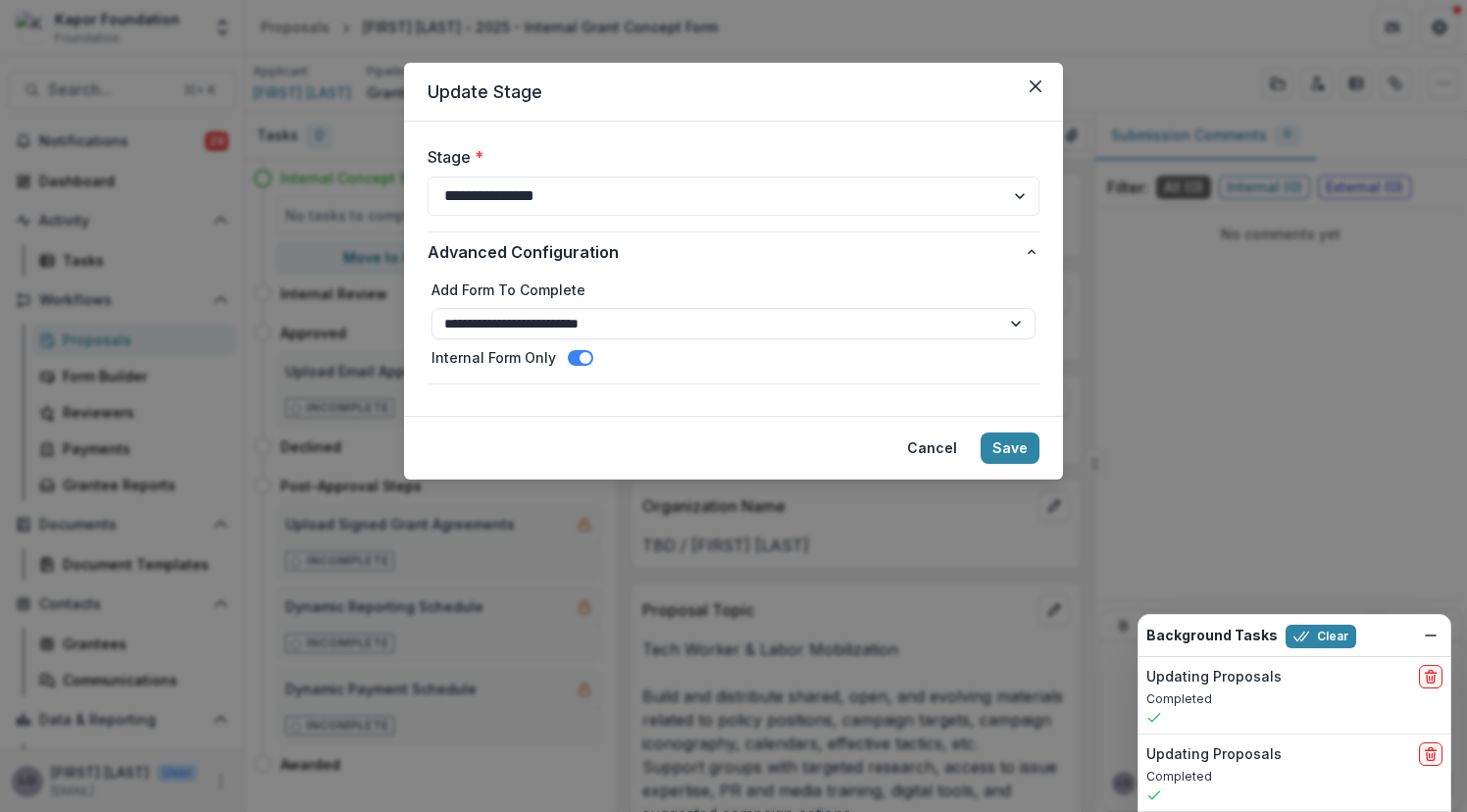 click on "Stage *" at bounding box center [728, 157] 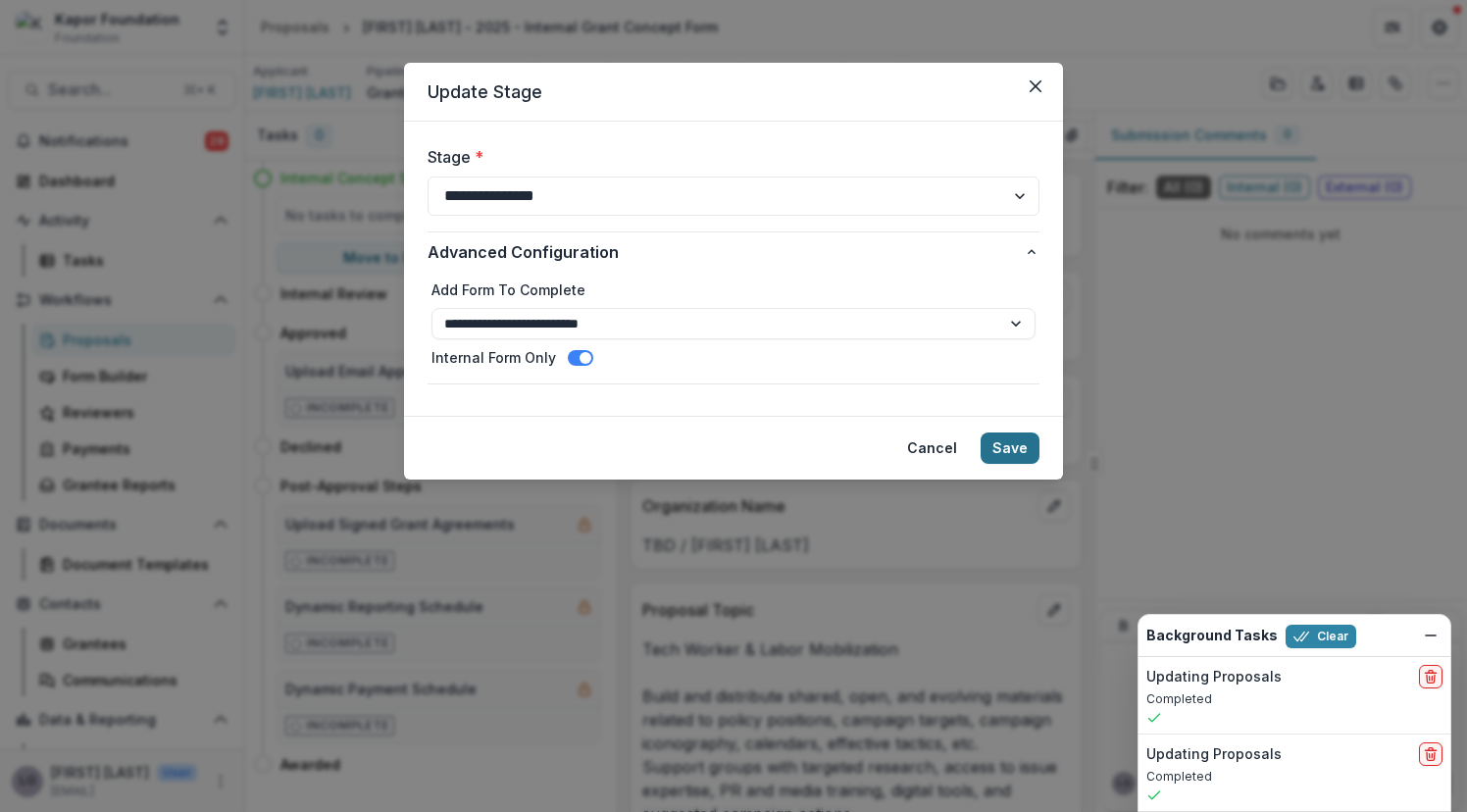 click on "Save" at bounding box center (1010, 448) 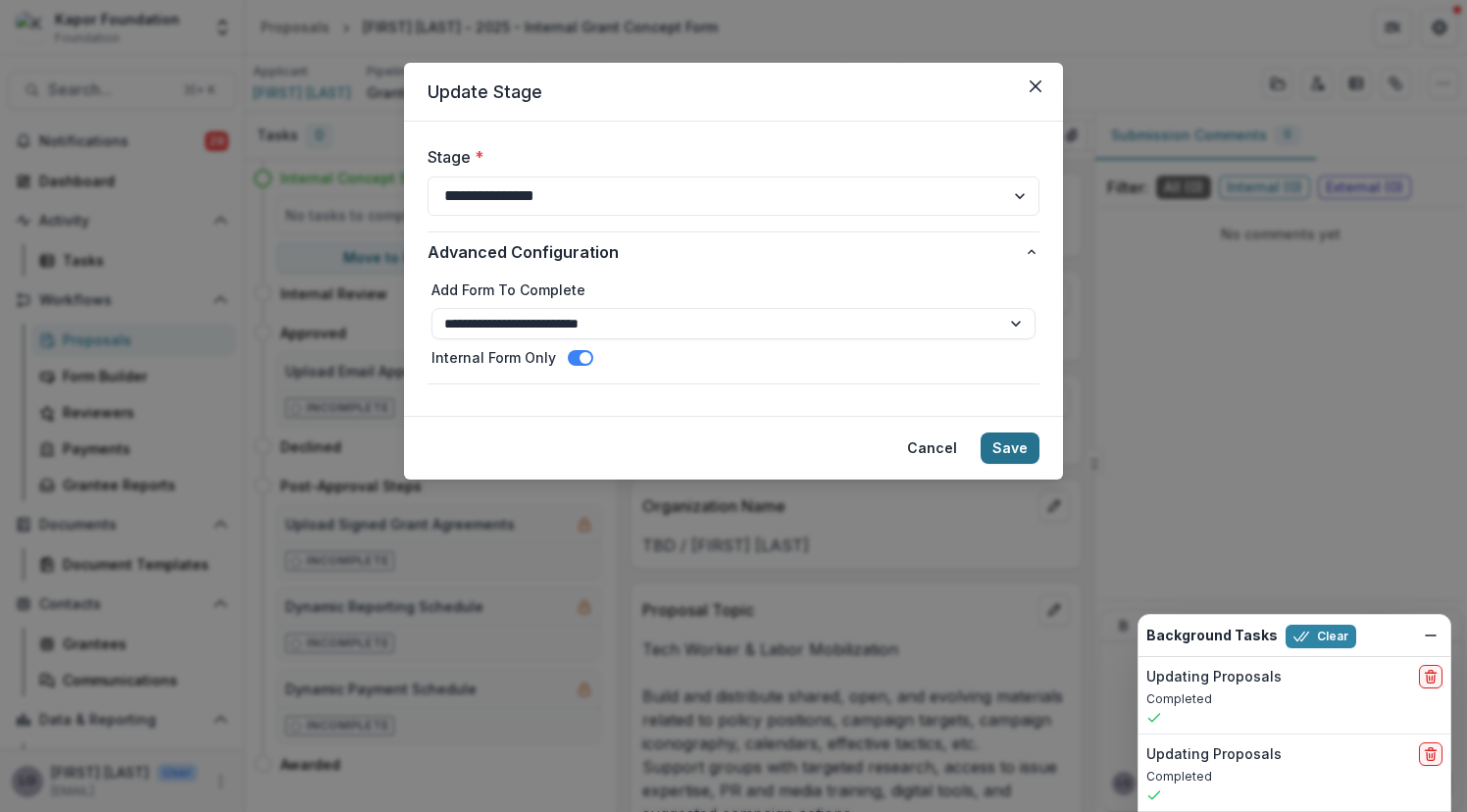 click on "Save" at bounding box center (1010, 448) 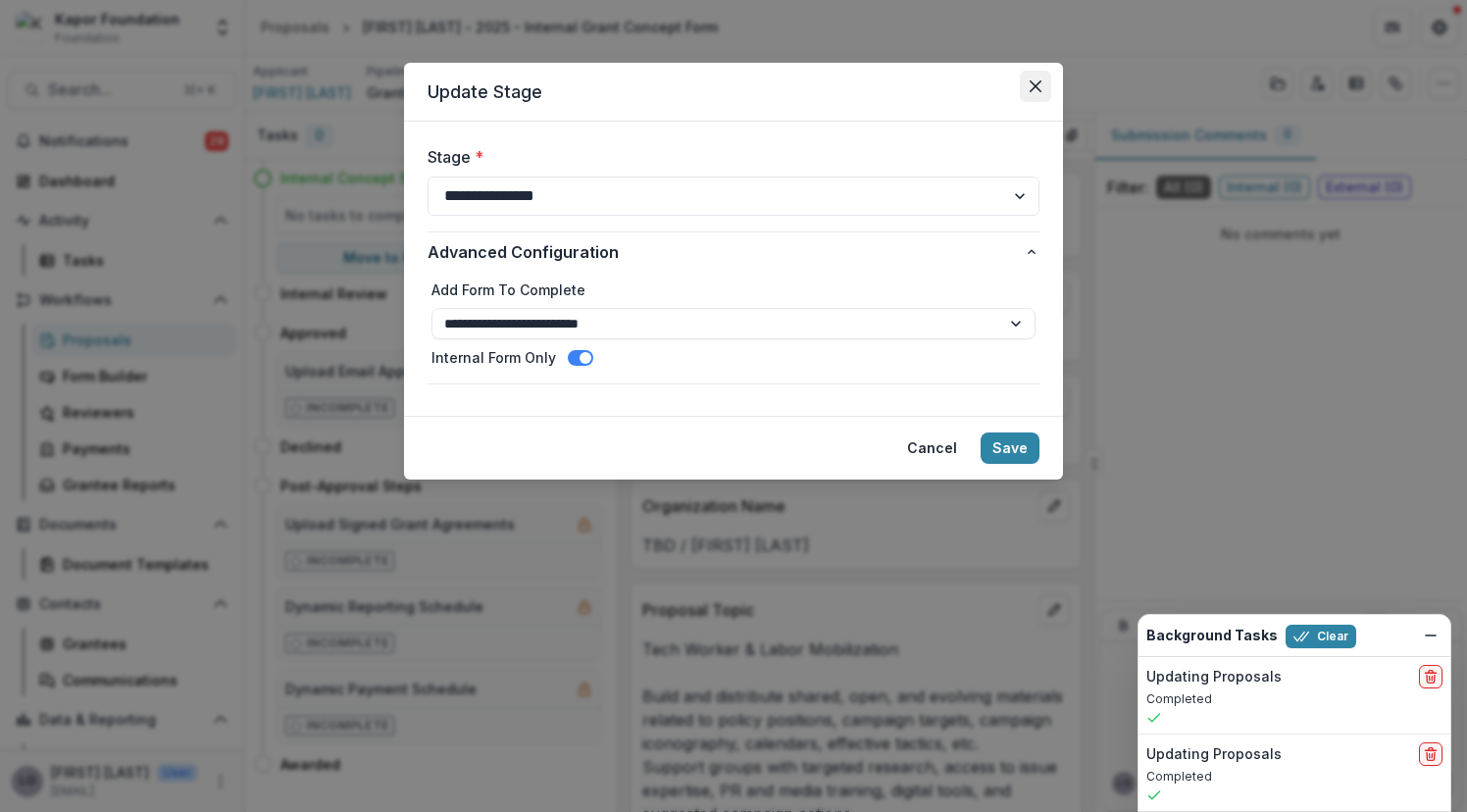 click 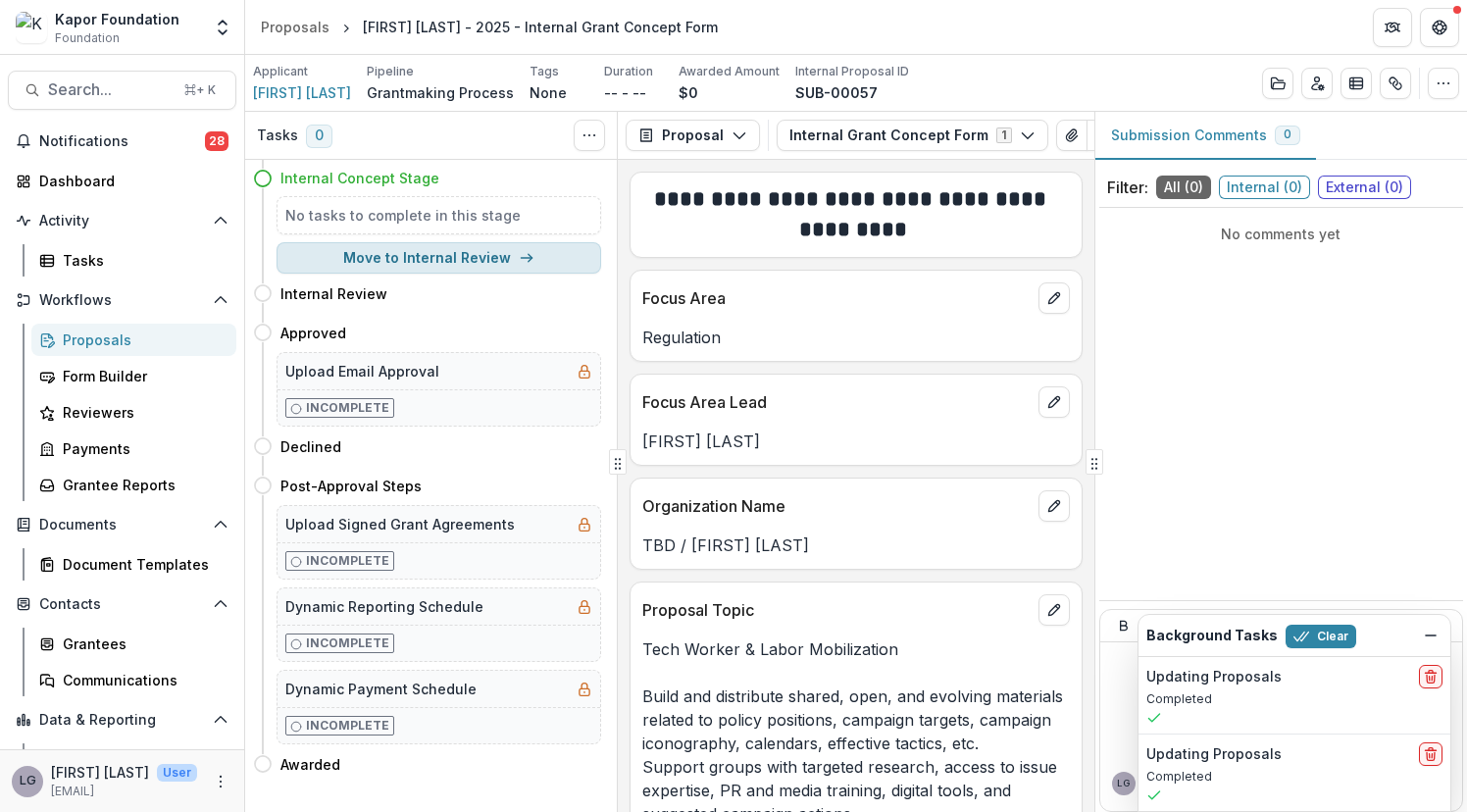 click on "Move to Internal Review" at bounding box center [438, 258] 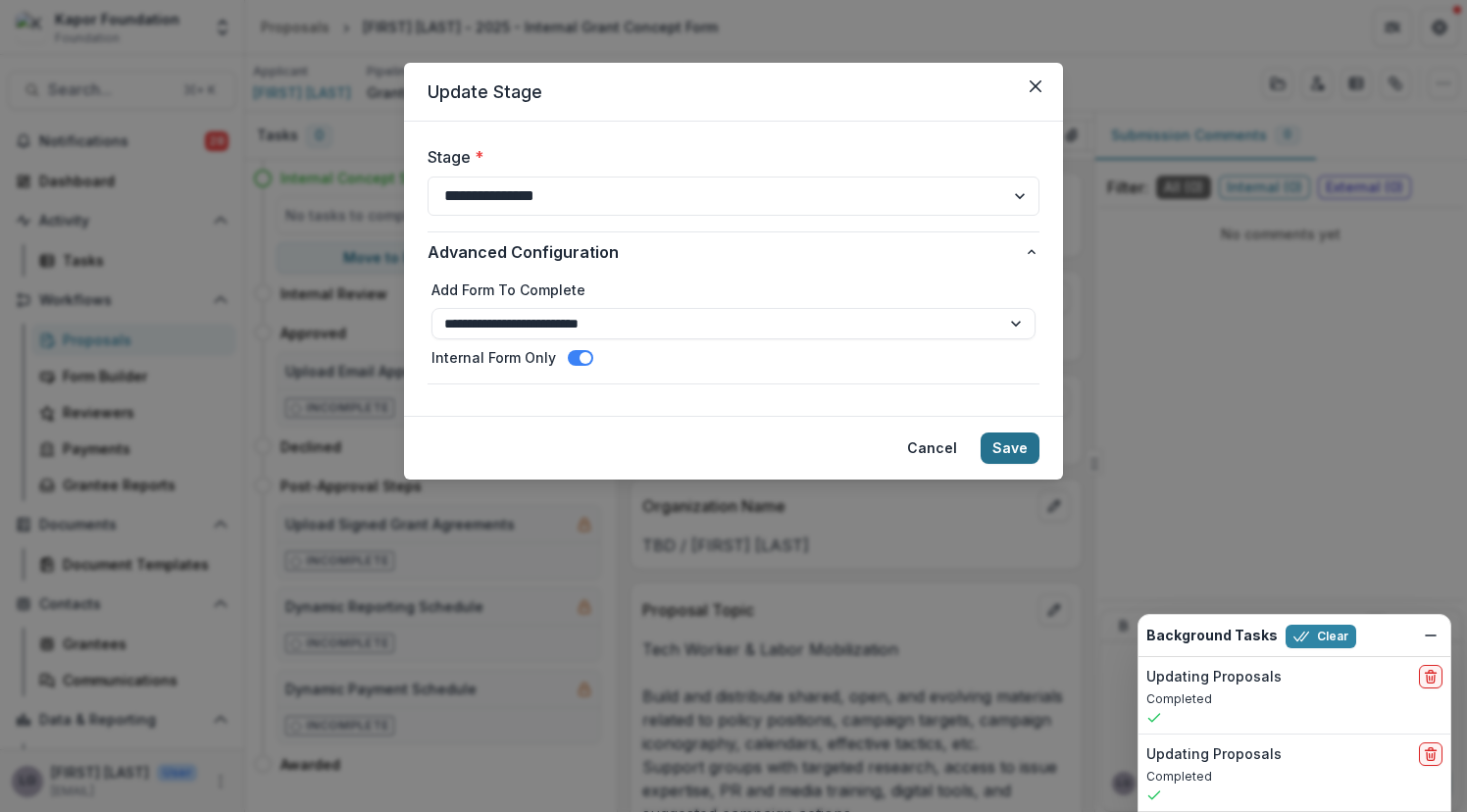 click on "Save" at bounding box center (1010, 448) 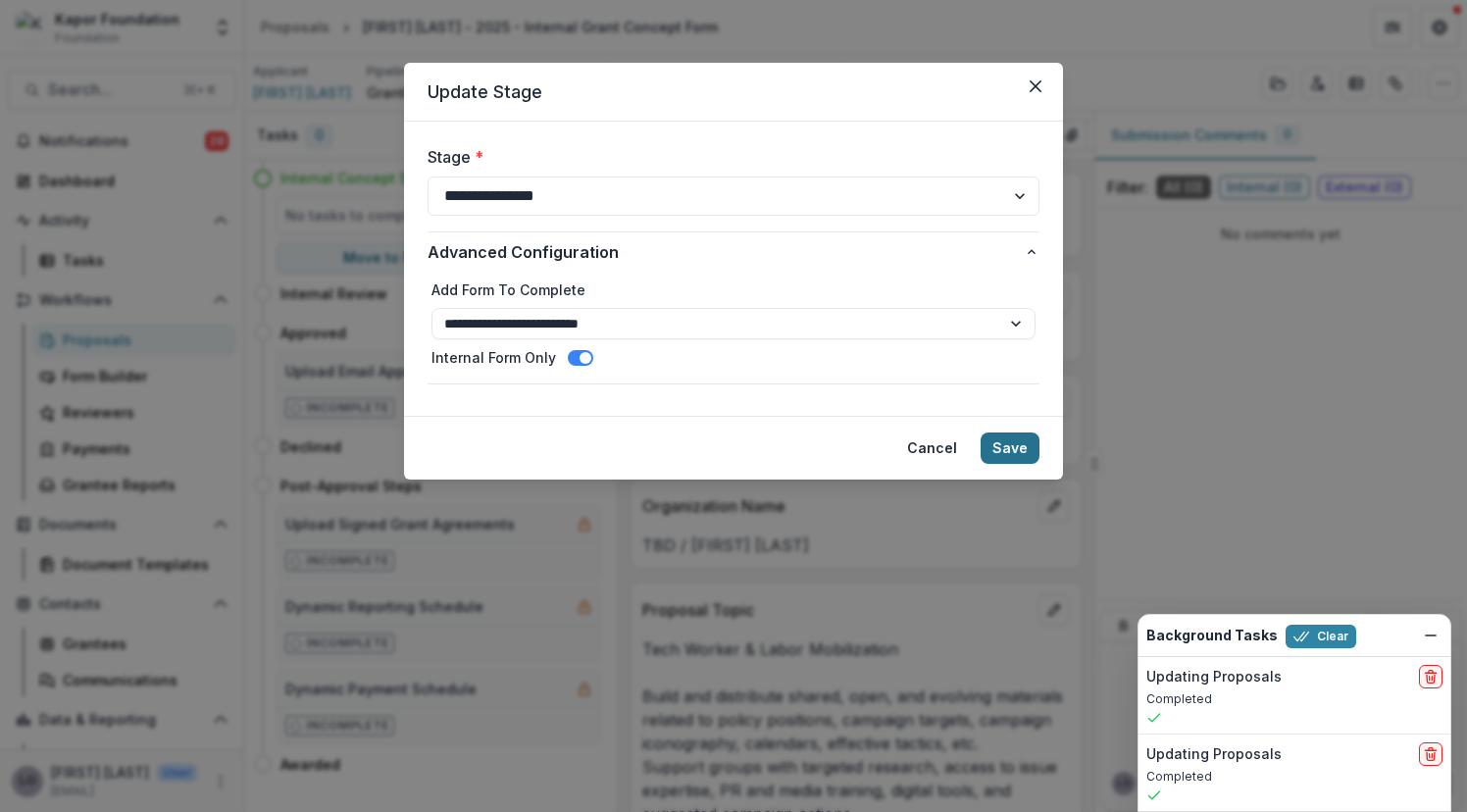 click on "Save" at bounding box center (1010, 448) 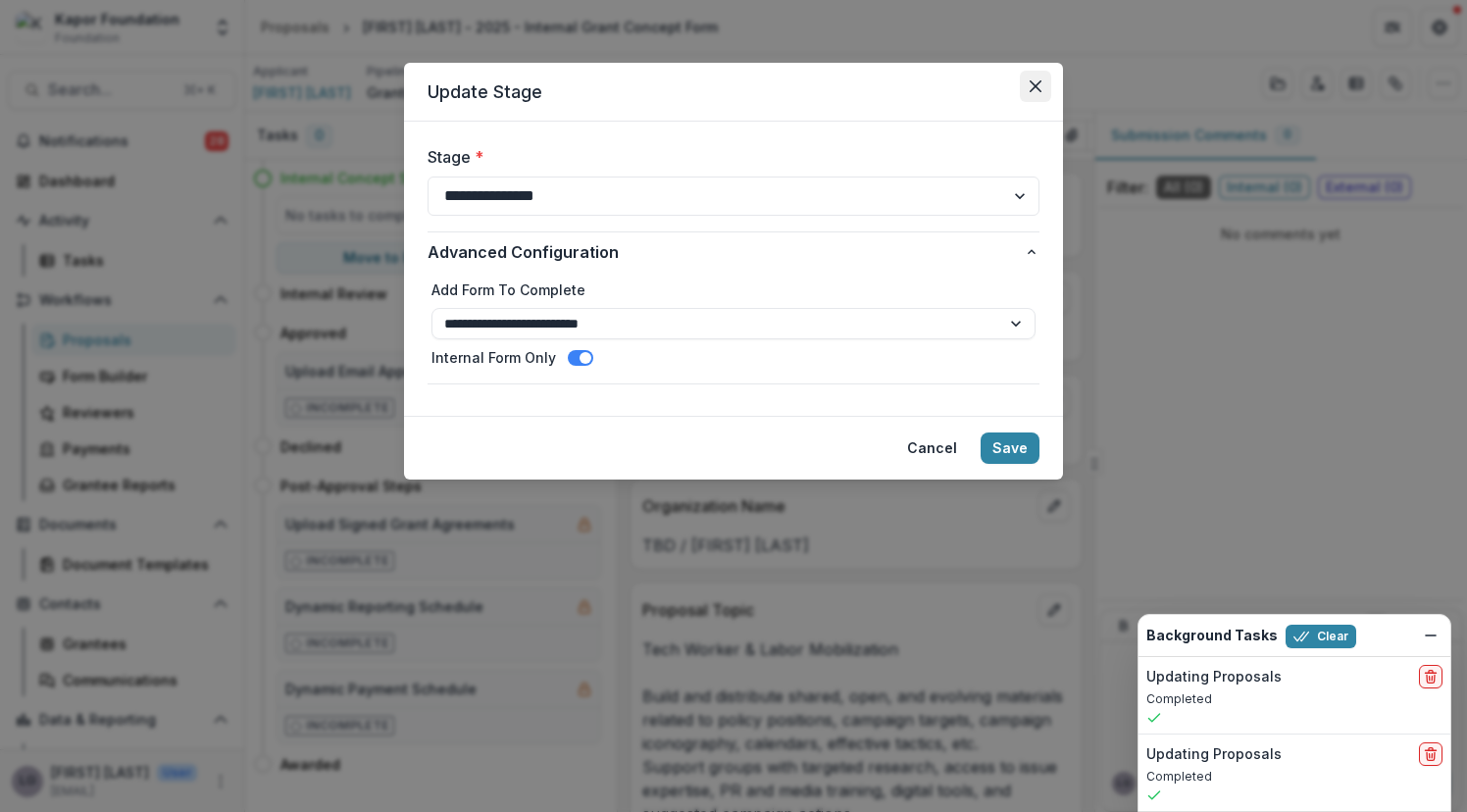 click 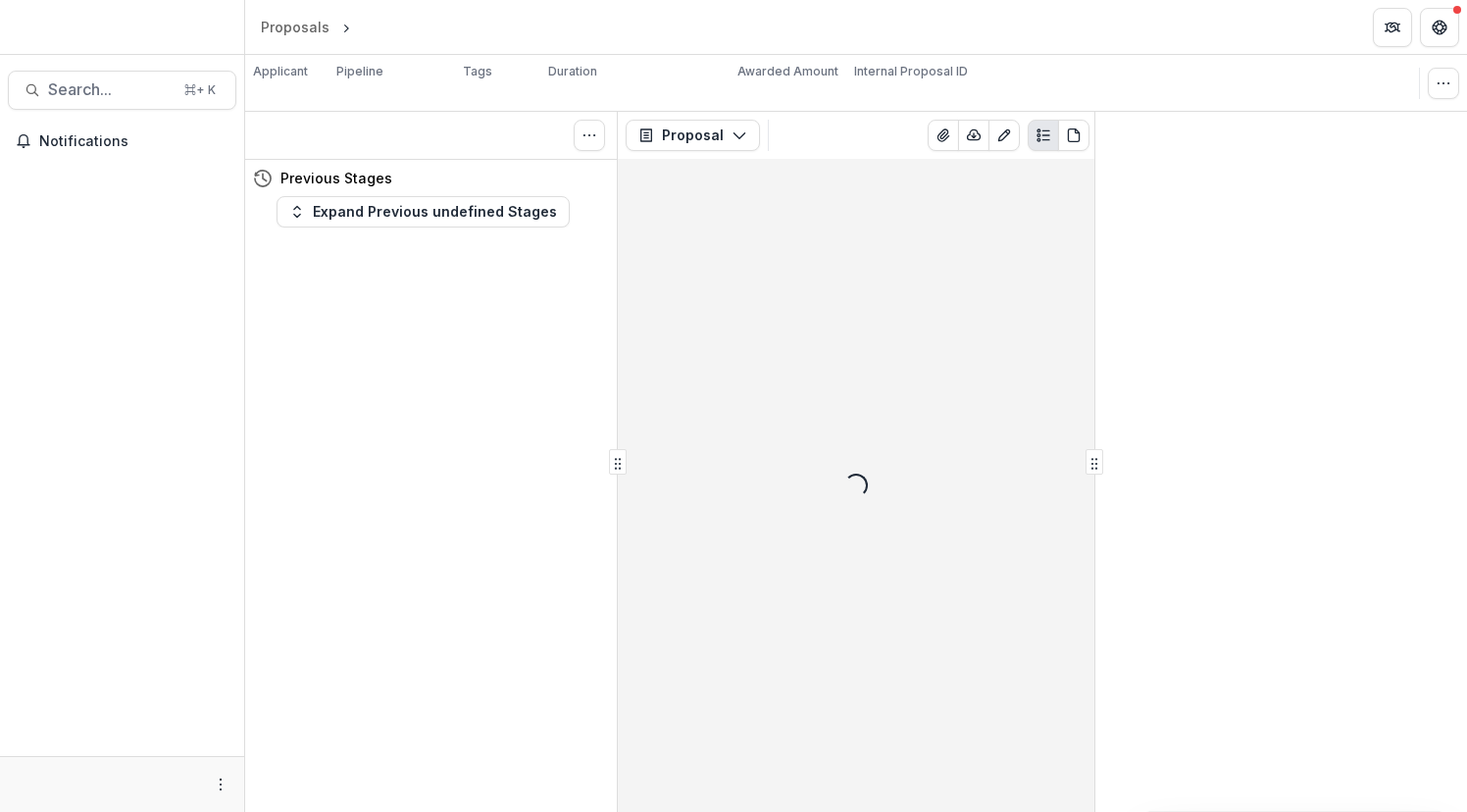 scroll, scrollTop: 0, scrollLeft: 0, axis: both 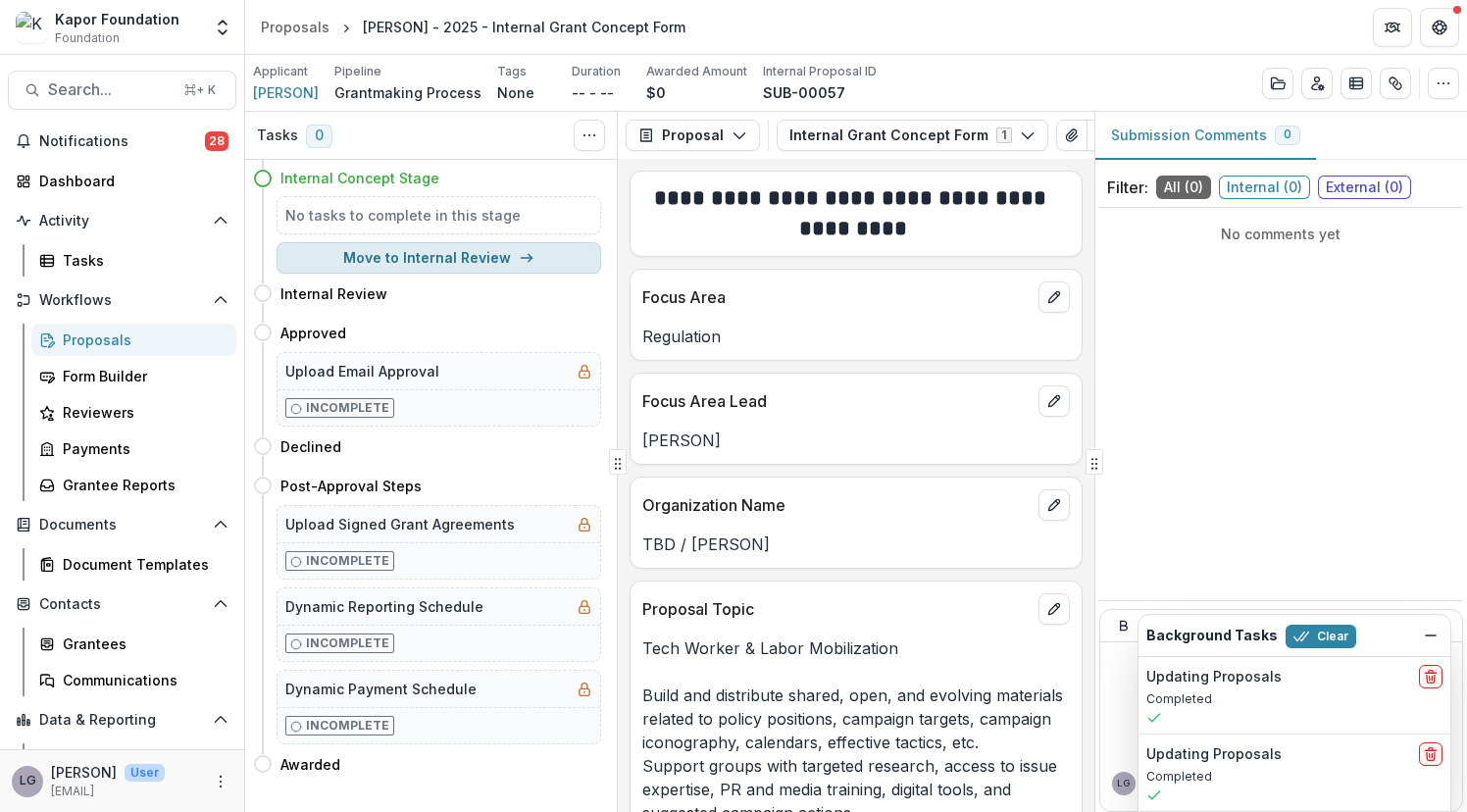 click on "Move to Internal Review" at bounding box center (438, 258) 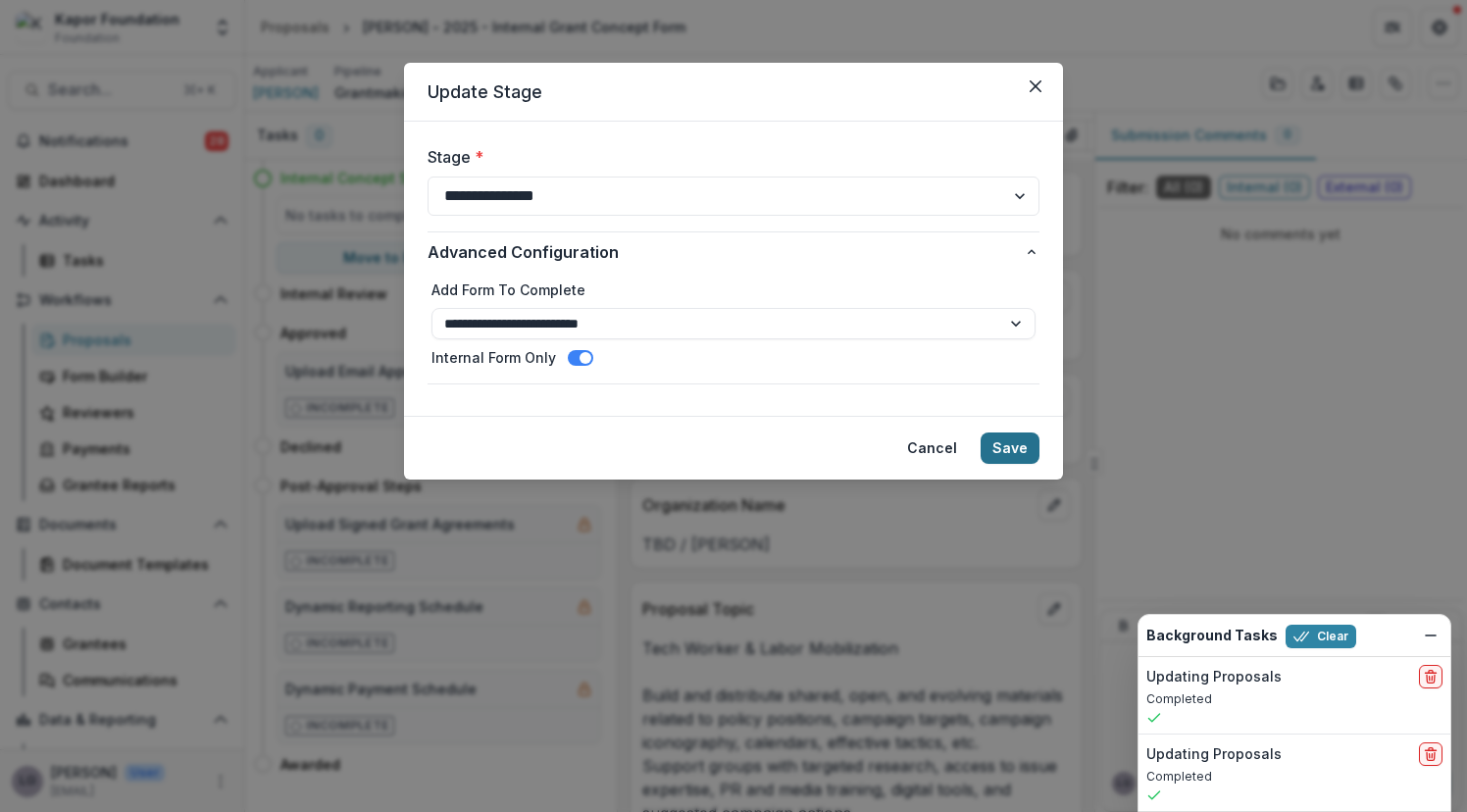click on "Save" at bounding box center (1010, 448) 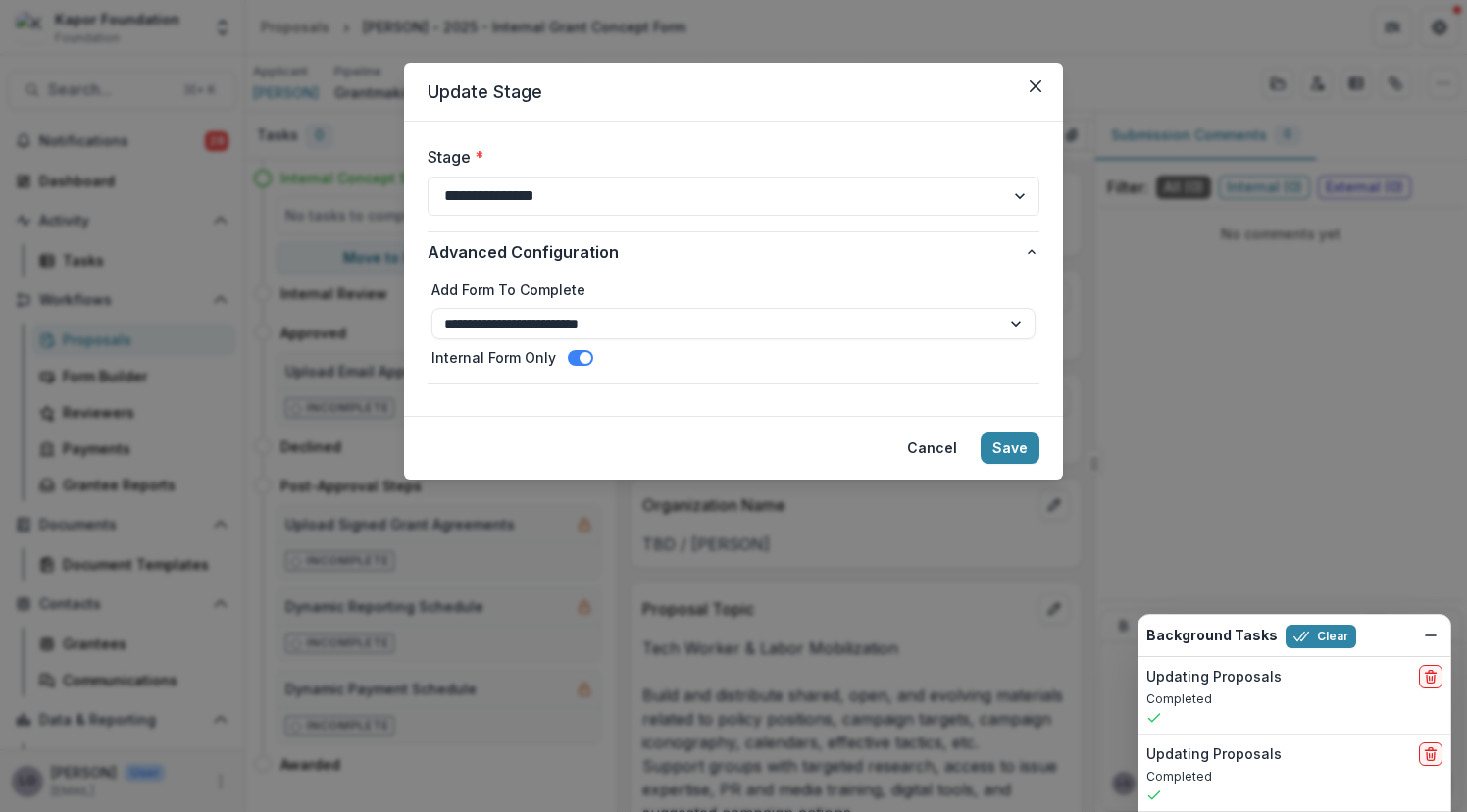 click on "**********" at bounding box center [734, 406] 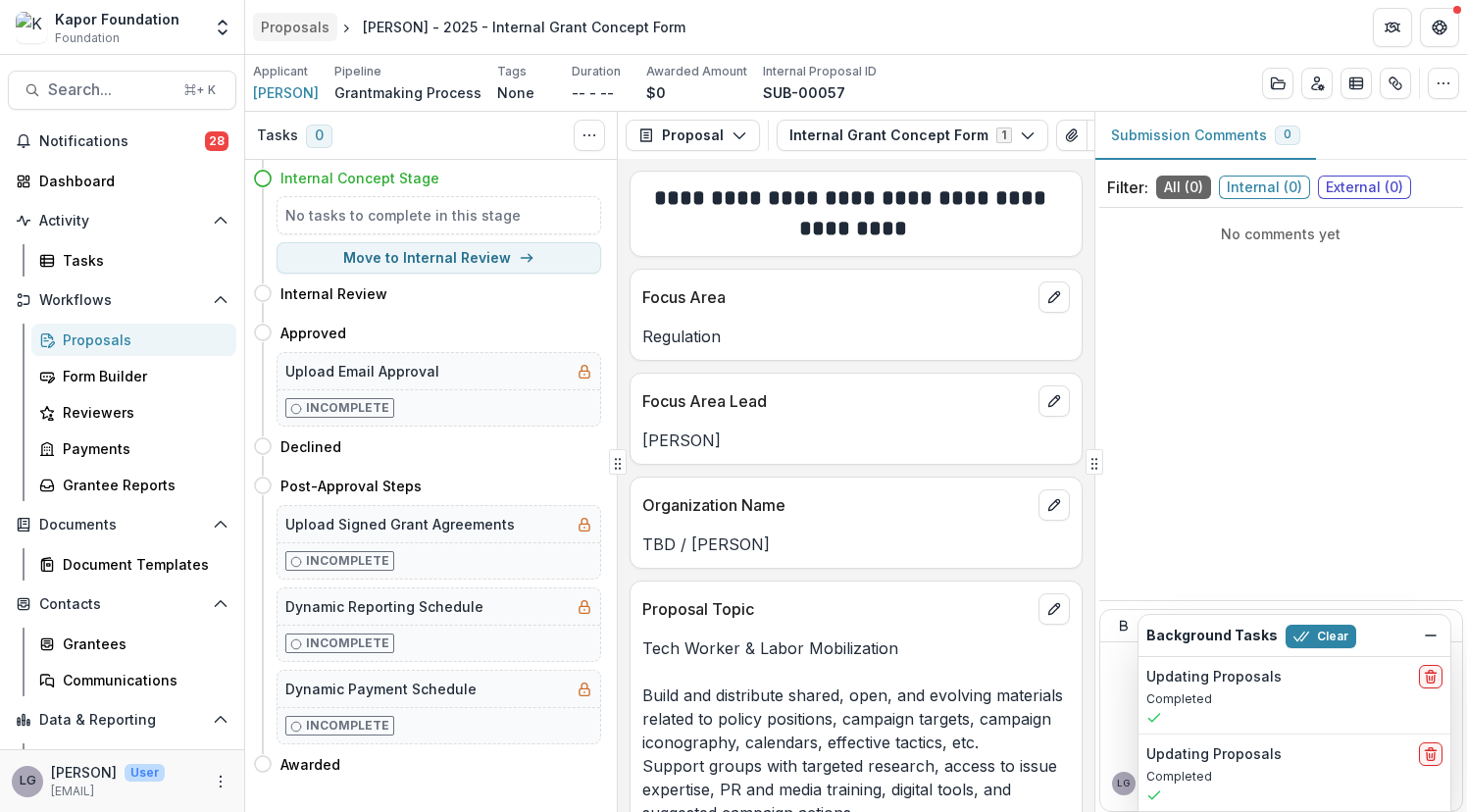 click on "Proposals" at bounding box center [295, 26] 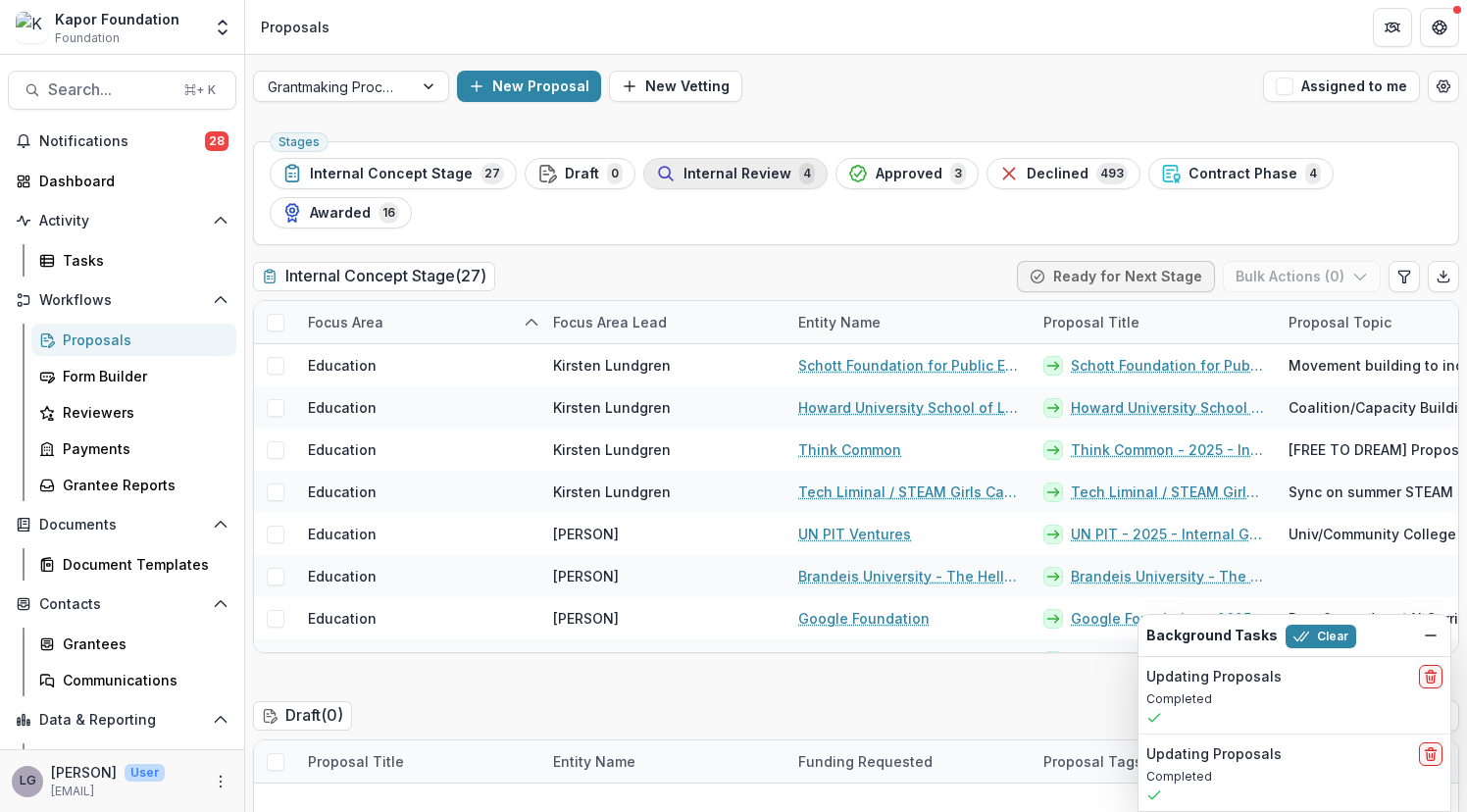 click on "Internal Review" at bounding box center [737, 174] 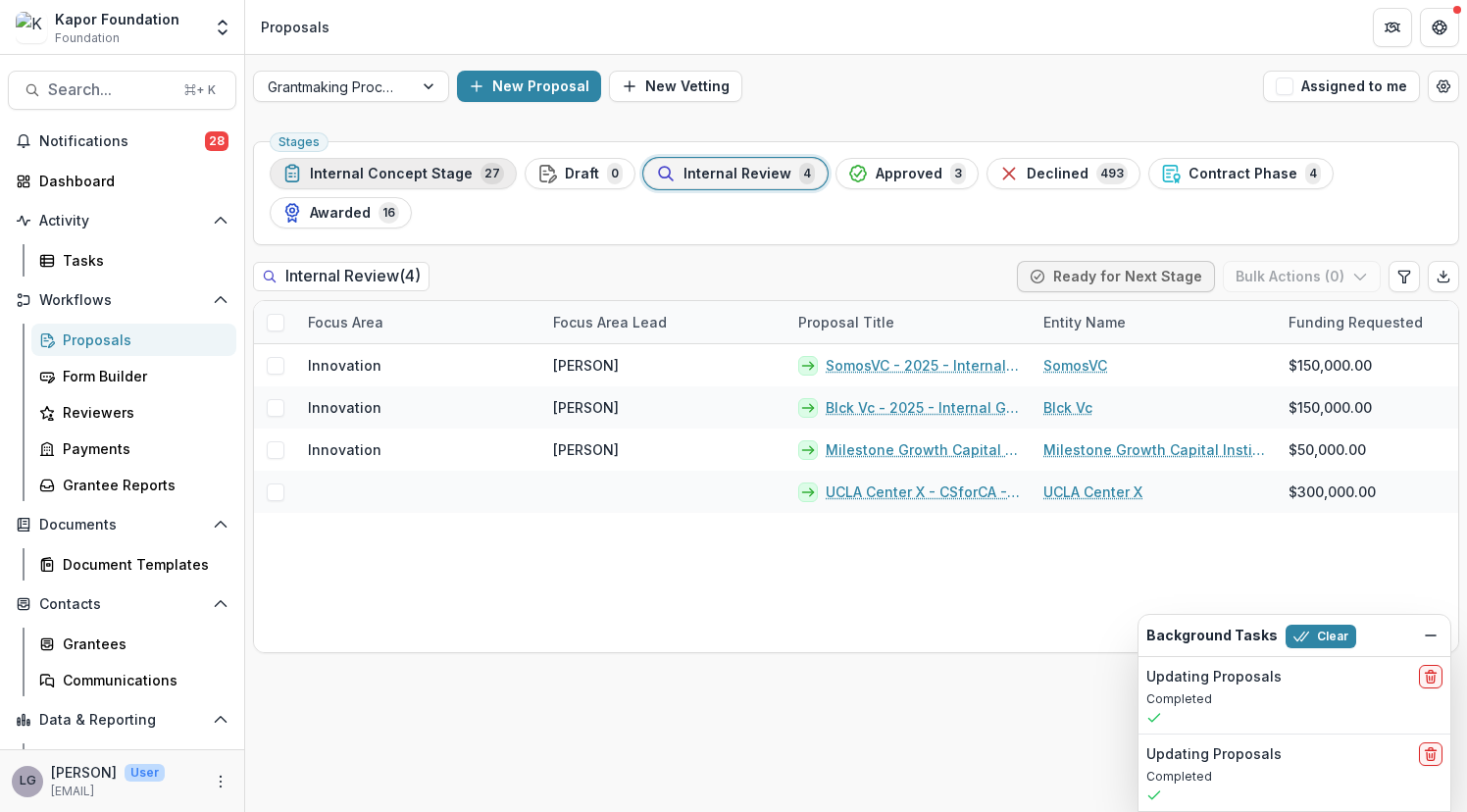 click on "Internal Concept Stage" at bounding box center (391, 174) 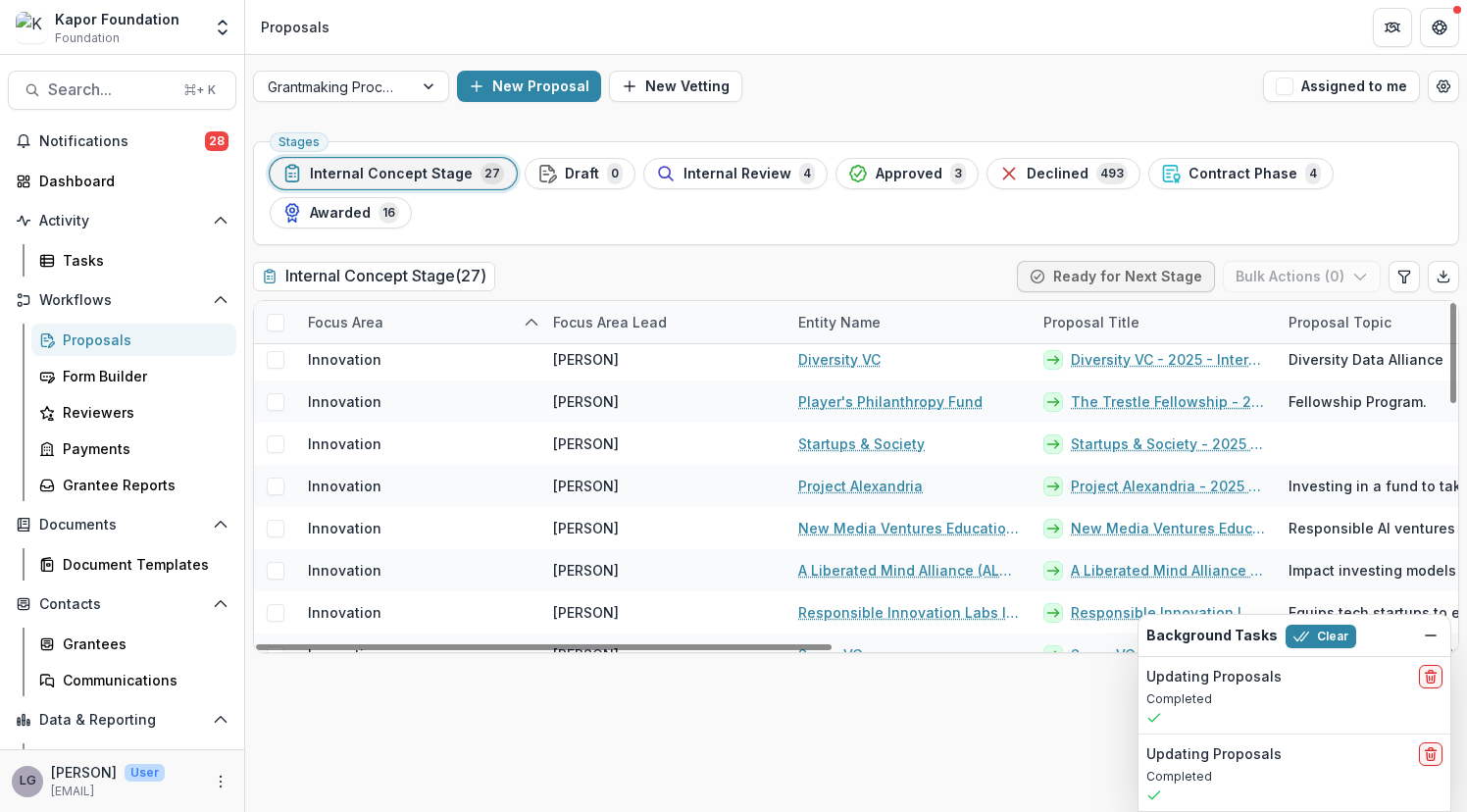 scroll, scrollTop: 429, scrollLeft: 0, axis: vertical 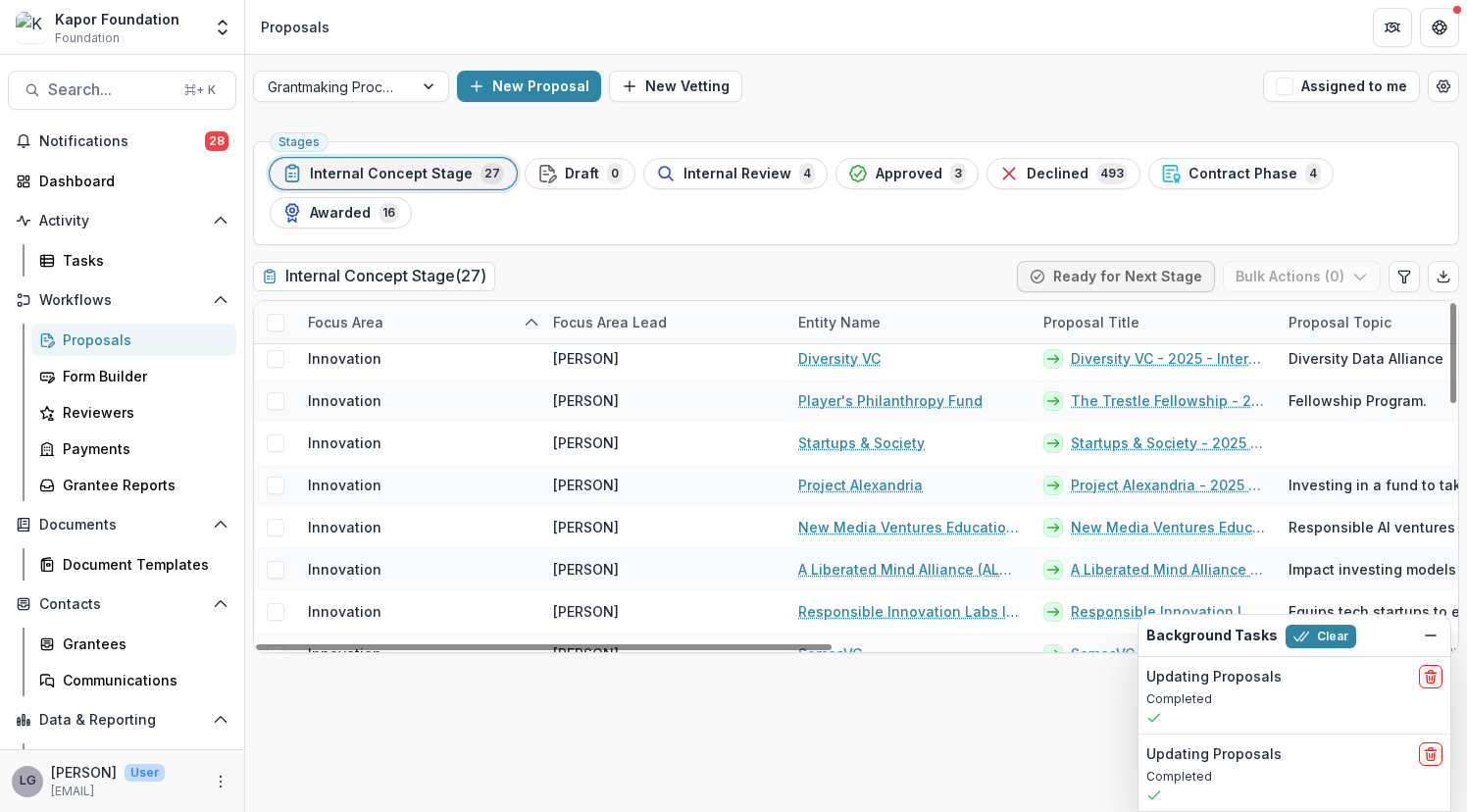 click on "Focus Area" at bounding box center [419, 322] 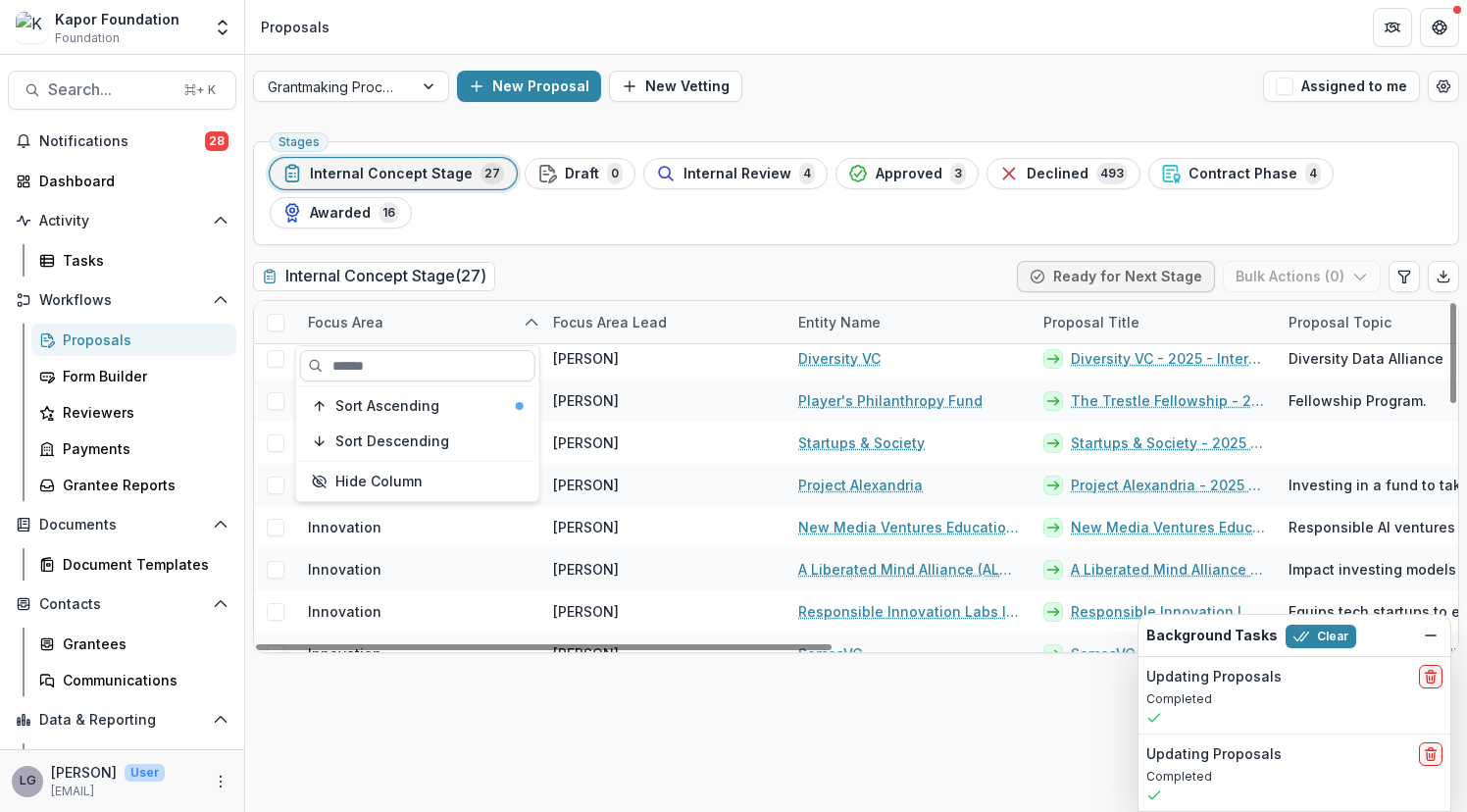click at bounding box center (418, 366) 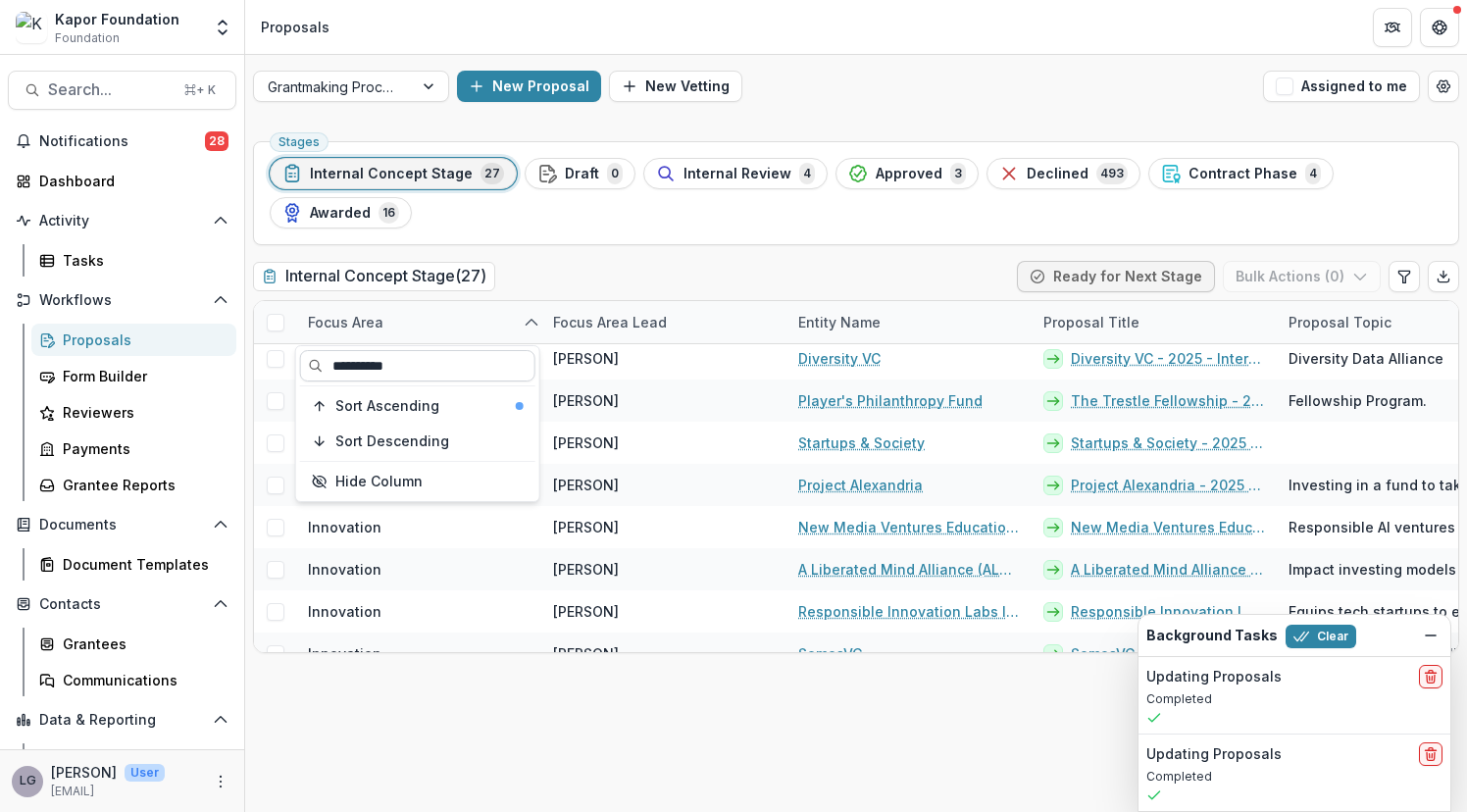 scroll, scrollTop: 71, scrollLeft: 0, axis: vertical 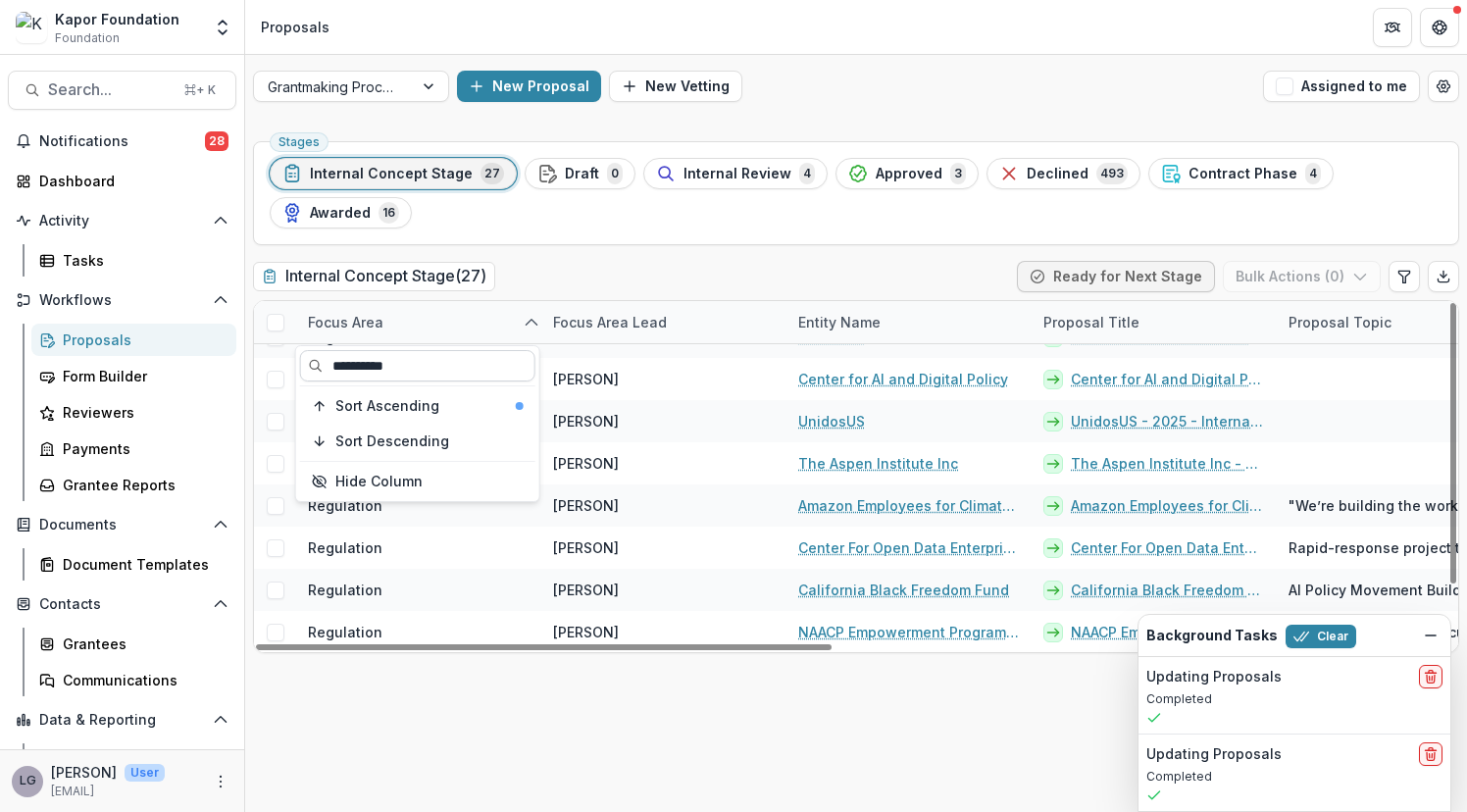 type on "**********" 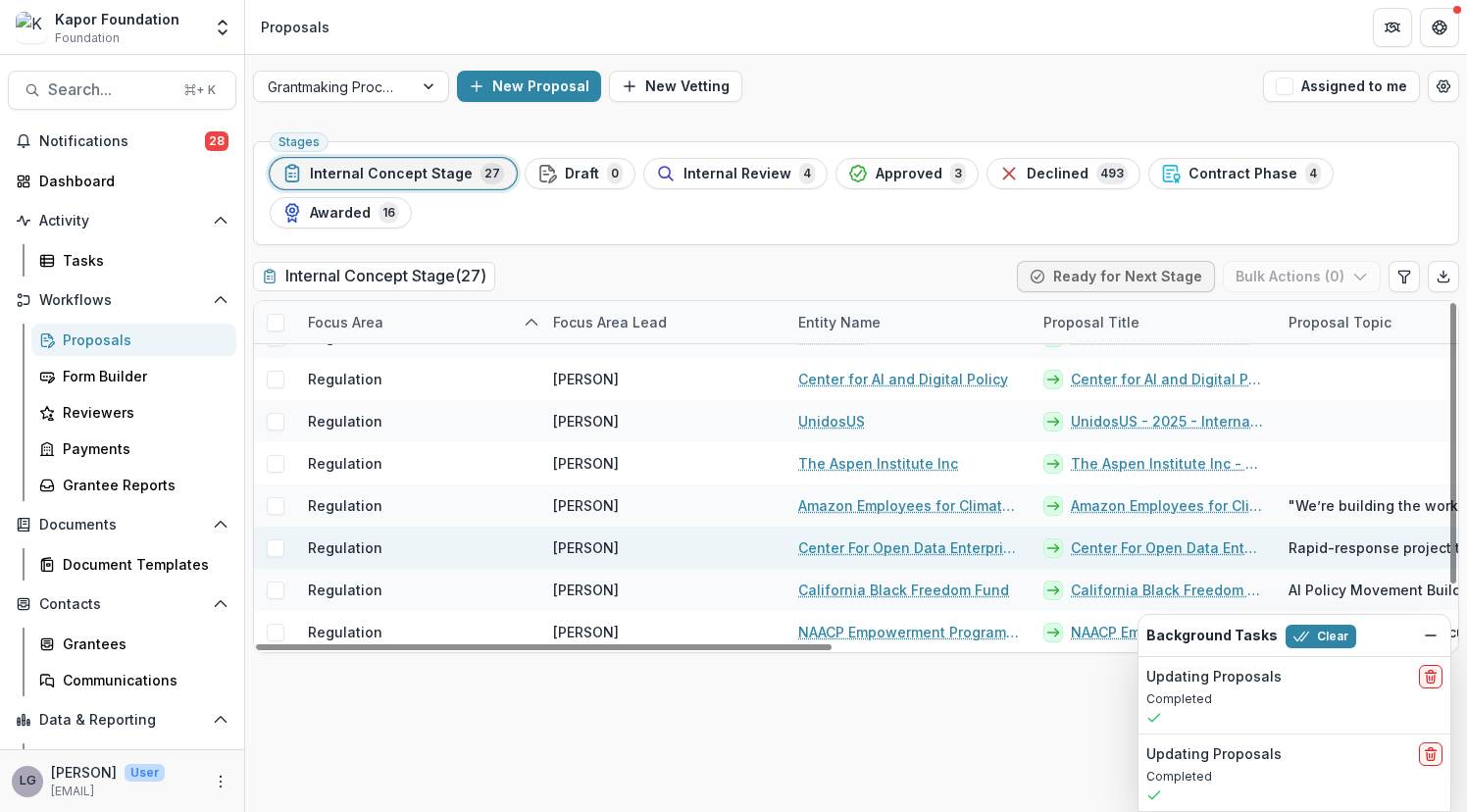 scroll, scrollTop: 0, scrollLeft: 0, axis: both 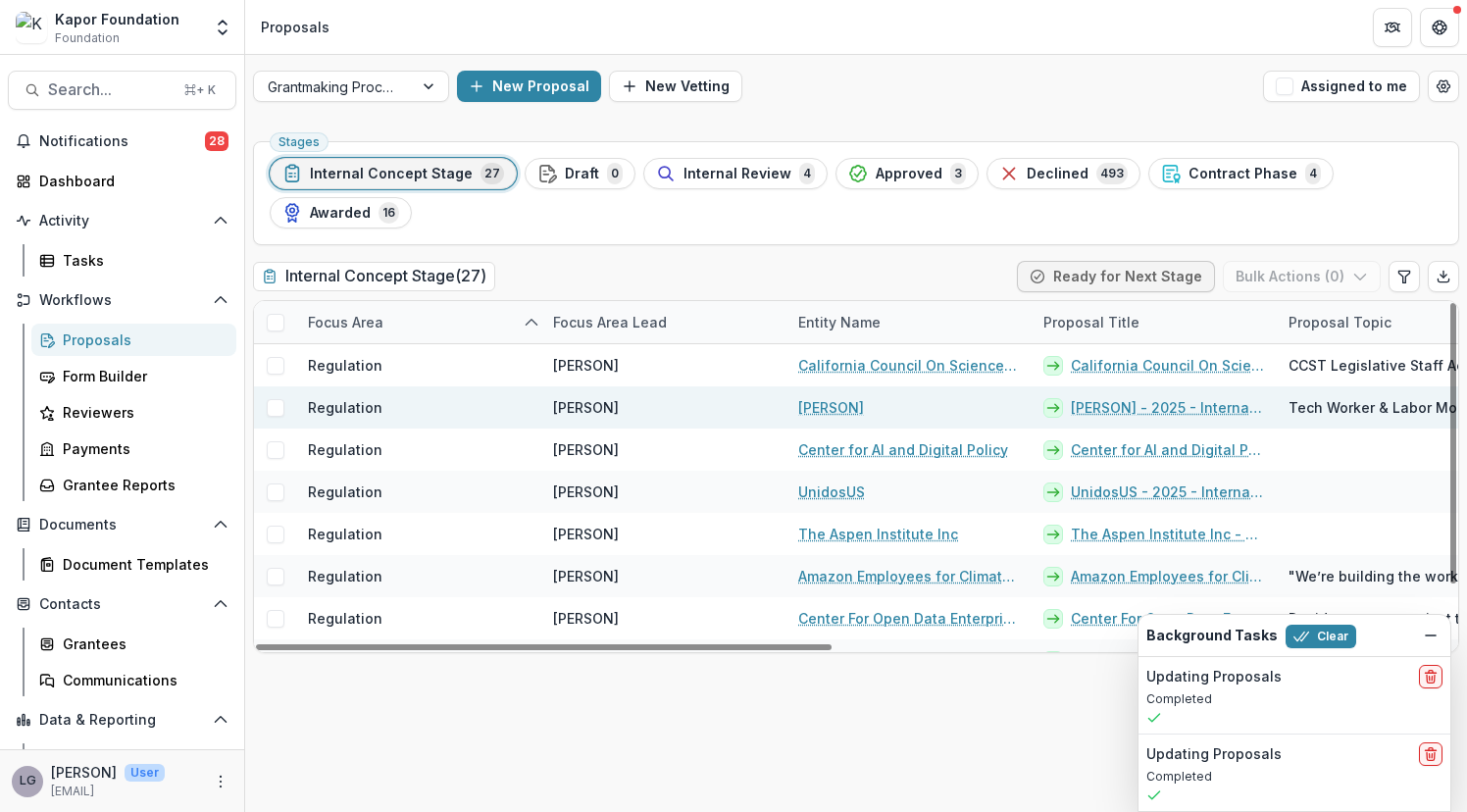 click at bounding box center [276, 408] 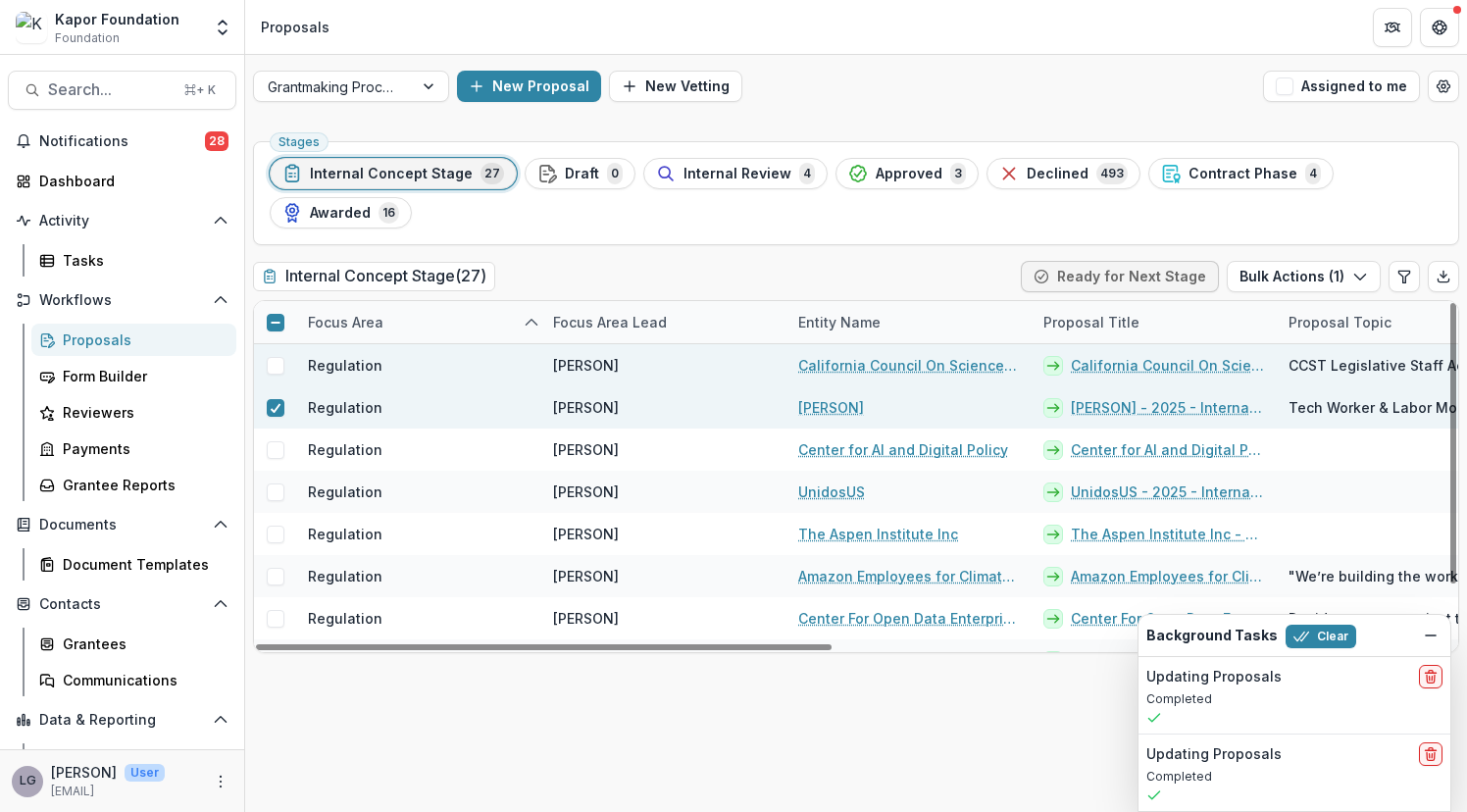click at bounding box center [276, 366] 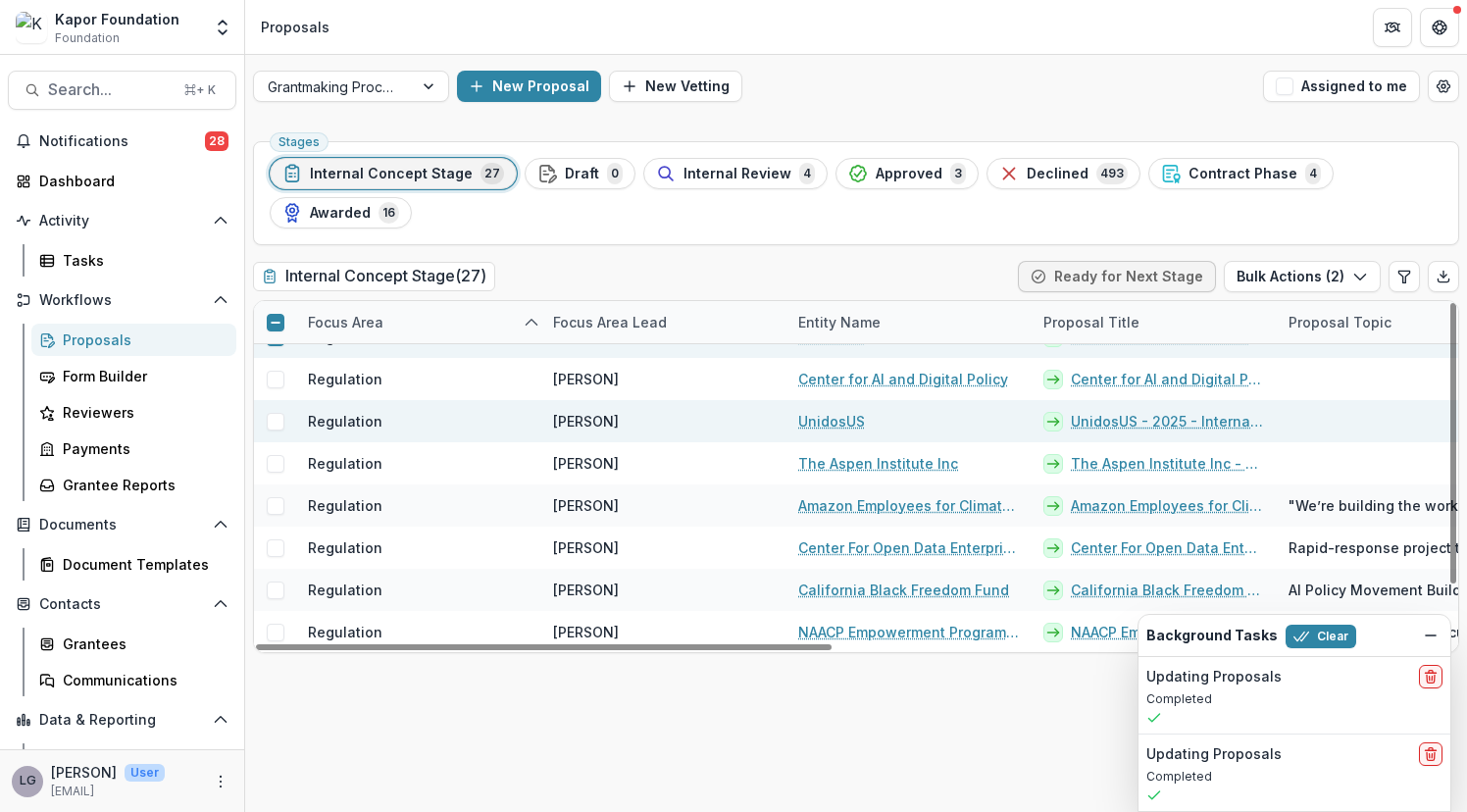 scroll, scrollTop: 0, scrollLeft: 0, axis: both 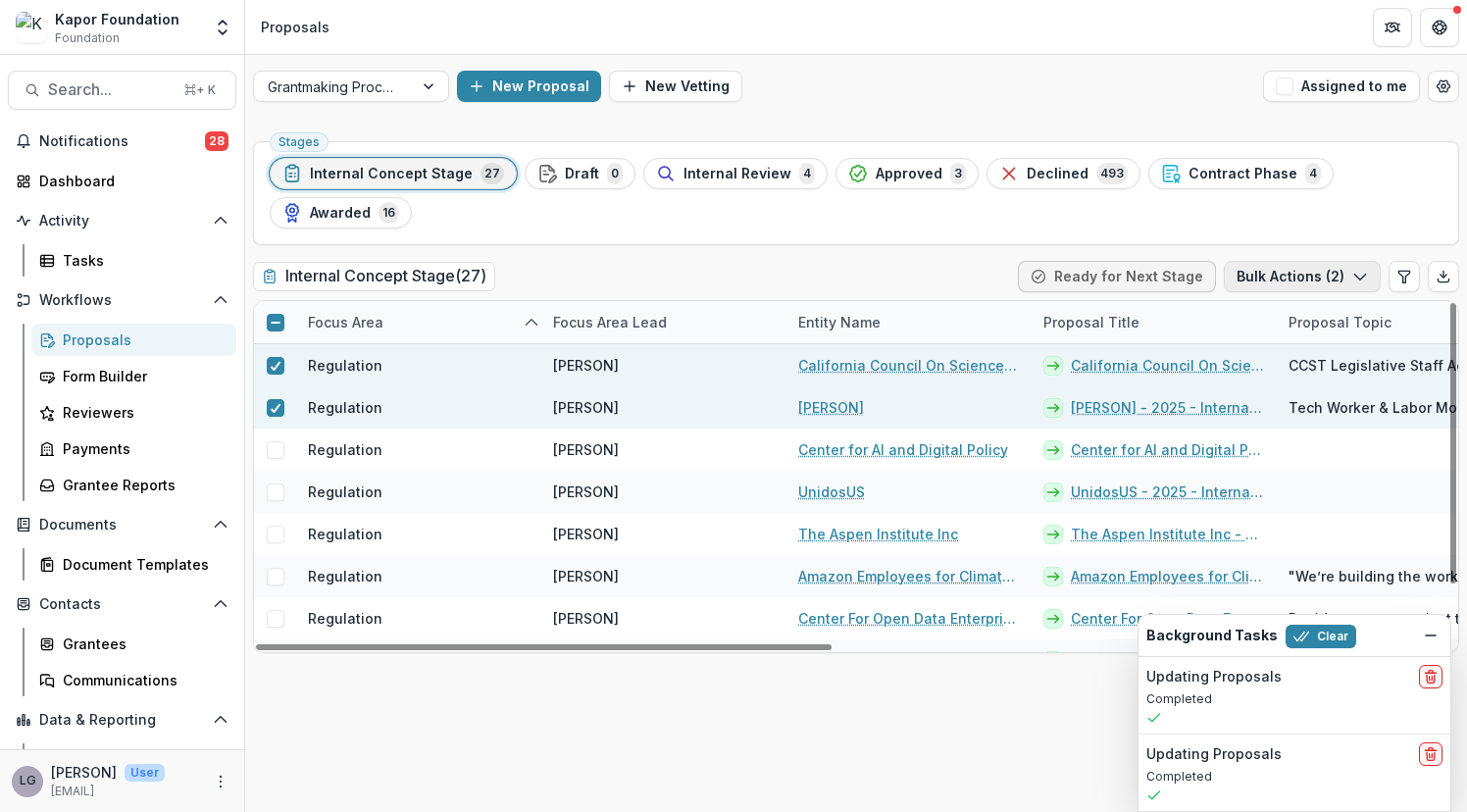 click on "Bulk Actions ( 2 )" at bounding box center [1302, 277] 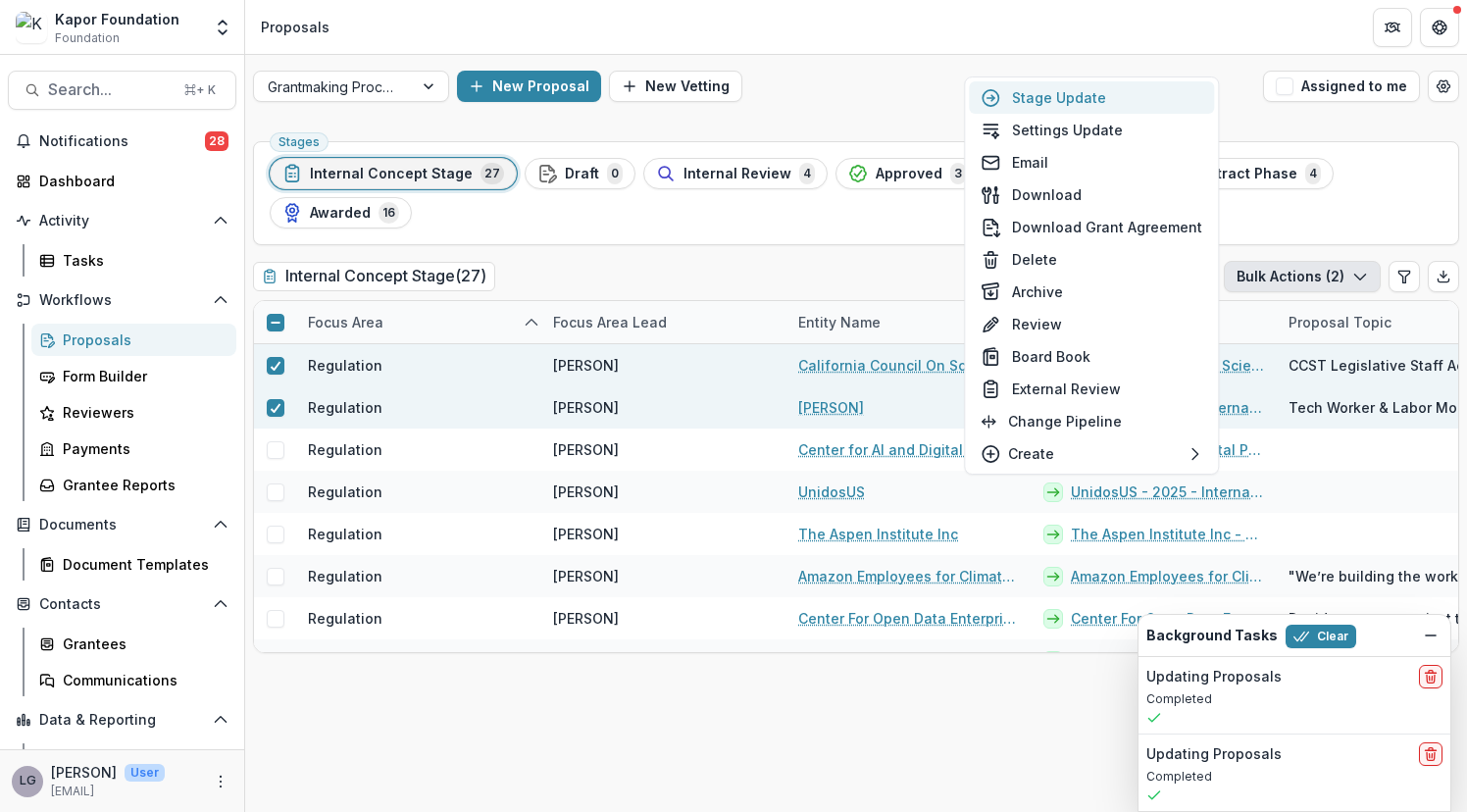 click on "Stage Update" at bounding box center (1091, 97) 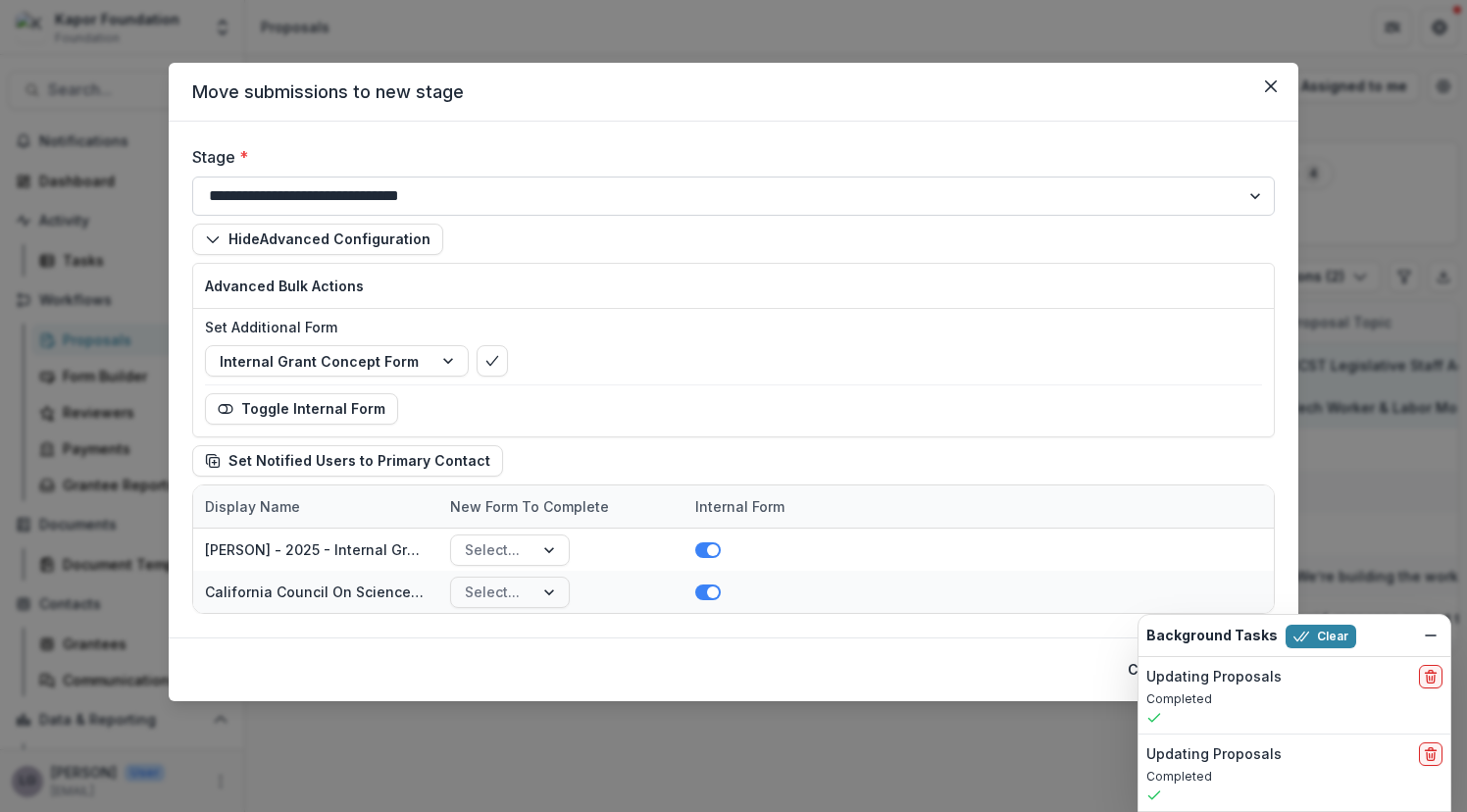 click on "**********" at bounding box center (734, 196) 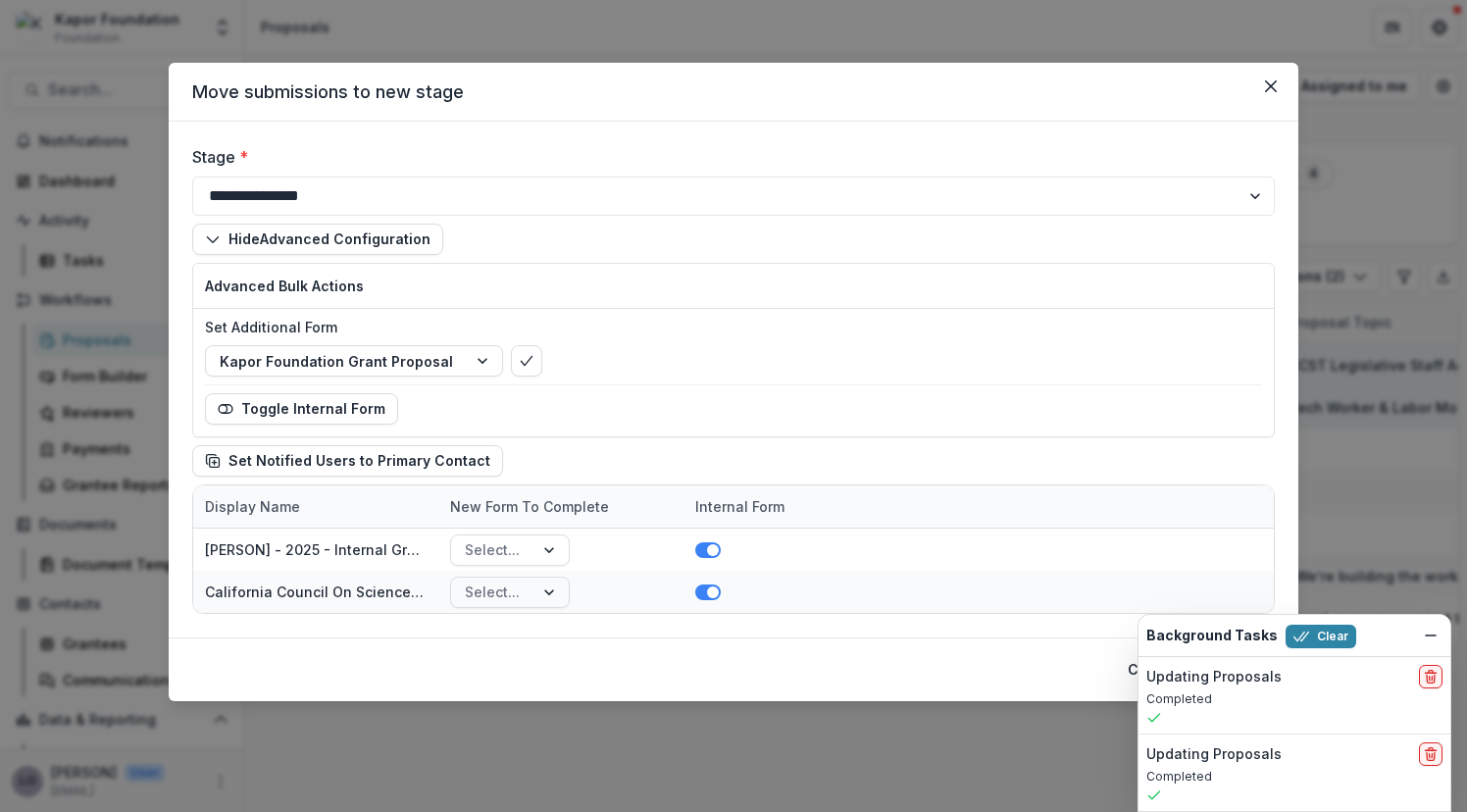 click on "Cancel Update" at bounding box center [734, 669] 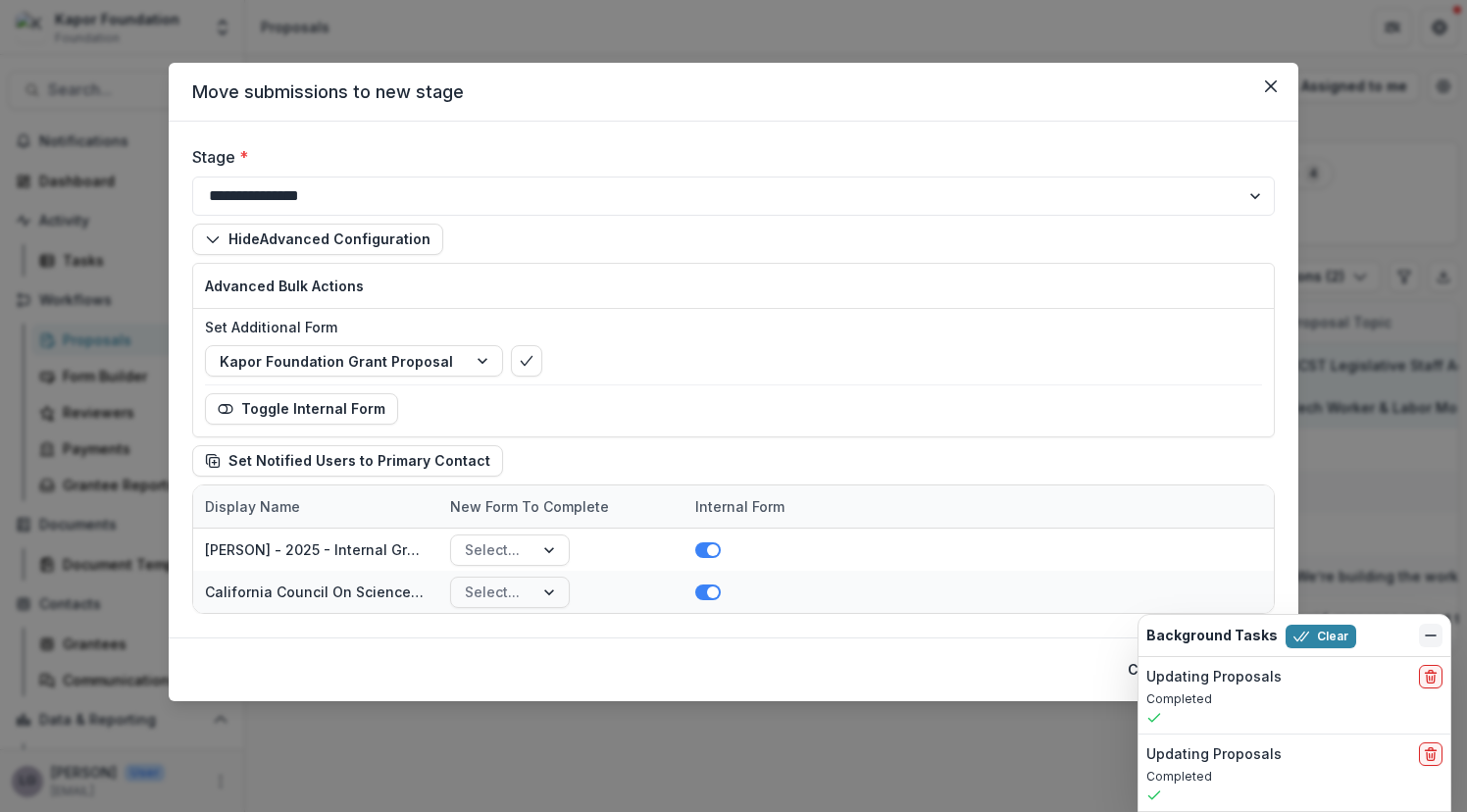 click 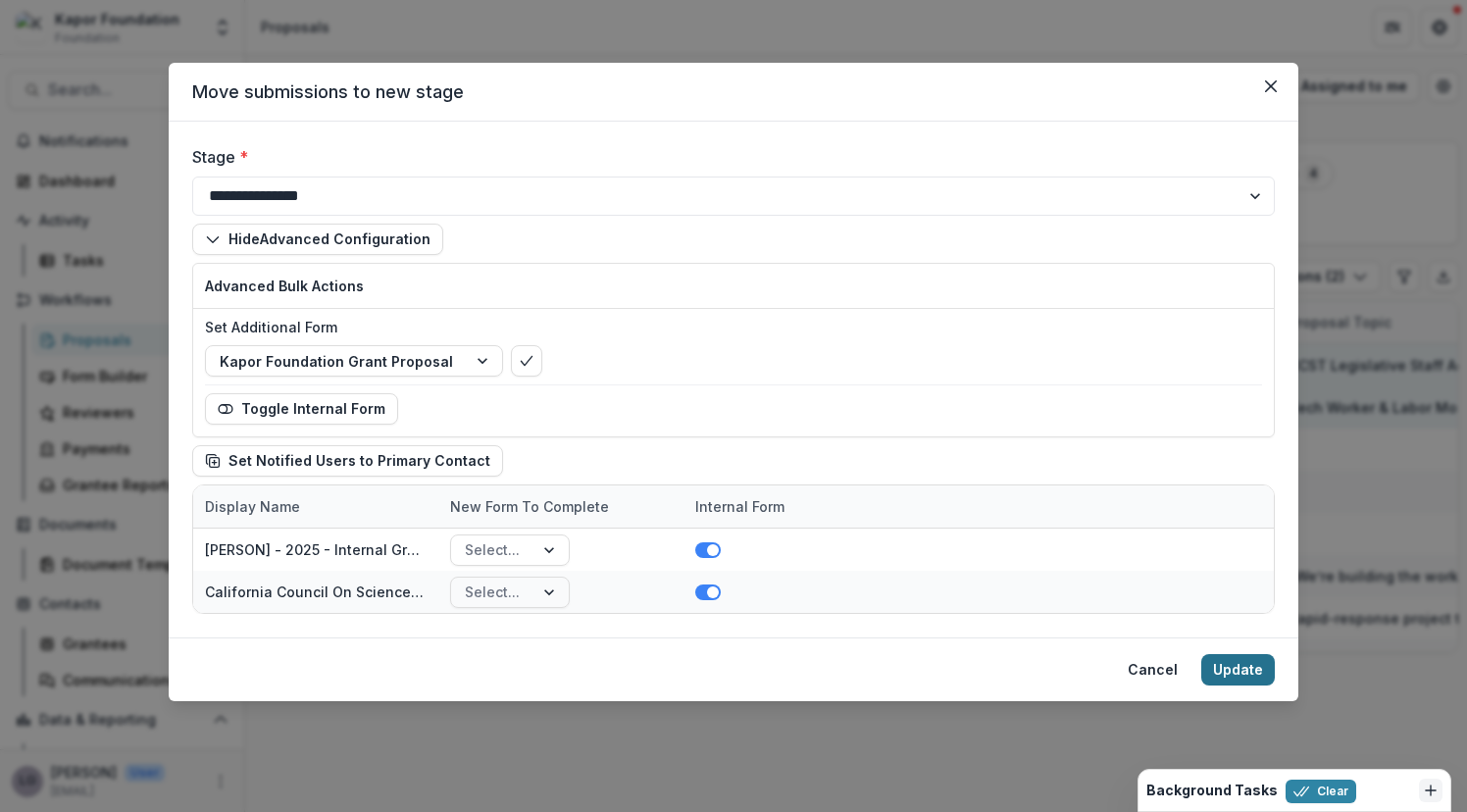 click on "Update" at bounding box center [1238, 670] 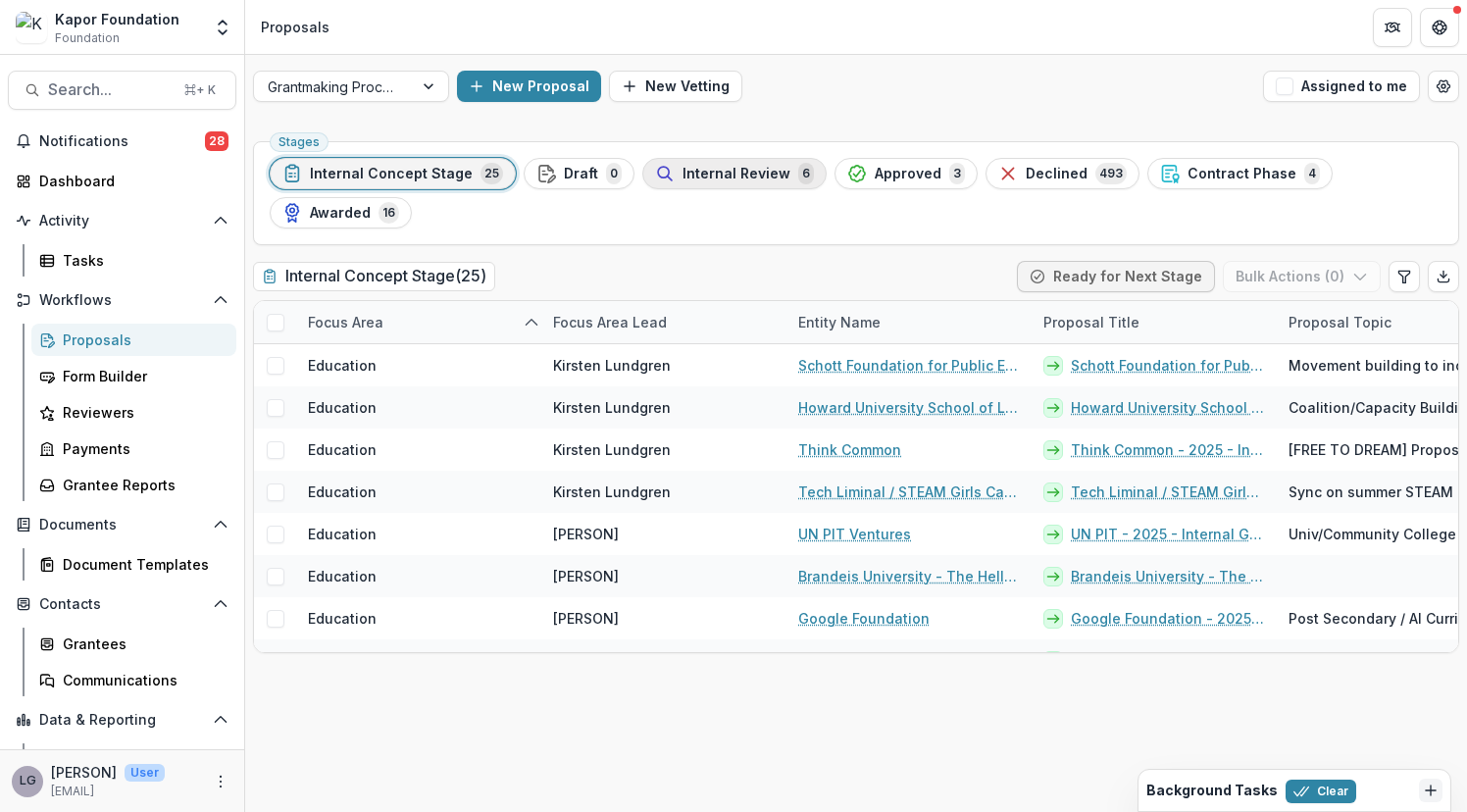 click on "Internal Review" at bounding box center [736, 174] 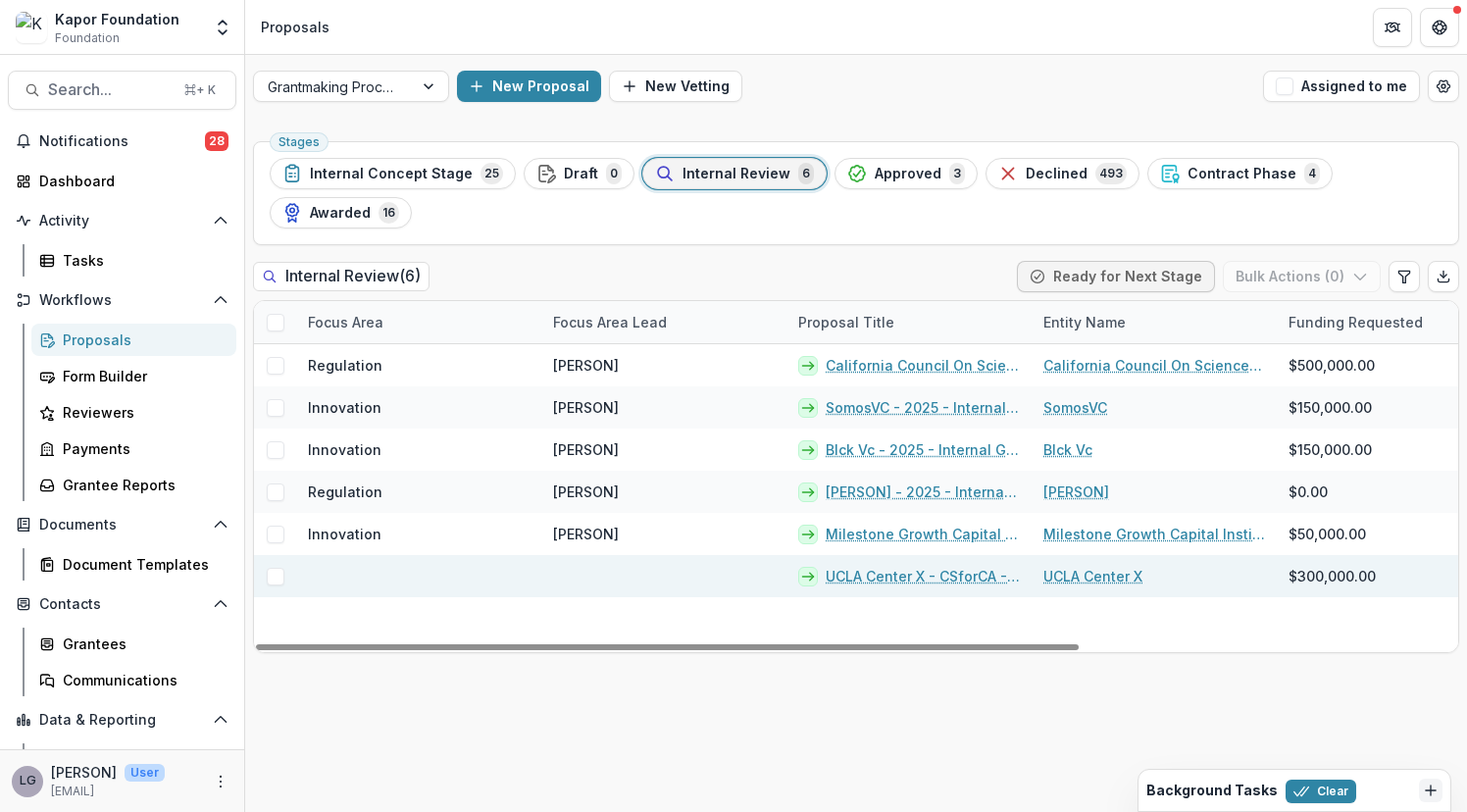click on "UCLA Center X - CSforCA - 2025 - Internal Grant Concept Form" at bounding box center [923, 576] 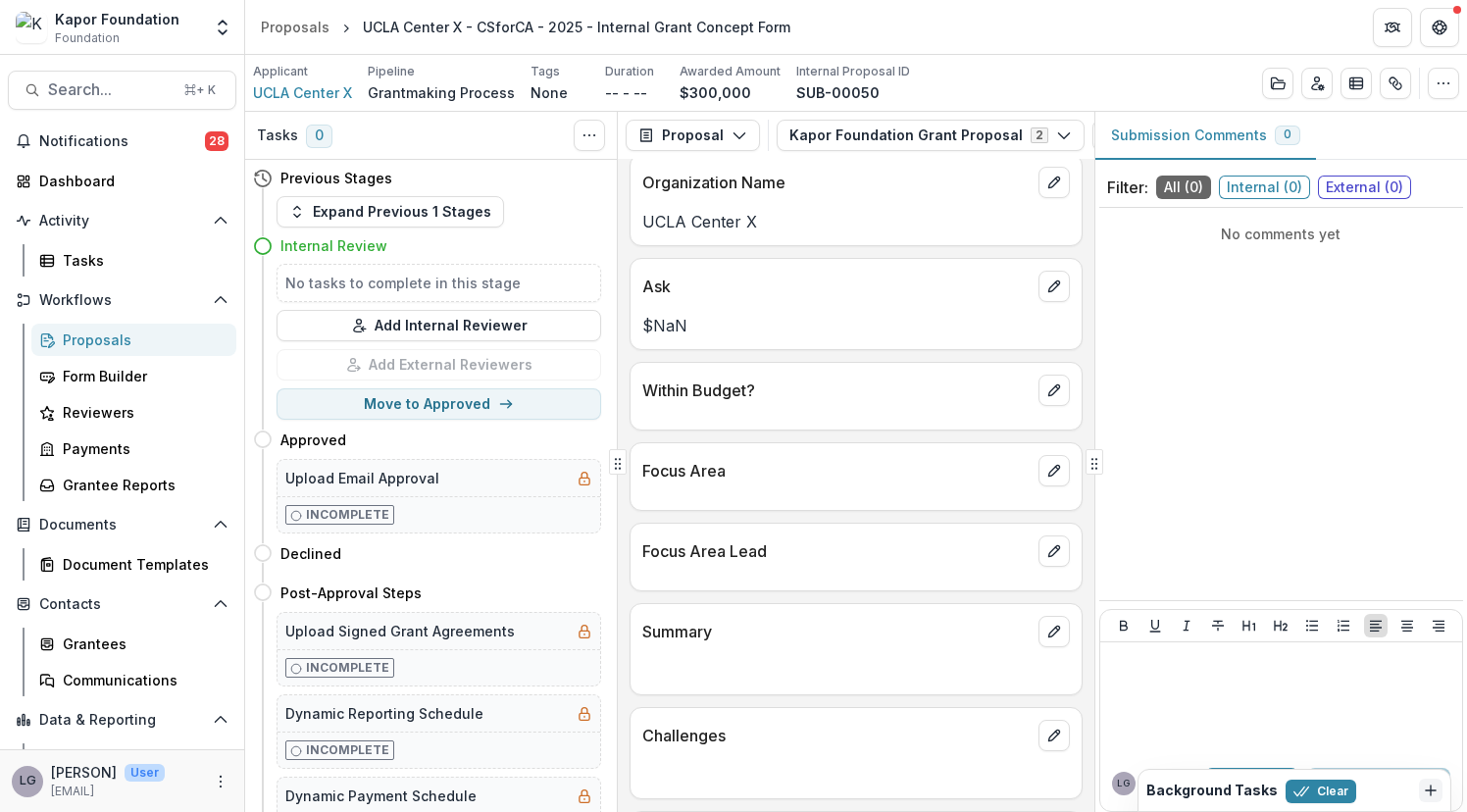 scroll, scrollTop: 127, scrollLeft: 0, axis: vertical 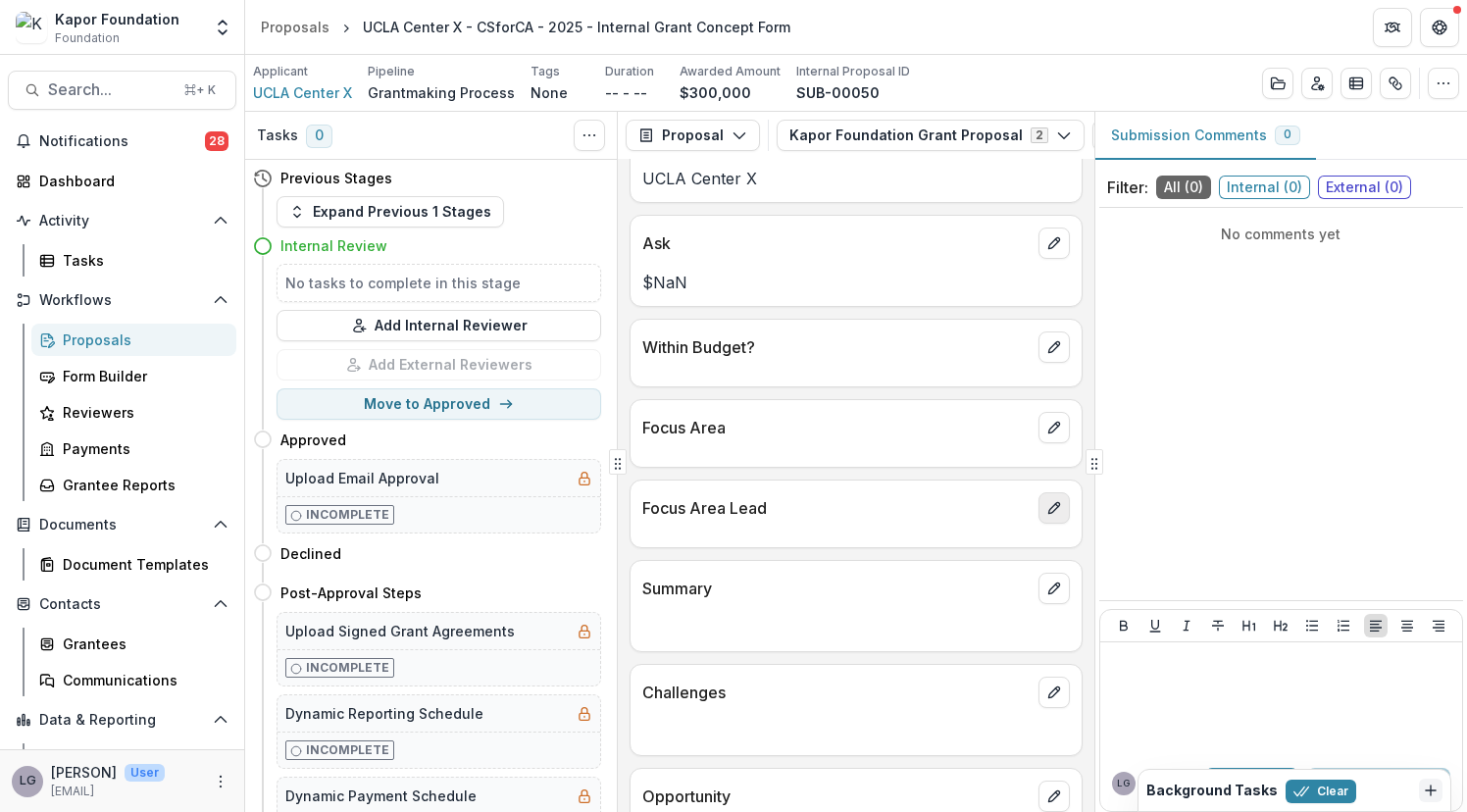 click 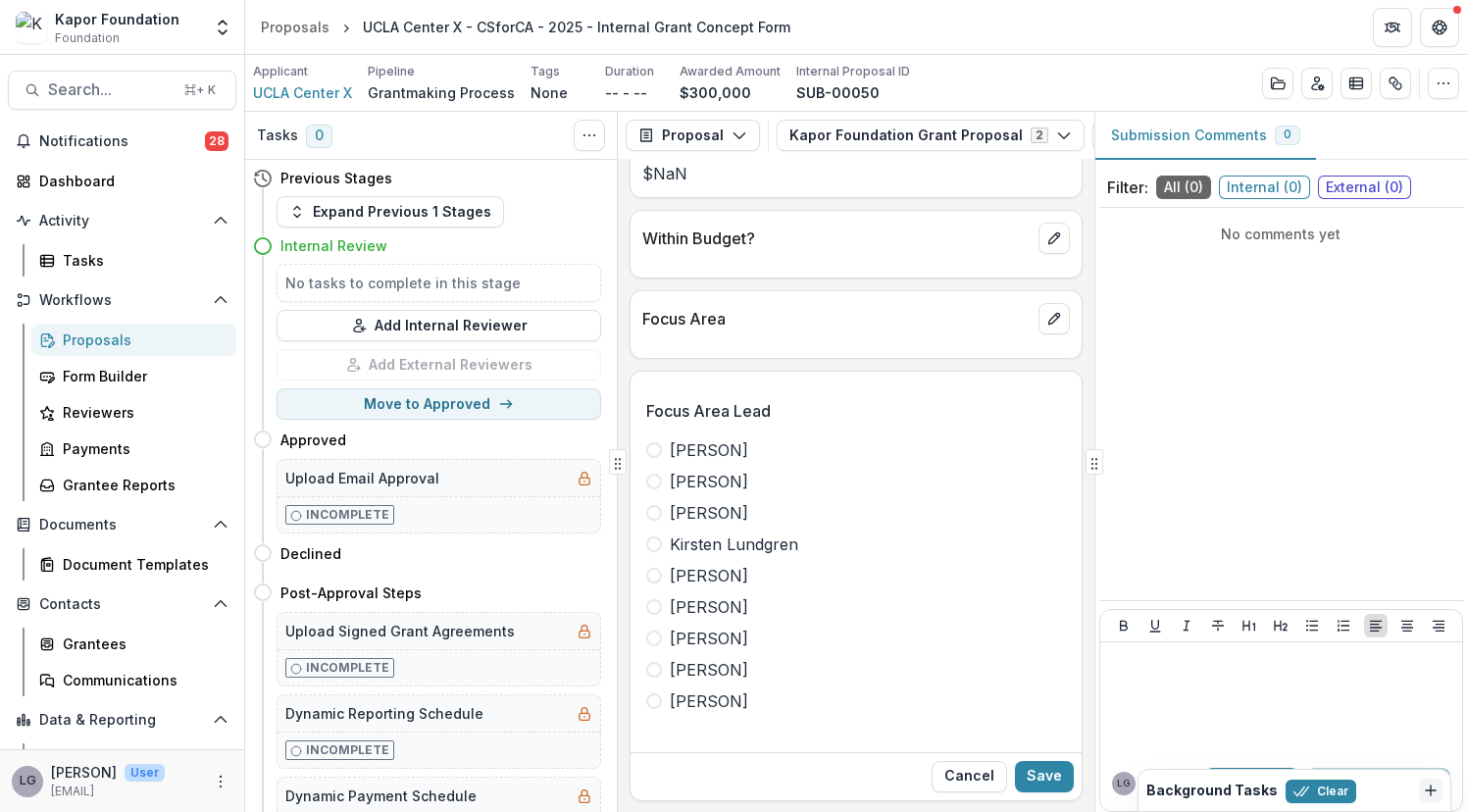 scroll, scrollTop: 240, scrollLeft: 0, axis: vertical 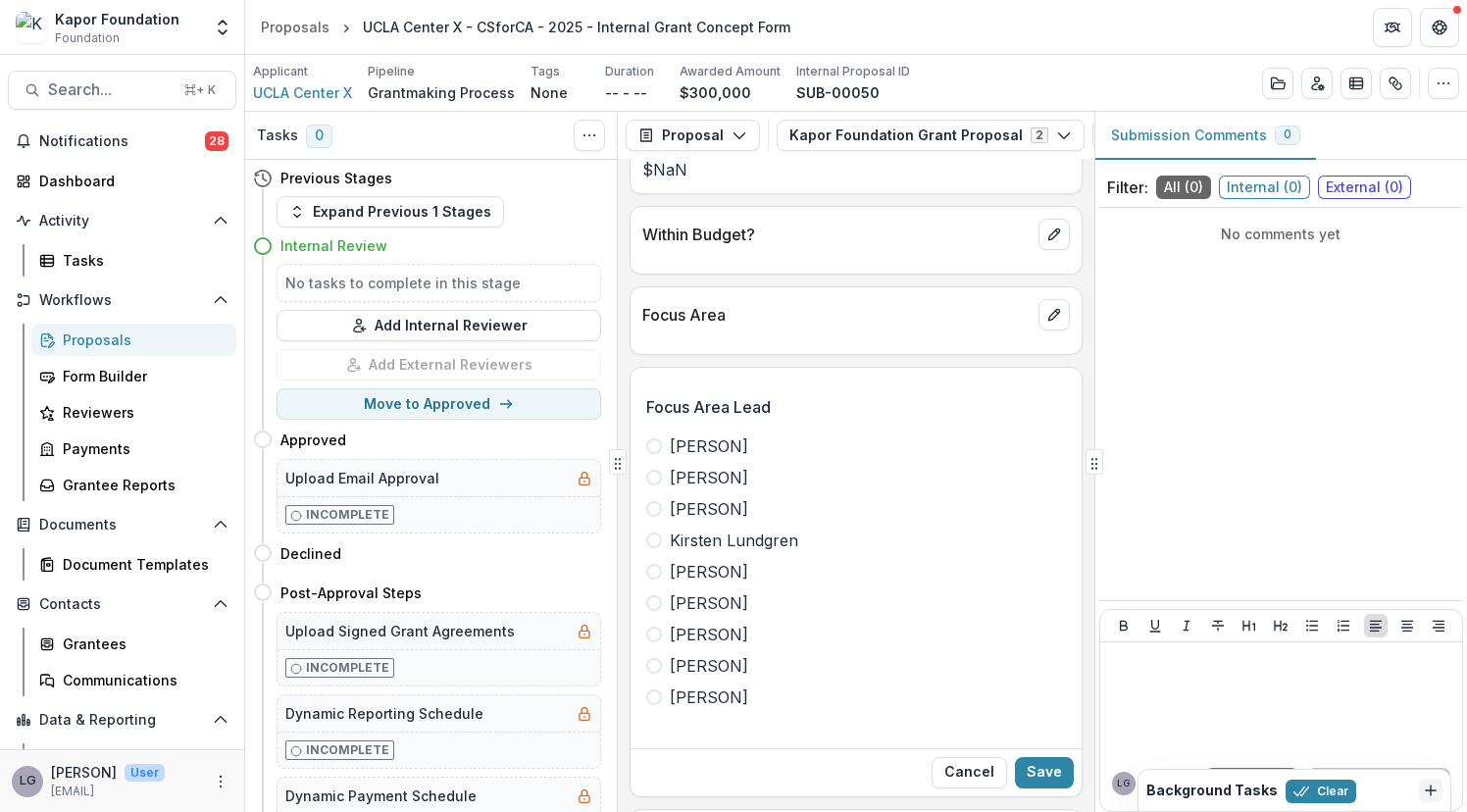 click on "[FIRST] [LAST]" at bounding box center [709, 603] 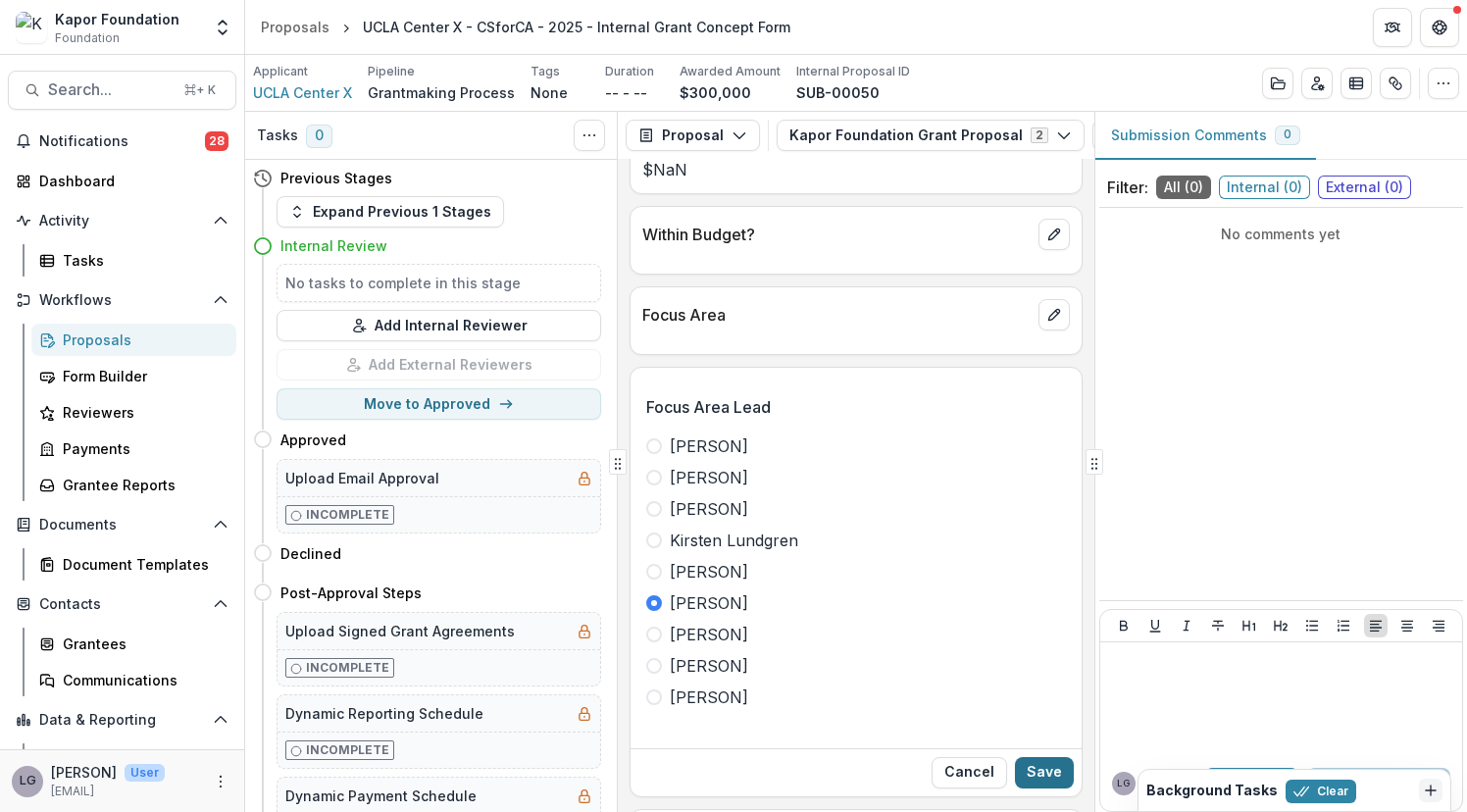 click on "Save" at bounding box center [1044, 773] 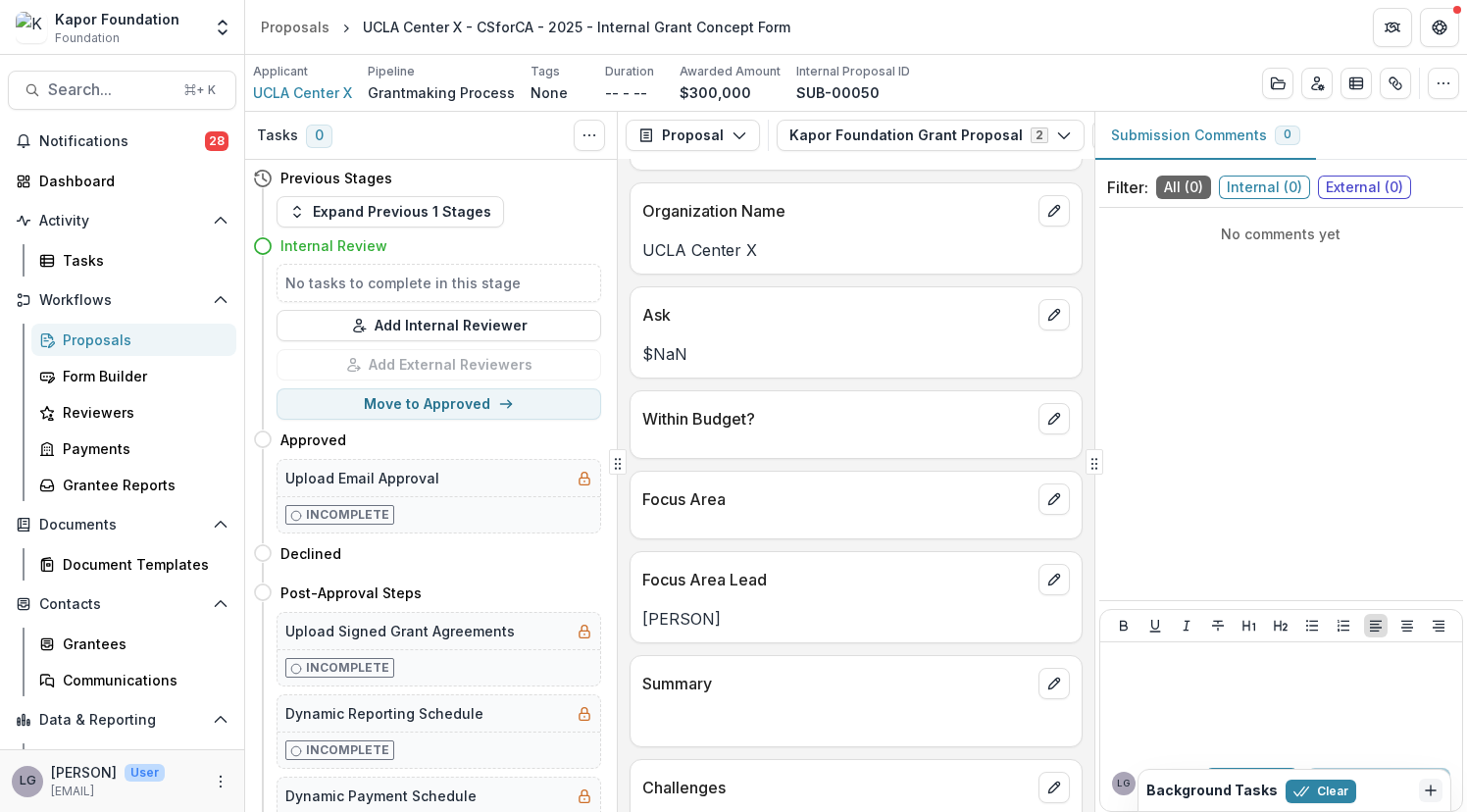 scroll, scrollTop: 0, scrollLeft: 0, axis: both 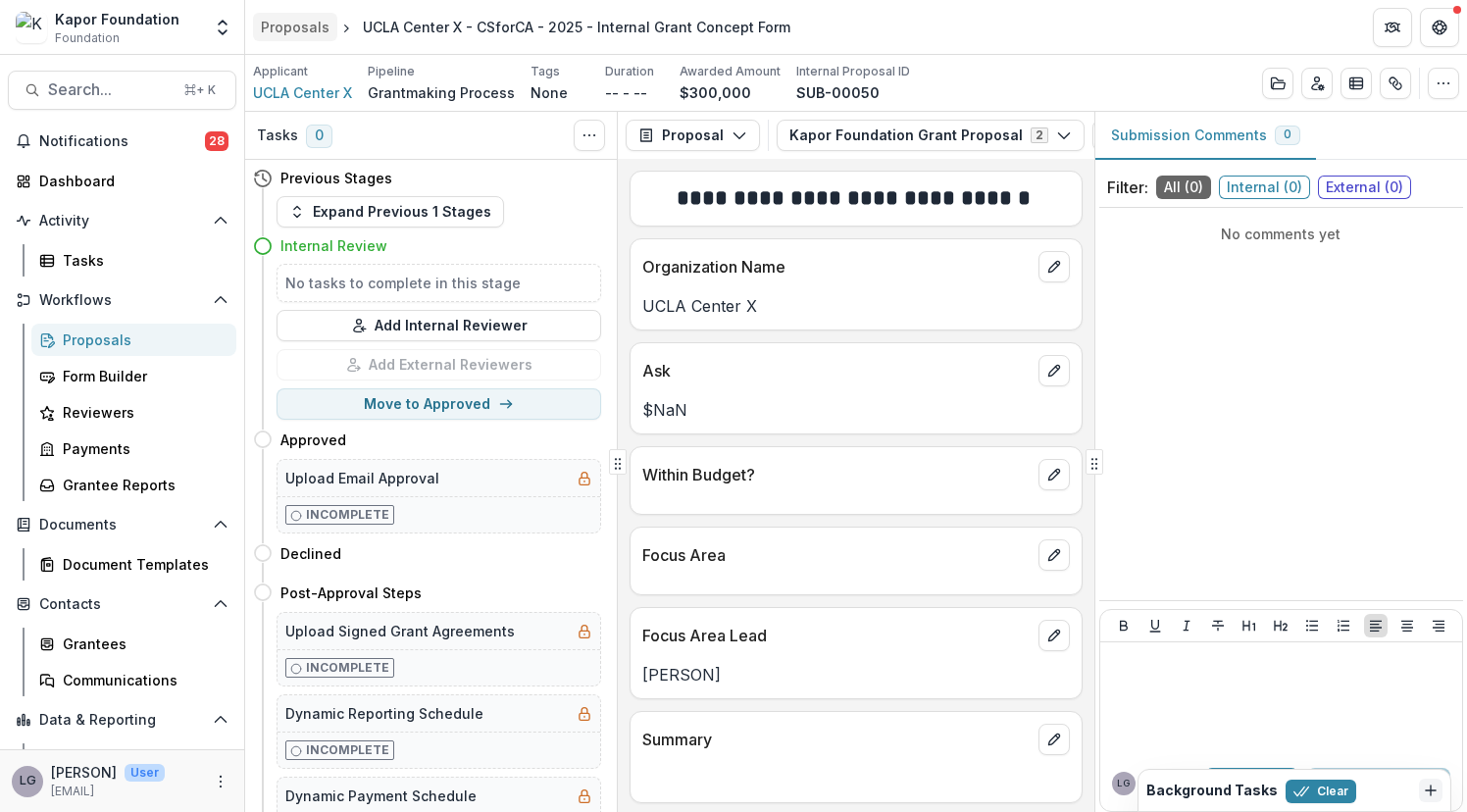 click on "Proposals" at bounding box center [295, 26] 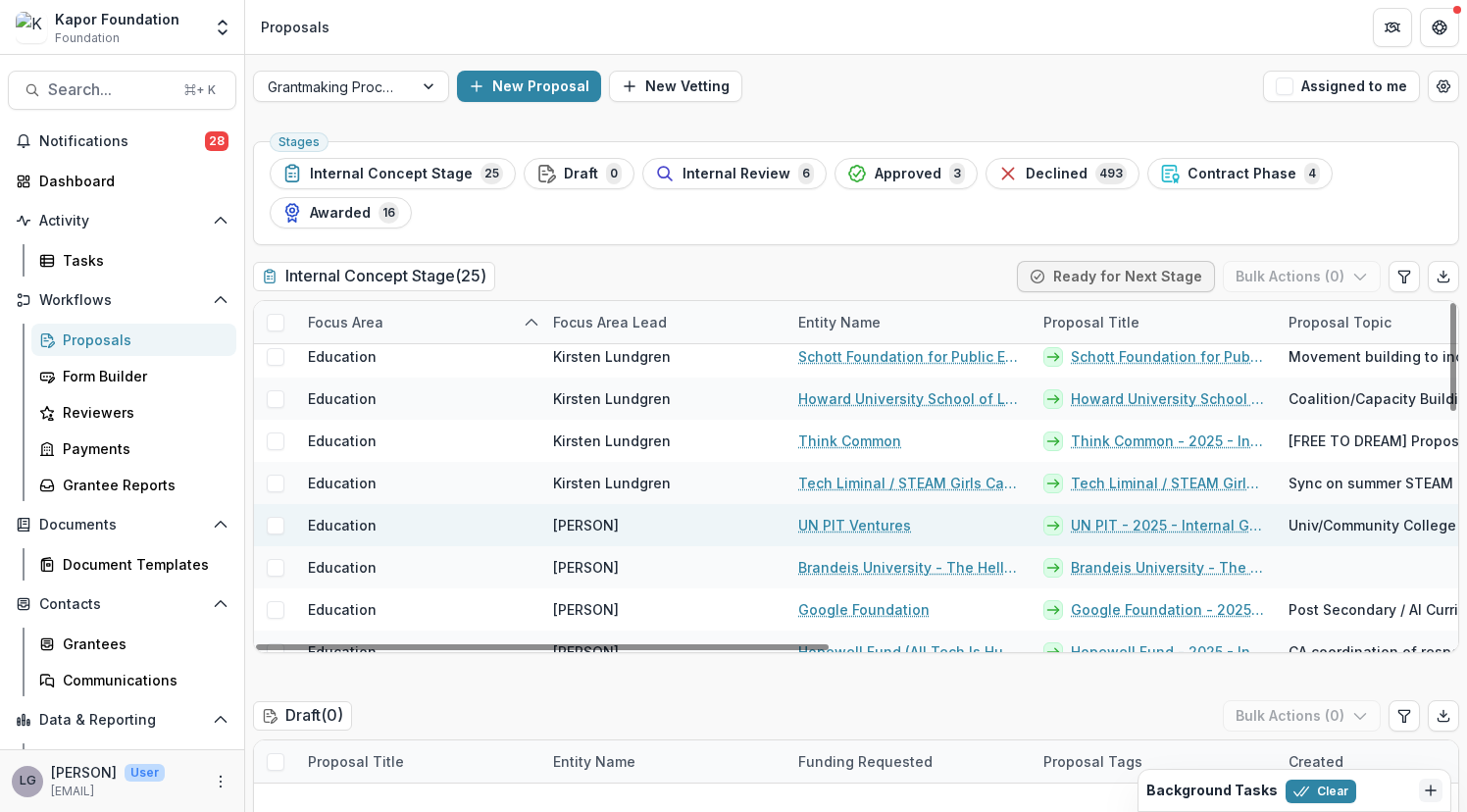 scroll, scrollTop: 12, scrollLeft: 0, axis: vertical 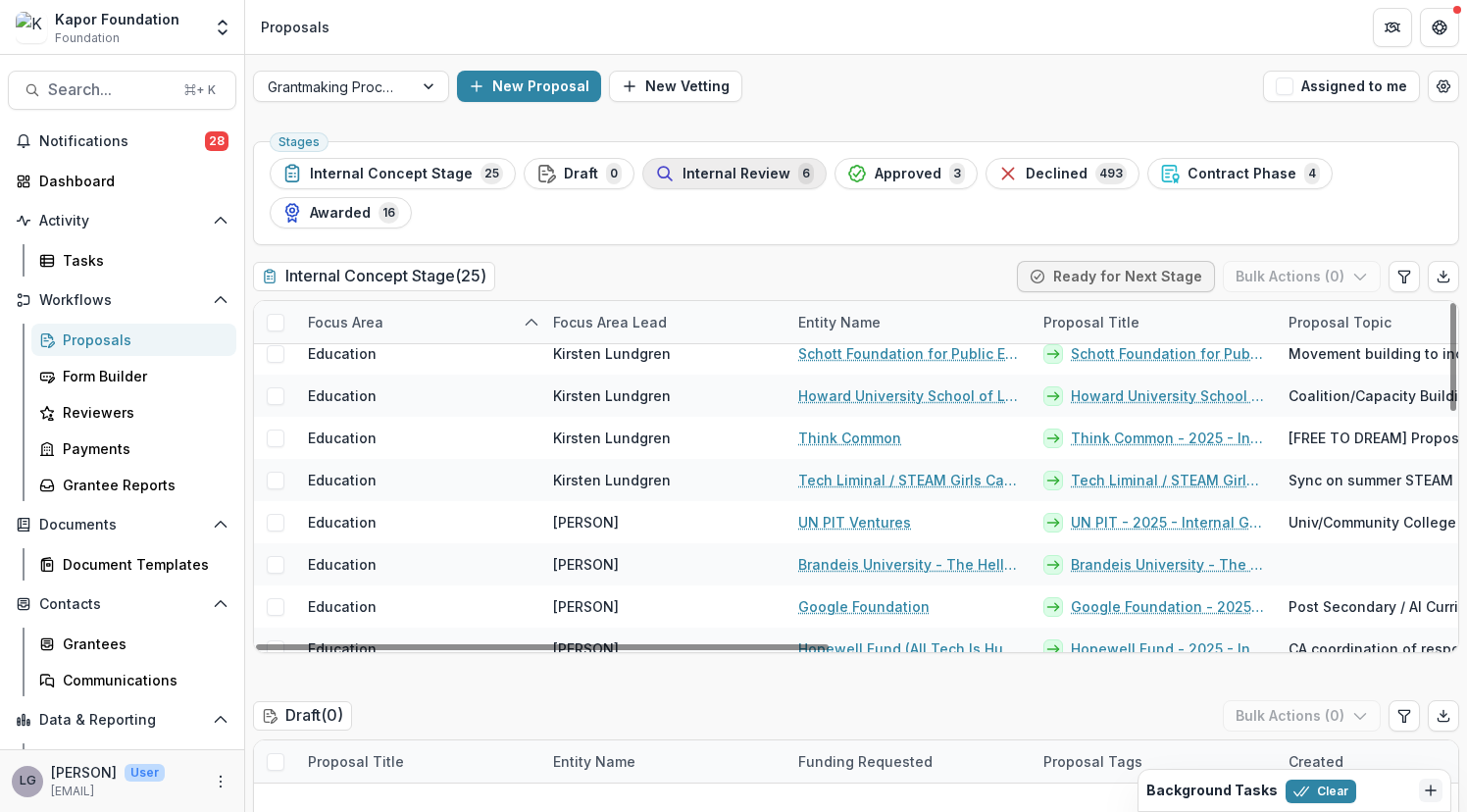 click on "Internal Review" at bounding box center (736, 174) 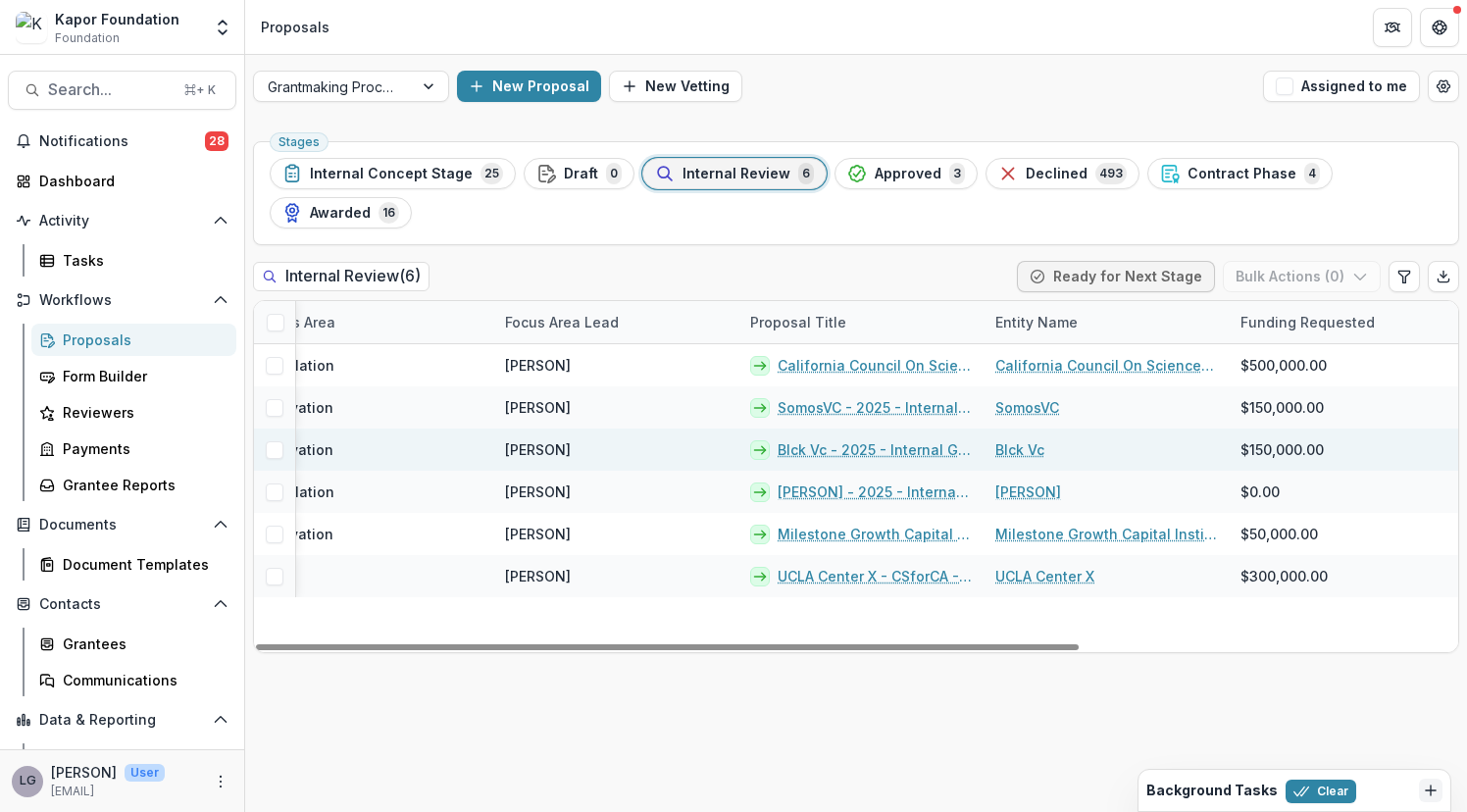 scroll, scrollTop: 0, scrollLeft: 40, axis: horizontal 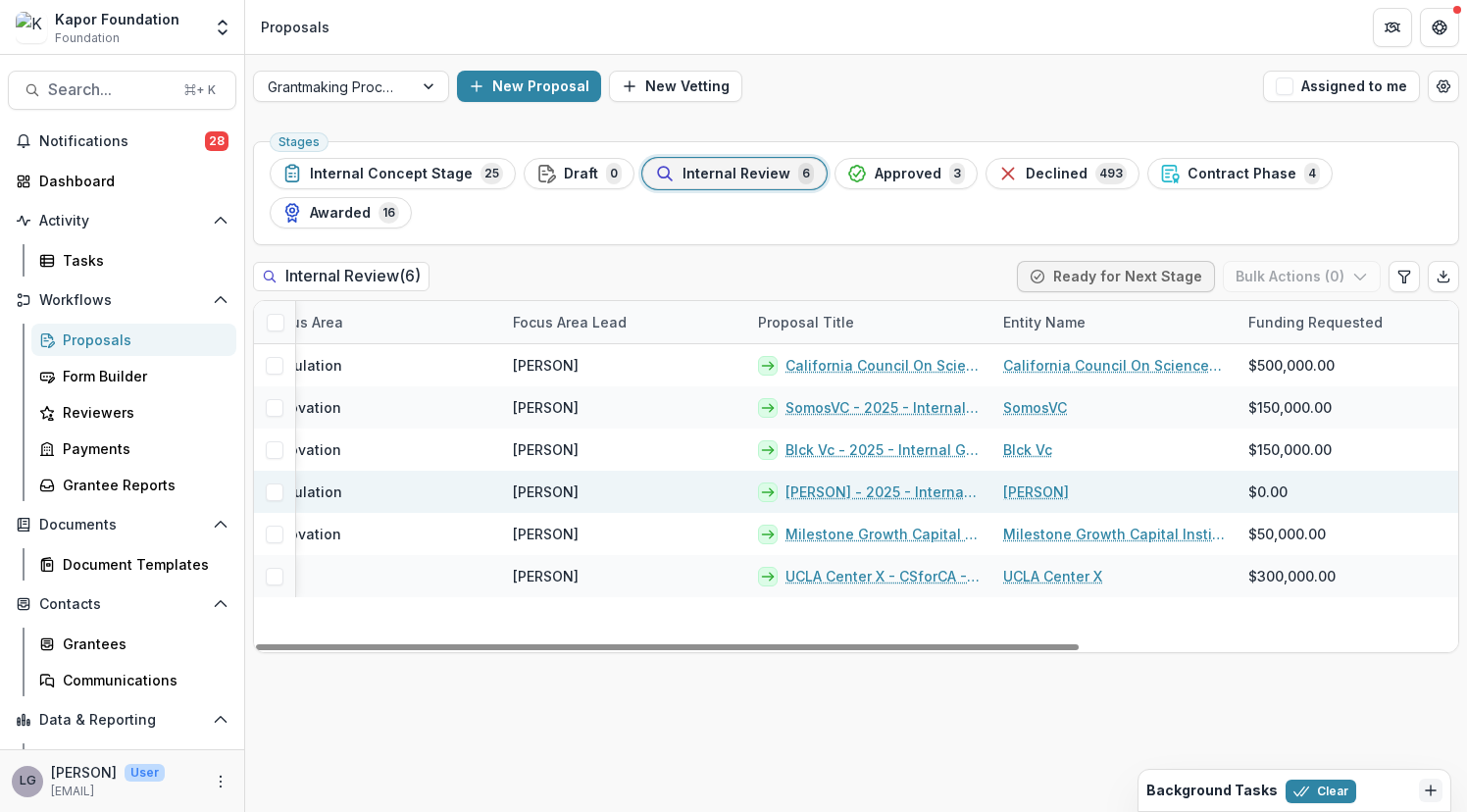 click on "[FIRST] [LAST] - [YEAR] - Internal Grant Concept Form" at bounding box center (883, 491) 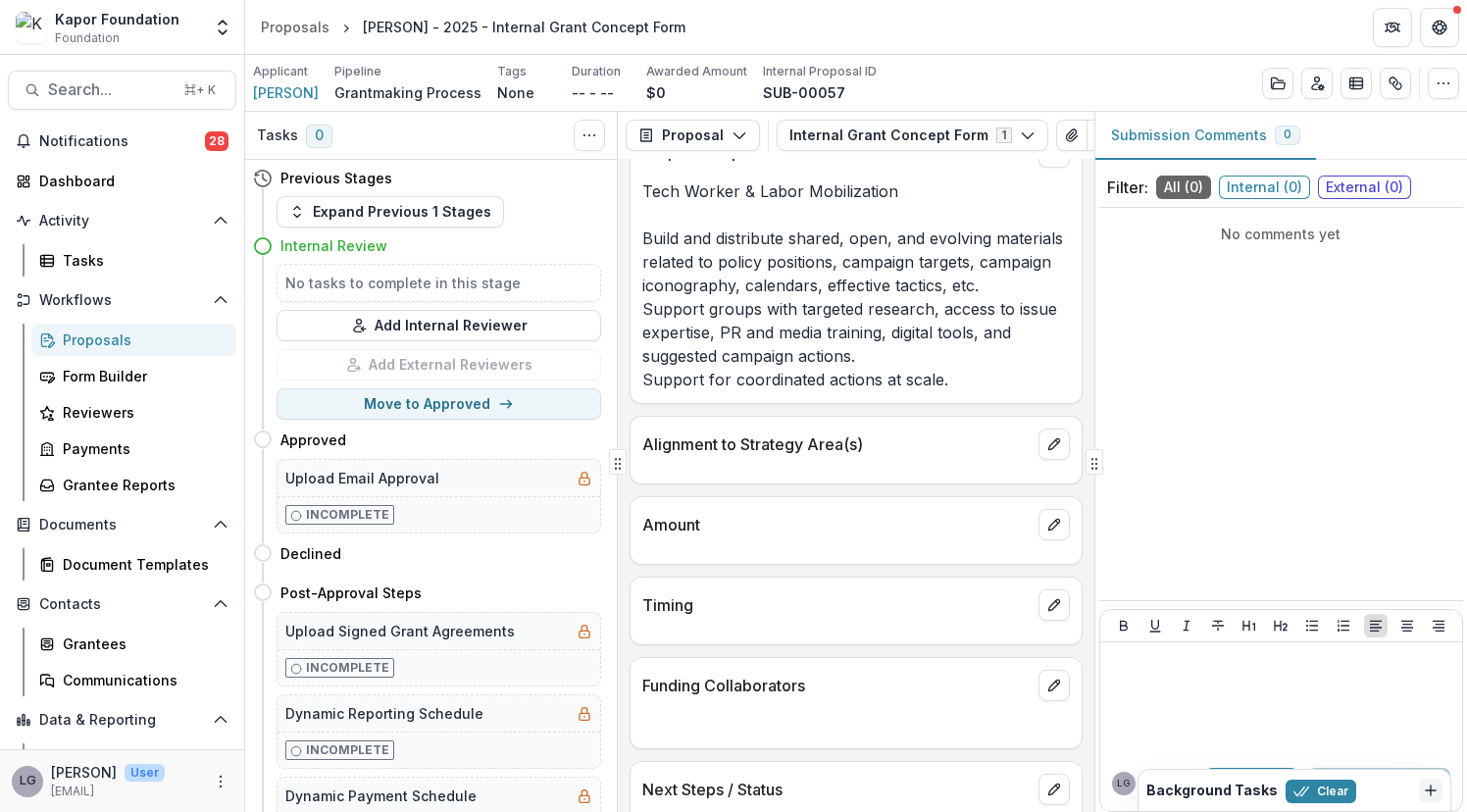 scroll, scrollTop: 467, scrollLeft: 0, axis: vertical 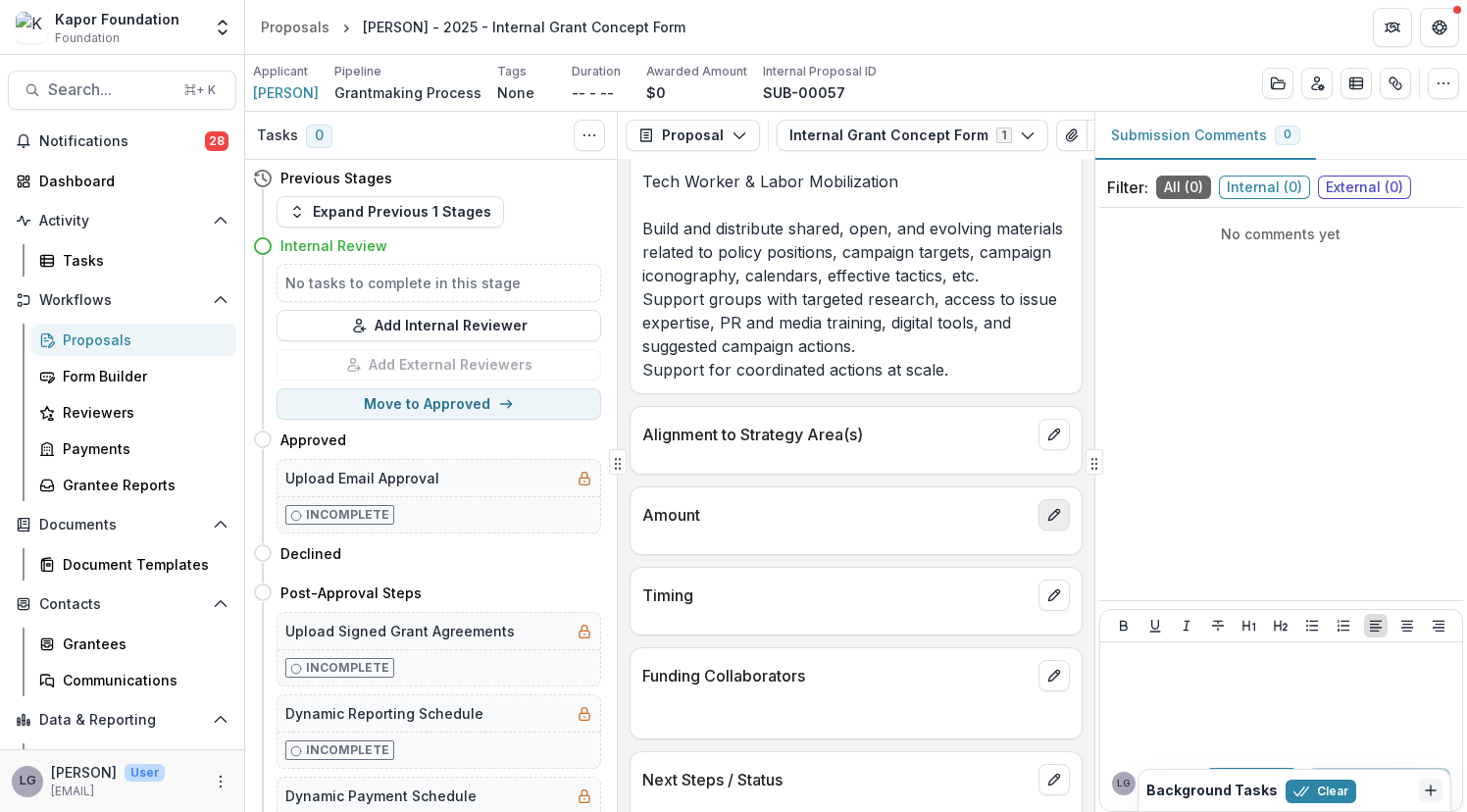 click at bounding box center [1054, 515] 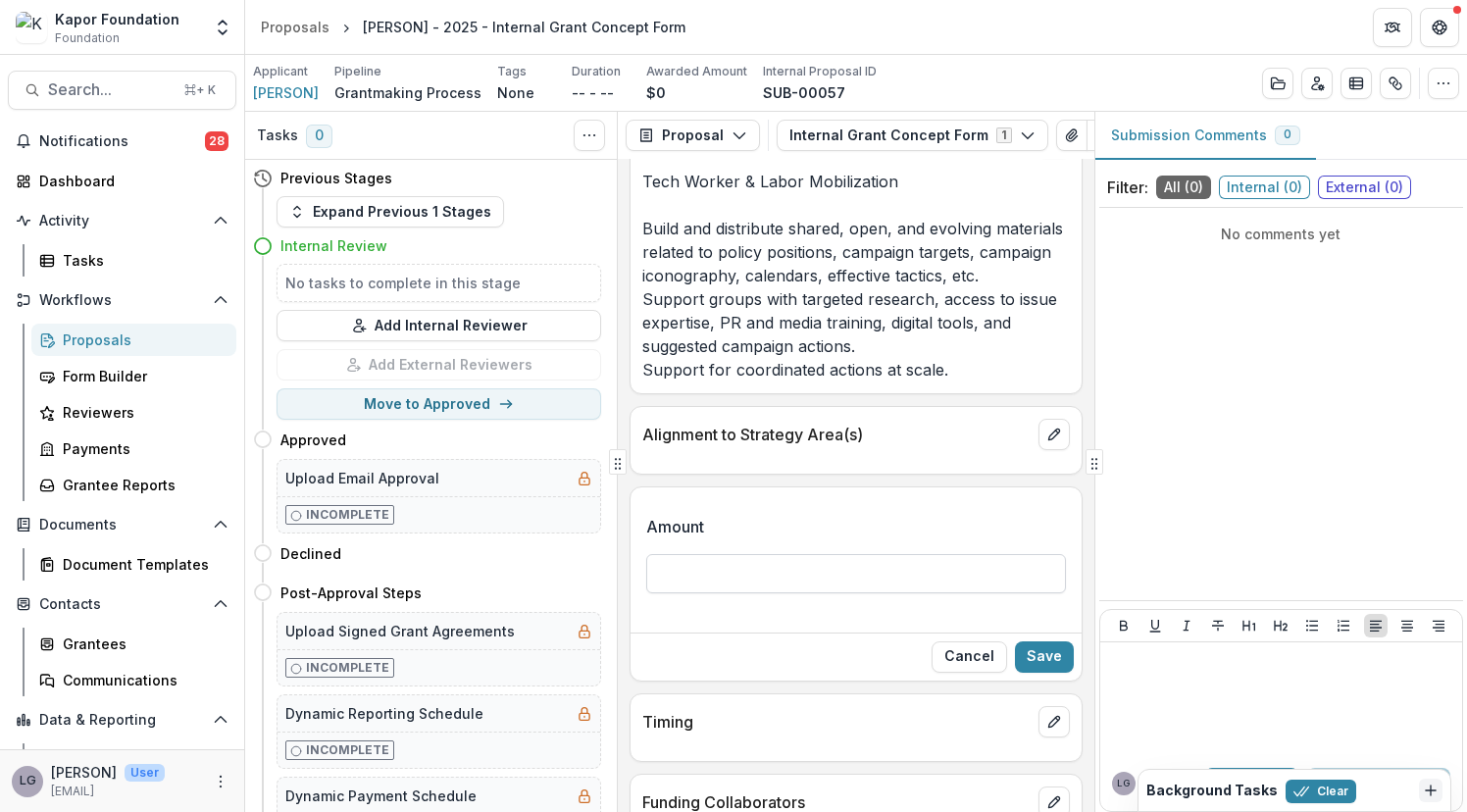 click on "Amount" at bounding box center (855, 574) 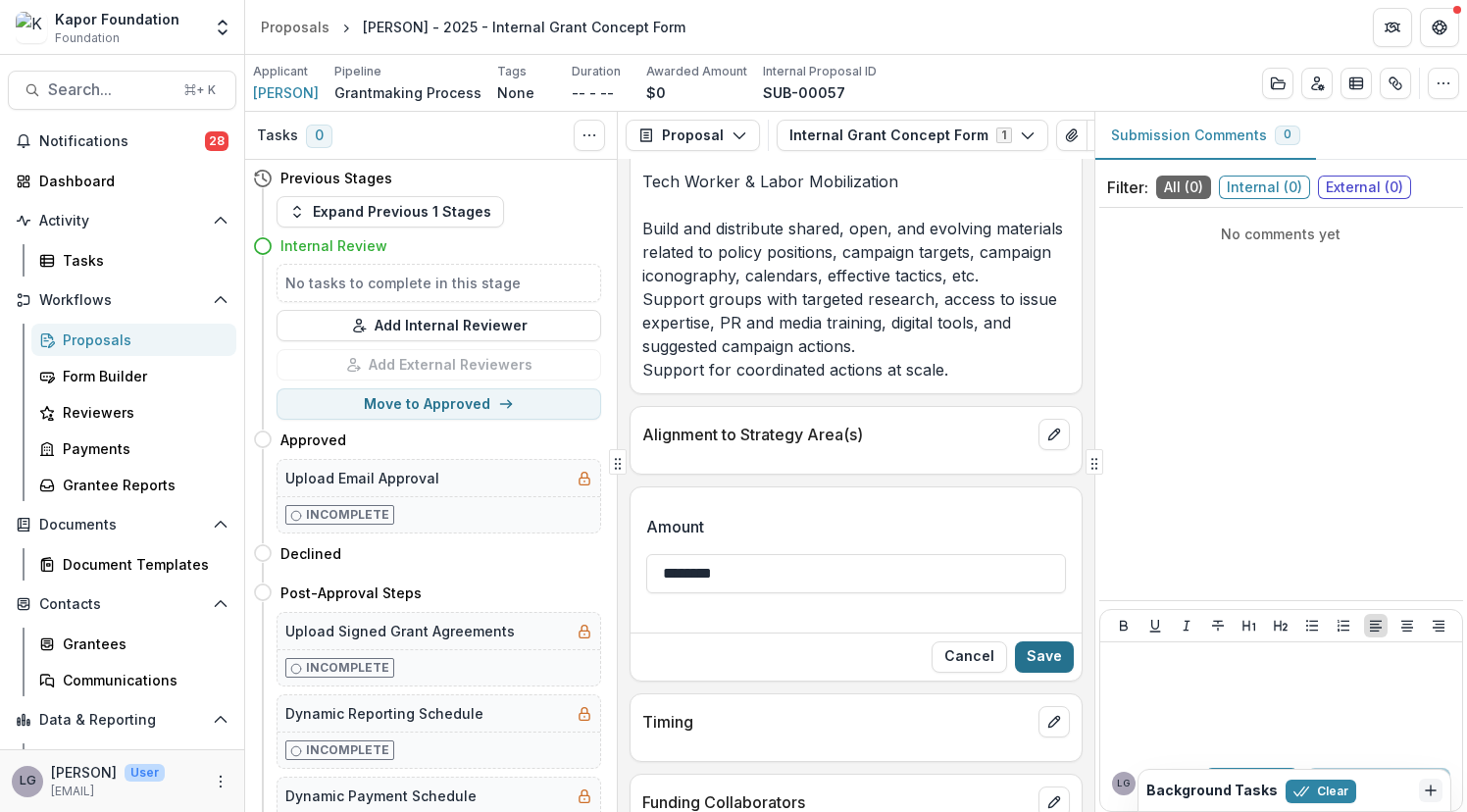 type on "********" 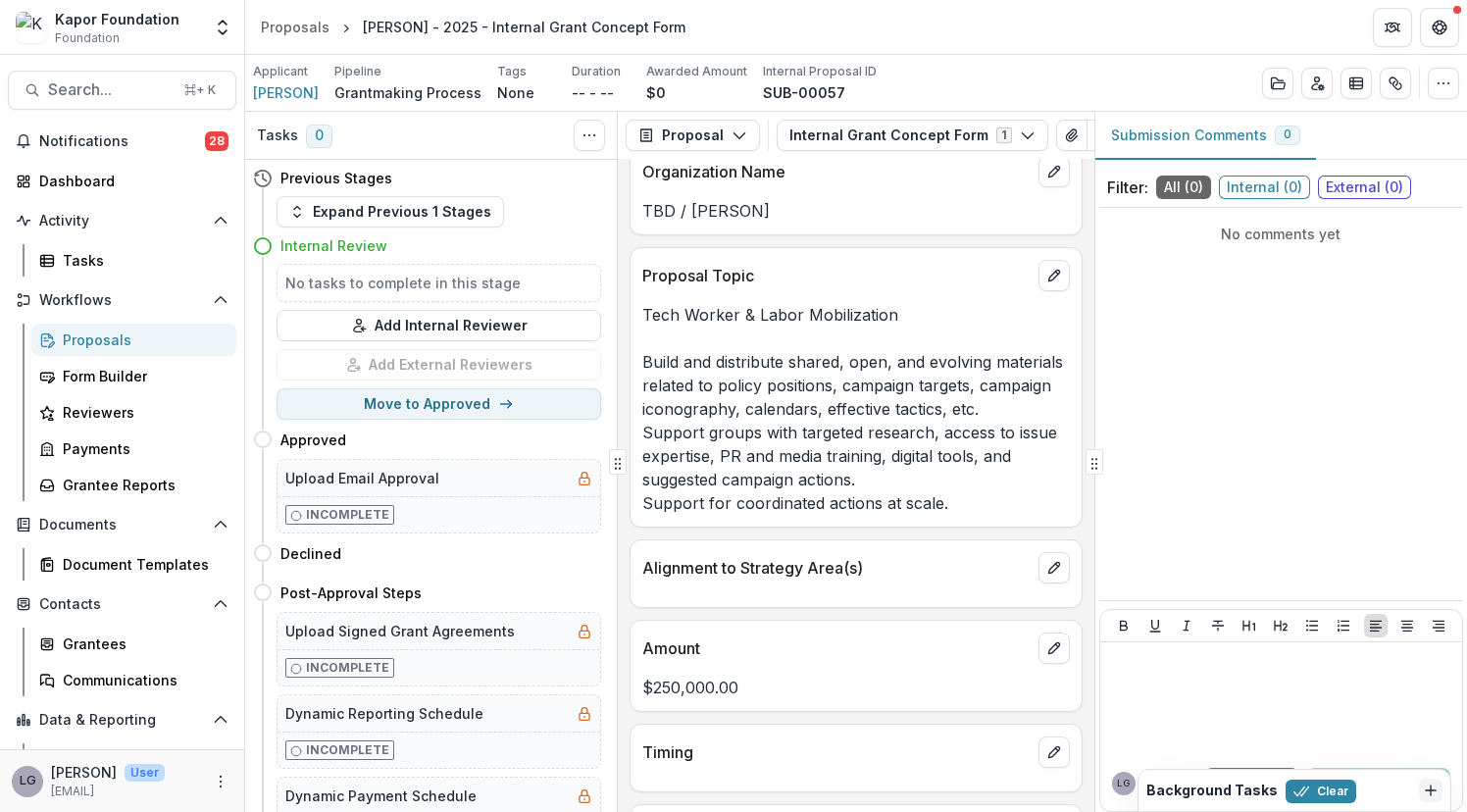 scroll, scrollTop: 0, scrollLeft: 0, axis: both 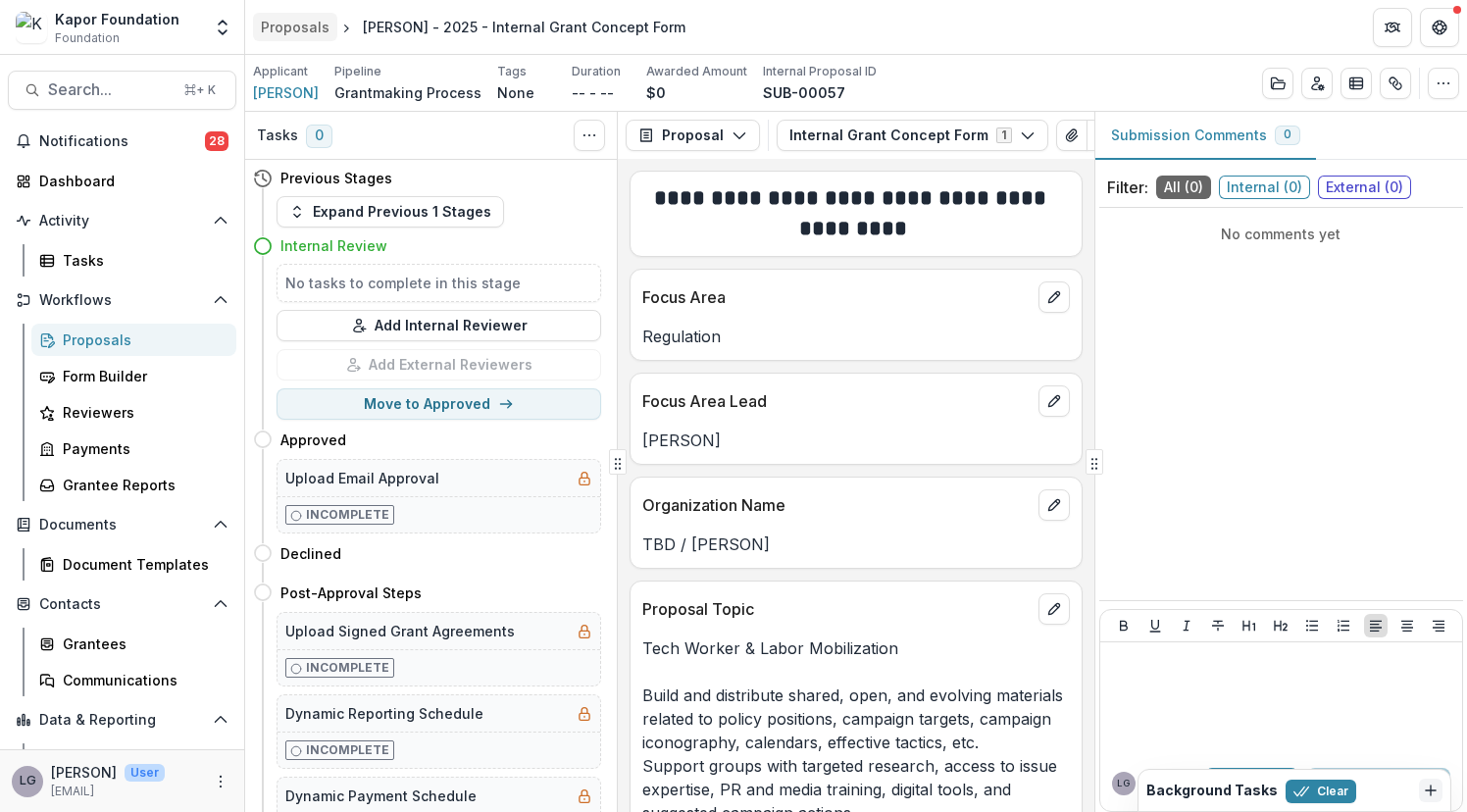 click on "Proposals" at bounding box center [295, 26] 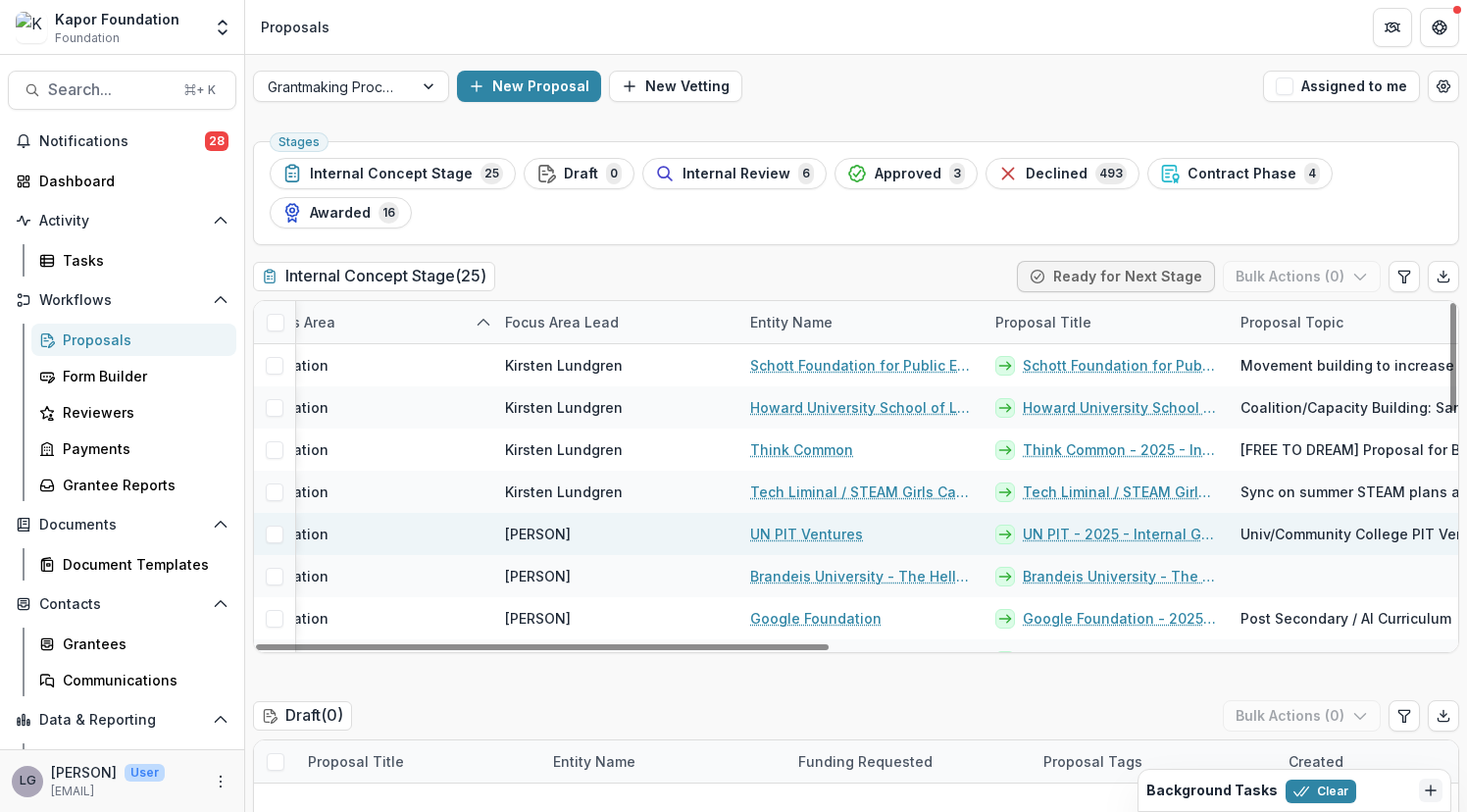 scroll, scrollTop: 0, scrollLeft: 0, axis: both 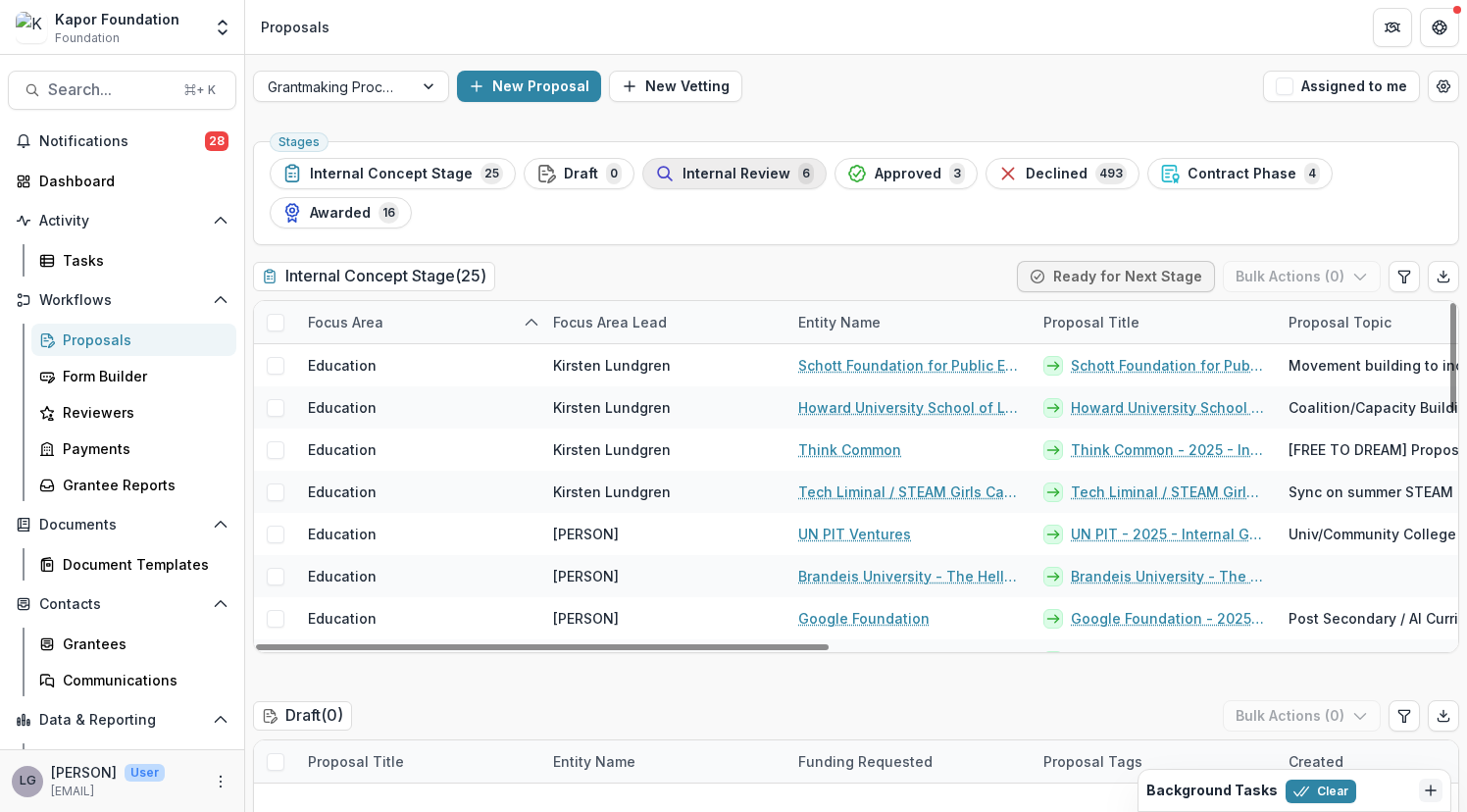 click on "Internal Review" at bounding box center (736, 174) 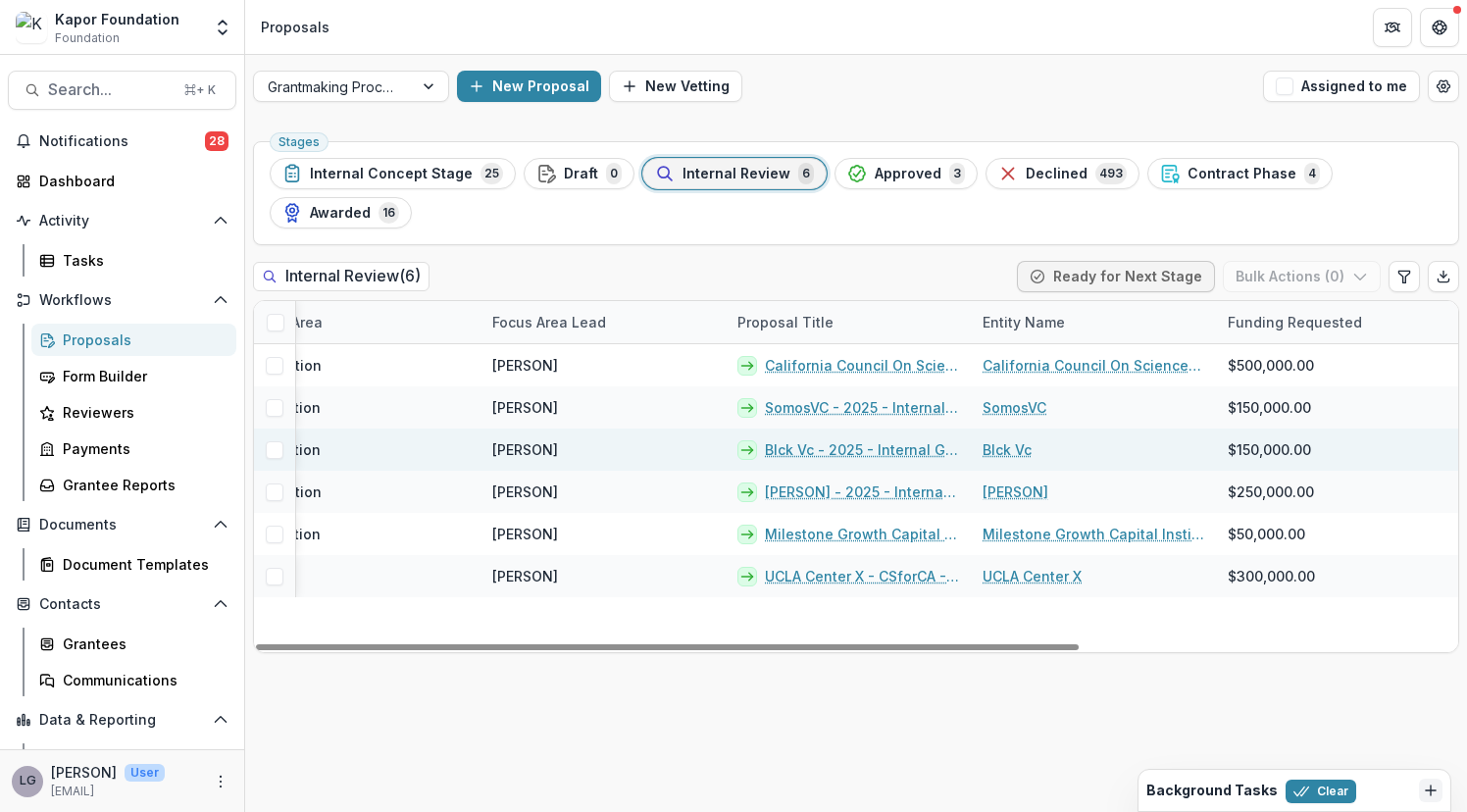 scroll, scrollTop: 0, scrollLeft: 13, axis: horizontal 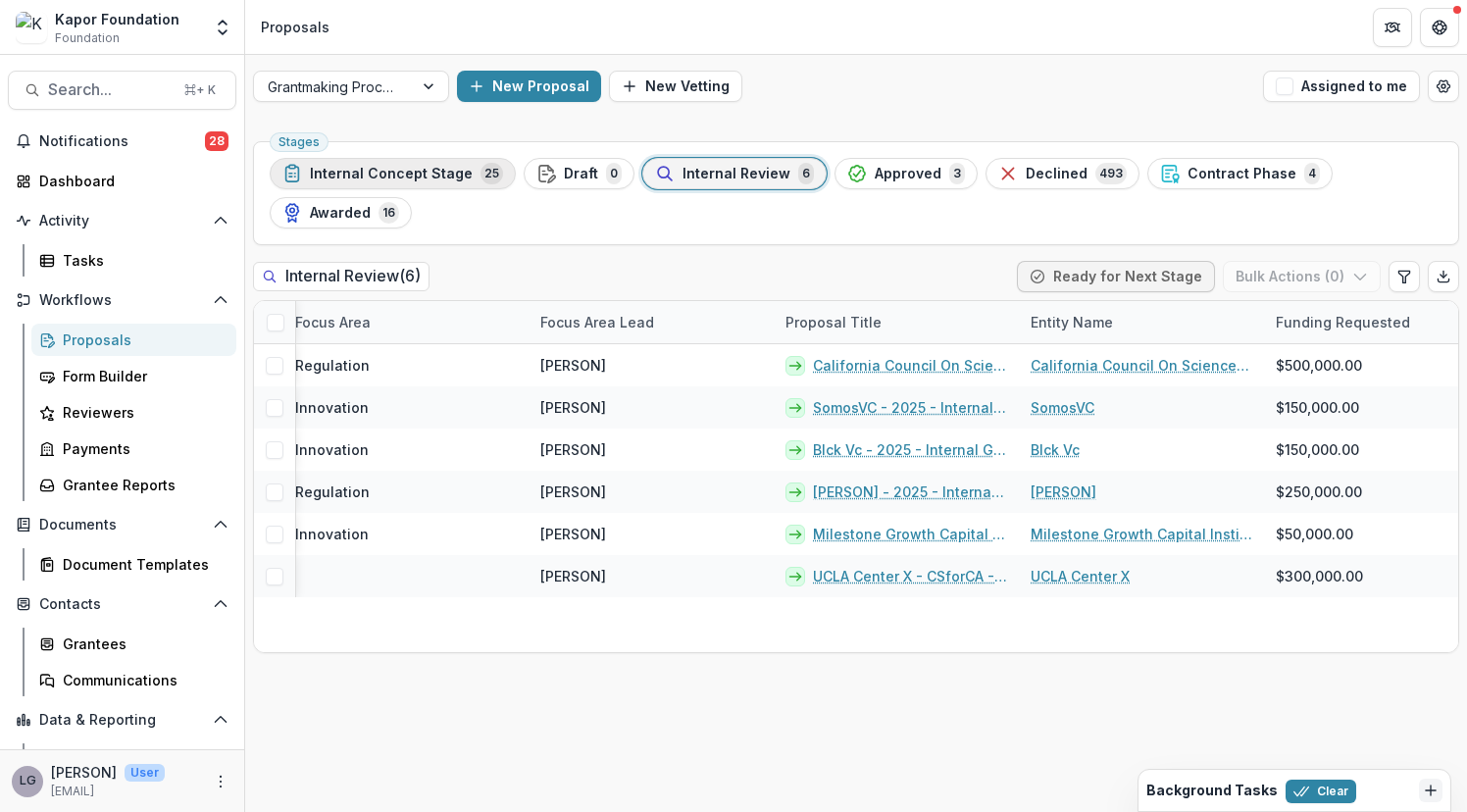 click on "Internal Concept Stage" at bounding box center [391, 174] 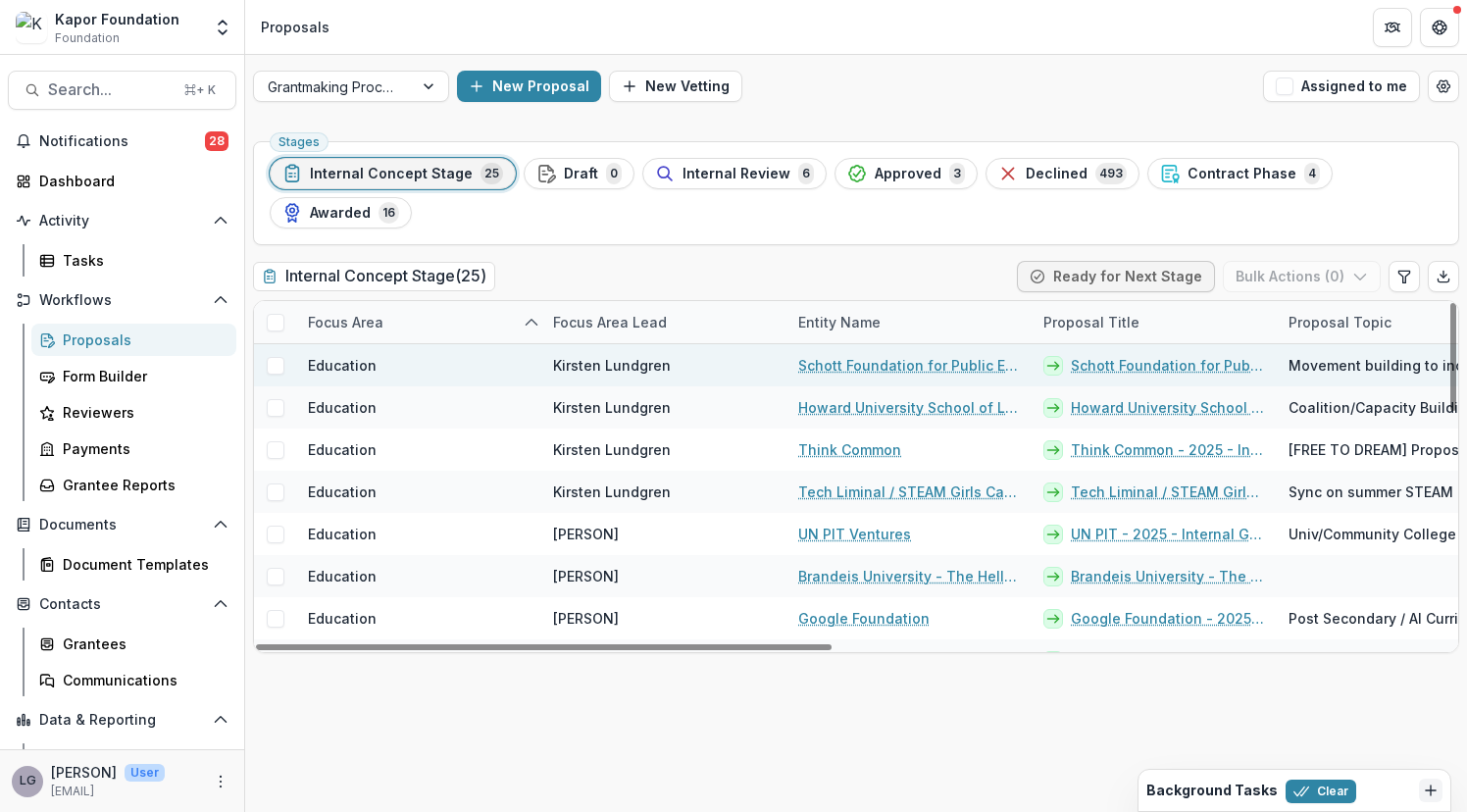 click on "Schott Foundation for Public Education" at bounding box center [909, 365] 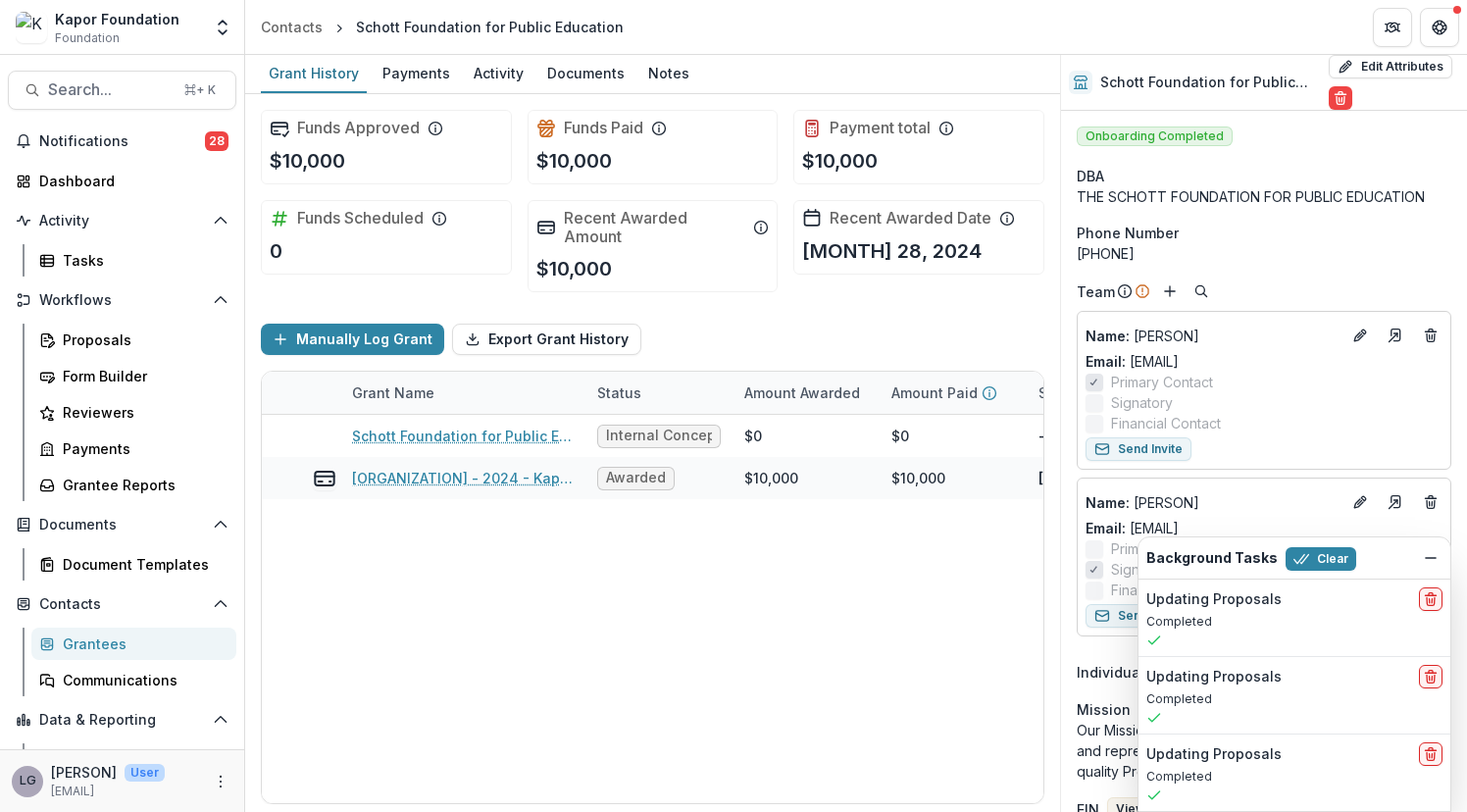 click on "$10,000" at bounding box center [574, 161] 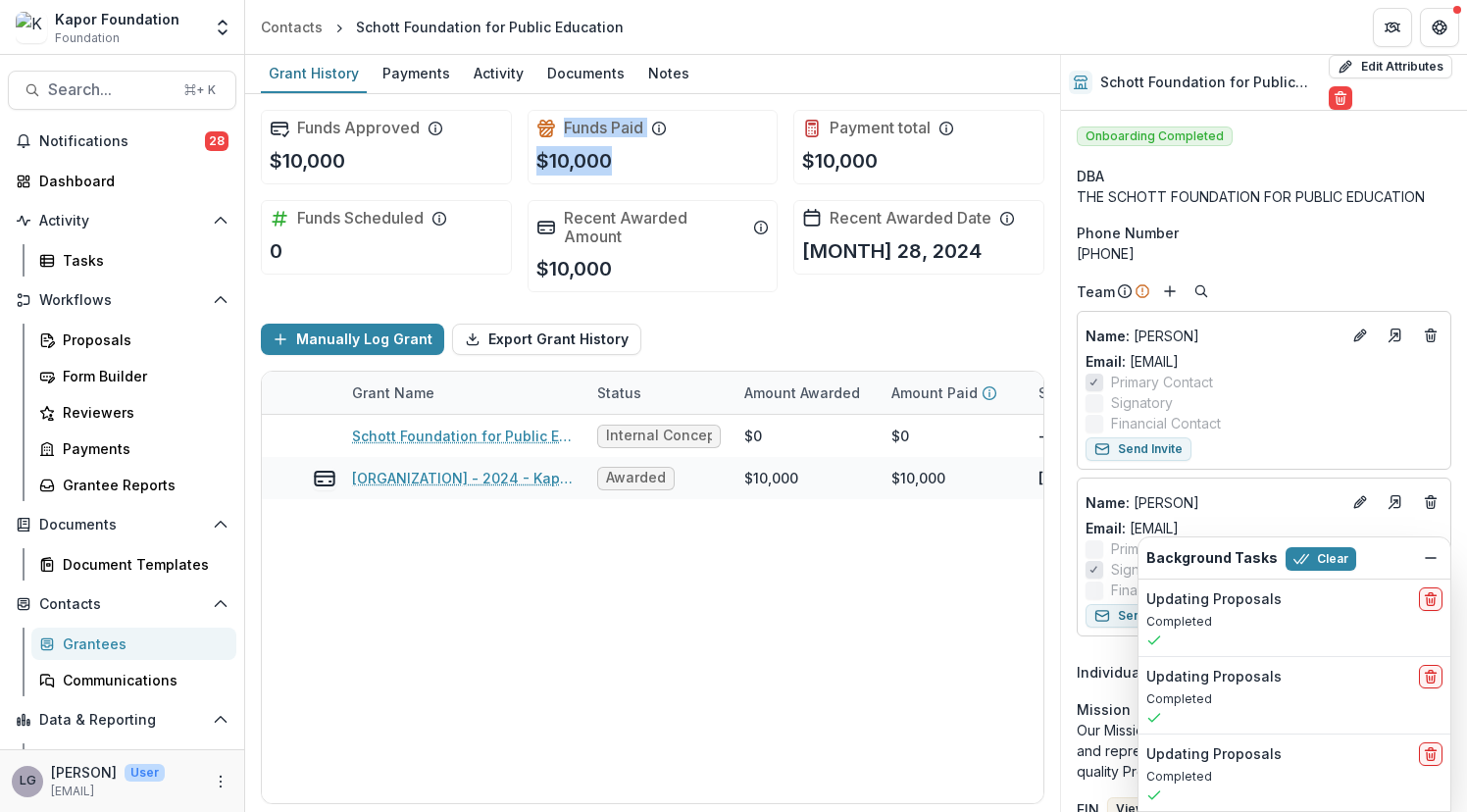 drag, startPoint x: 627, startPoint y: 155, endPoint x: 537, endPoint y: 127, distance: 94.255 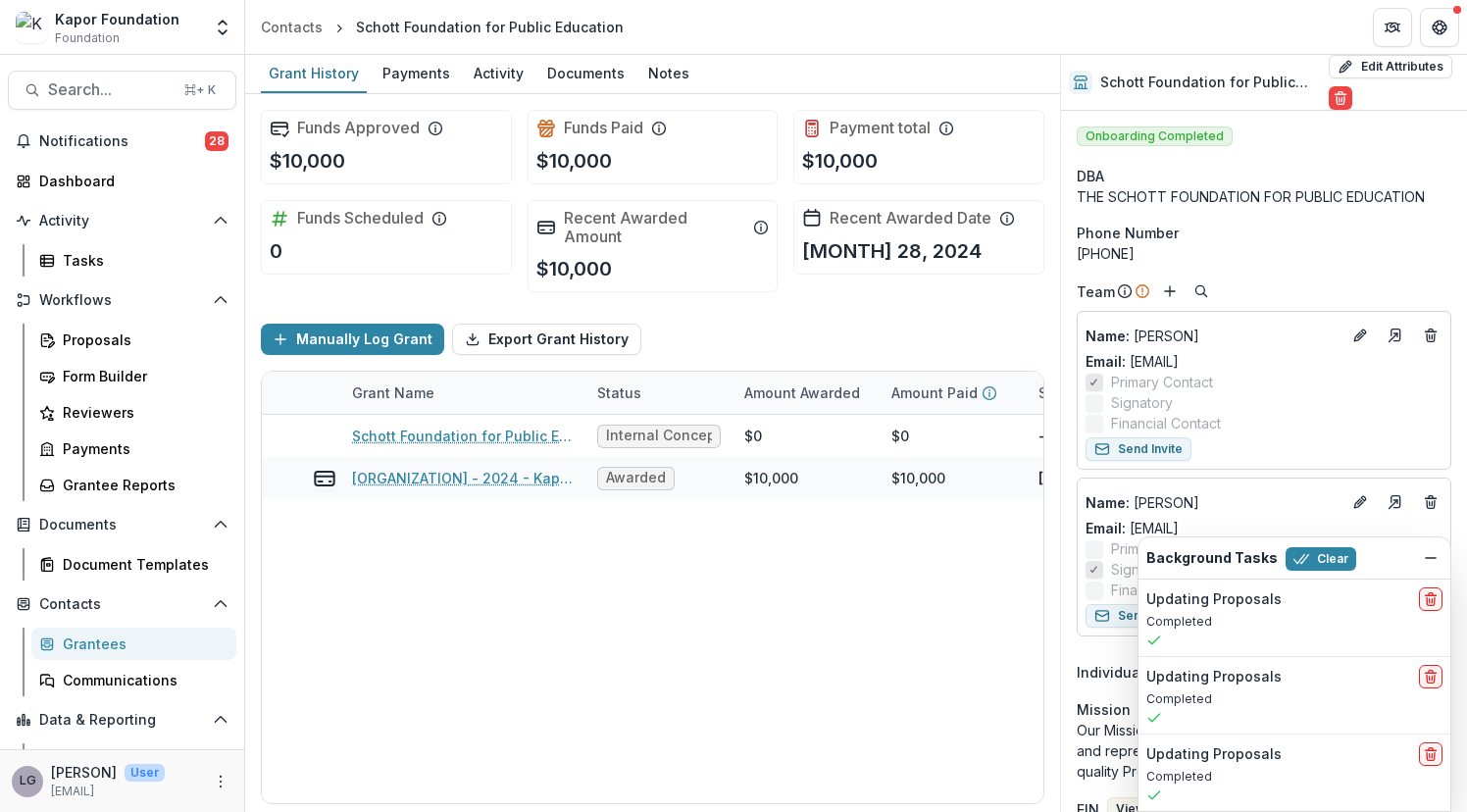 click on "Oct 28, 2024" at bounding box center [891, 251] 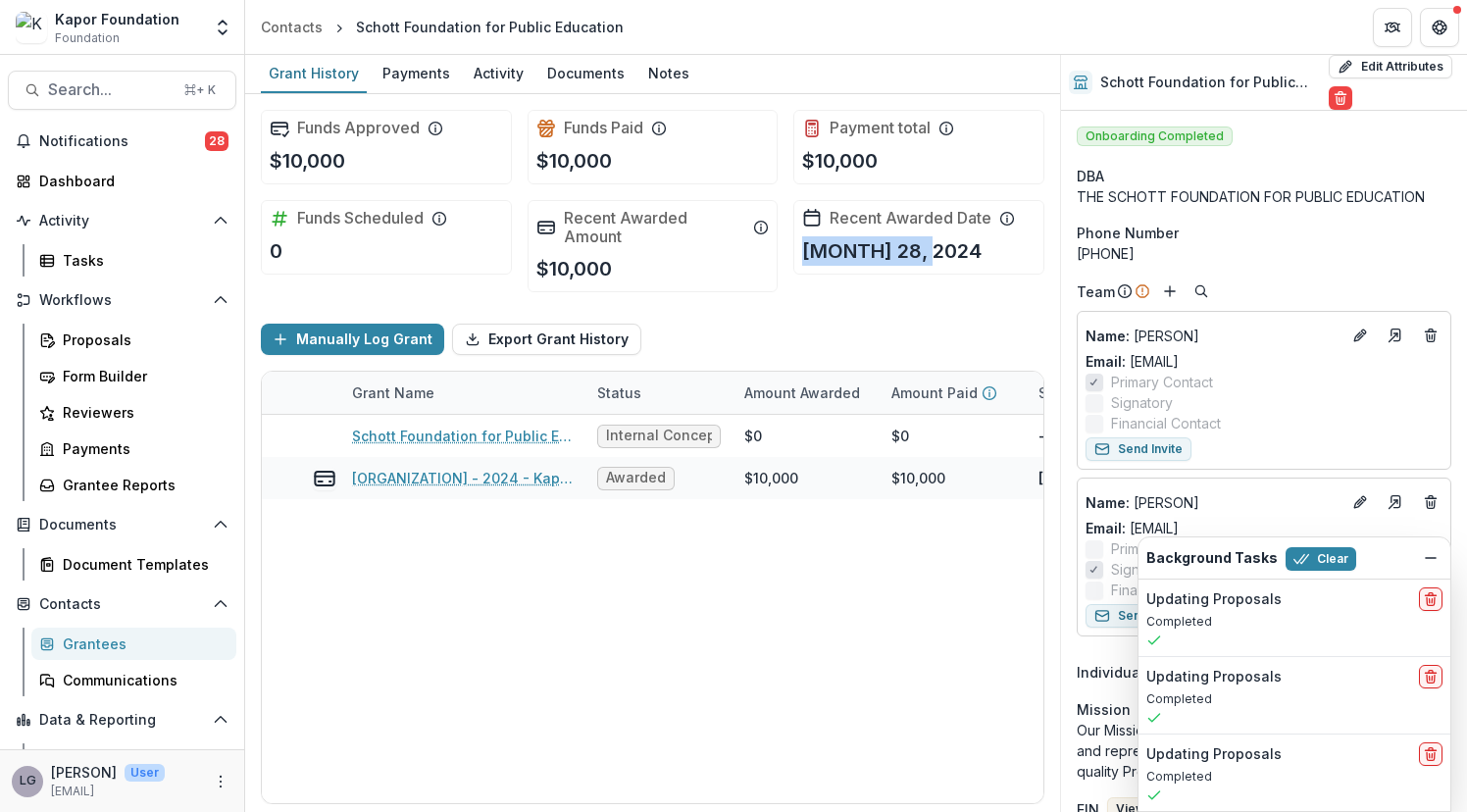 drag, startPoint x: 937, startPoint y: 248, endPoint x: 802, endPoint y: 247, distance: 135.0037 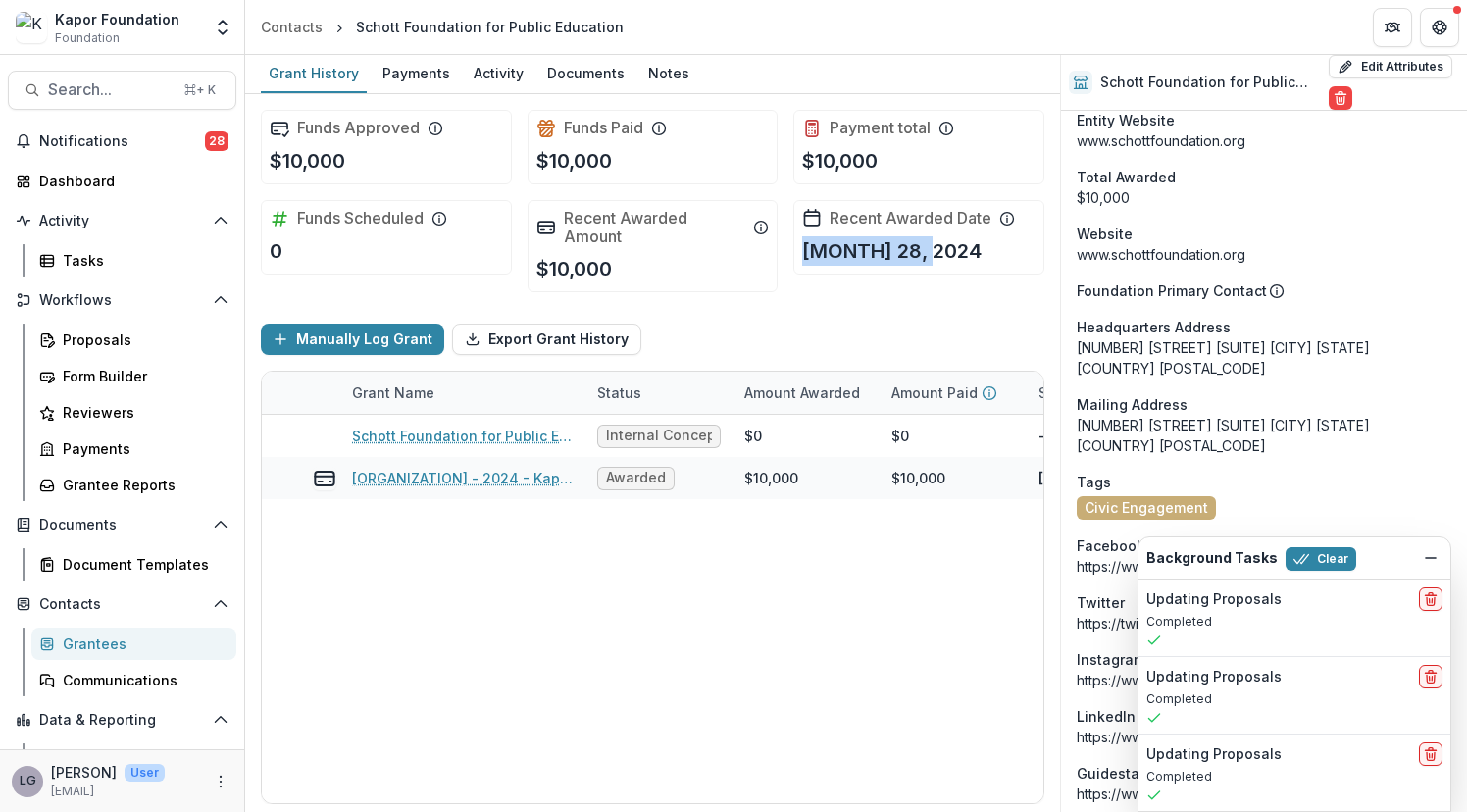 scroll, scrollTop: 935, scrollLeft: 0, axis: vertical 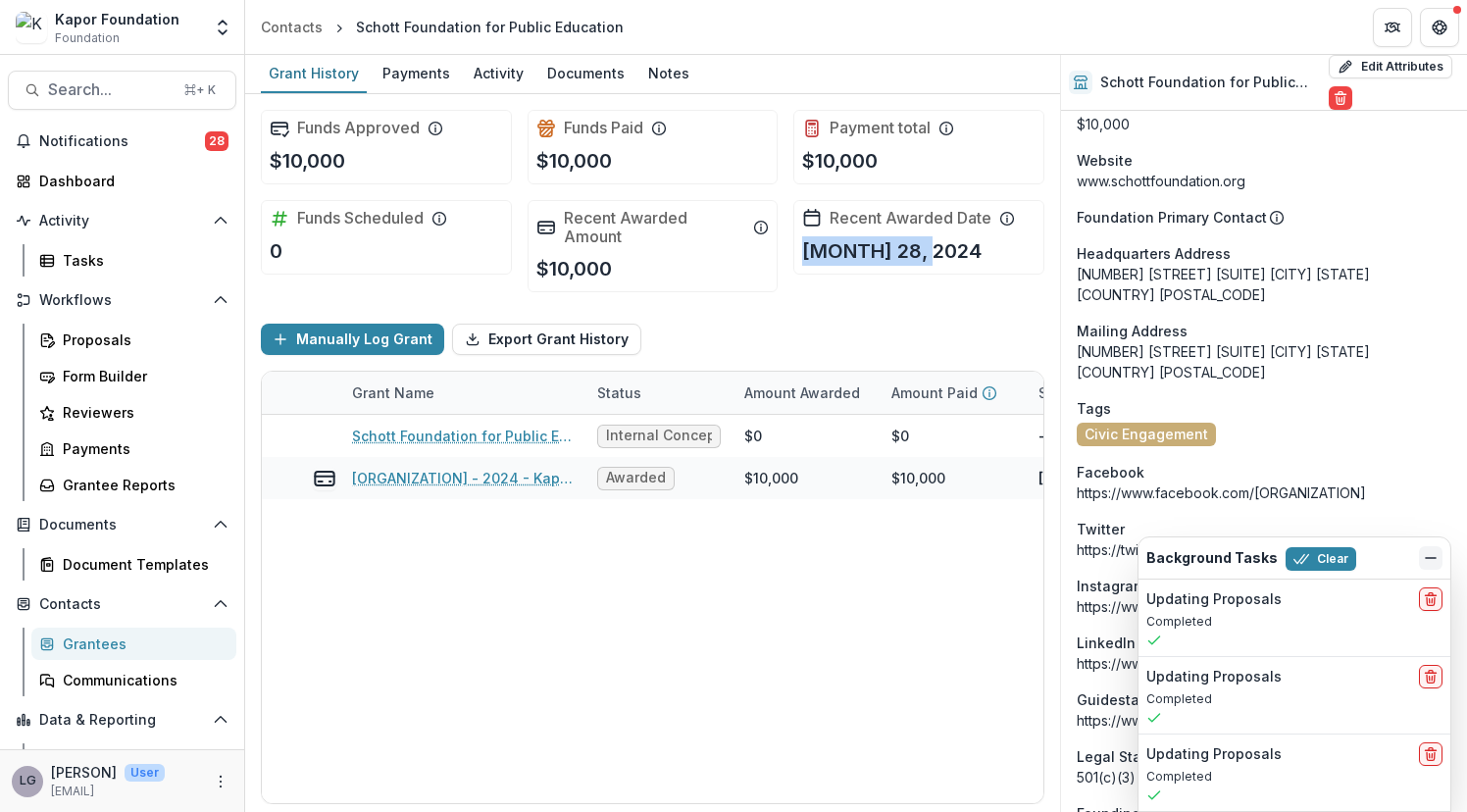 click 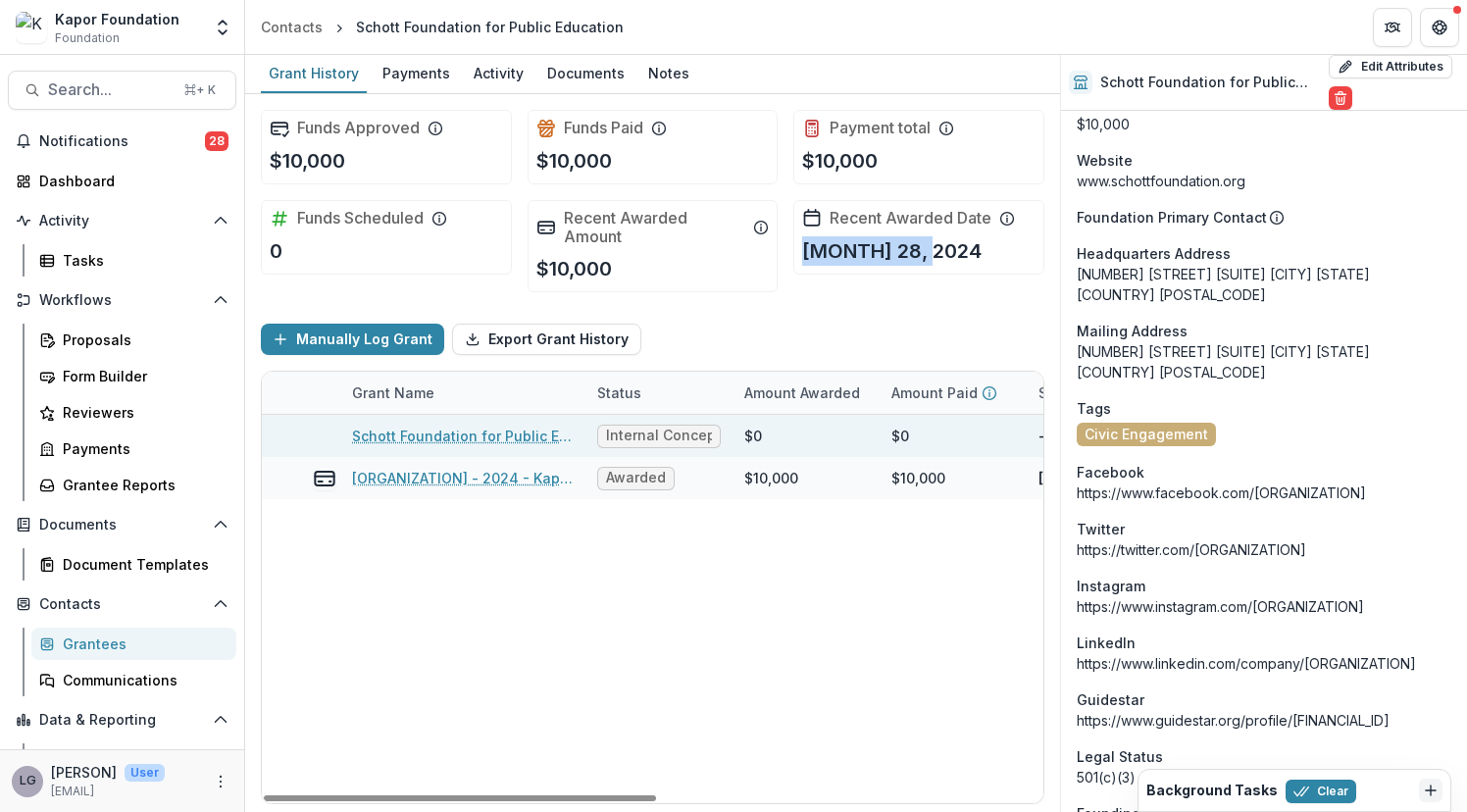 click on "Schott Foundation for Public Education - 2025 - Internal Grant Concept Form" at bounding box center [463, 435] 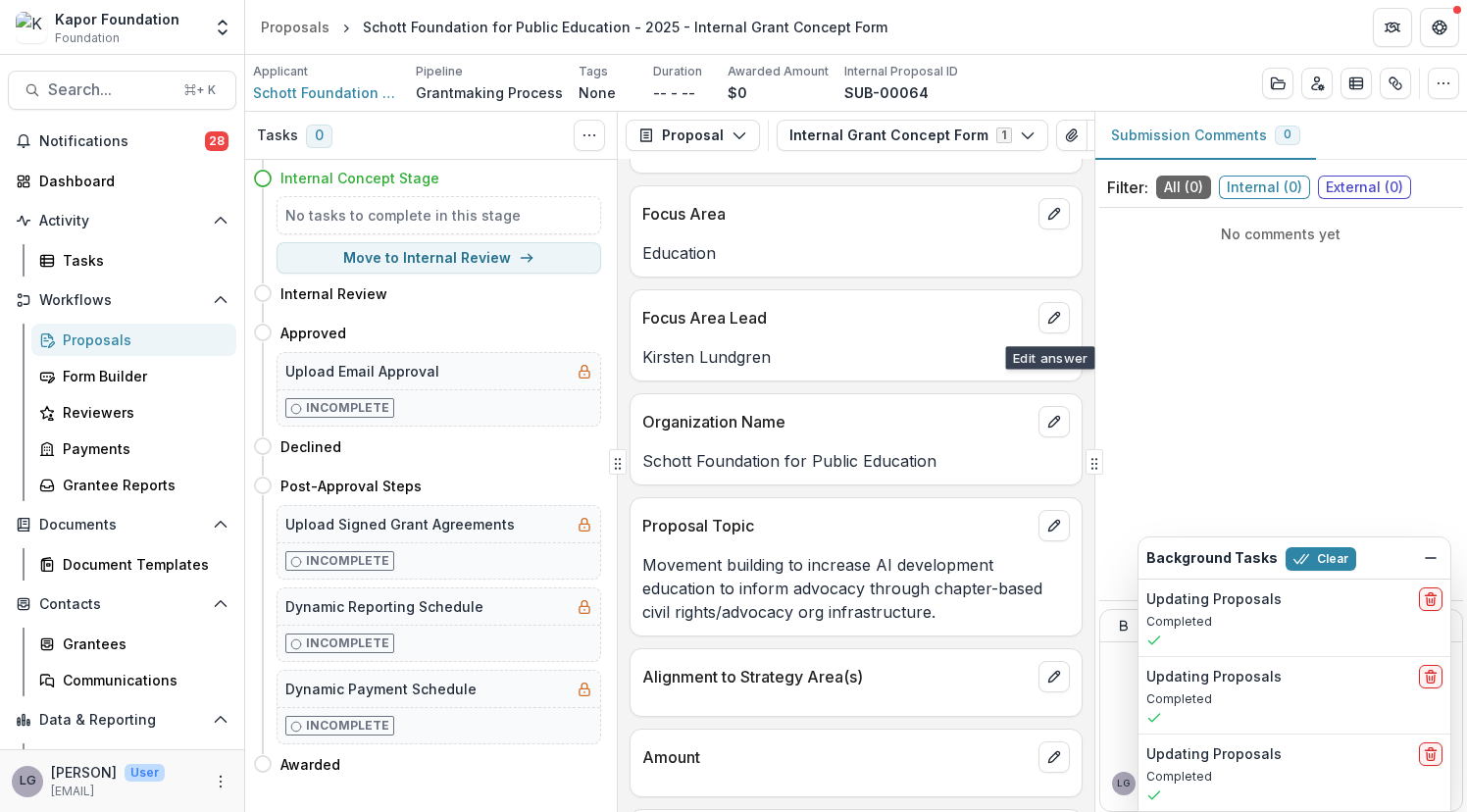 scroll, scrollTop: 63, scrollLeft: 0, axis: vertical 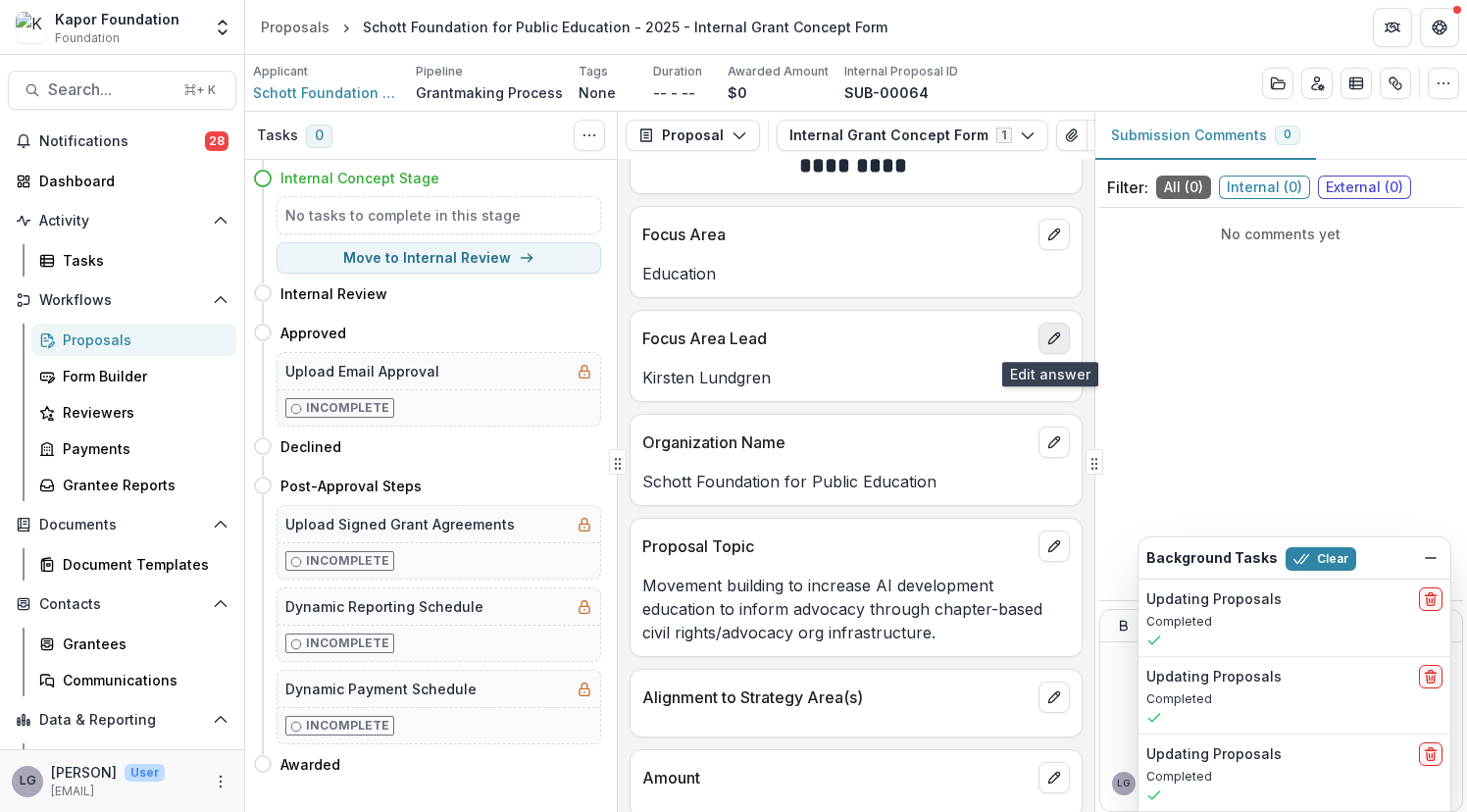 click 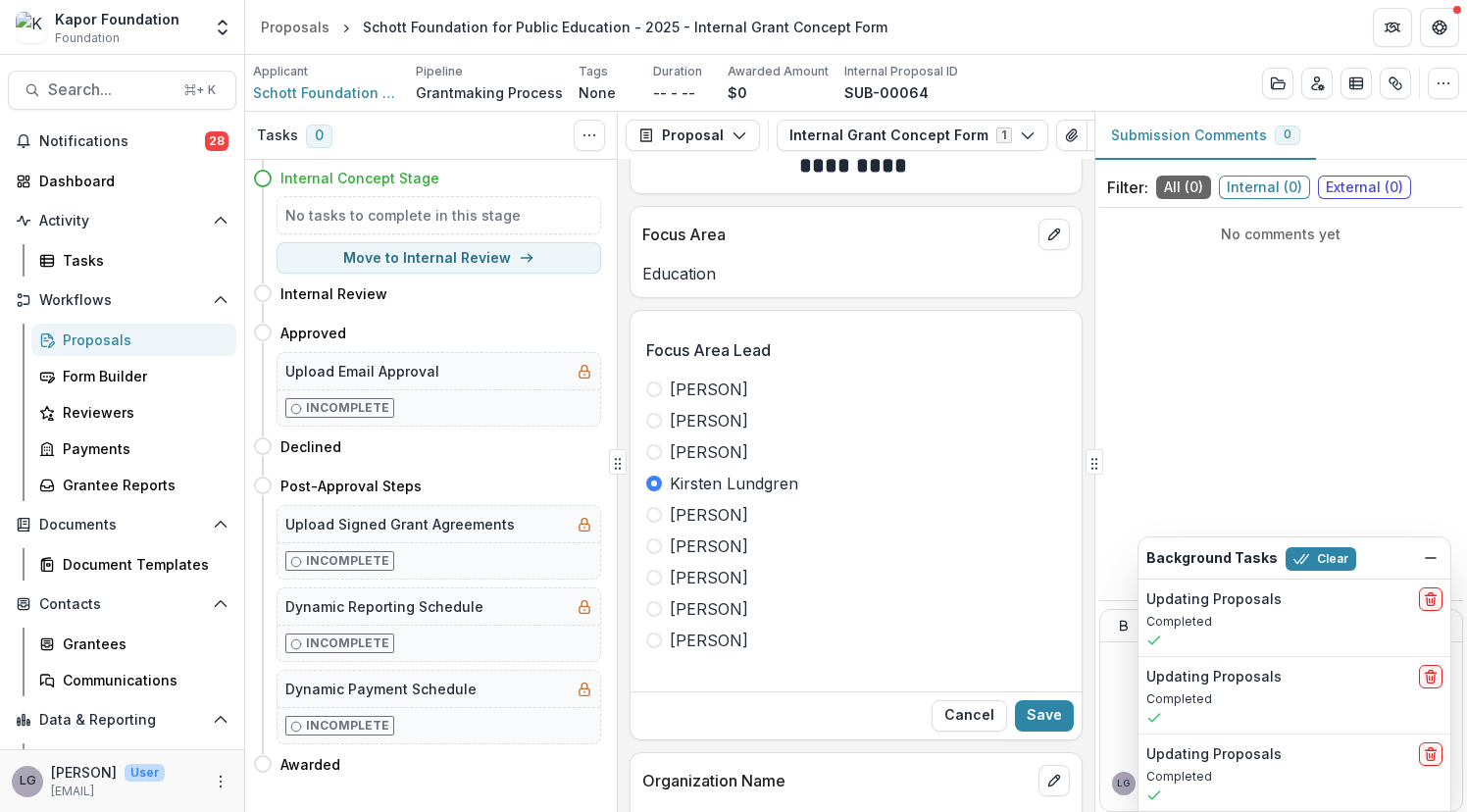 click on "[FIRST] [LAST]" at bounding box center (709, 389) 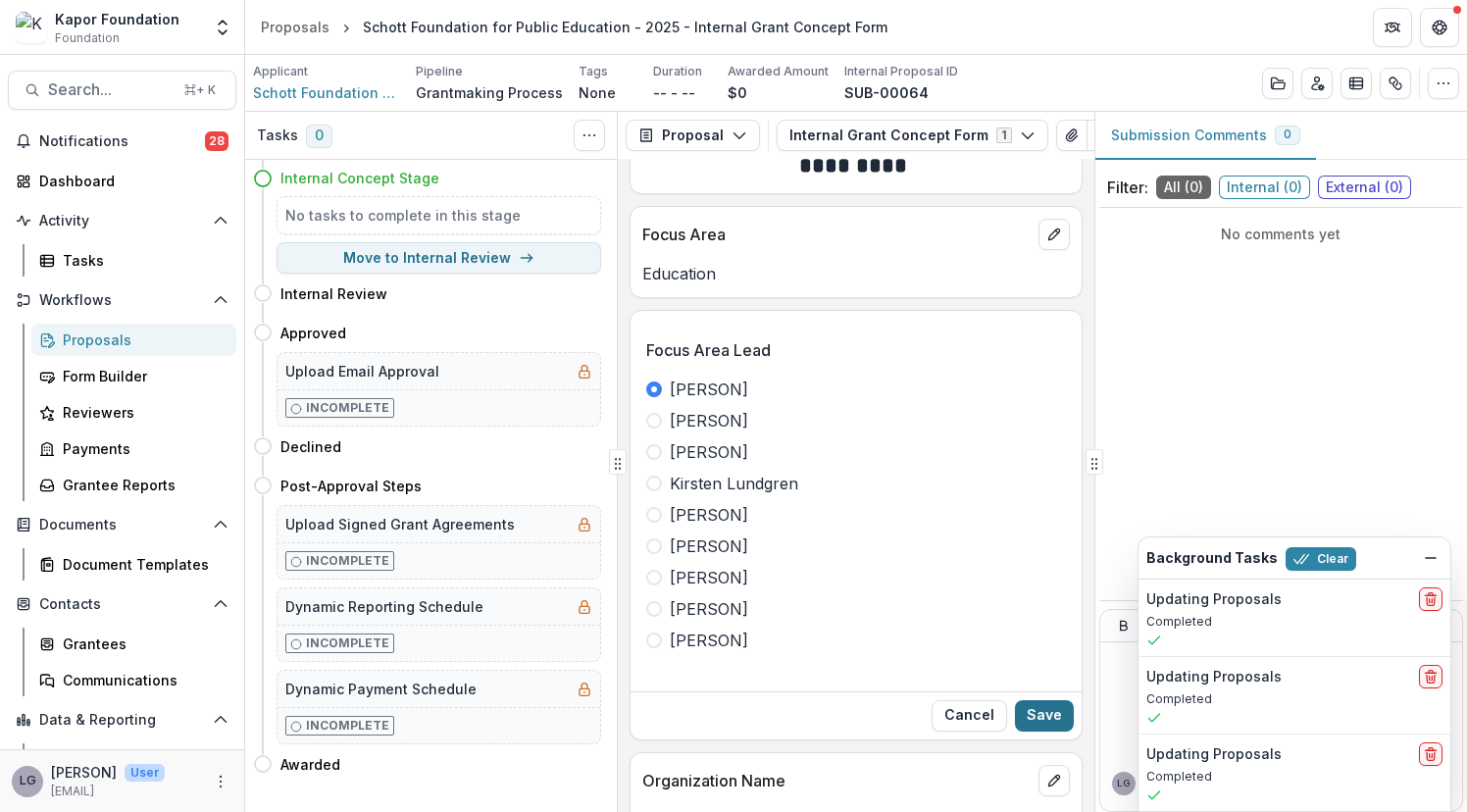 click on "Save" at bounding box center (1044, 716) 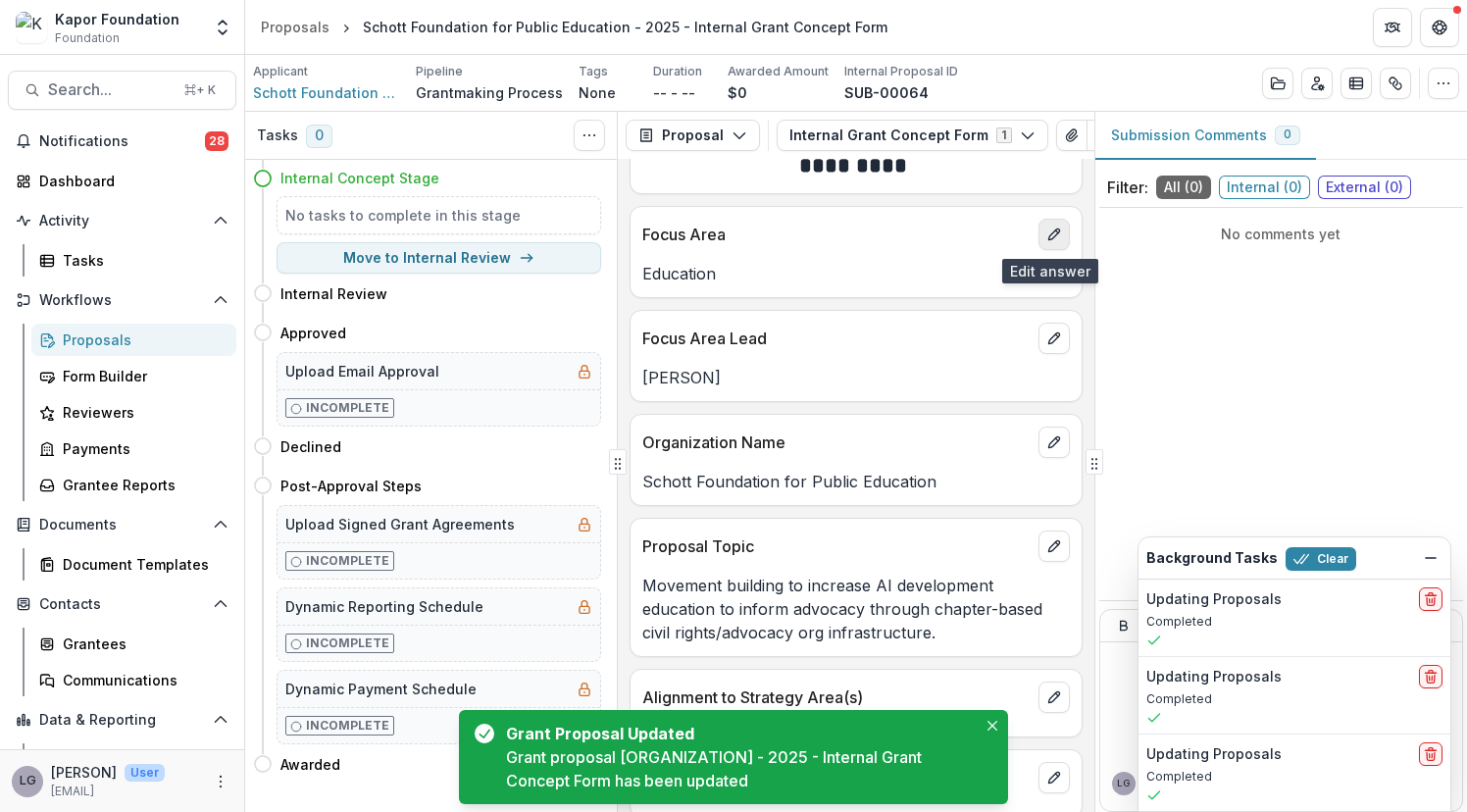 click 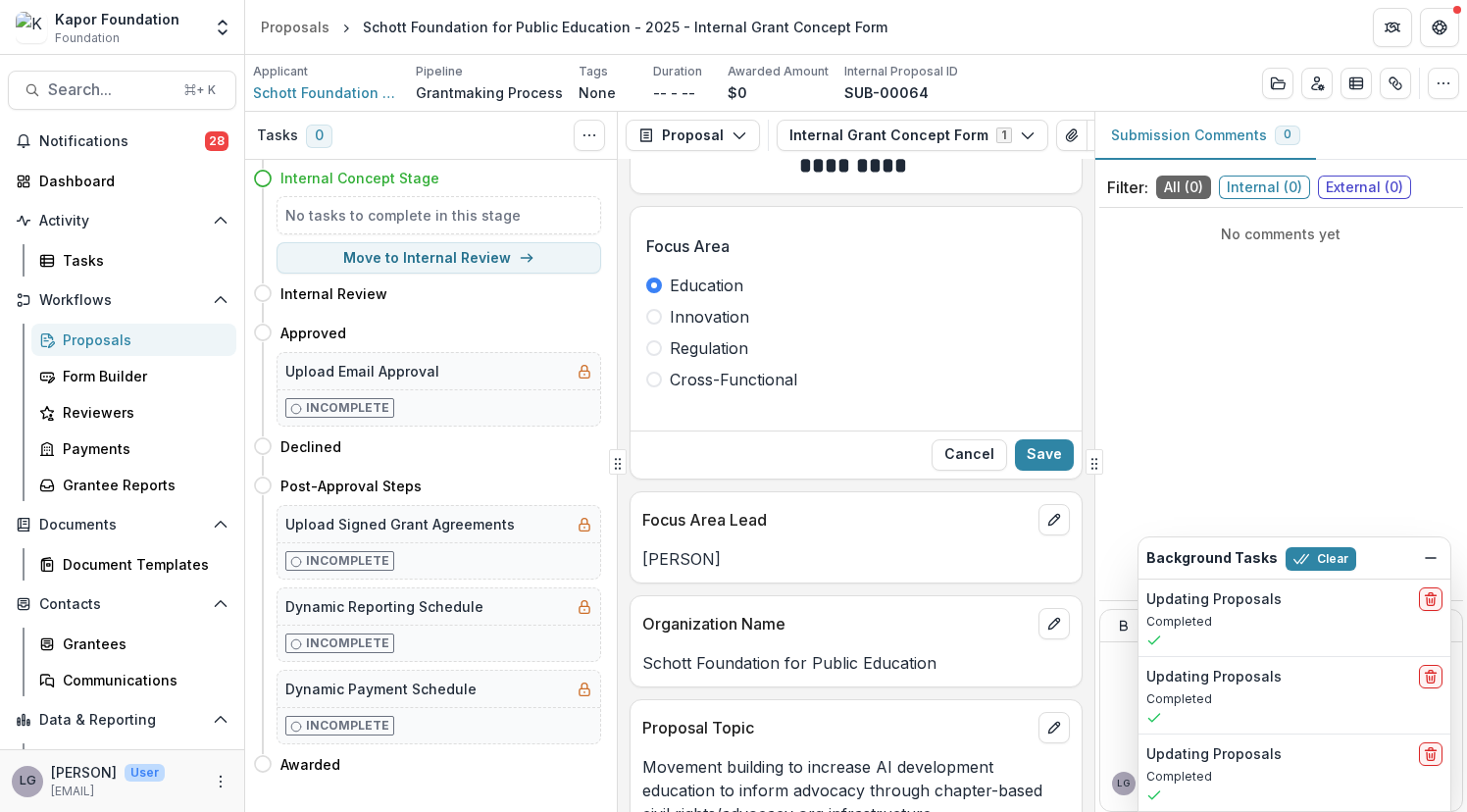 click on "Regulation" at bounding box center [709, 348] 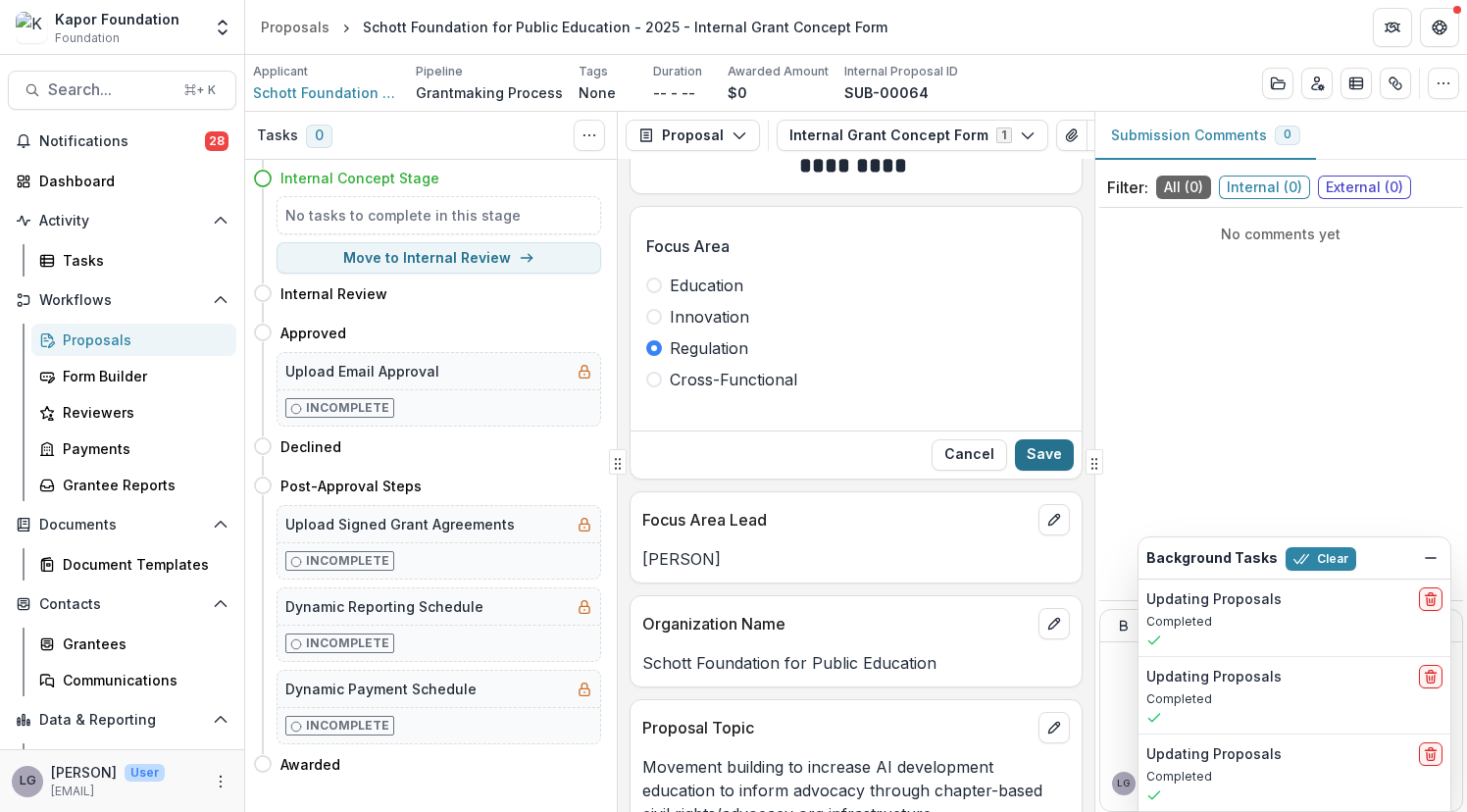 click on "Save" at bounding box center (1044, 455) 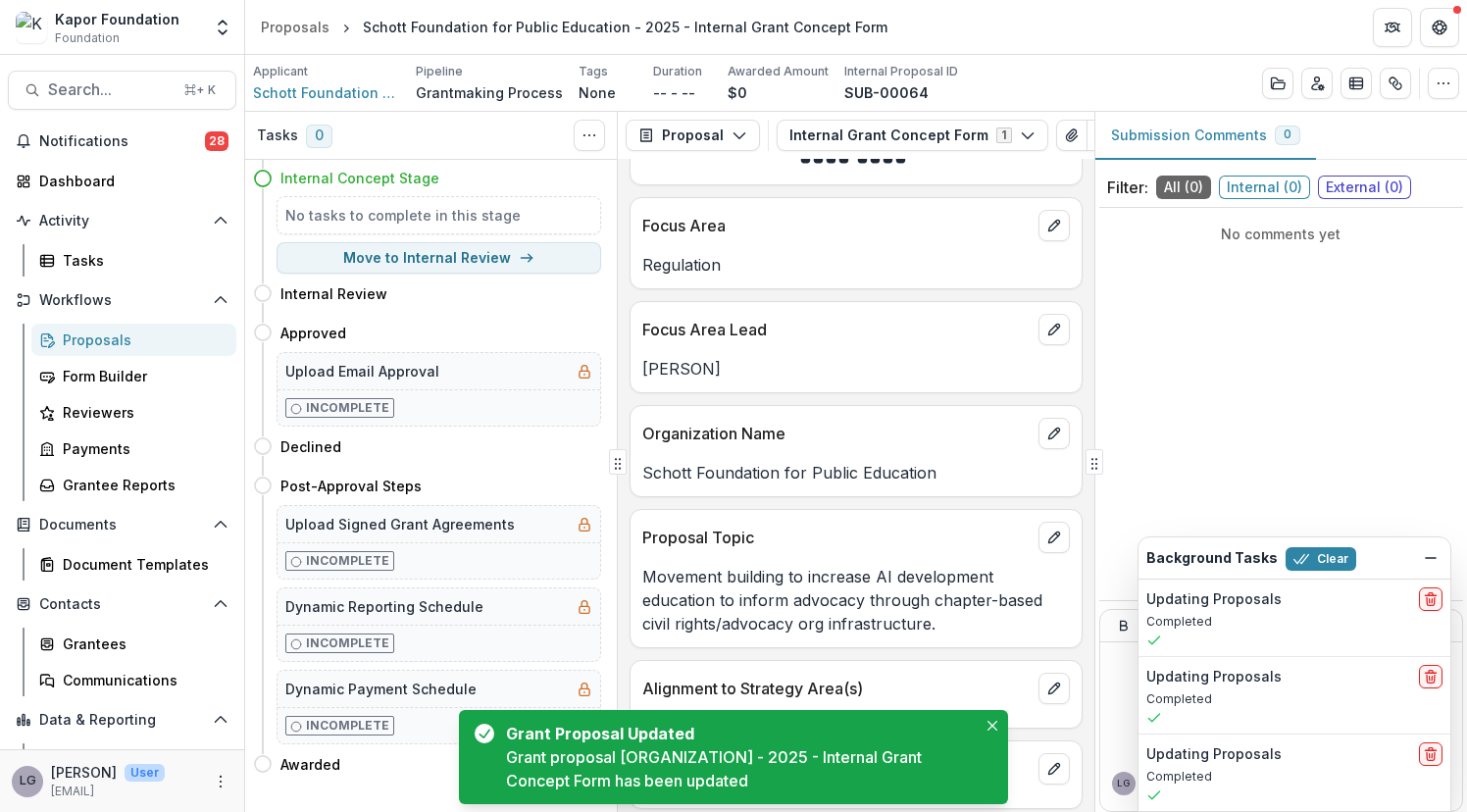 scroll, scrollTop: 0, scrollLeft: 0, axis: both 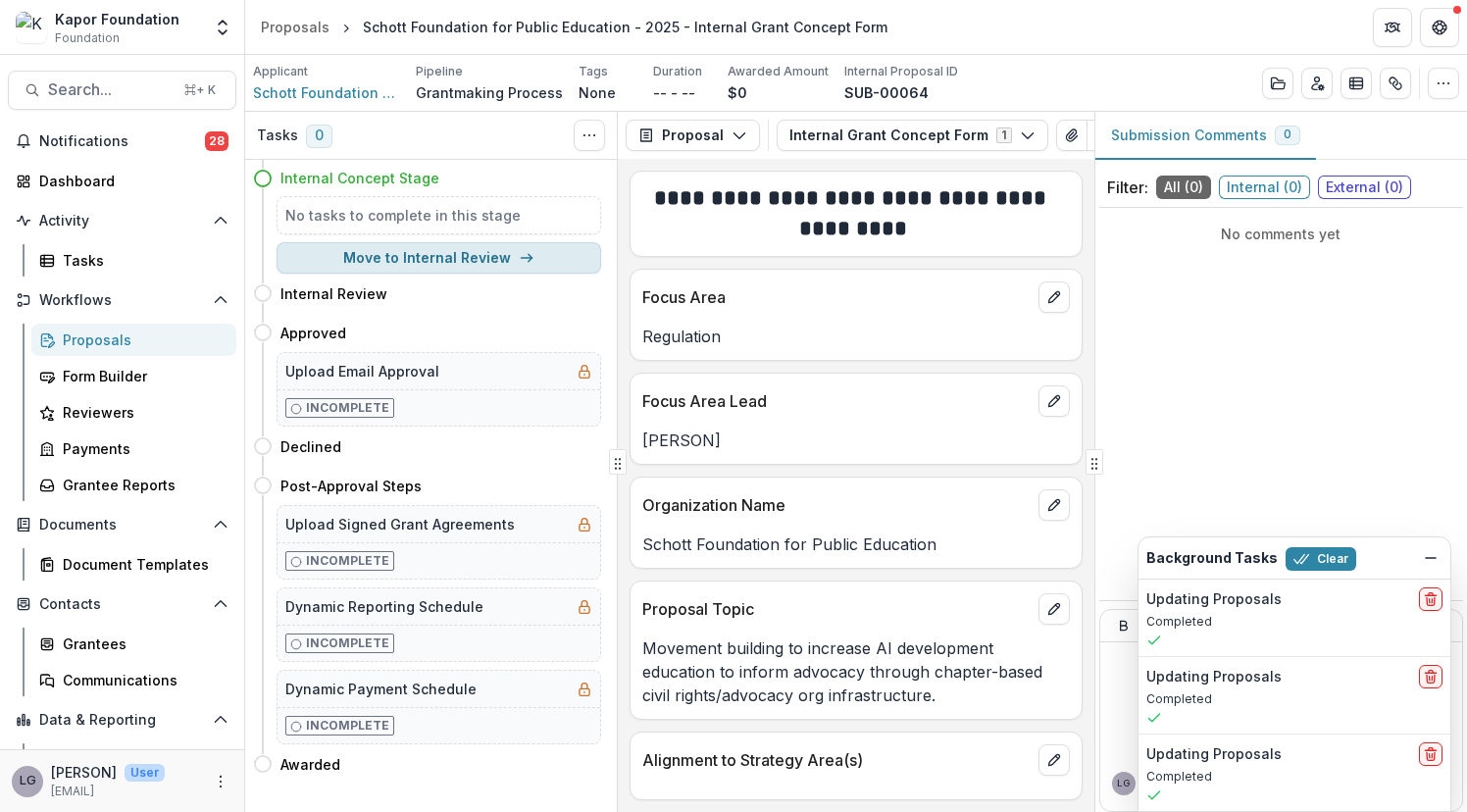 click on "Move to Internal Review" at bounding box center [438, 258] 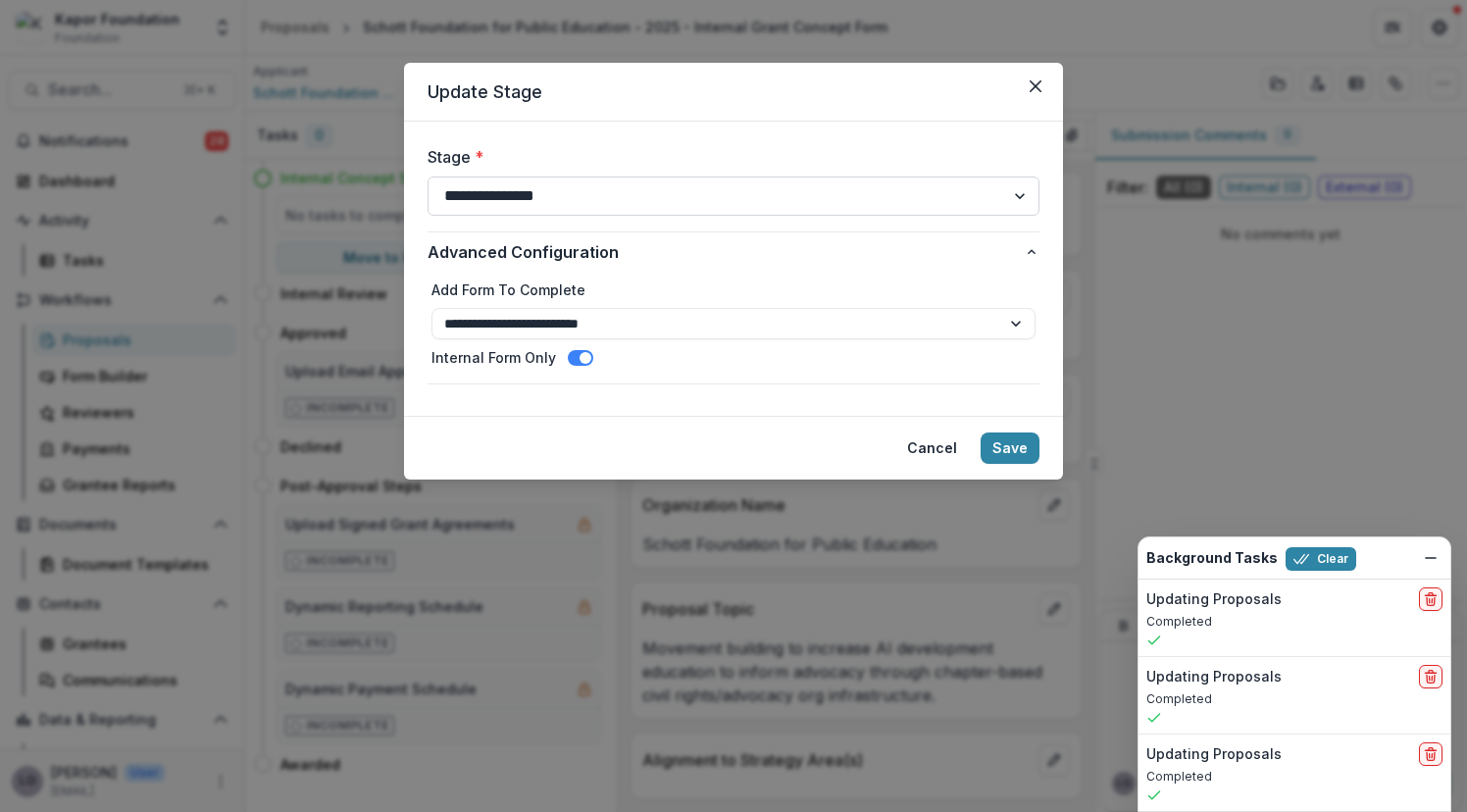 click on "**********" at bounding box center (734, 196) 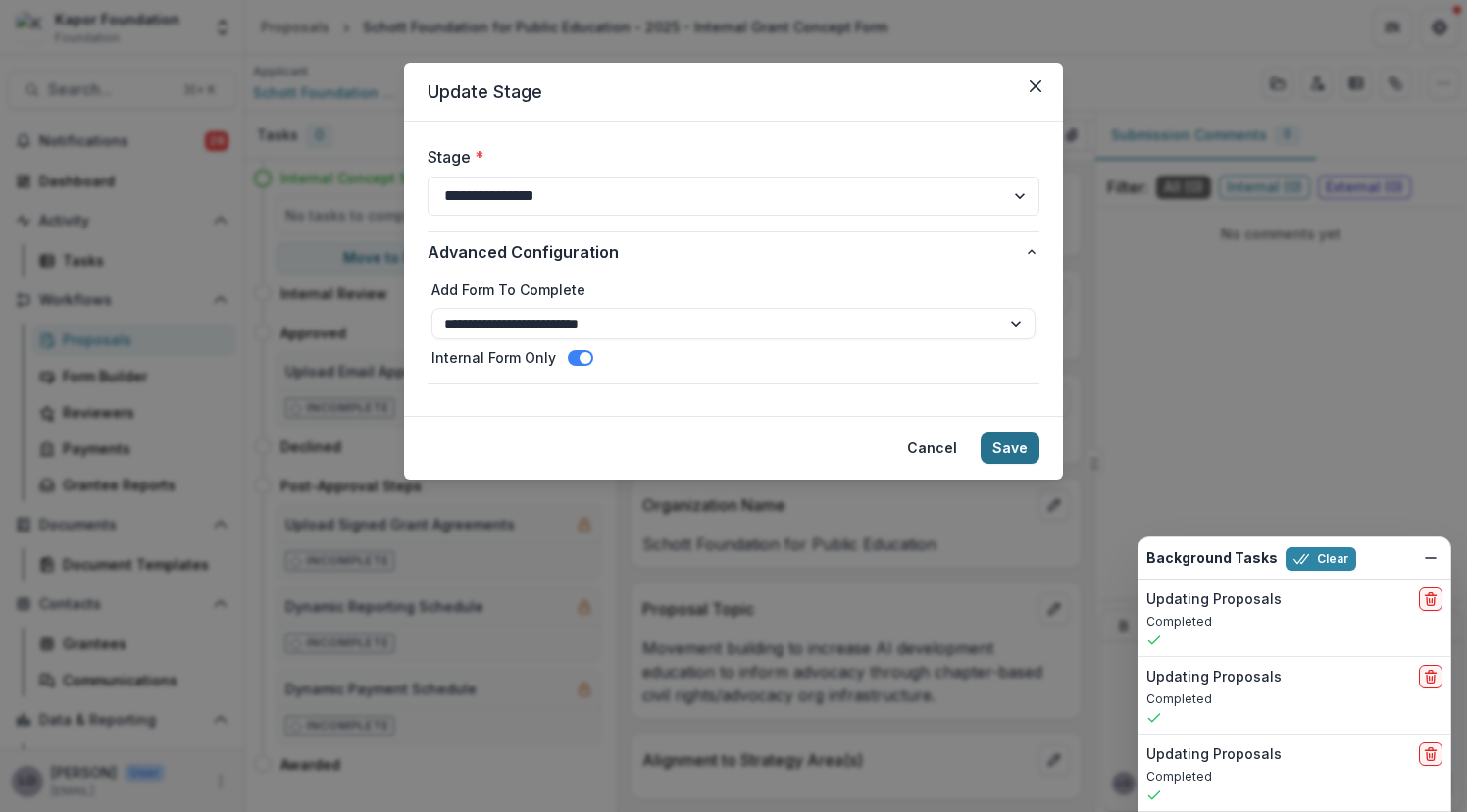 click on "Save" at bounding box center [1010, 448] 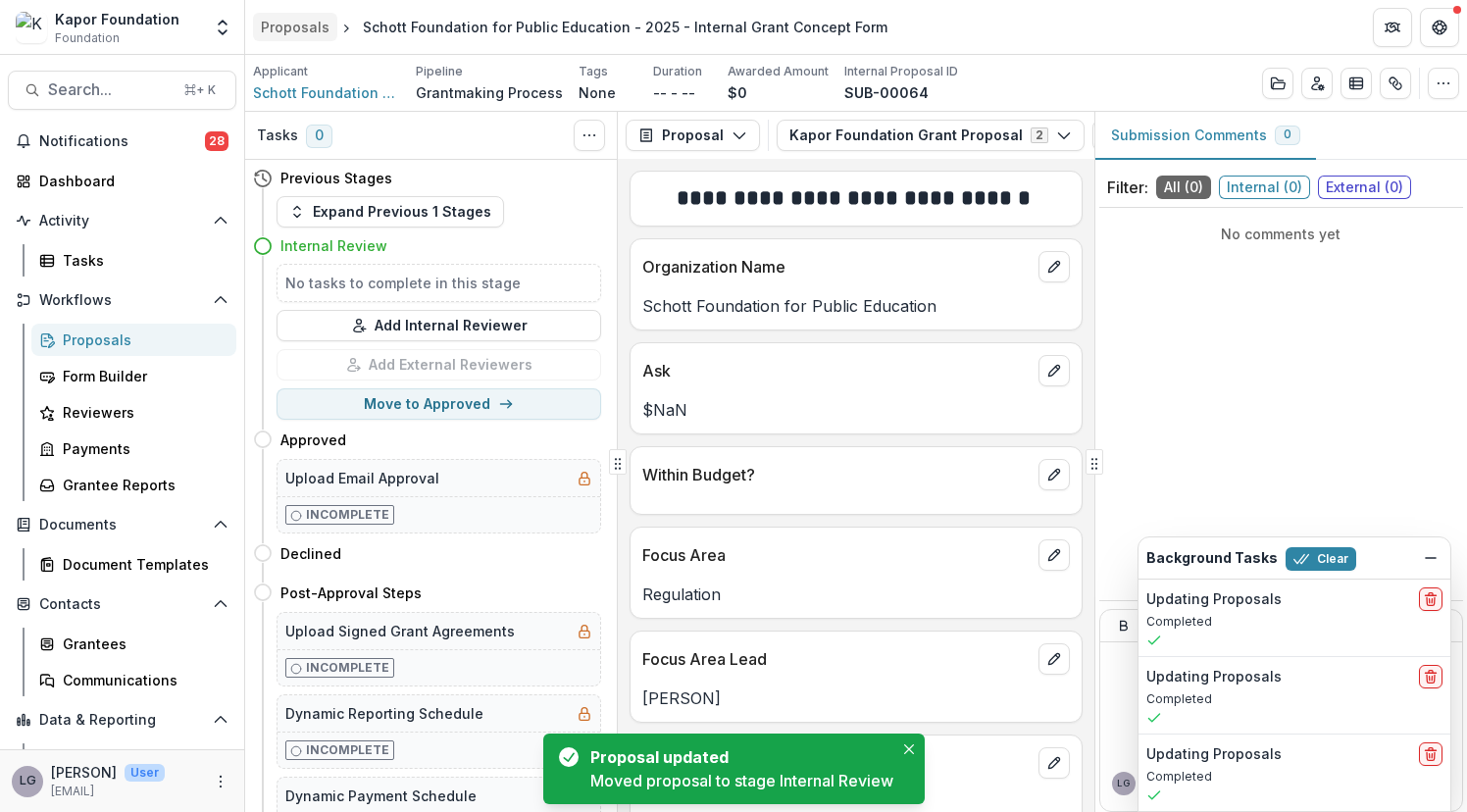click on "Proposals" at bounding box center (295, 26) 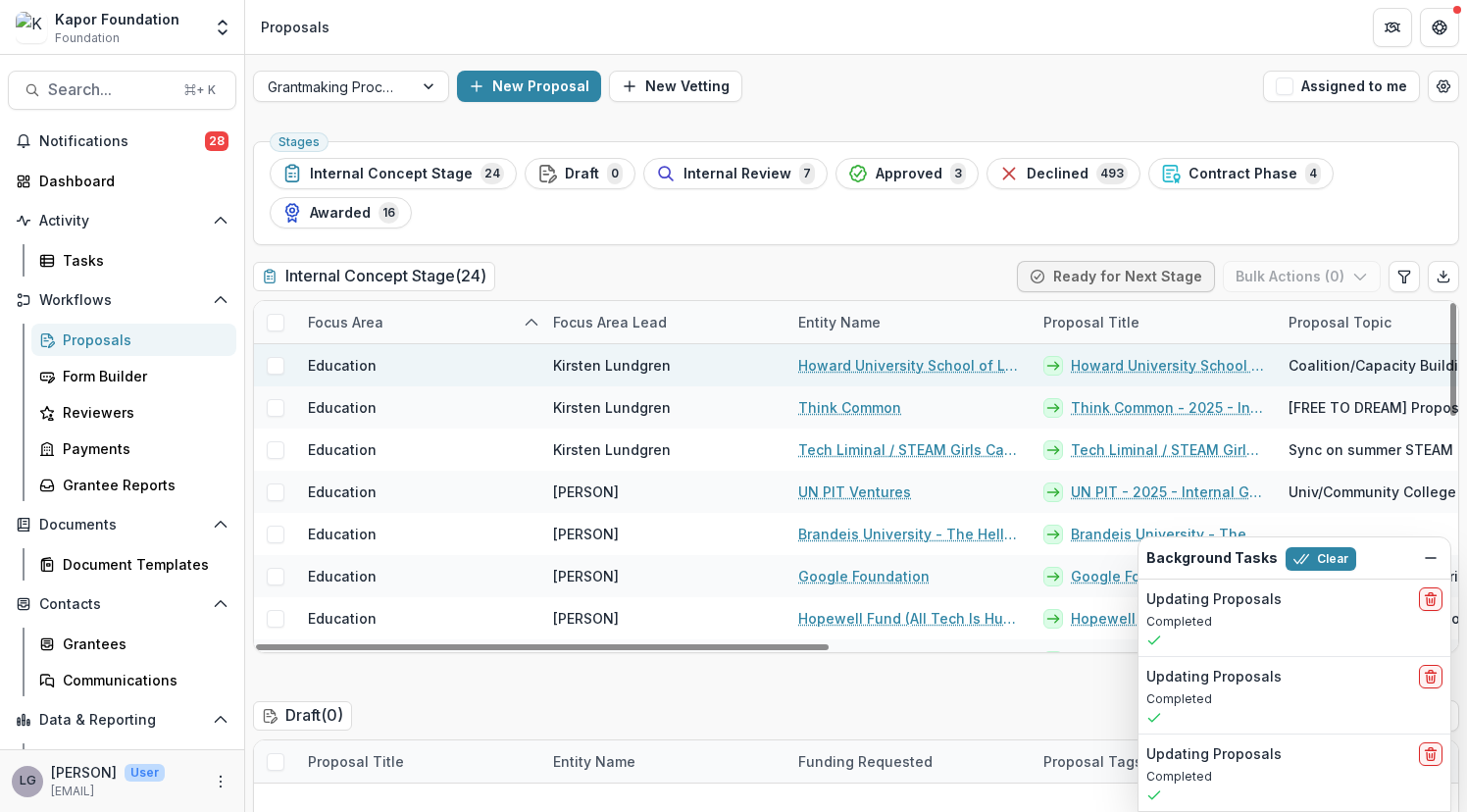 click on "Howard University School of Law" at bounding box center (909, 365) 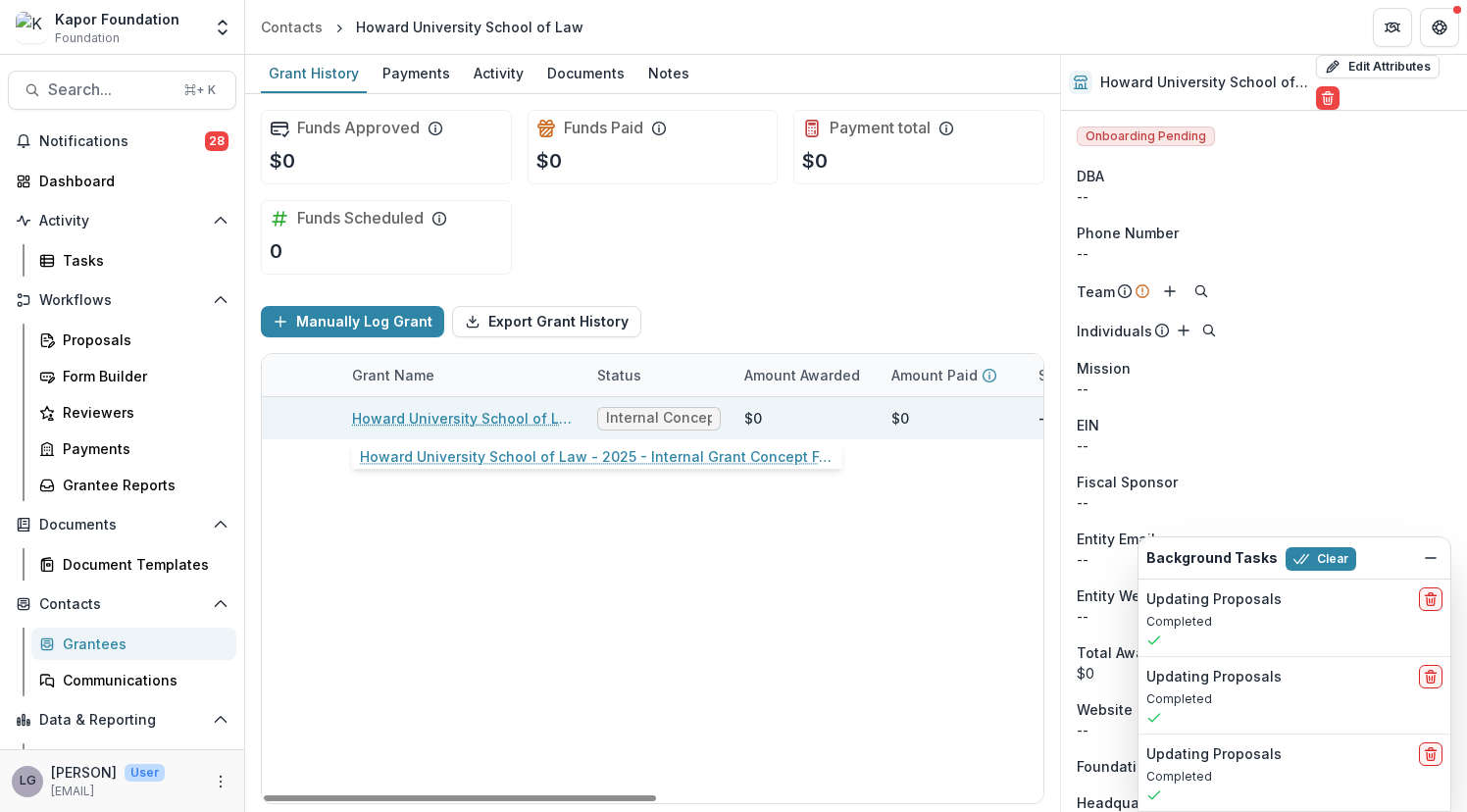 click on "Howard University School of Law - 2025 - Internal Grant Concept Form" at bounding box center [463, 418] 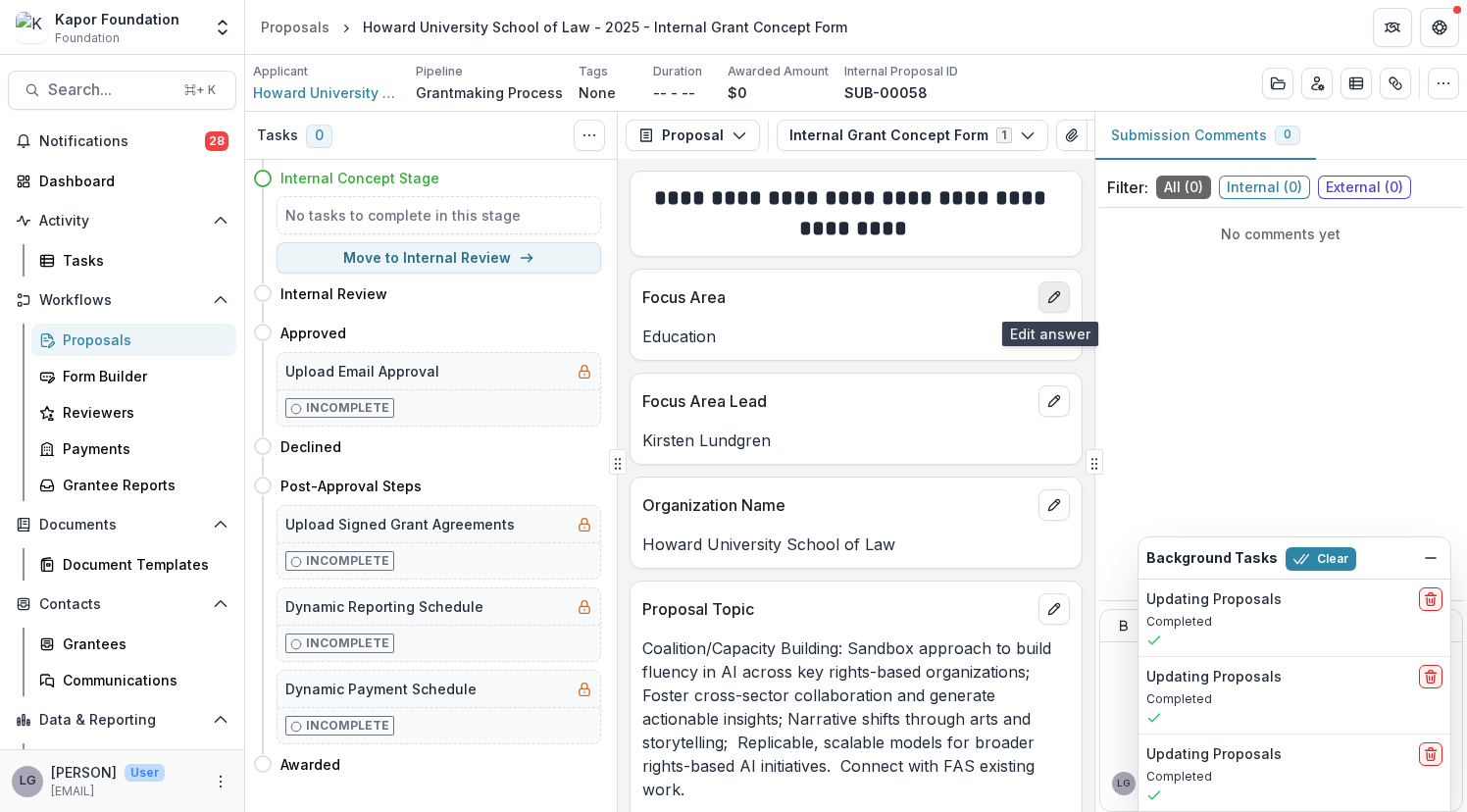 click 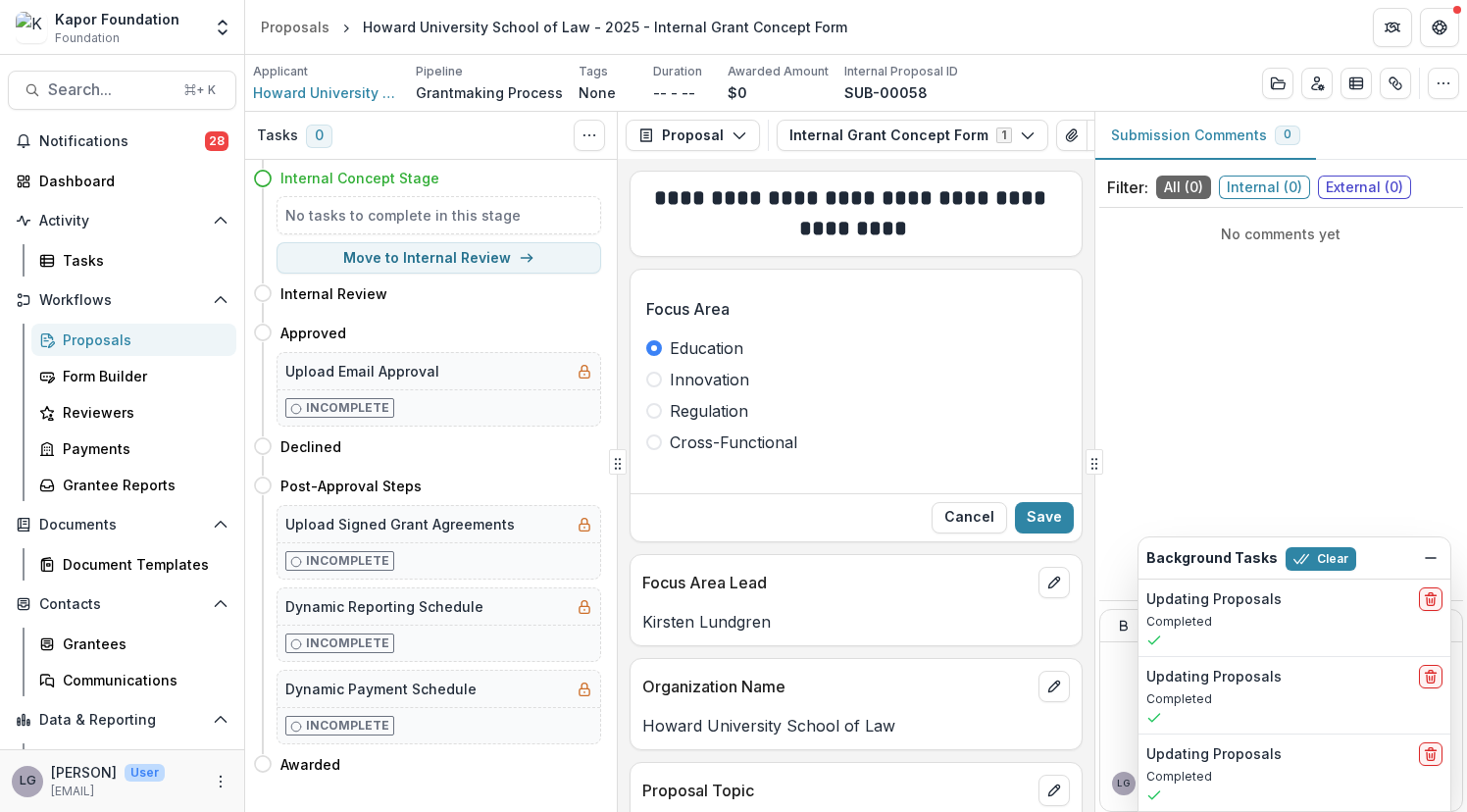 click on "Innovation" at bounding box center [709, 380] 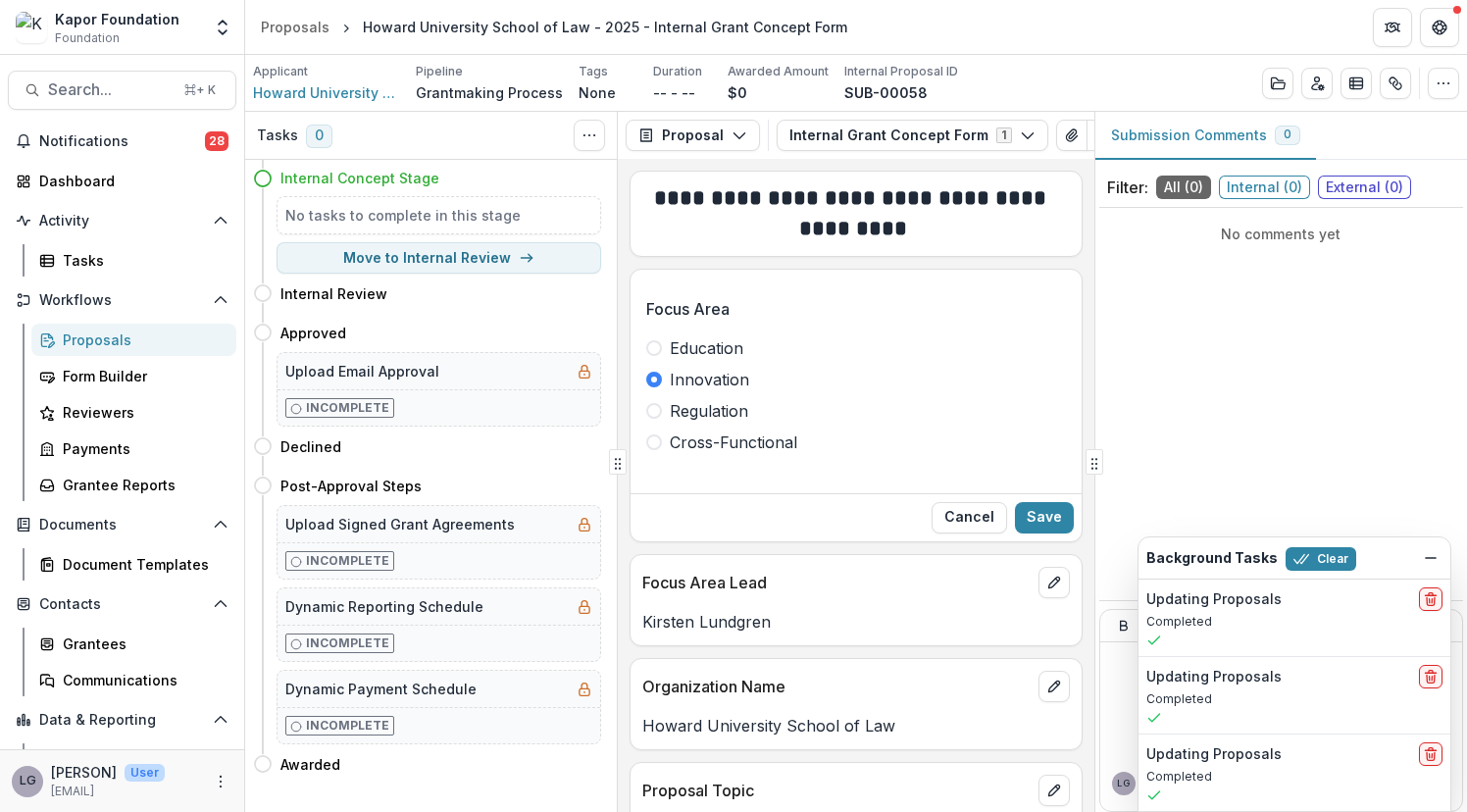 click on "Regulation" at bounding box center [709, 411] 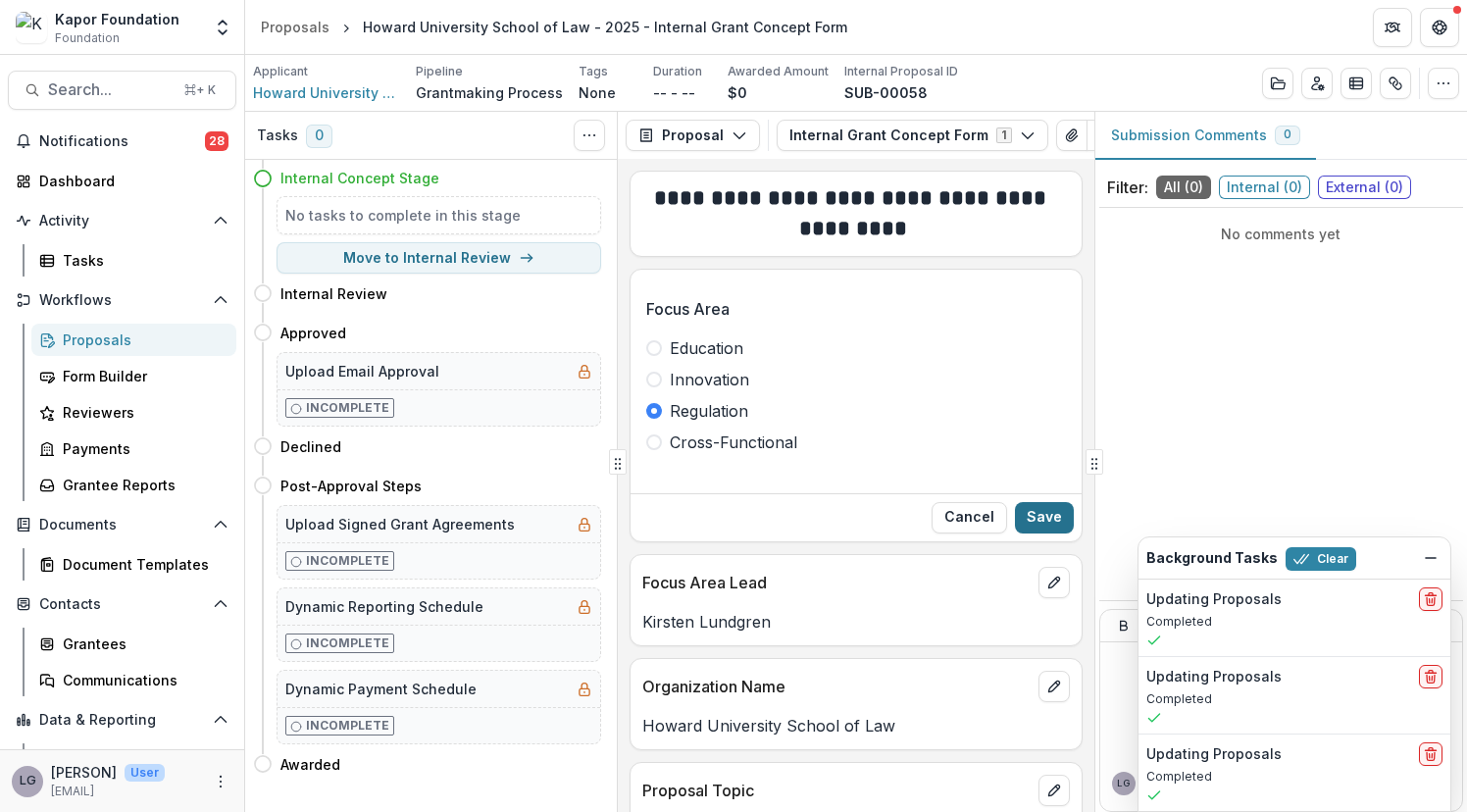 click on "Save" at bounding box center (1044, 518) 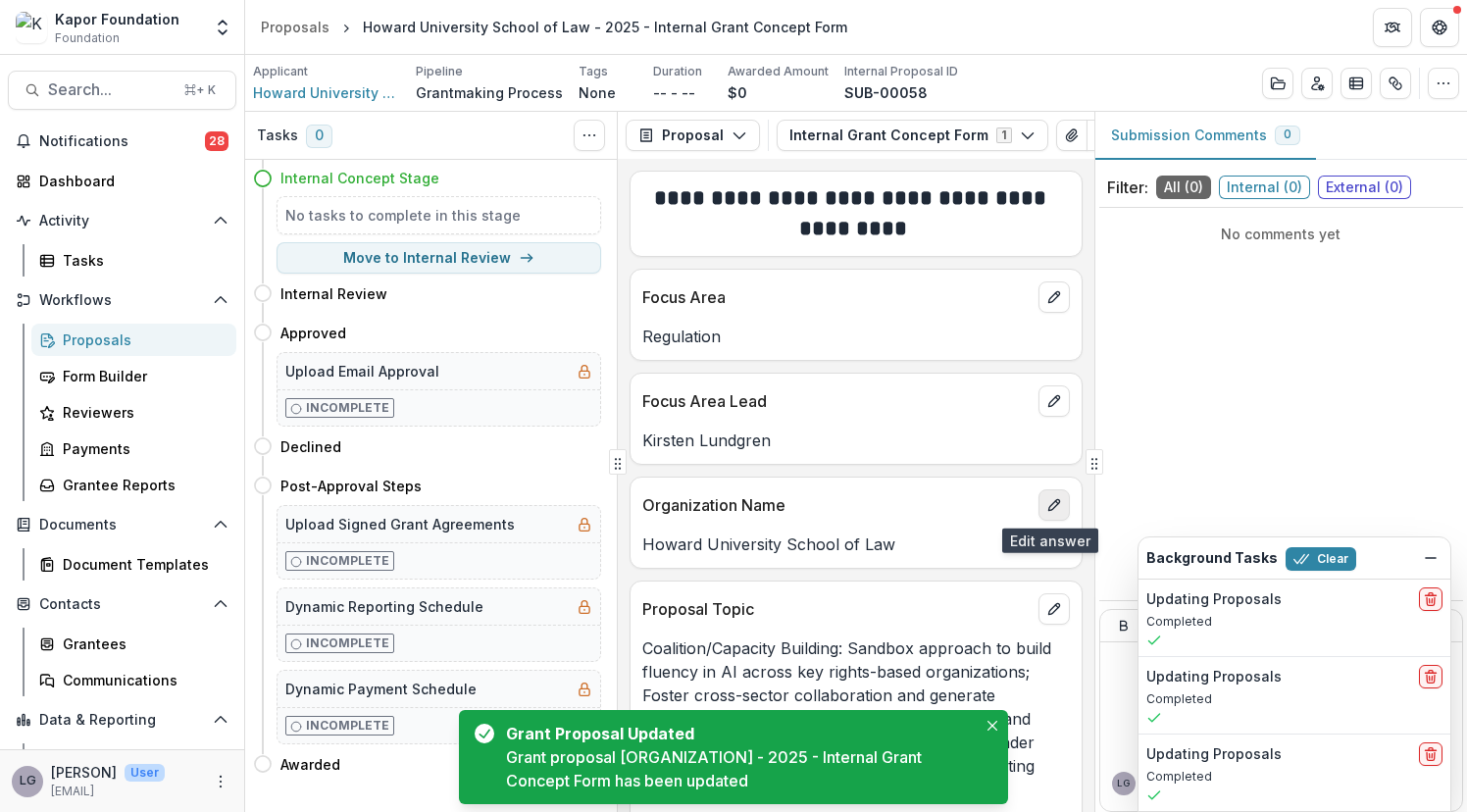 click 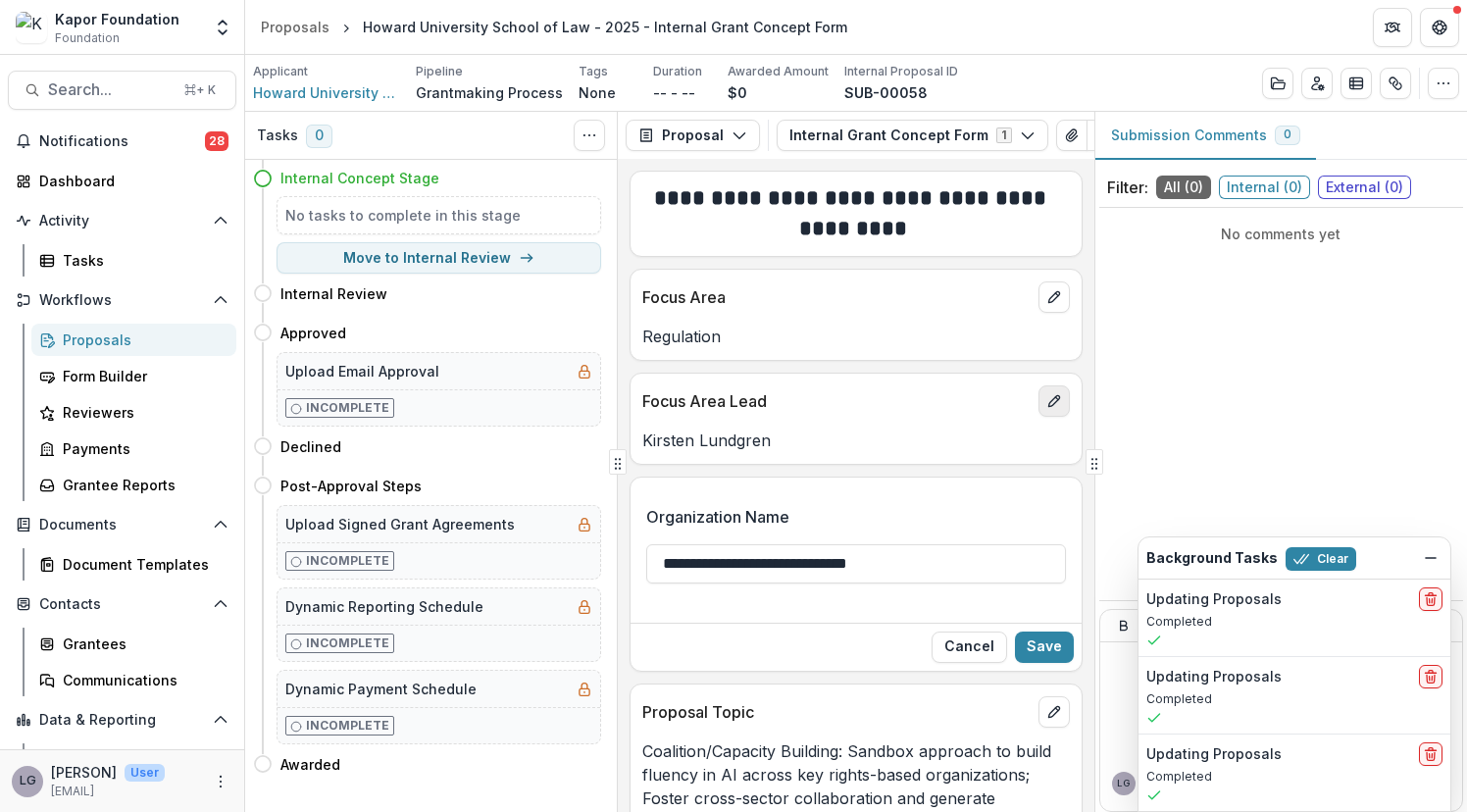 click at bounding box center (1054, 401) 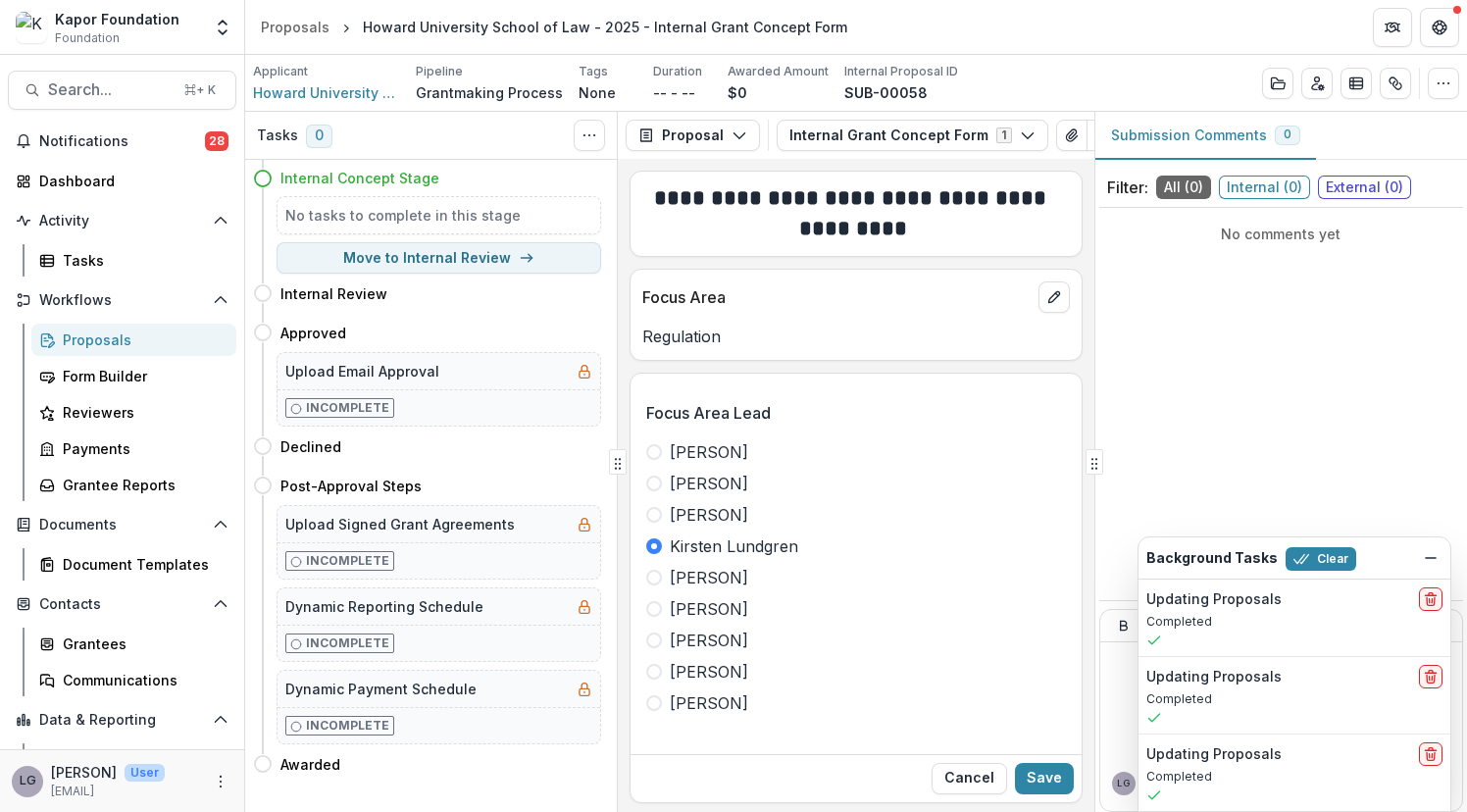 click on "[FIRST] [LAST]" at bounding box center [709, 452] 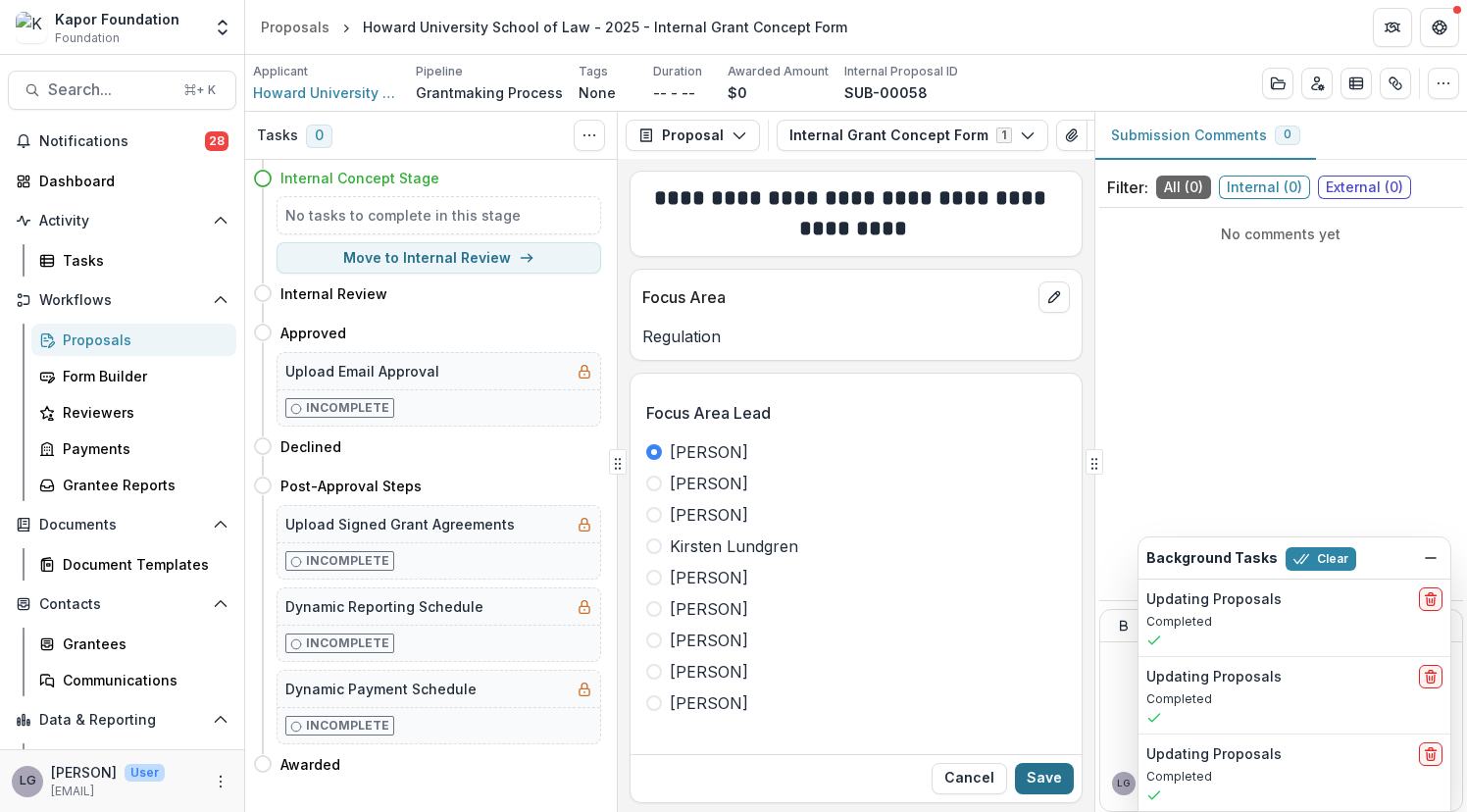 click on "Save" at bounding box center [1044, 779] 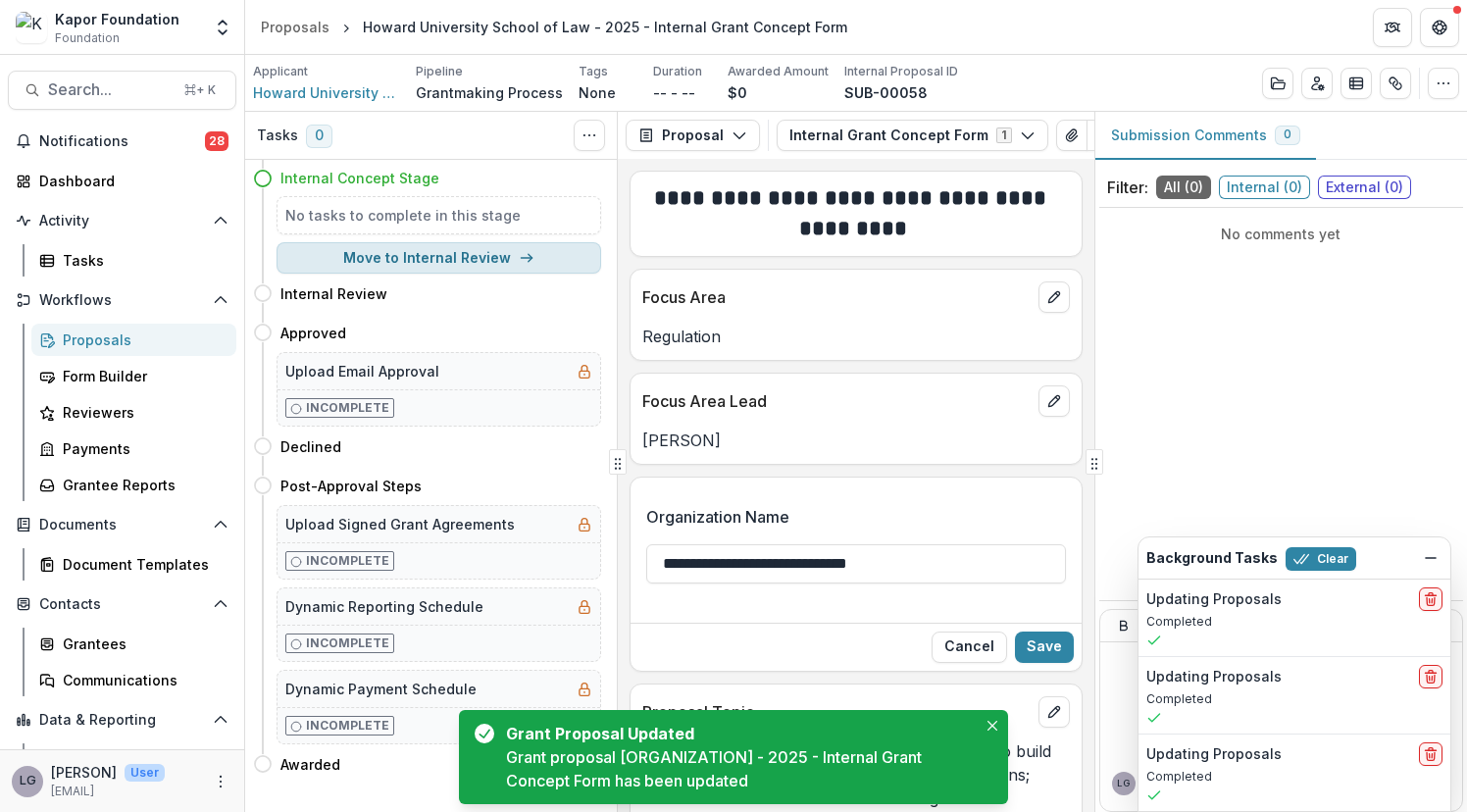 click on "Move to Internal Review" at bounding box center (438, 258) 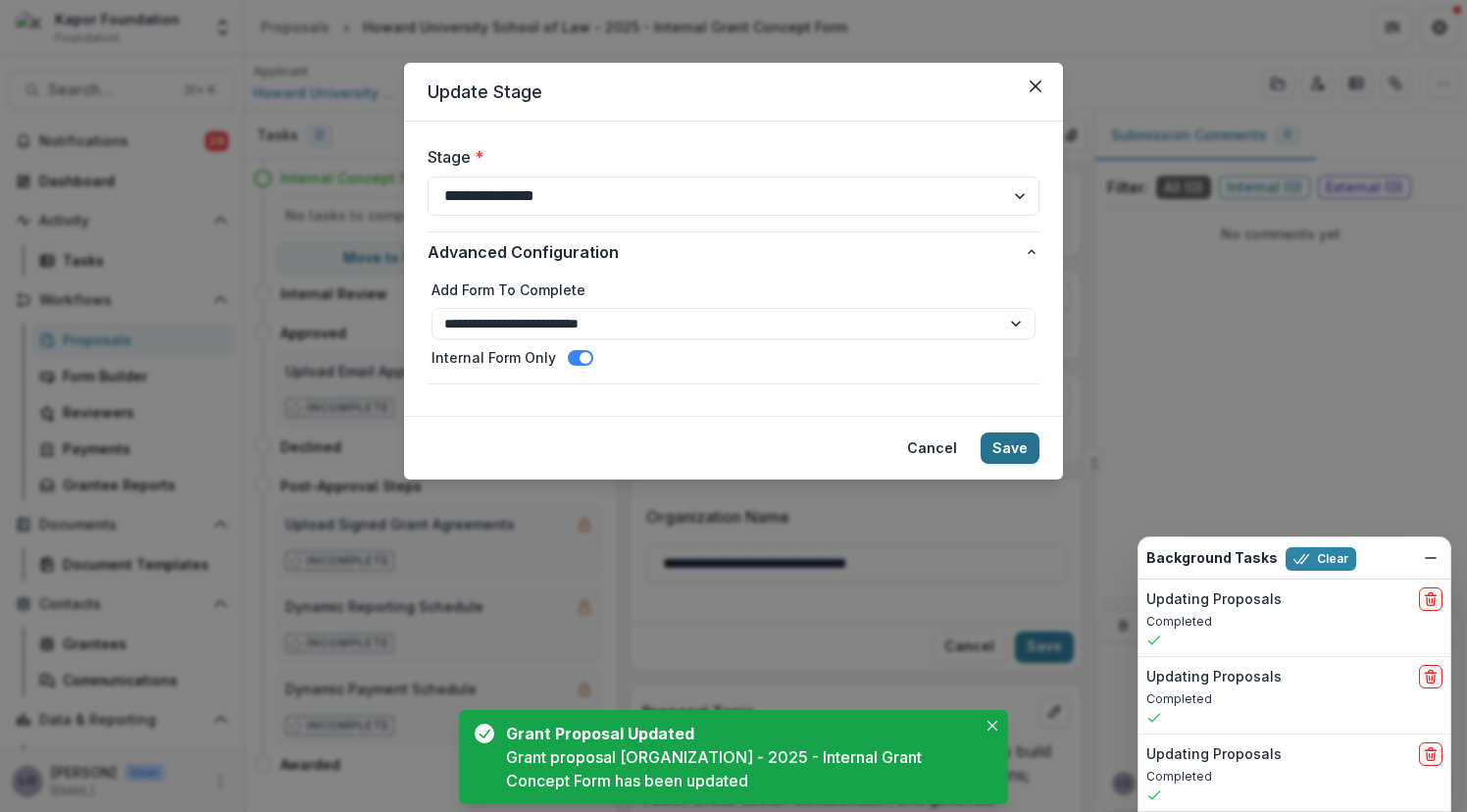 click on "Save" at bounding box center (1010, 448) 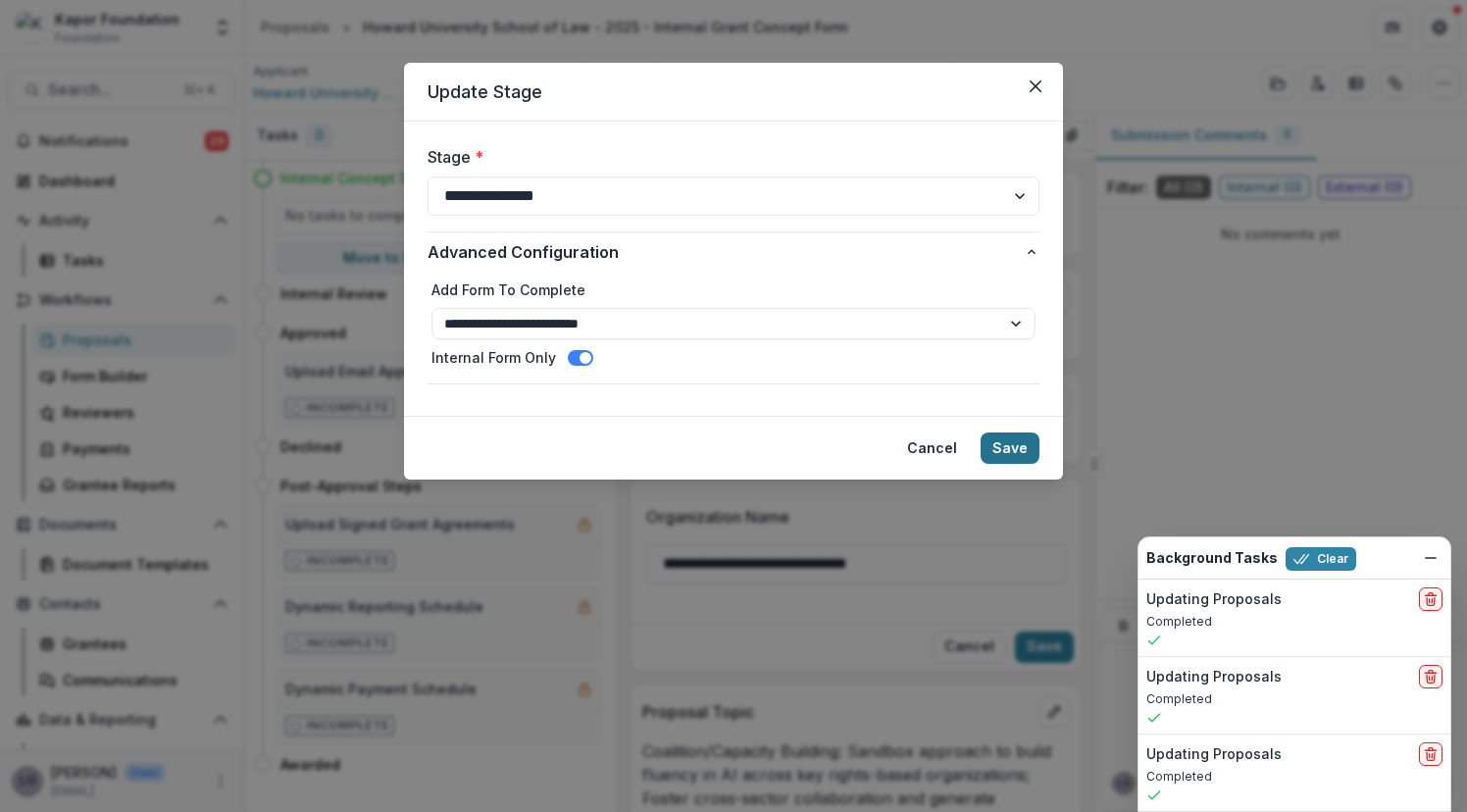 click on "Save" at bounding box center (1010, 448) 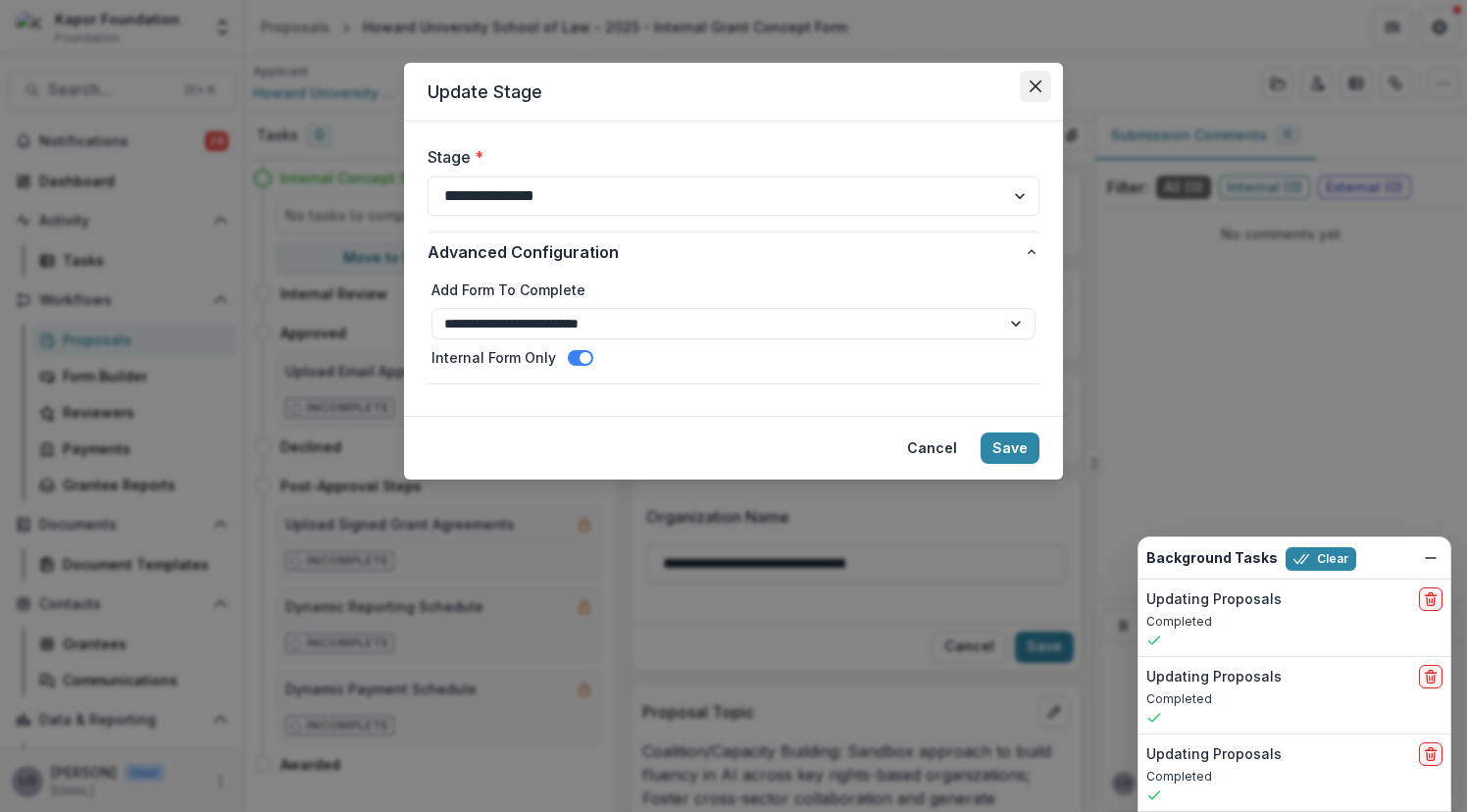 click at bounding box center [1036, 86] 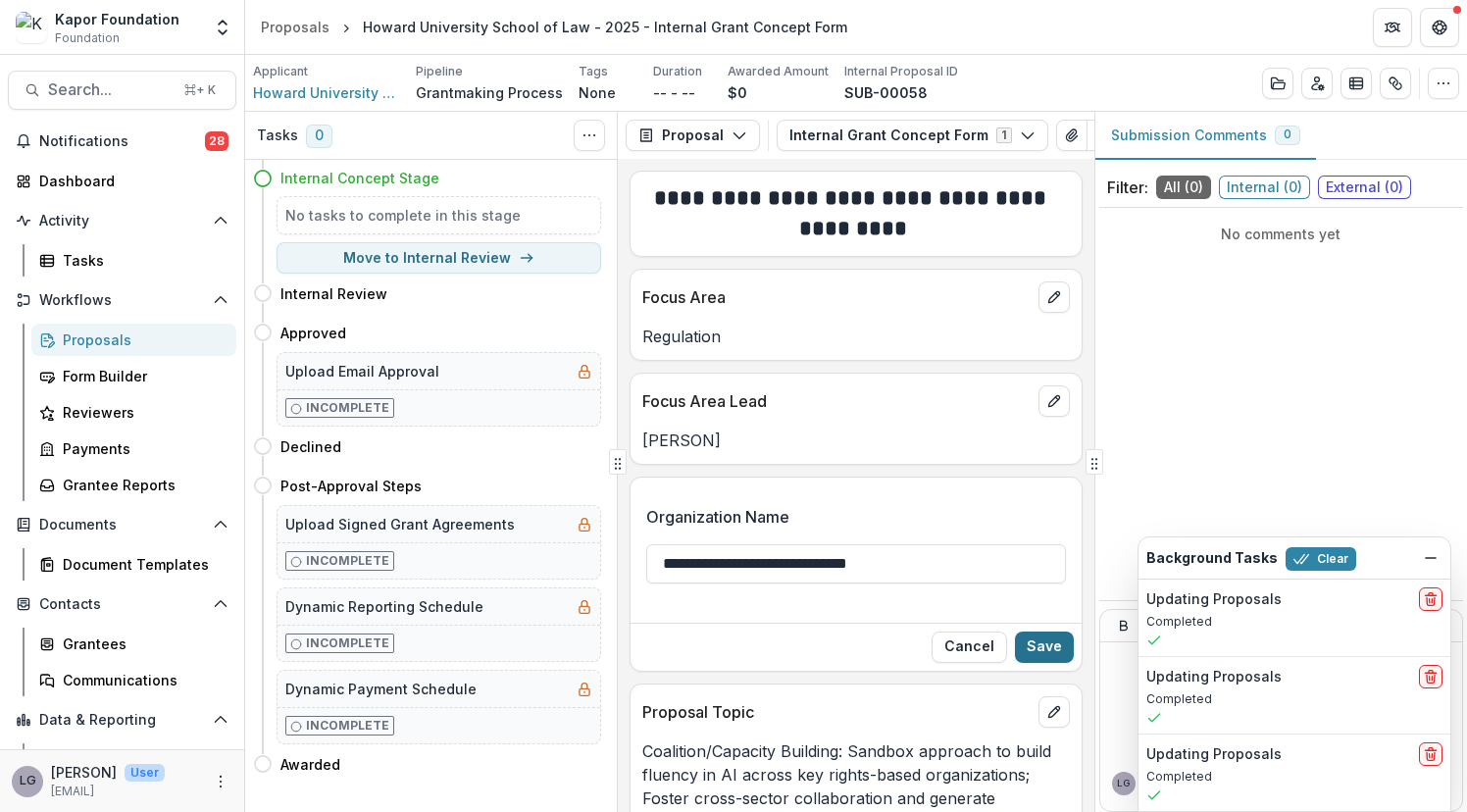 click on "Save" at bounding box center [1044, 647] 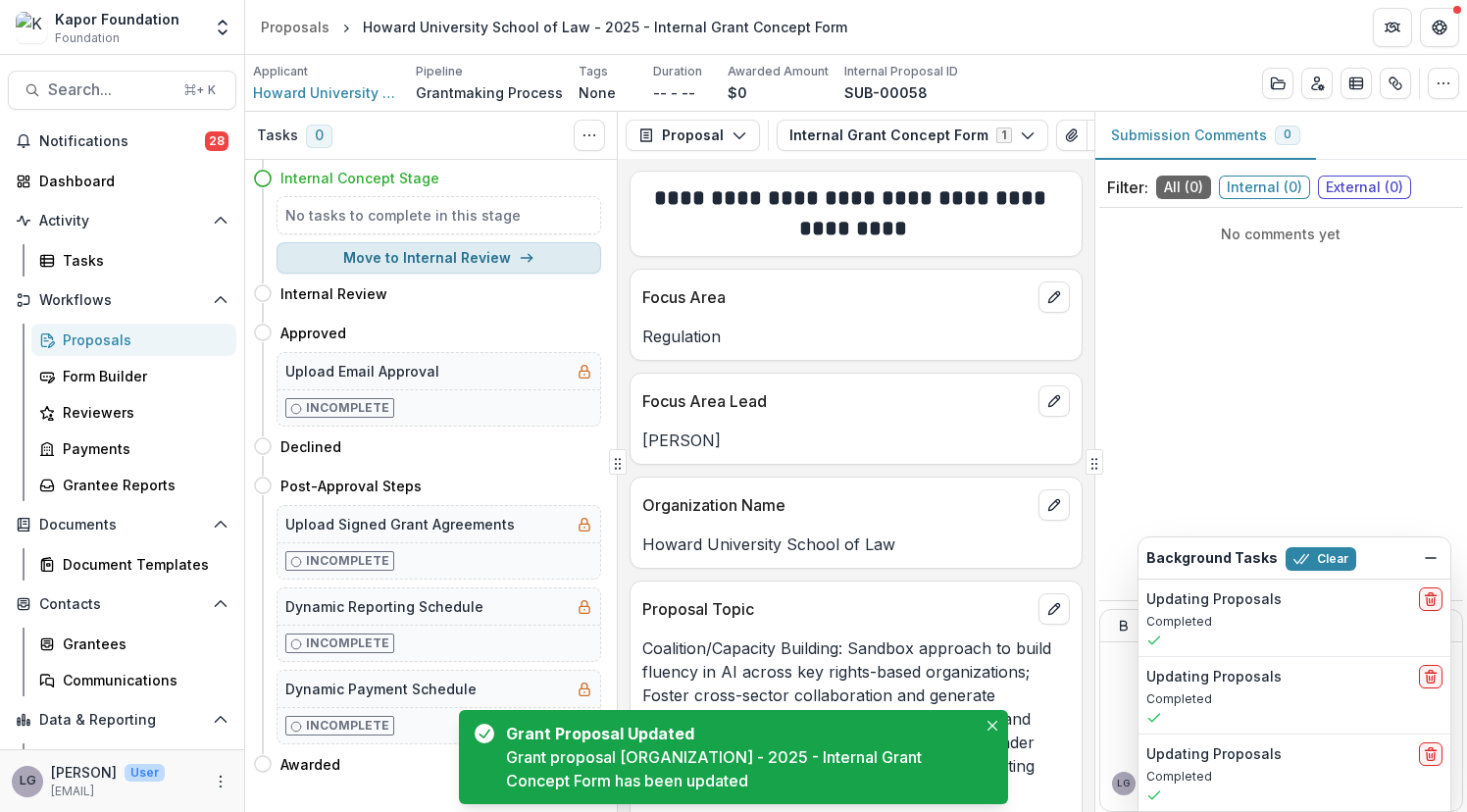 click on "Move to Internal Review" at bounding box center [438, 258] 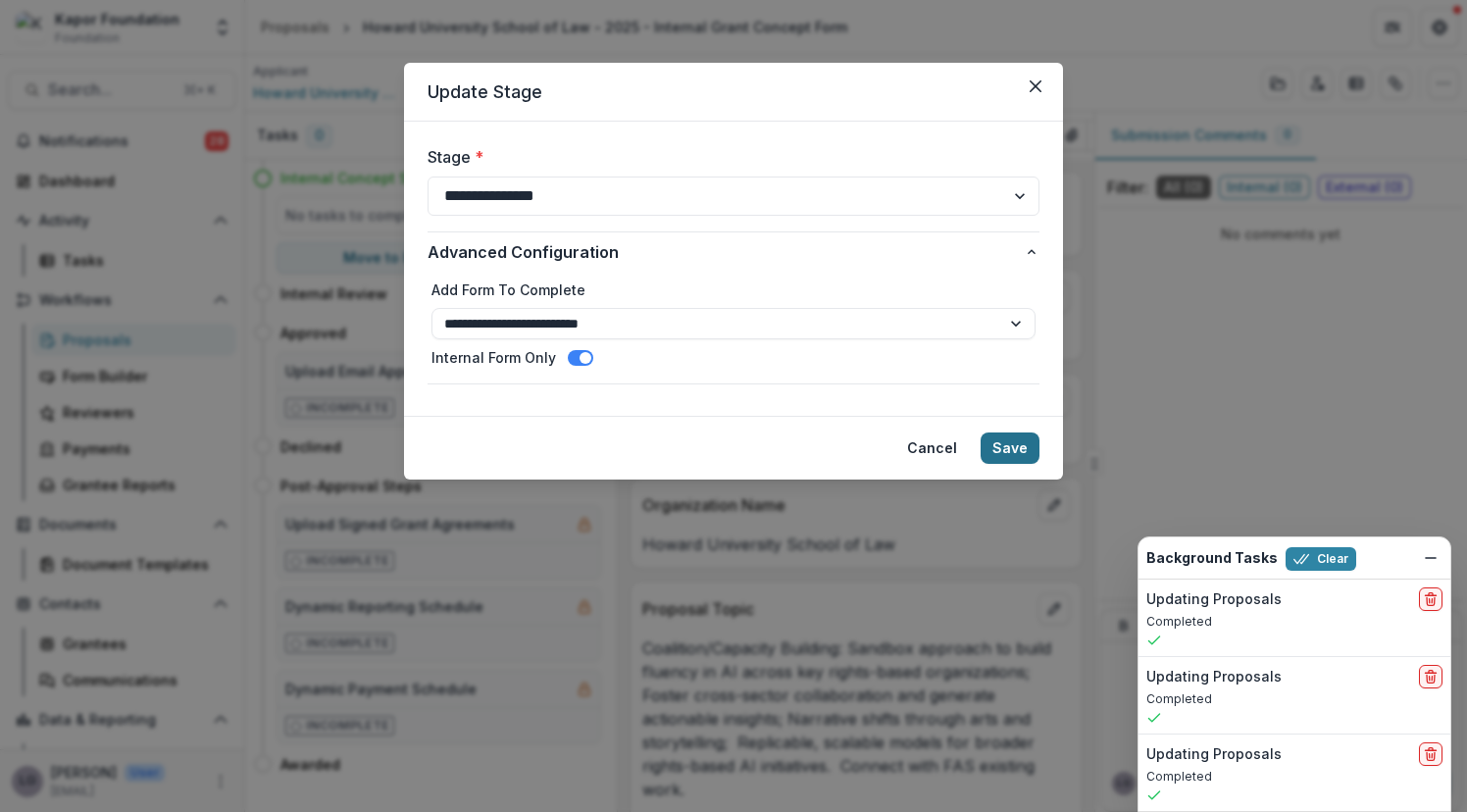 click on "Save" at bounding box center [1010, 448] 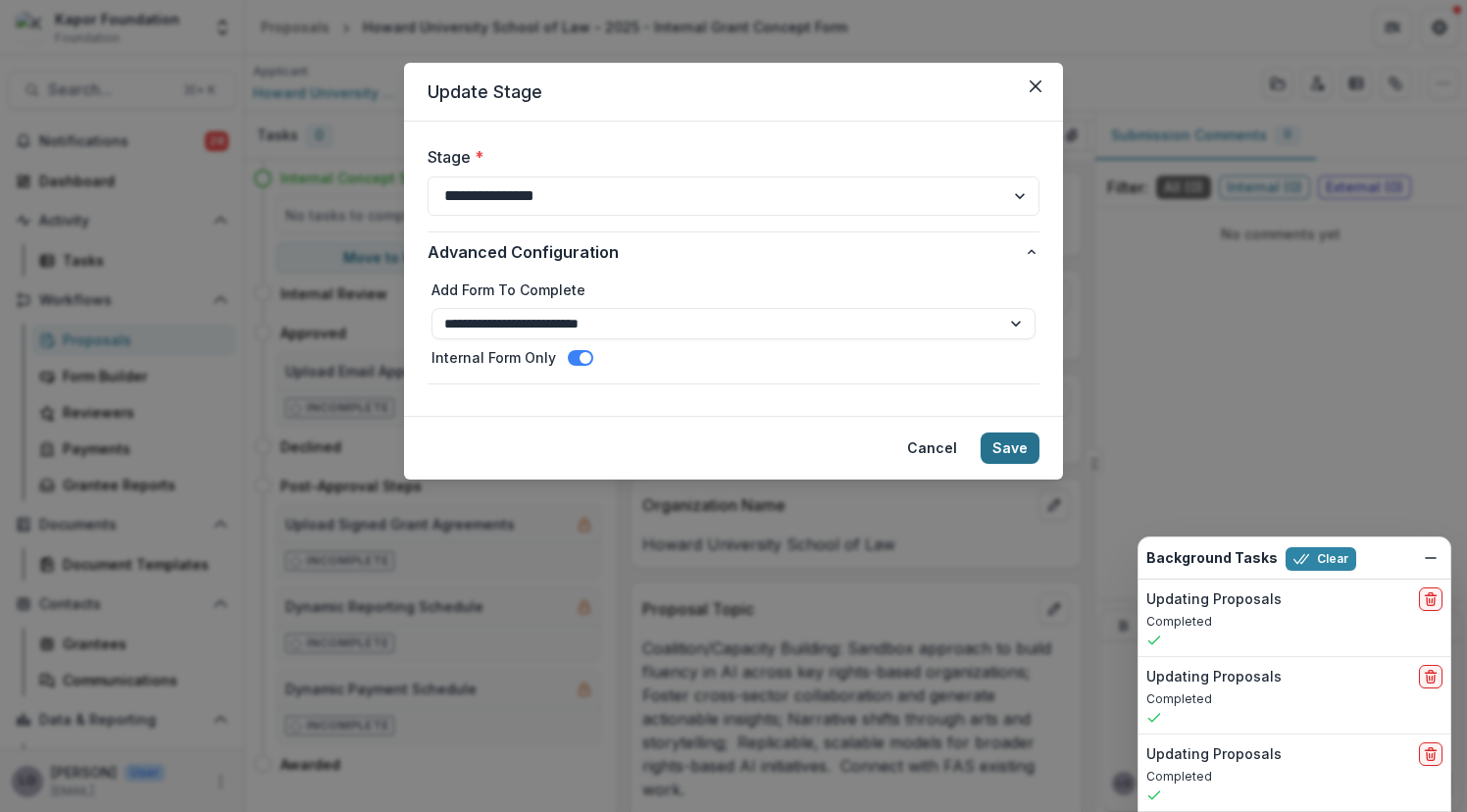 click on "Save" at bounding box center [1010, 448] 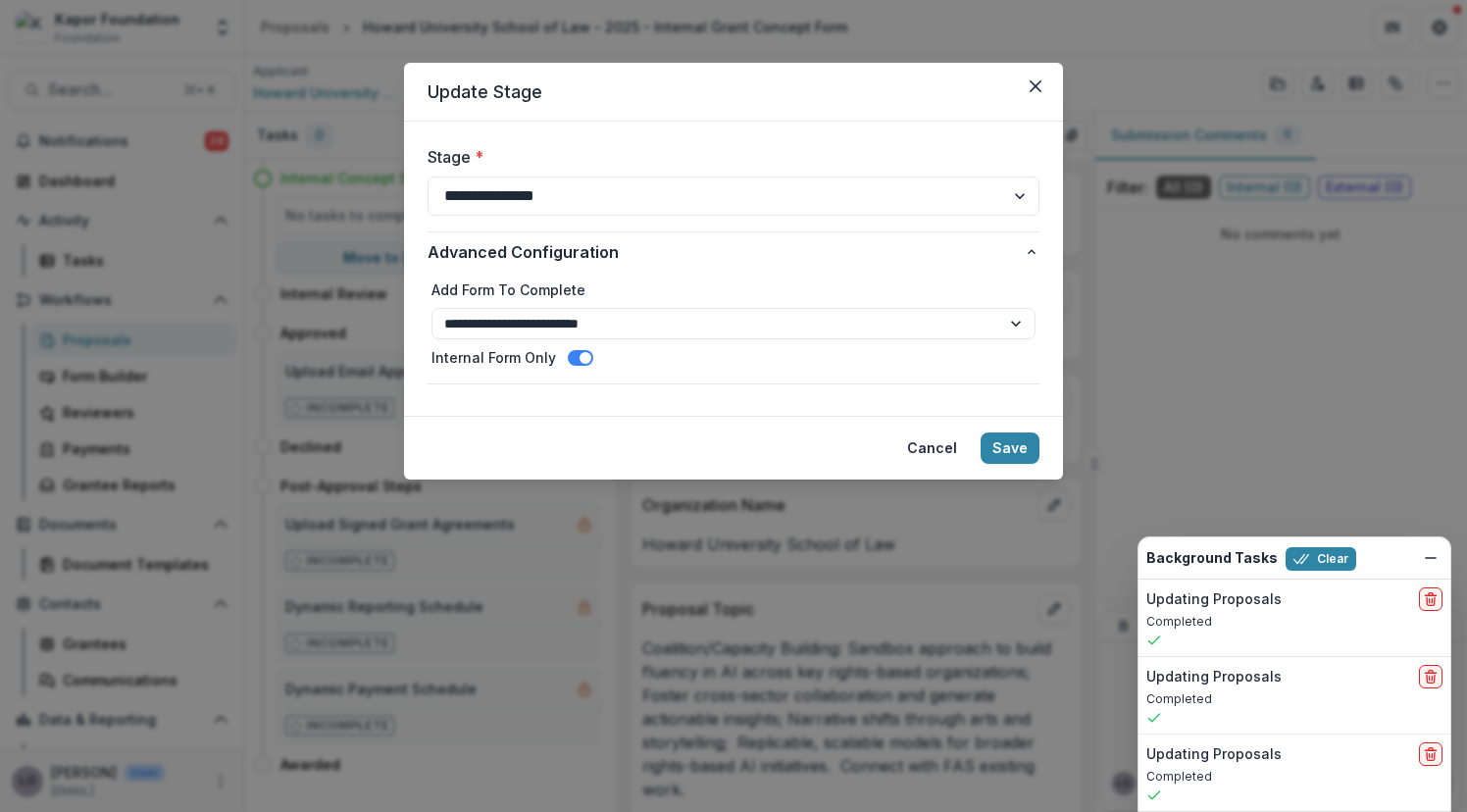 click on "**********" at bounding box center [734, 269] 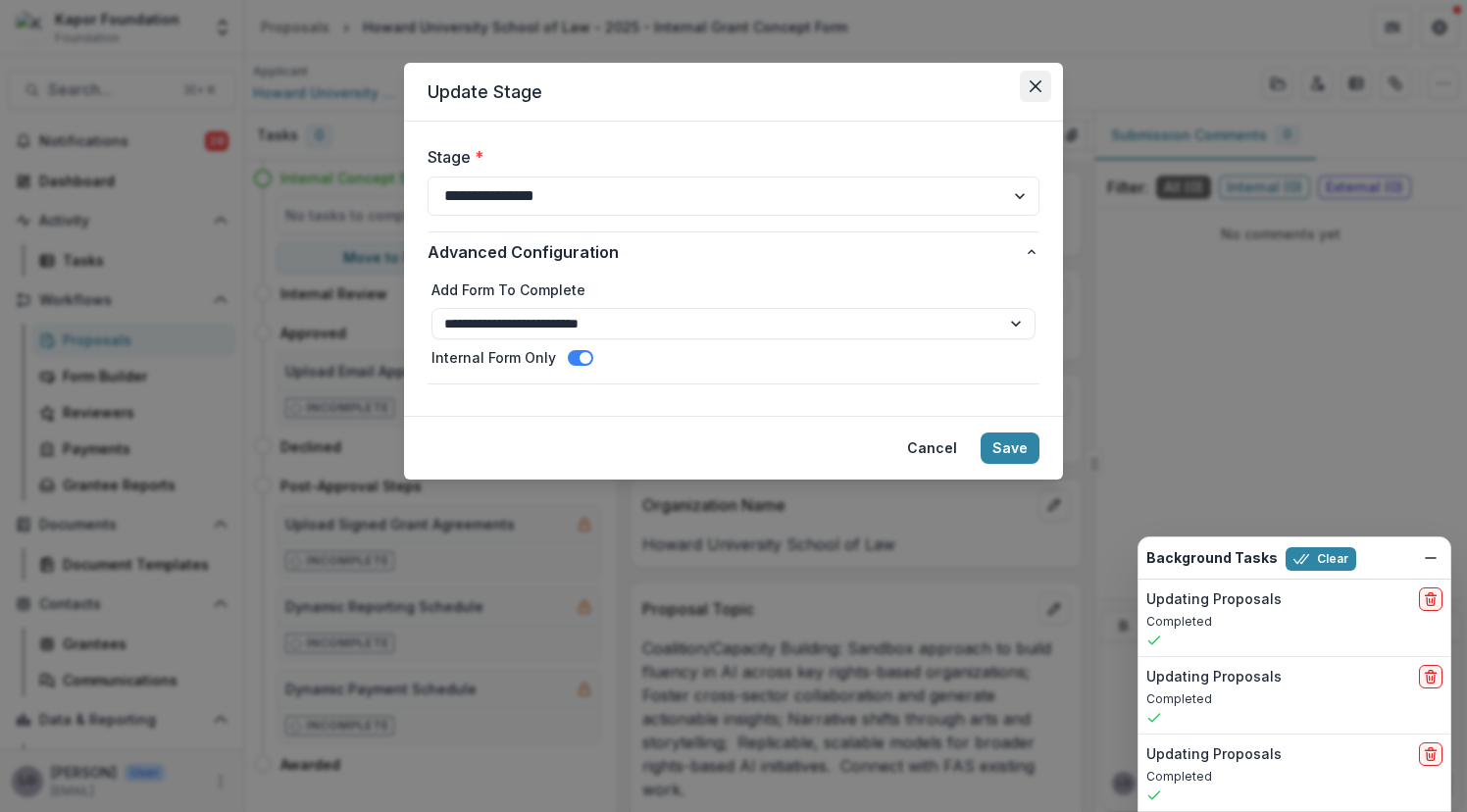 click 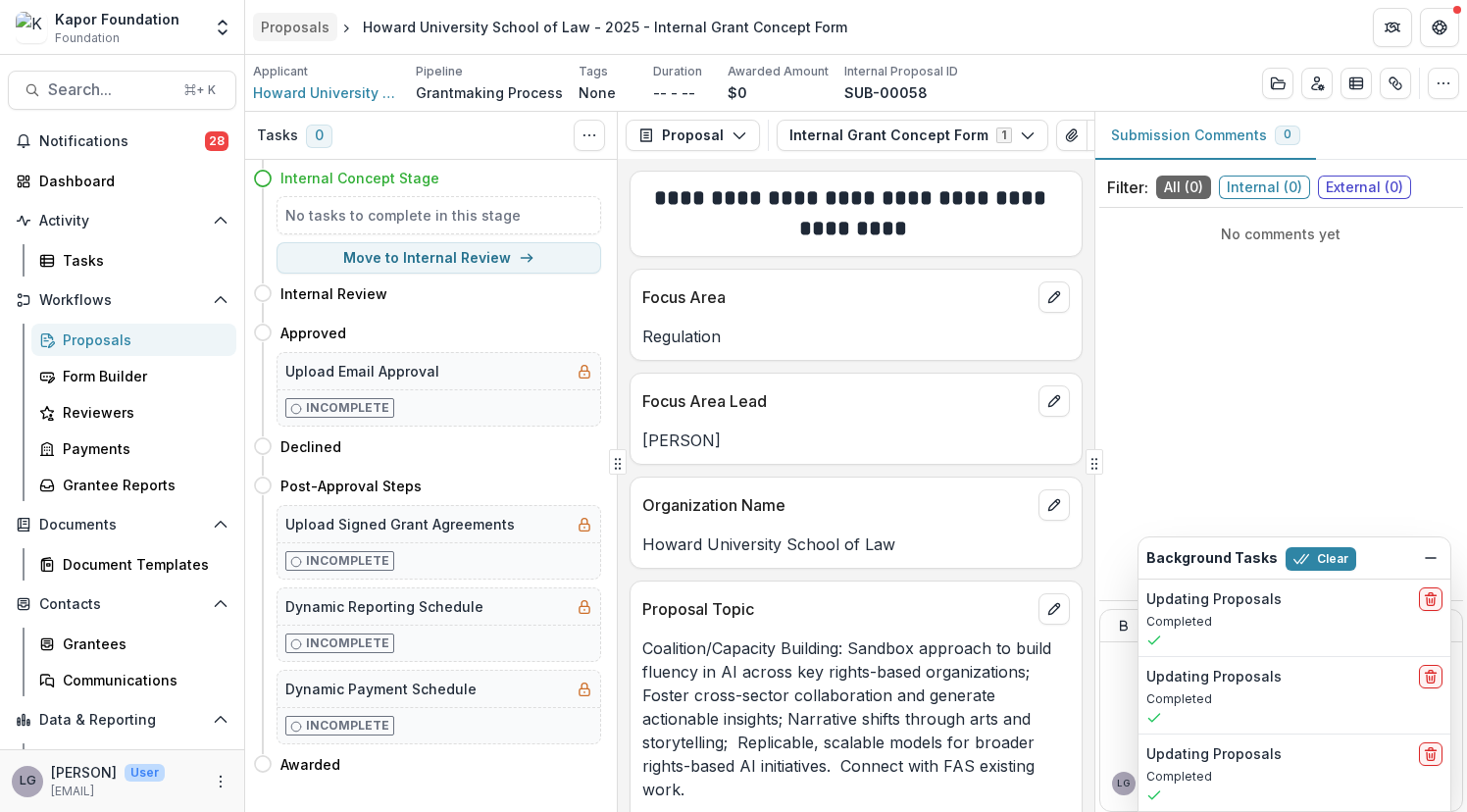 click on "Proposals" at bounding box center (295, 26) 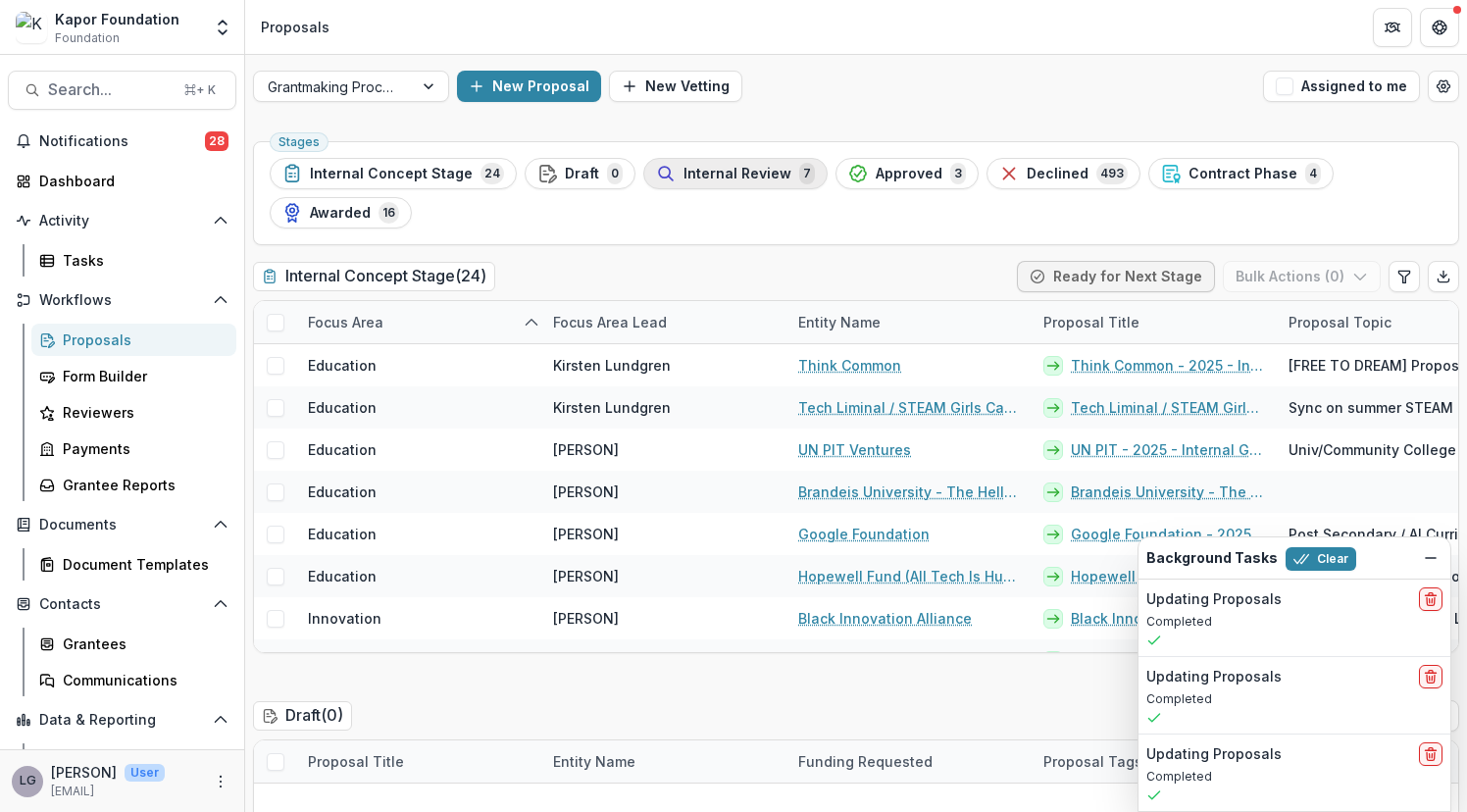 click on "Internal Review" at bounding box center (737, 174) 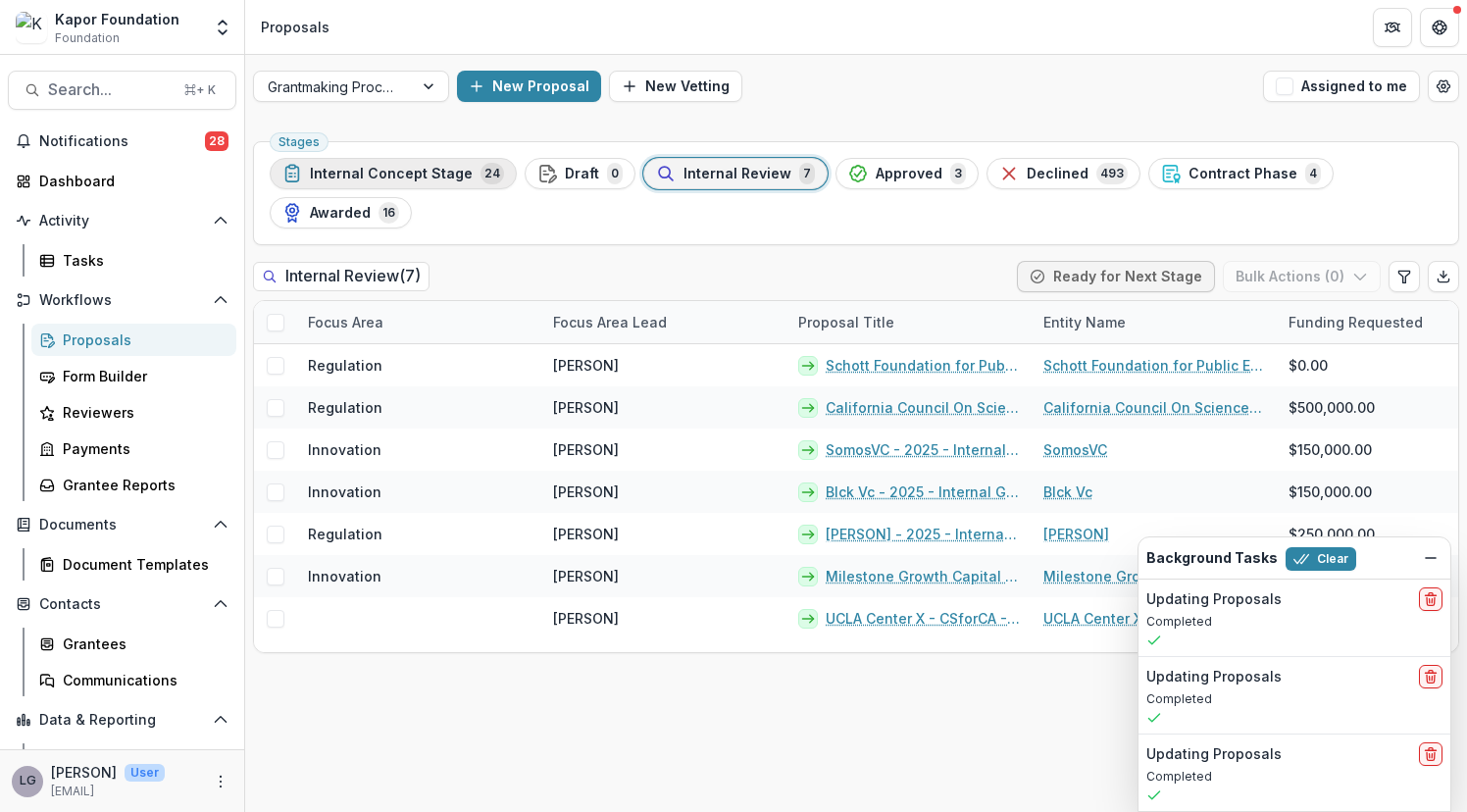 click on "Internal Concept Stage" at bounding box center [391, 174] 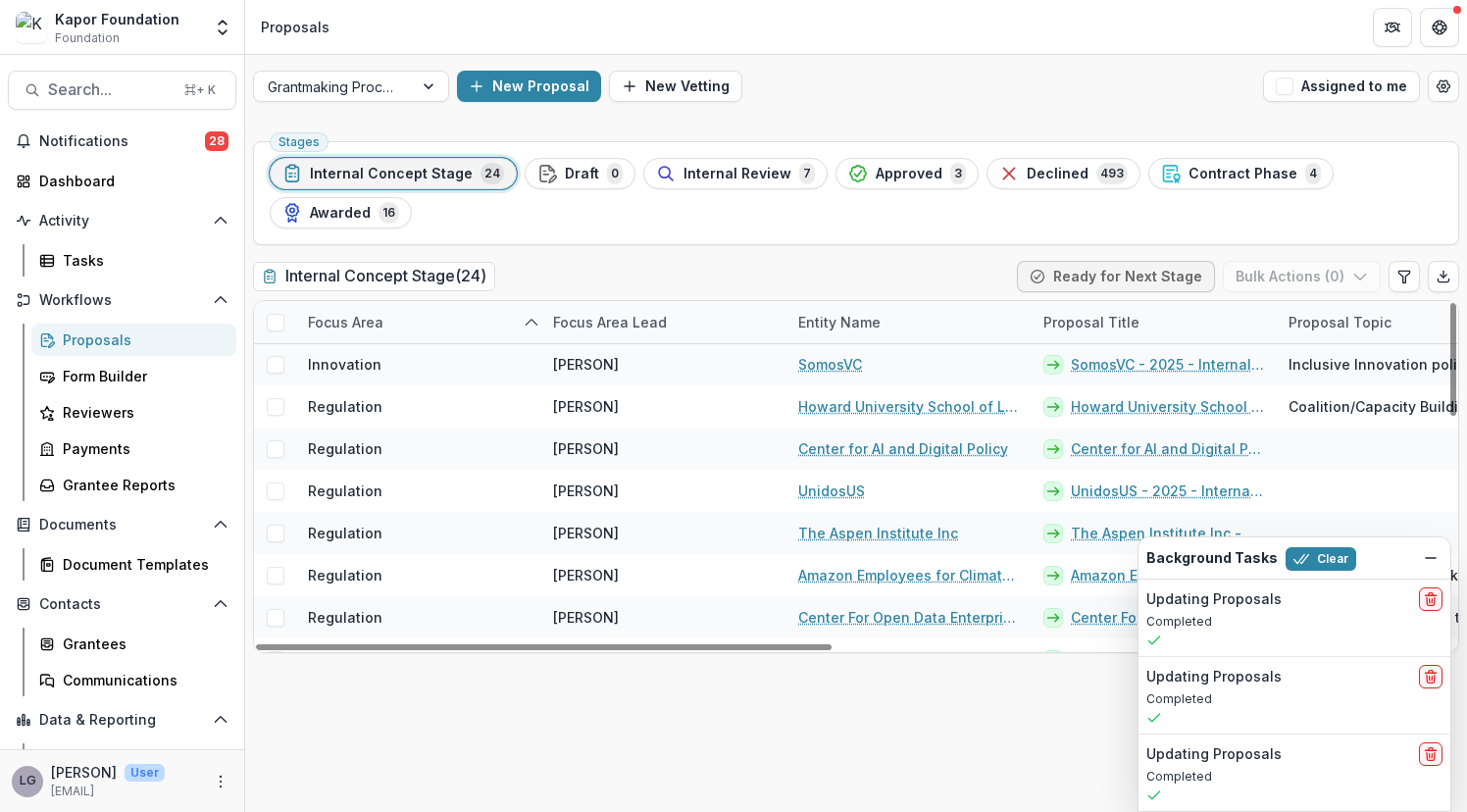 scroll, scrollTop: 617, scrollLeft: 0, axis: vertical 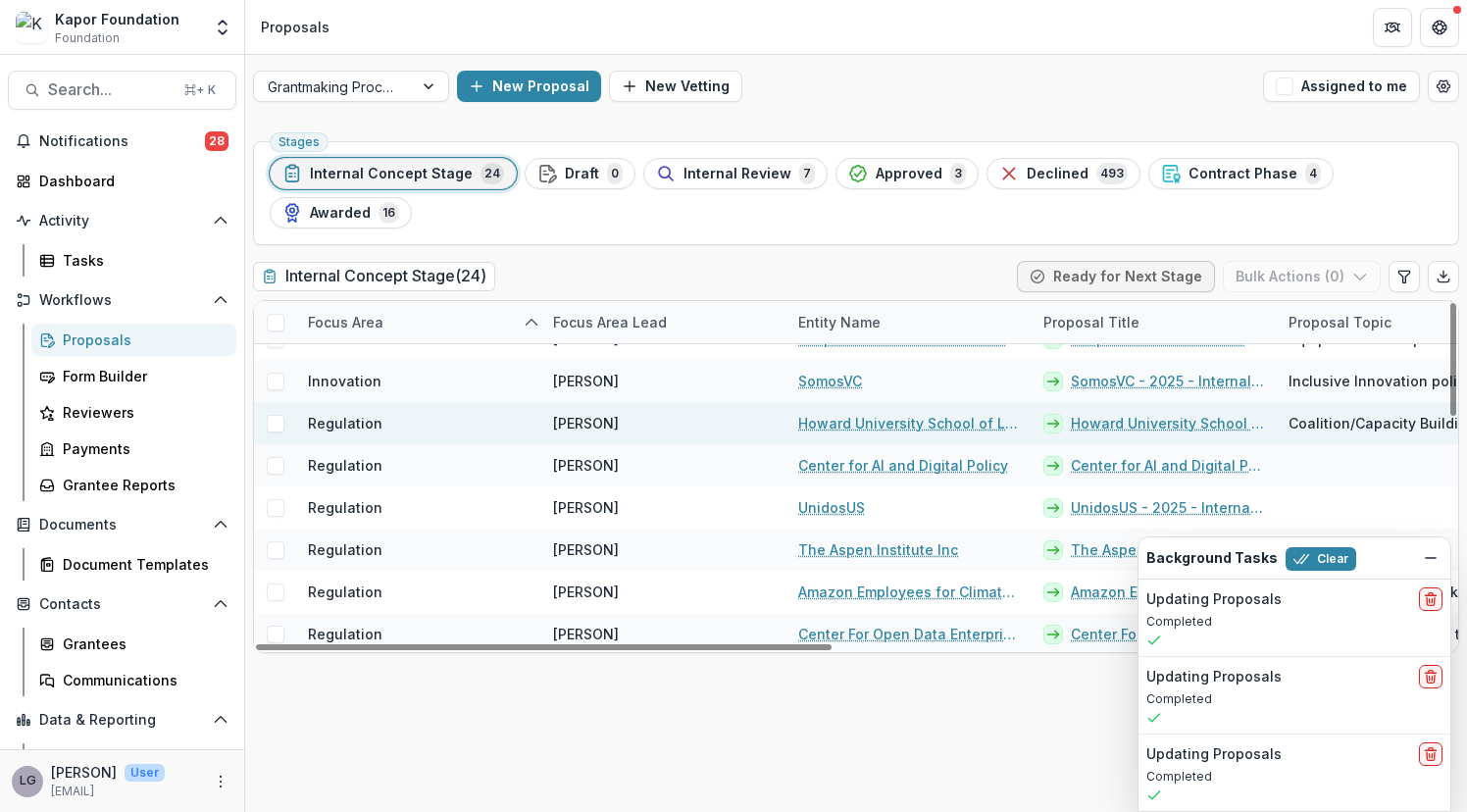 click on "Howard University School of Law" at bounding box center [909, 423] 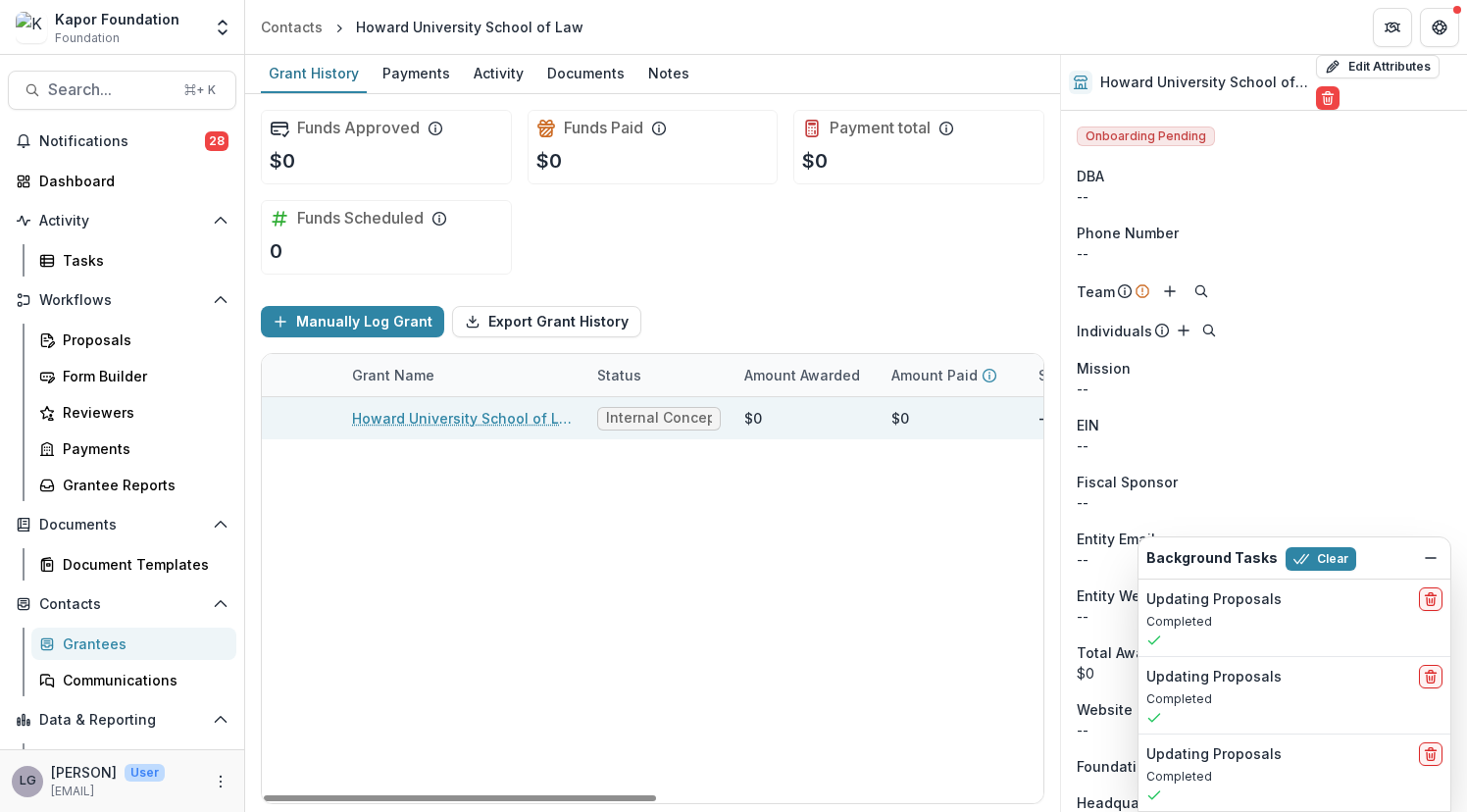 click on "Howard University School of Law - 2025 - Internal Grant Concept Form" at bounding box center (463, 418) 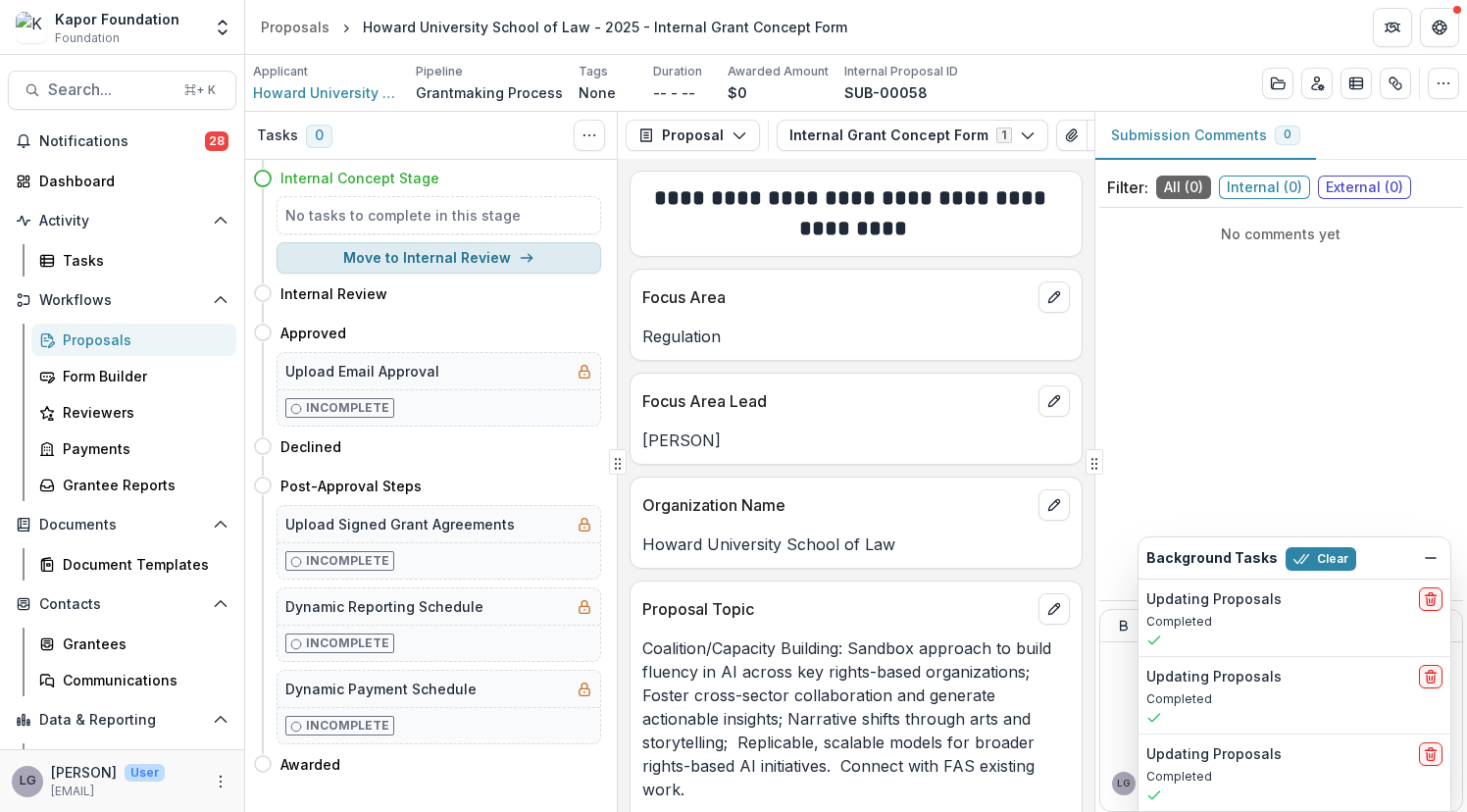 click on "Move to Internal Review" at bounding box center [438, 258] 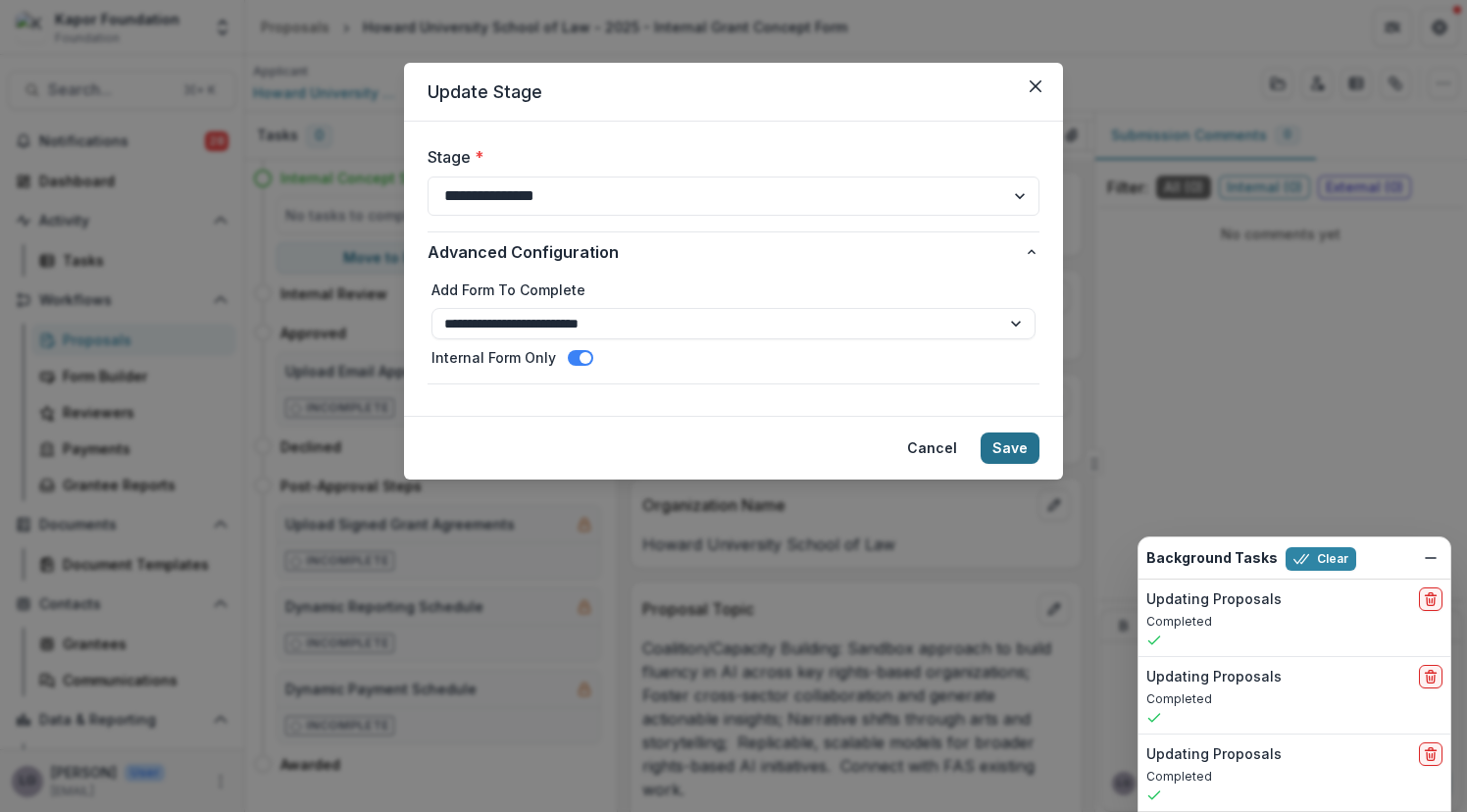 click on "Save" at bounding box center [1010, 448] 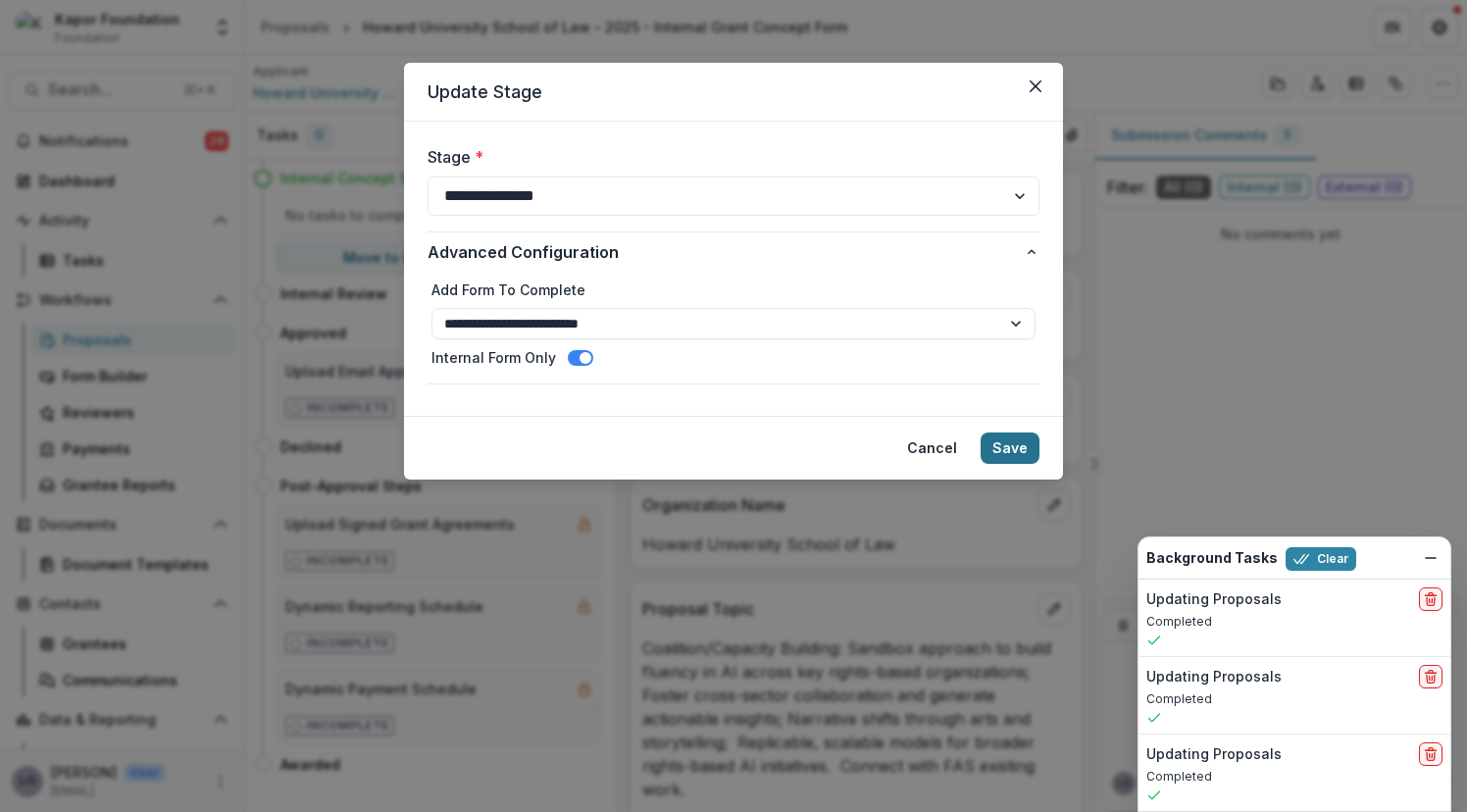 click on "Save" at bounding box center [1010, 448] 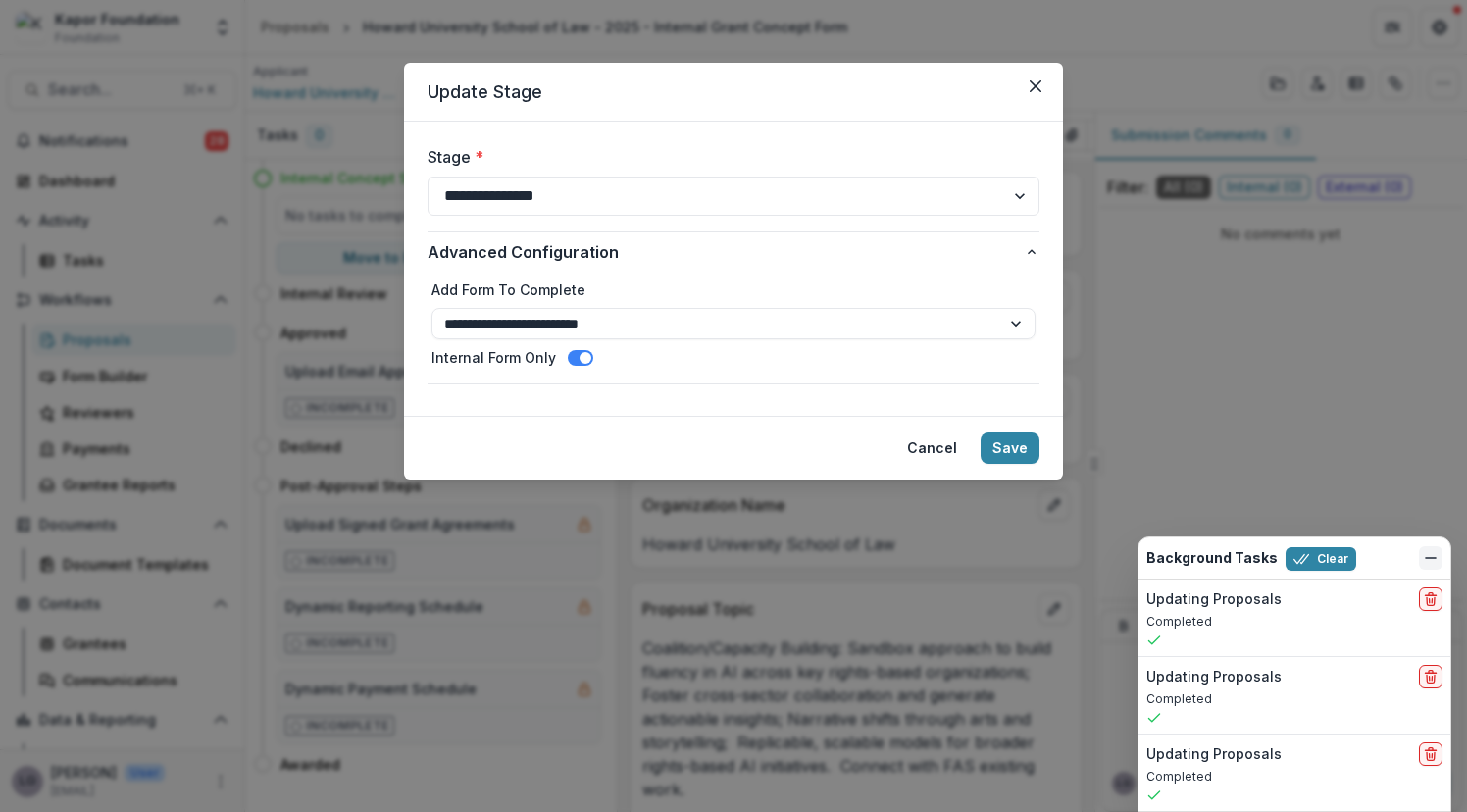 click 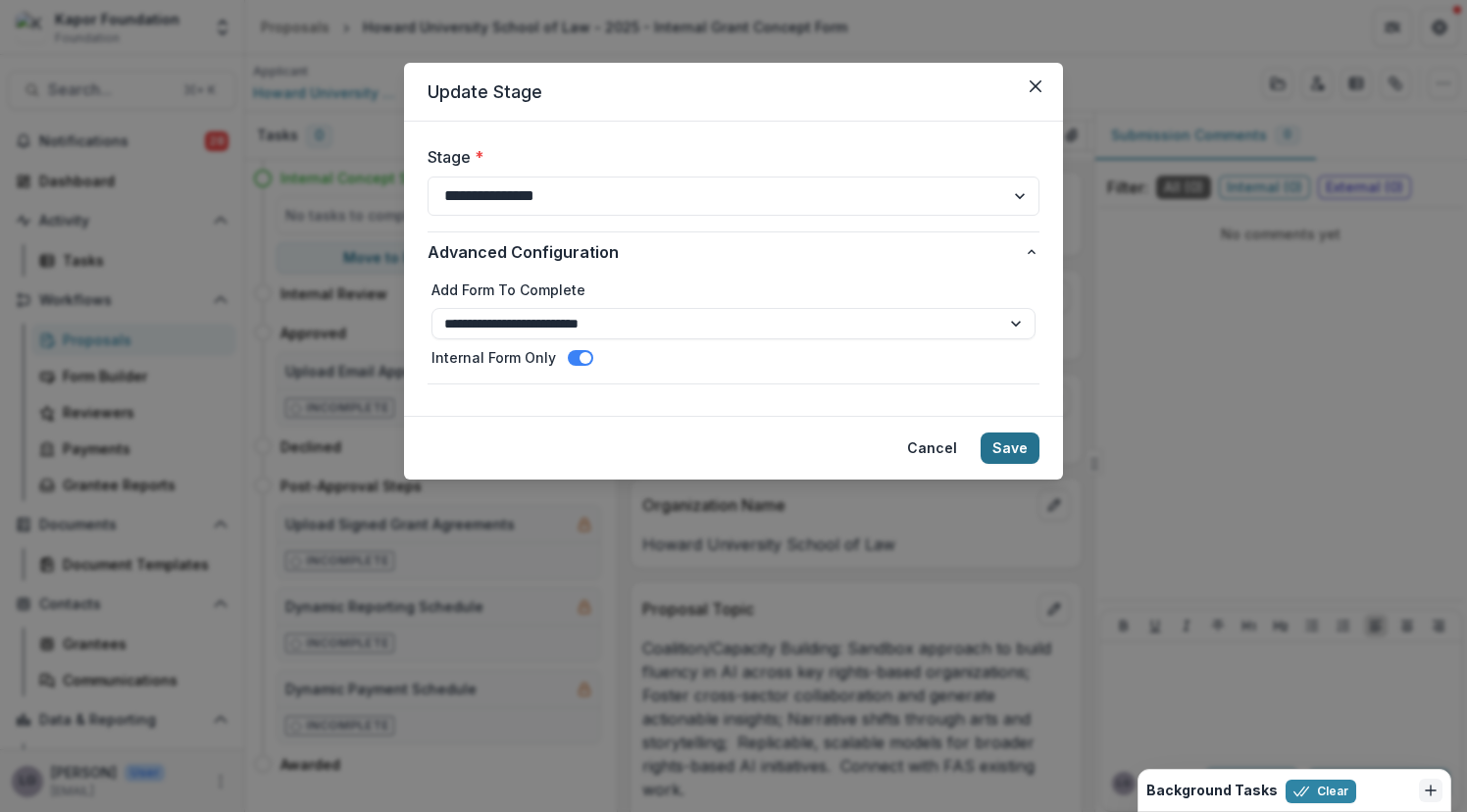 click on "Save" at bounding box center (1010, 448) 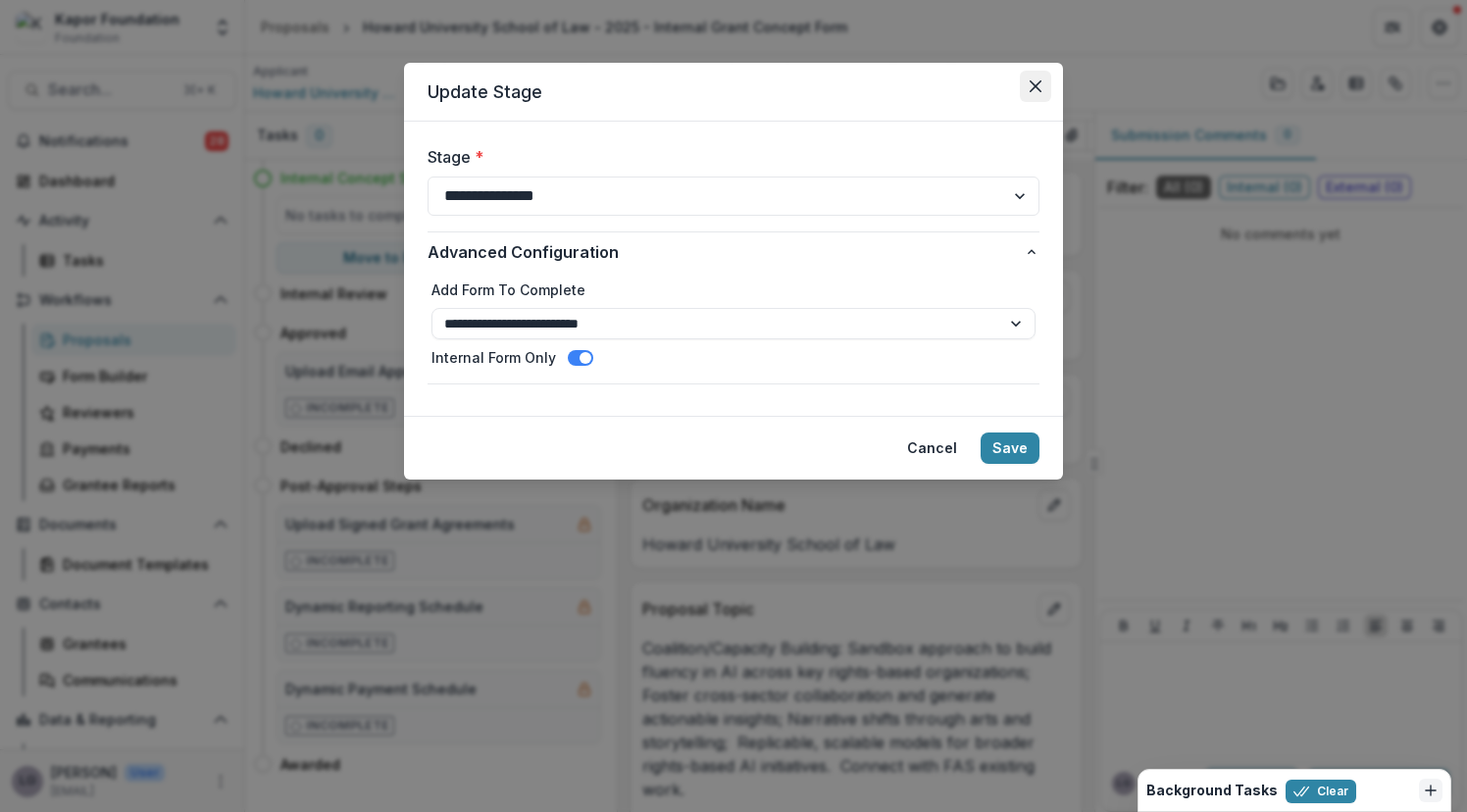click at bounding box center (1036, 86) 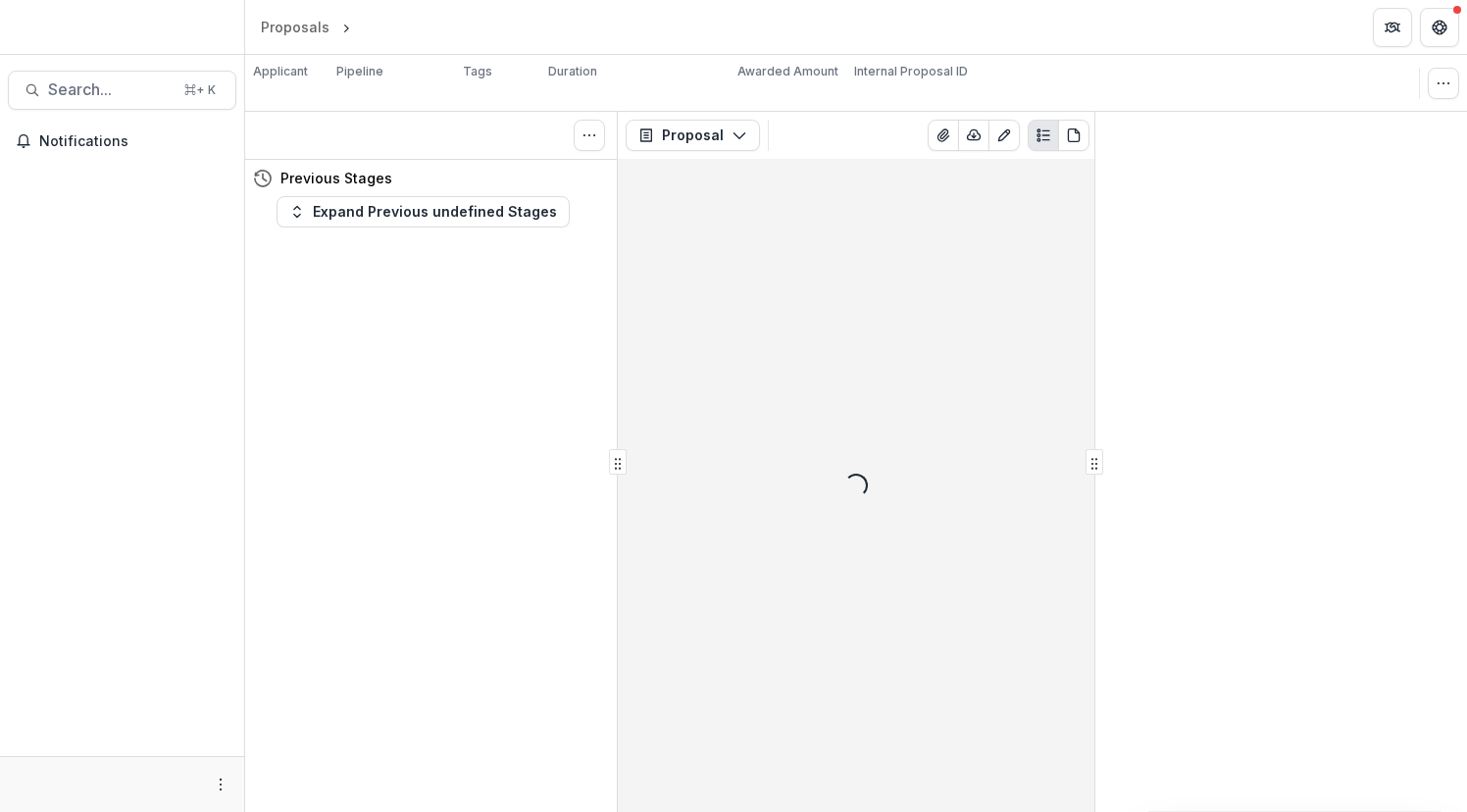 scroll, scrollTop: 0, scrollLeft: 0, axis: both 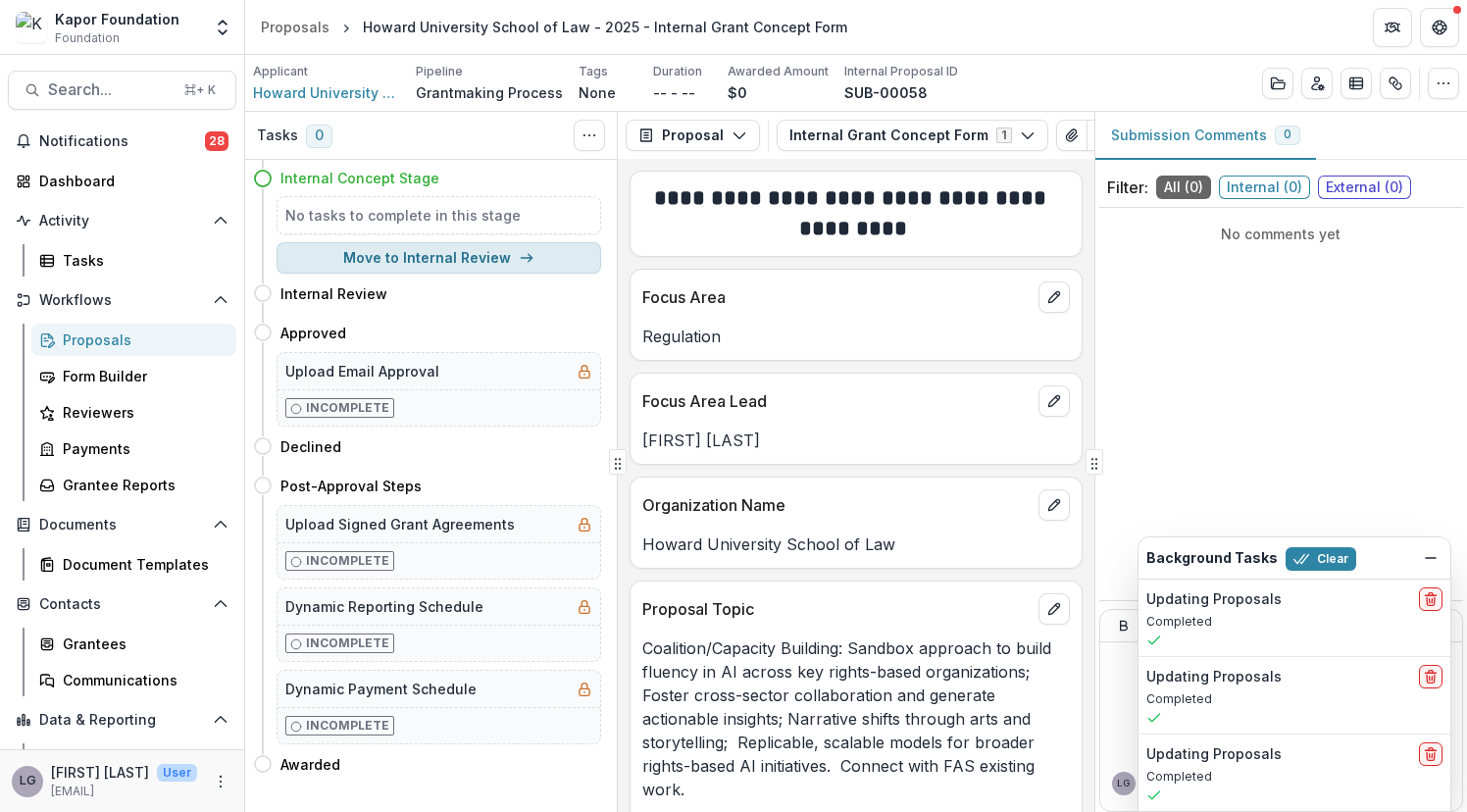 click on "Move to Internal Review" at bounding box center (438, 258) 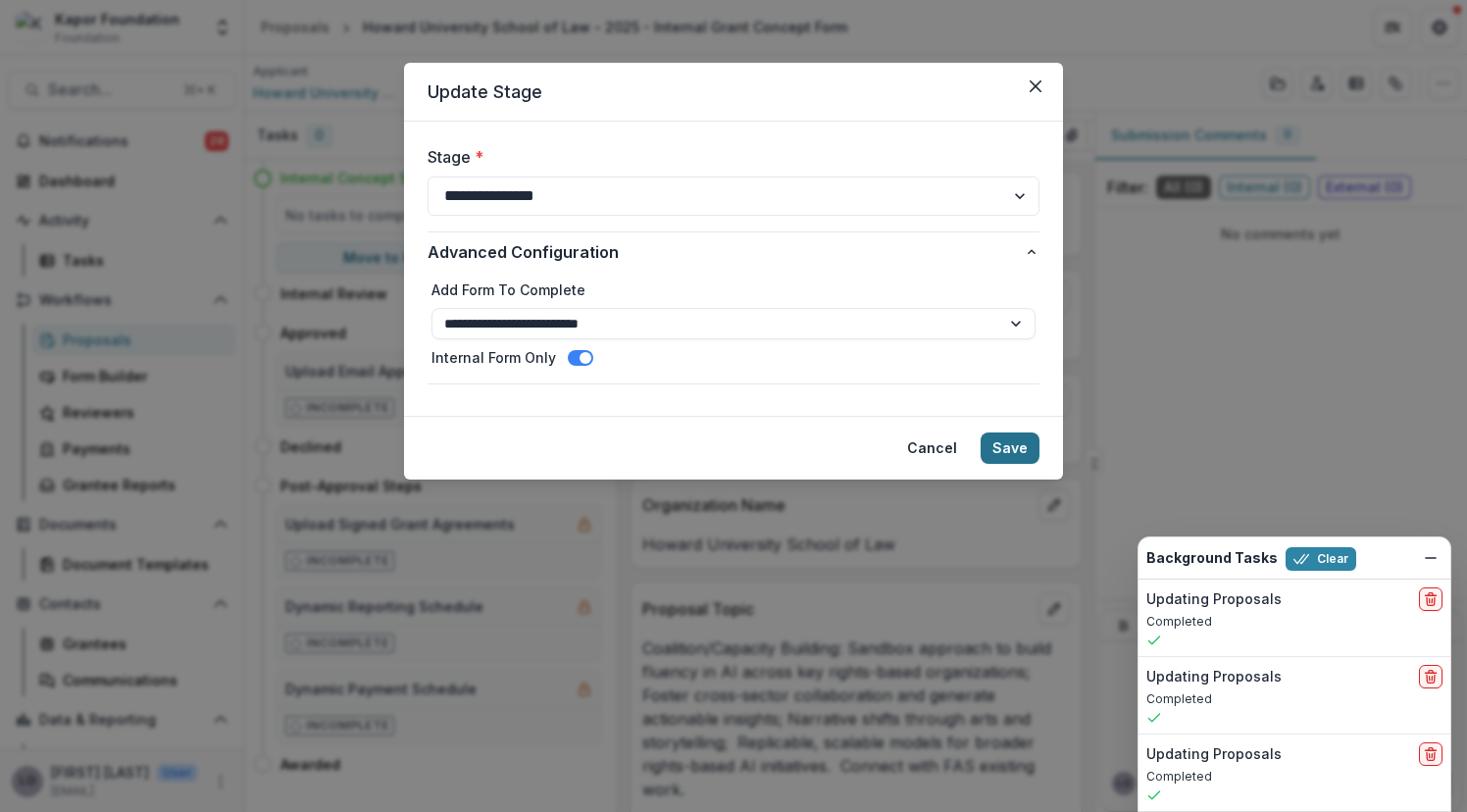 click on "Save" at bounding box center [1010, 448] 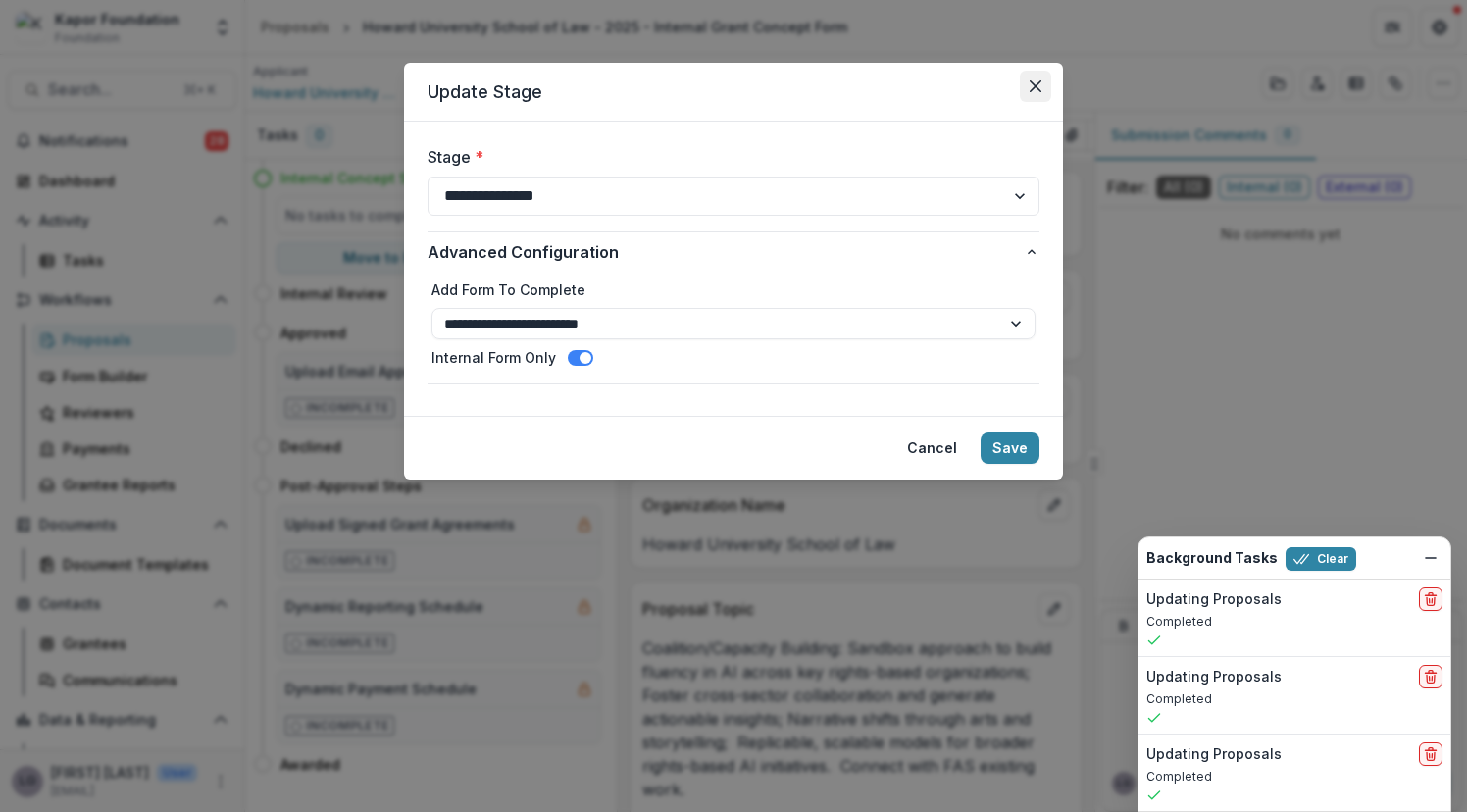 click at bounding box center (1036, 86) 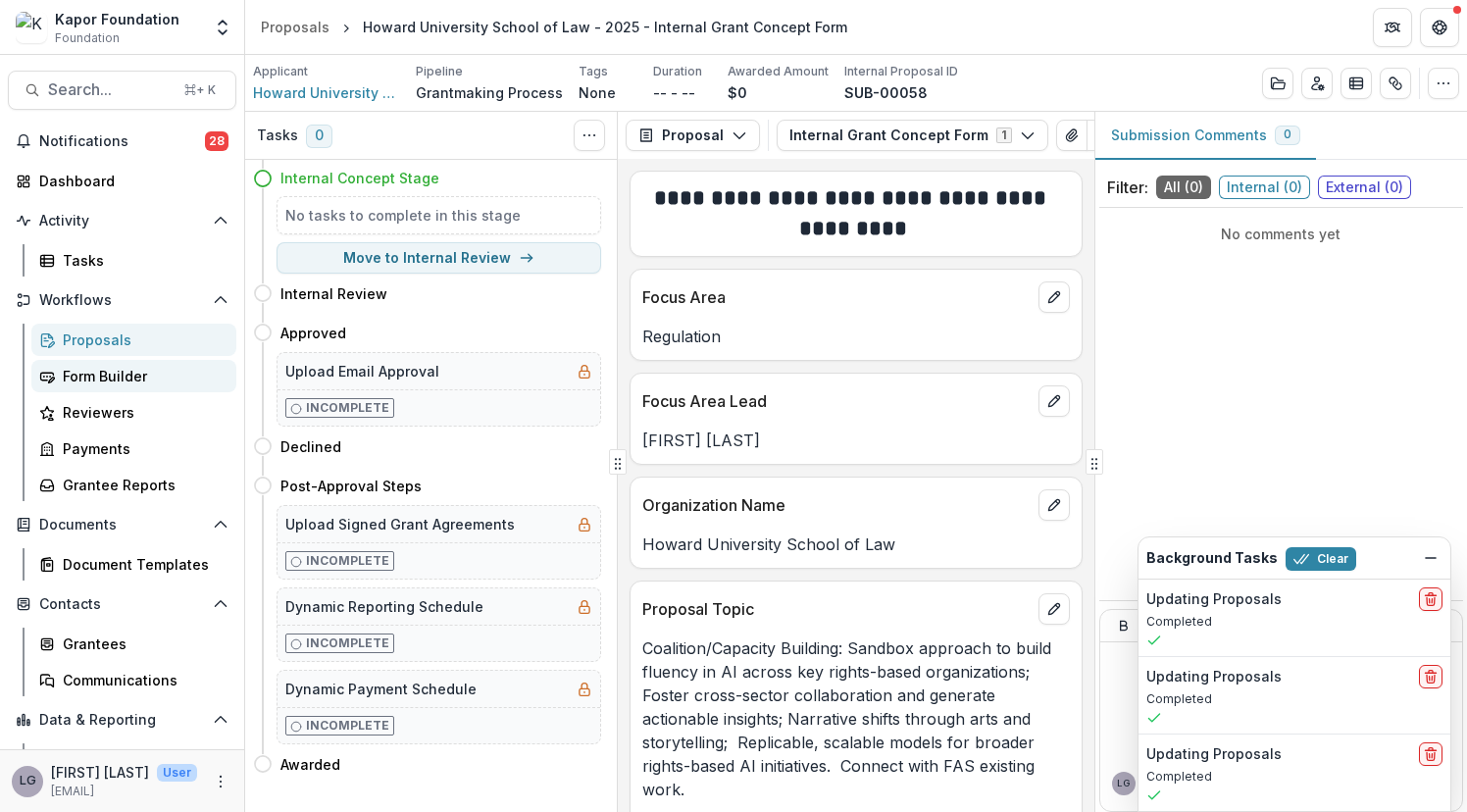 click on "Form Builder" at bounding box center (141, 376) 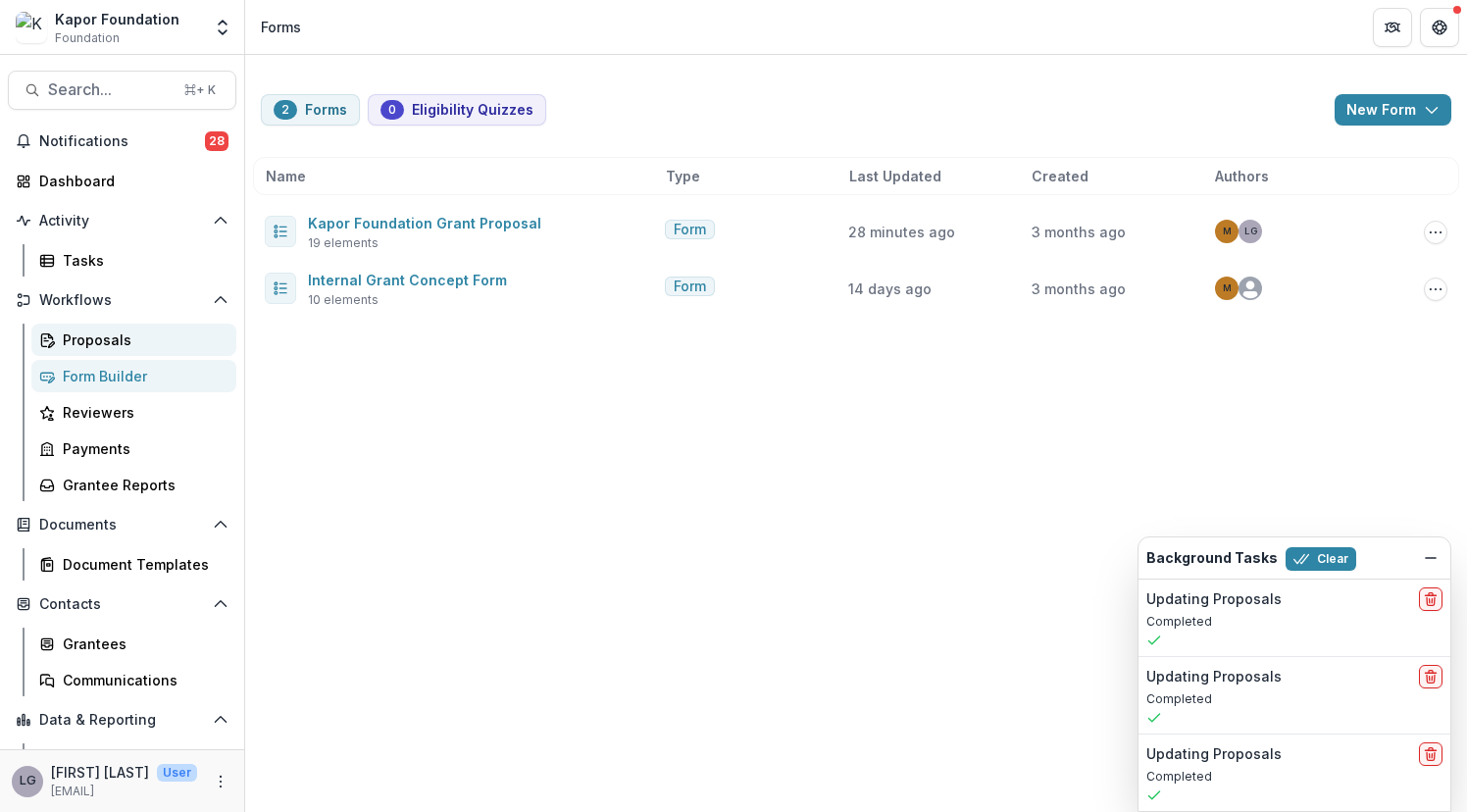 click on "Proposals" at bounding box center [141, 339] 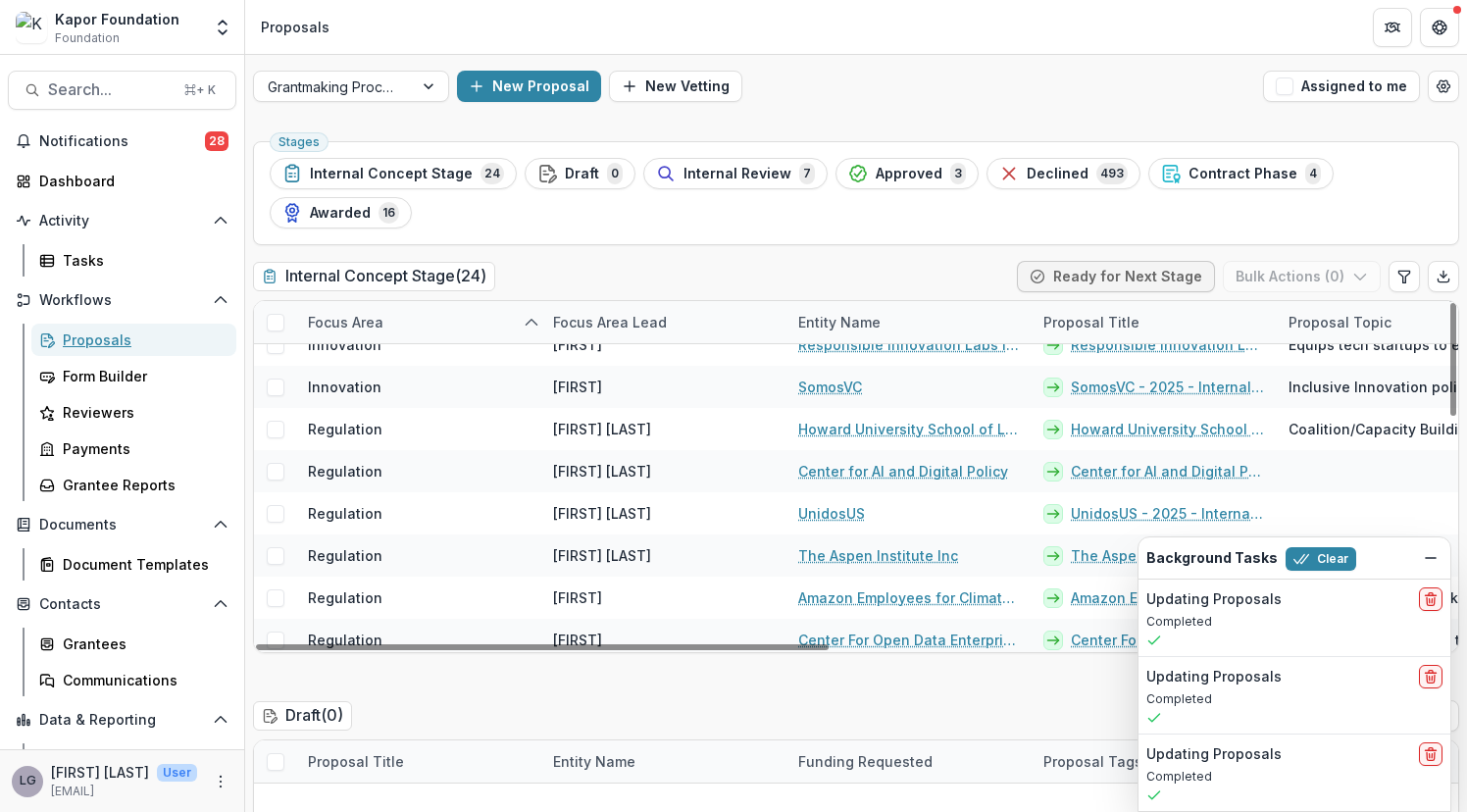 scroll, scrollTop: 569, scrollLeft: 0, axis: vertical 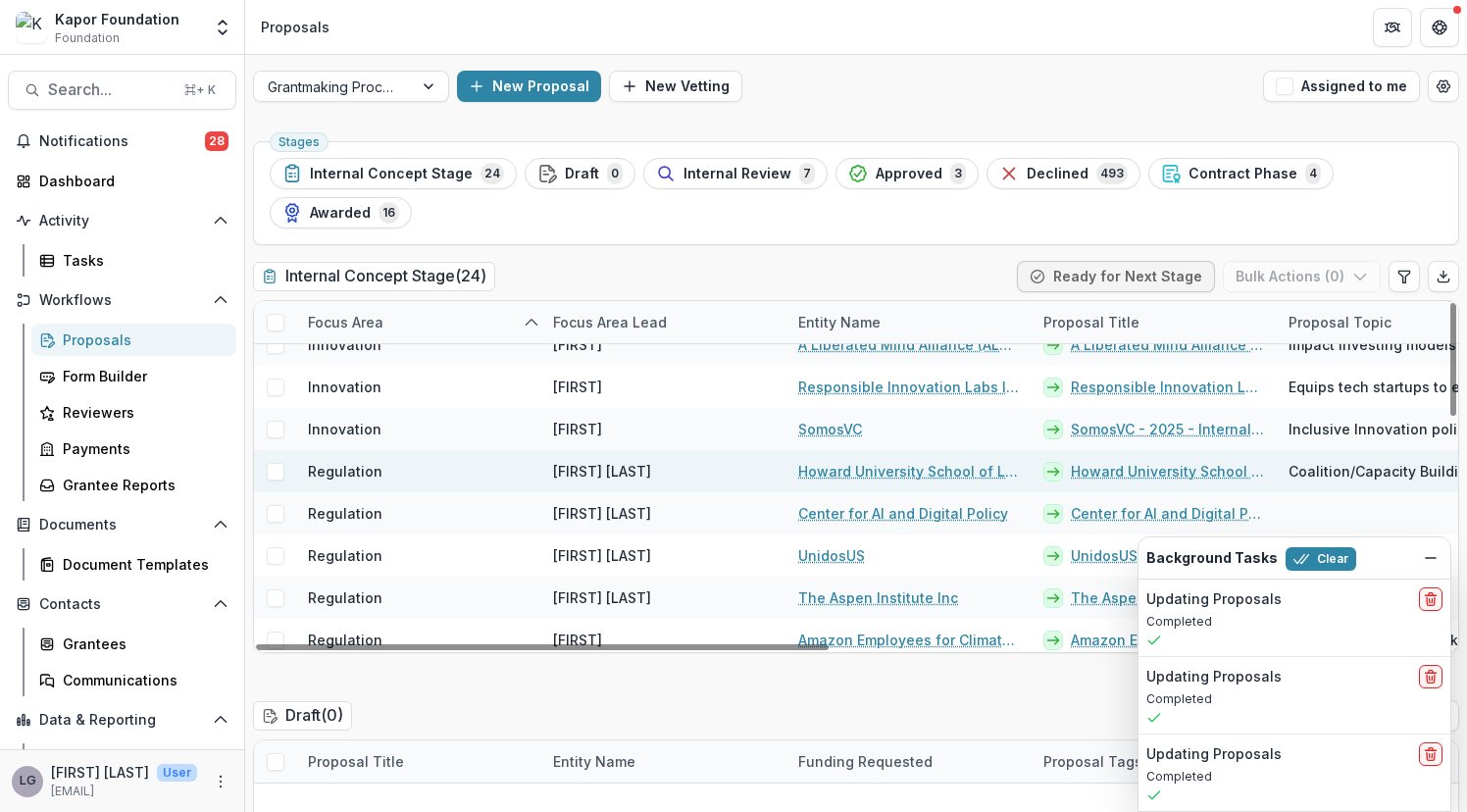 click on "Howard University School of Law" at bounding box center (909, 471) 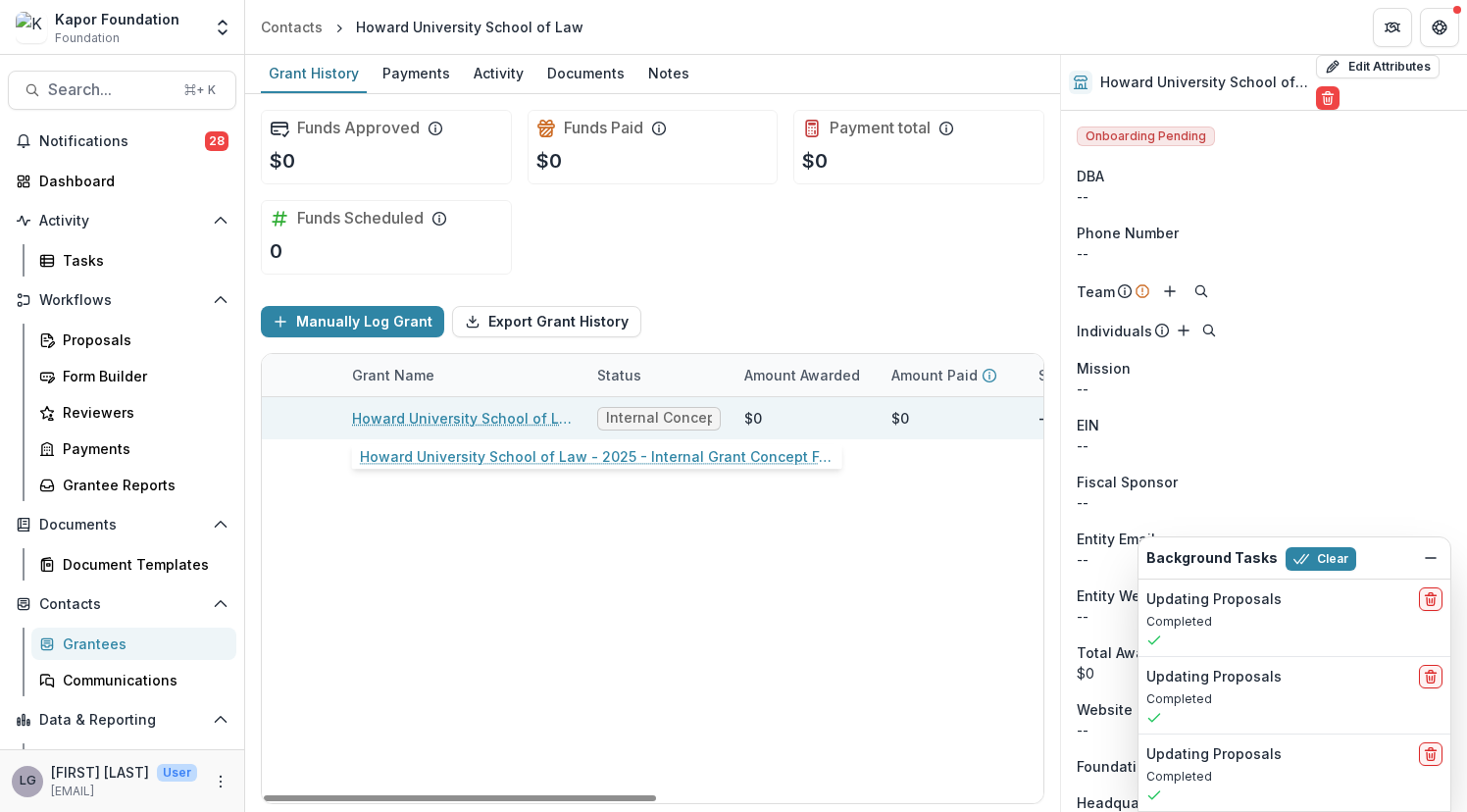 click on "Howard University School of Law - 2025 - Internal Grant Concept Form" at bounding box center (463, 418) 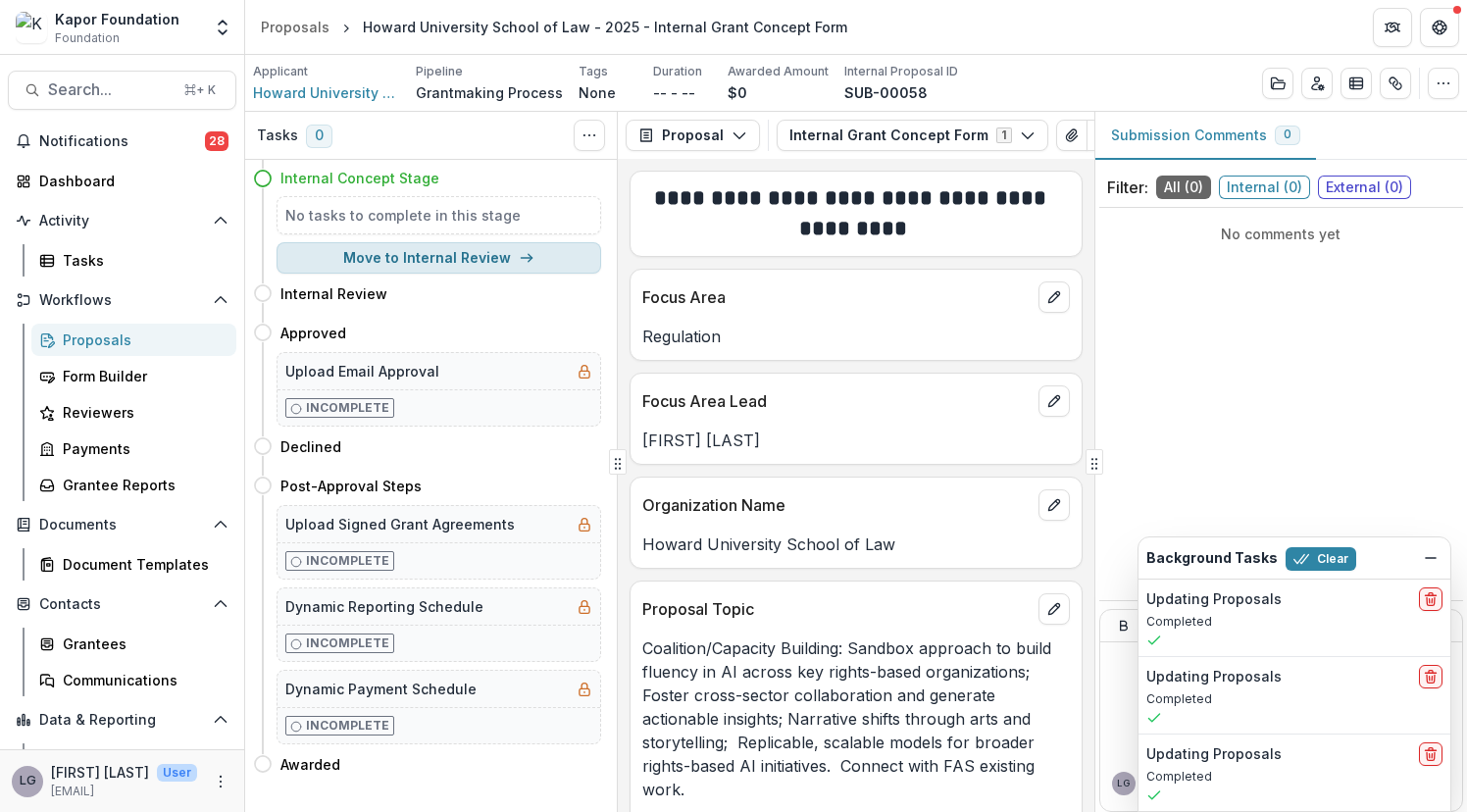 click on "Move to Internal Review" at bounding box center [438, 258] 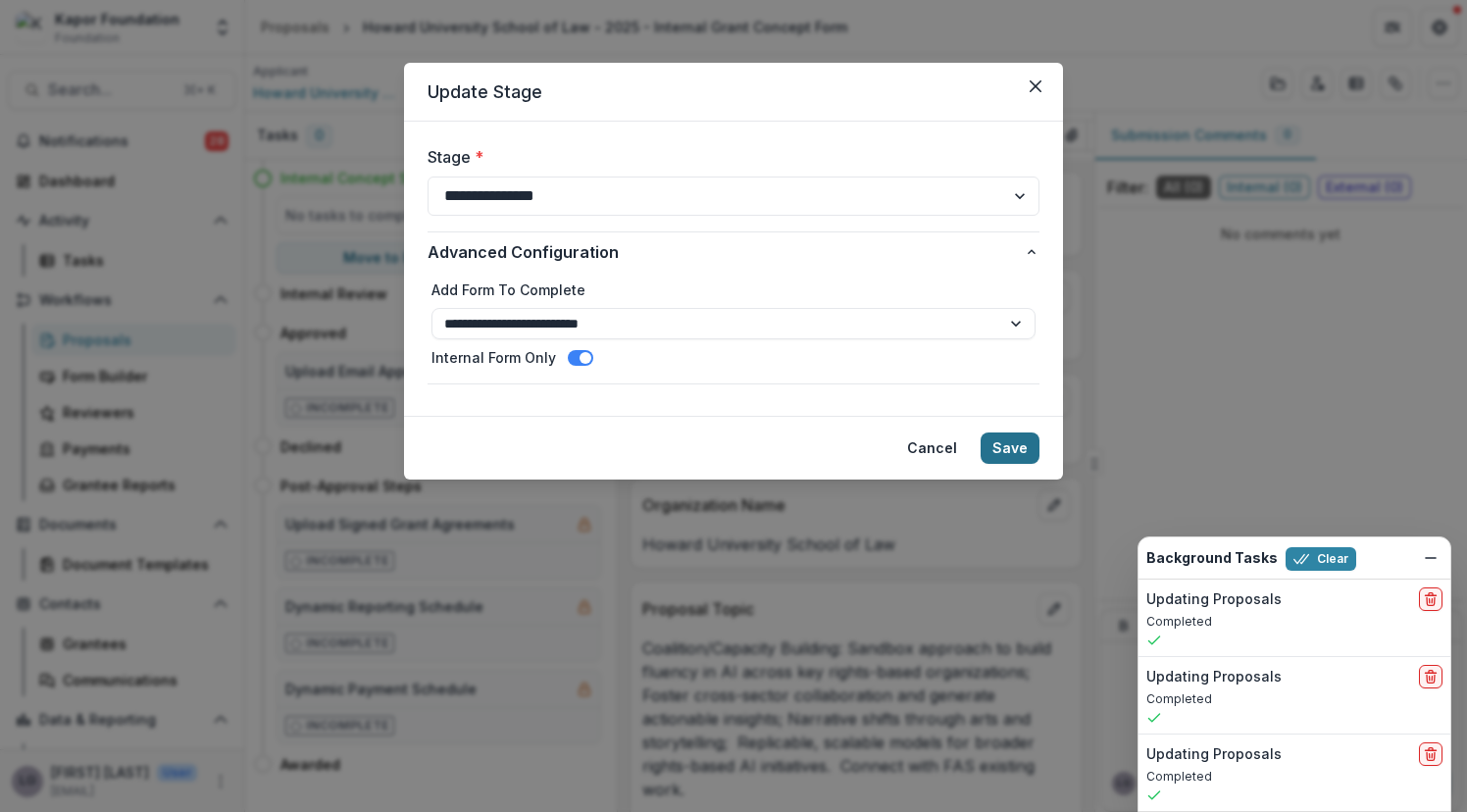 click on "Save" at bounding box center (1010, 448) 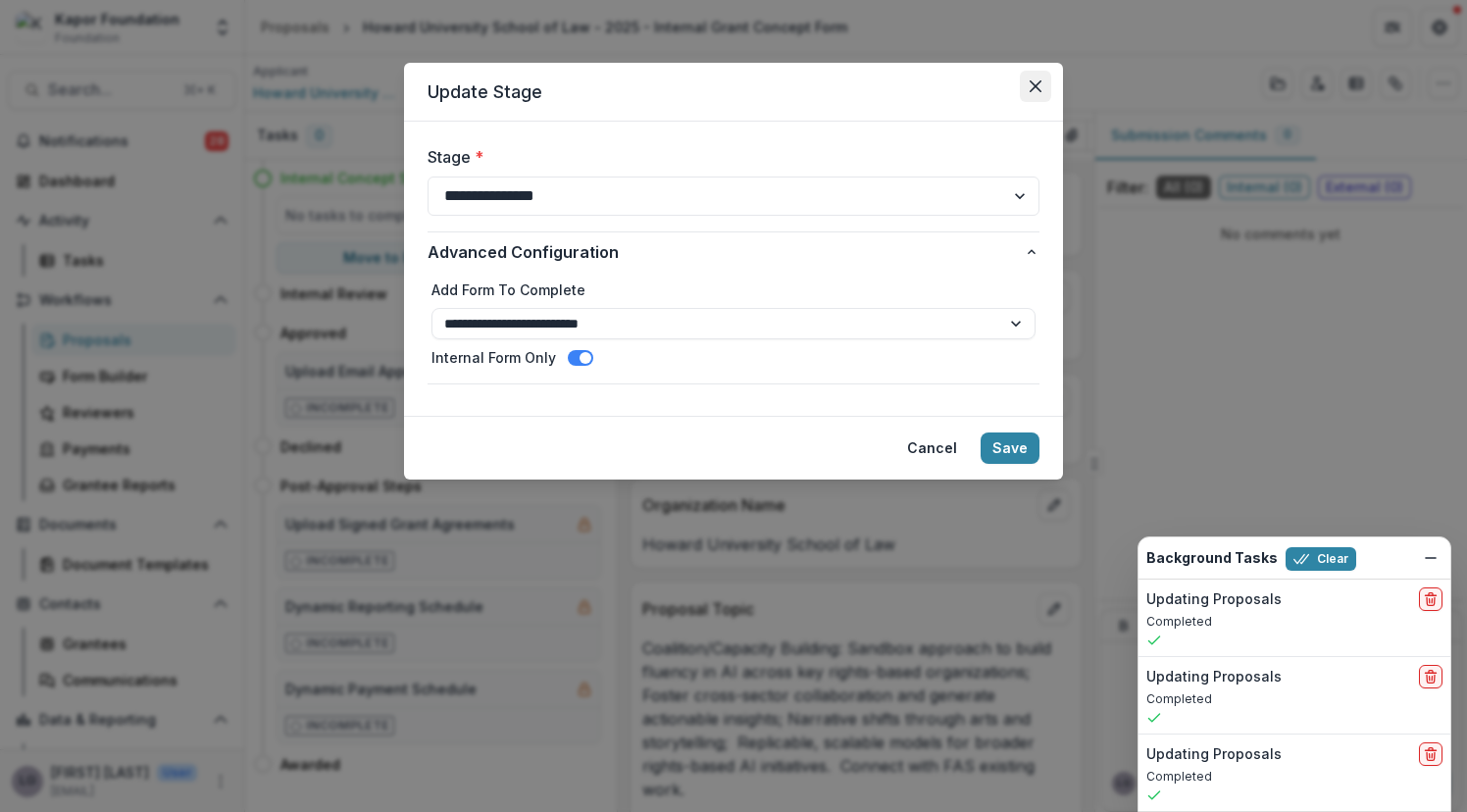 click 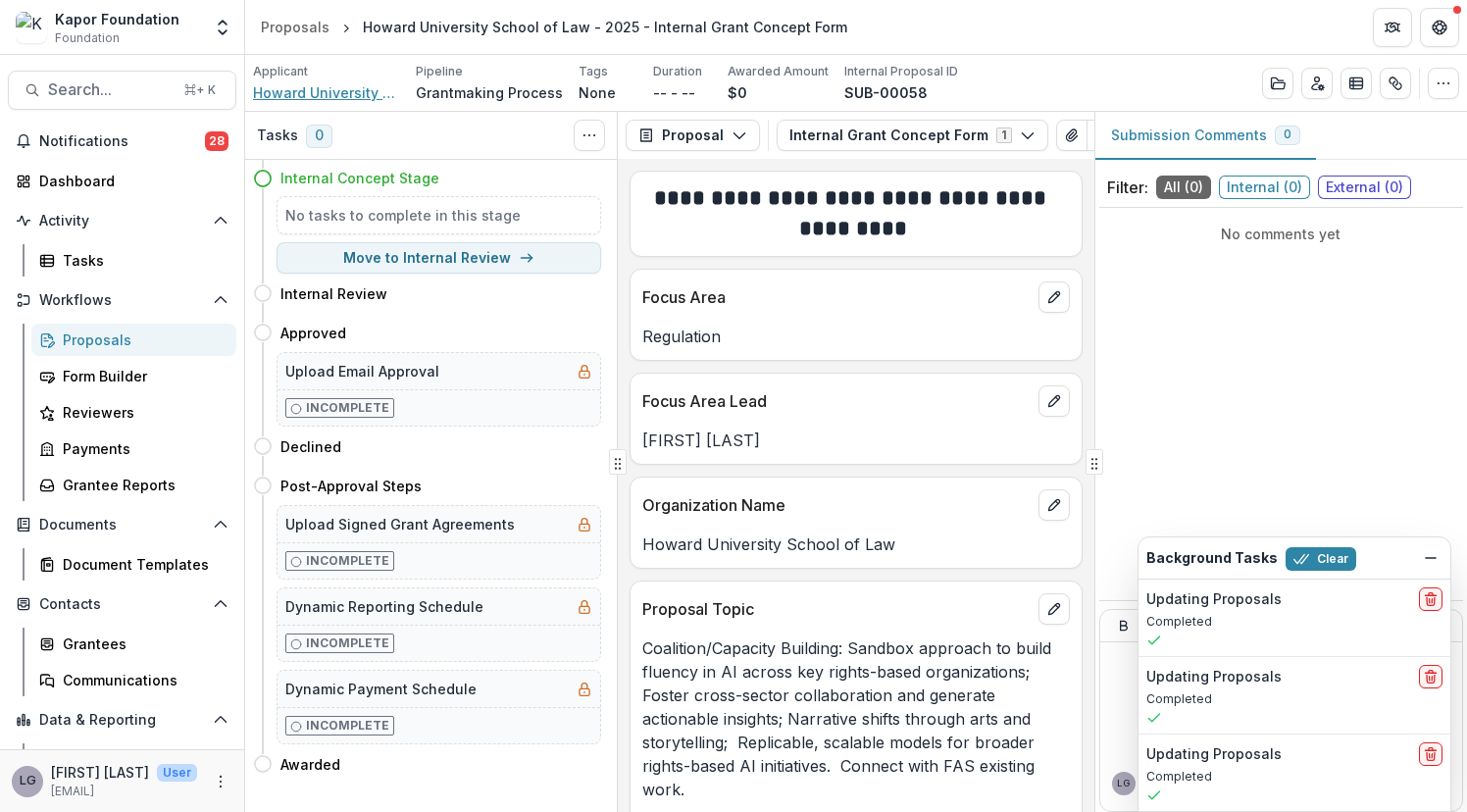 click on "Howard University School of Law" at bounding box center [327, 92] 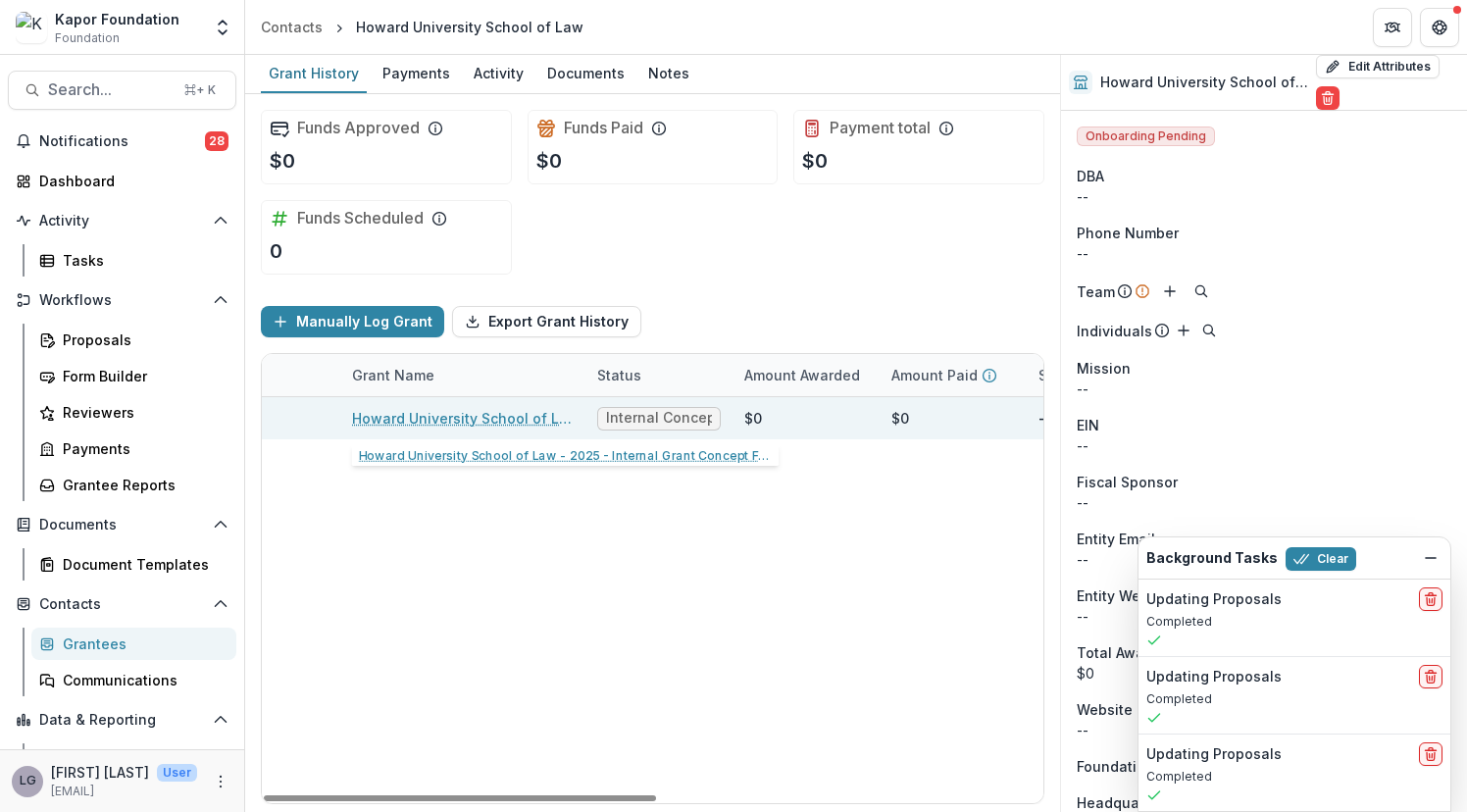 click on "Howard University School of Law - 2025 - Internal Grant Concept Form" at bounding box center (463, 418) 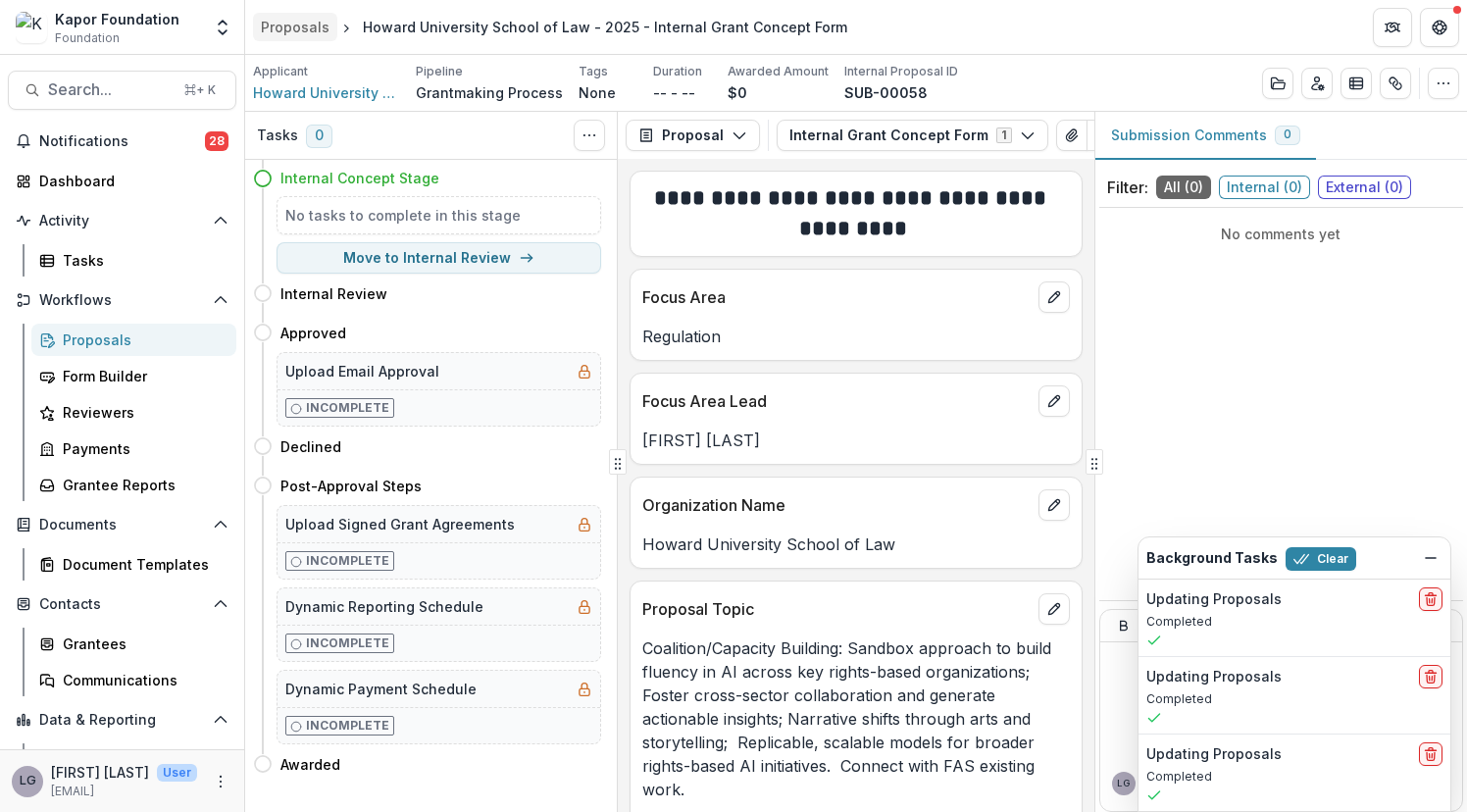 click on "Proposals" at bounding box center [295, 26] 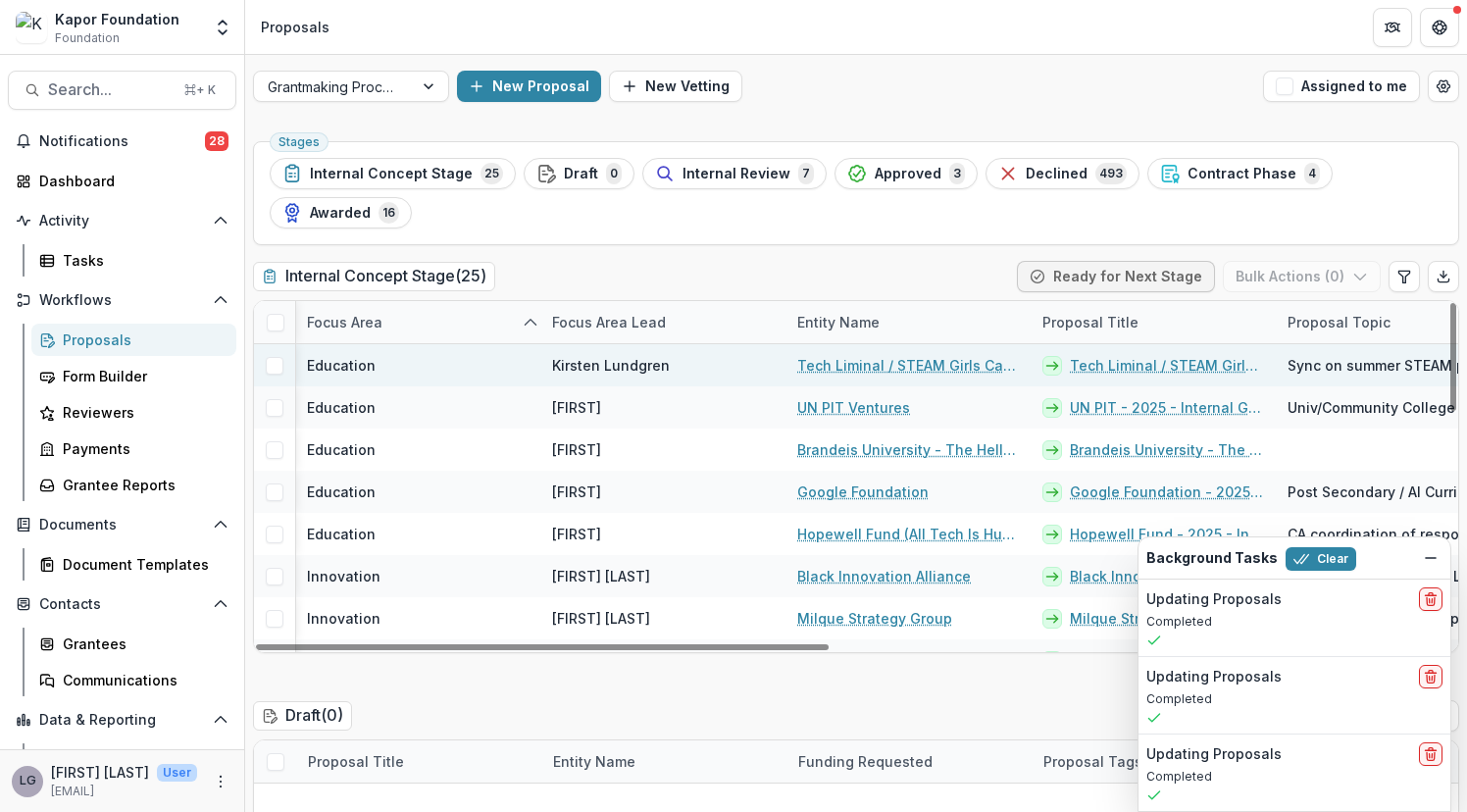 scroll, scrollTop: 0, scrollLeft: 1, axis: horizontal 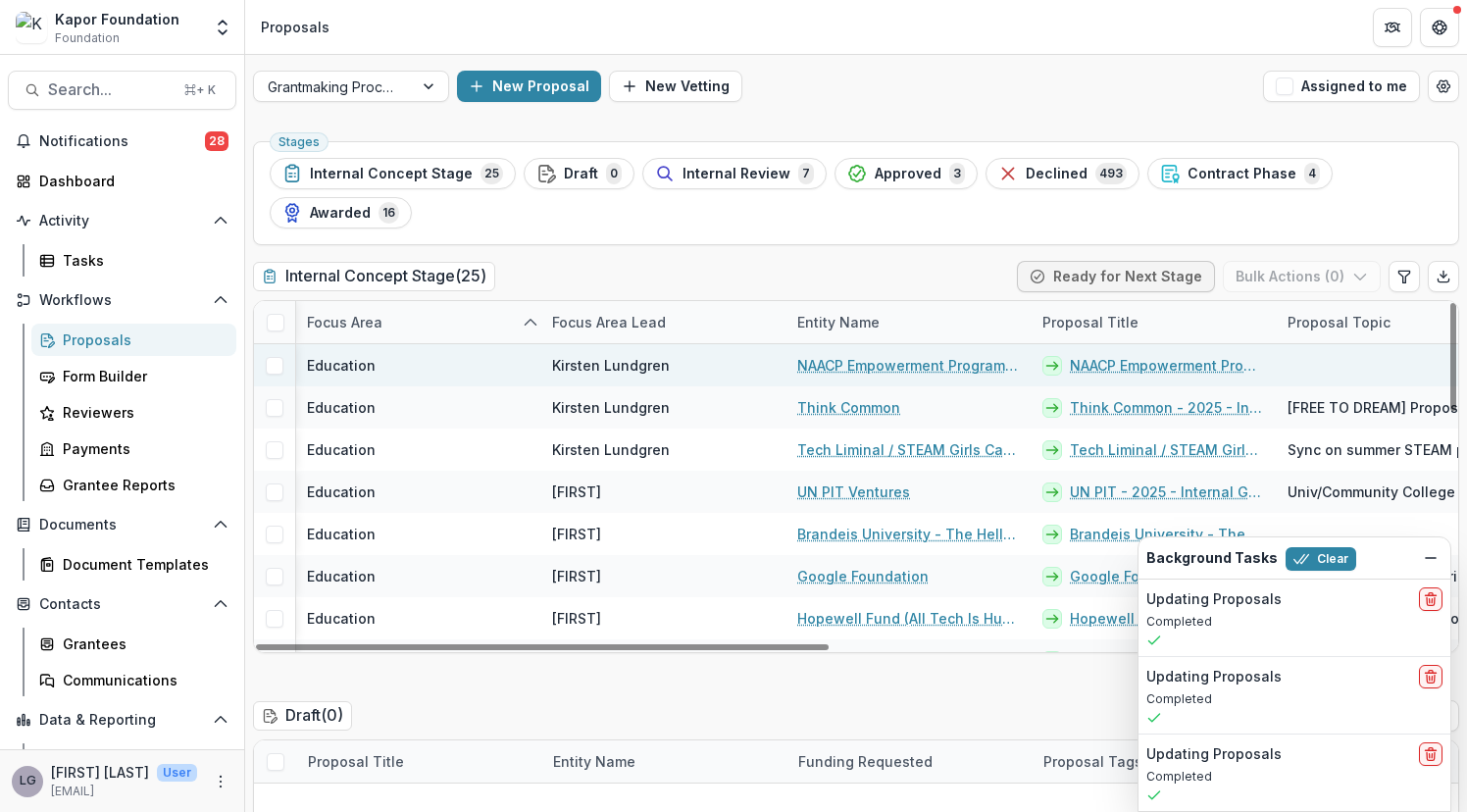 click on "NAACP Empowerment Programs, Inc." at bounding box center [908, 365] 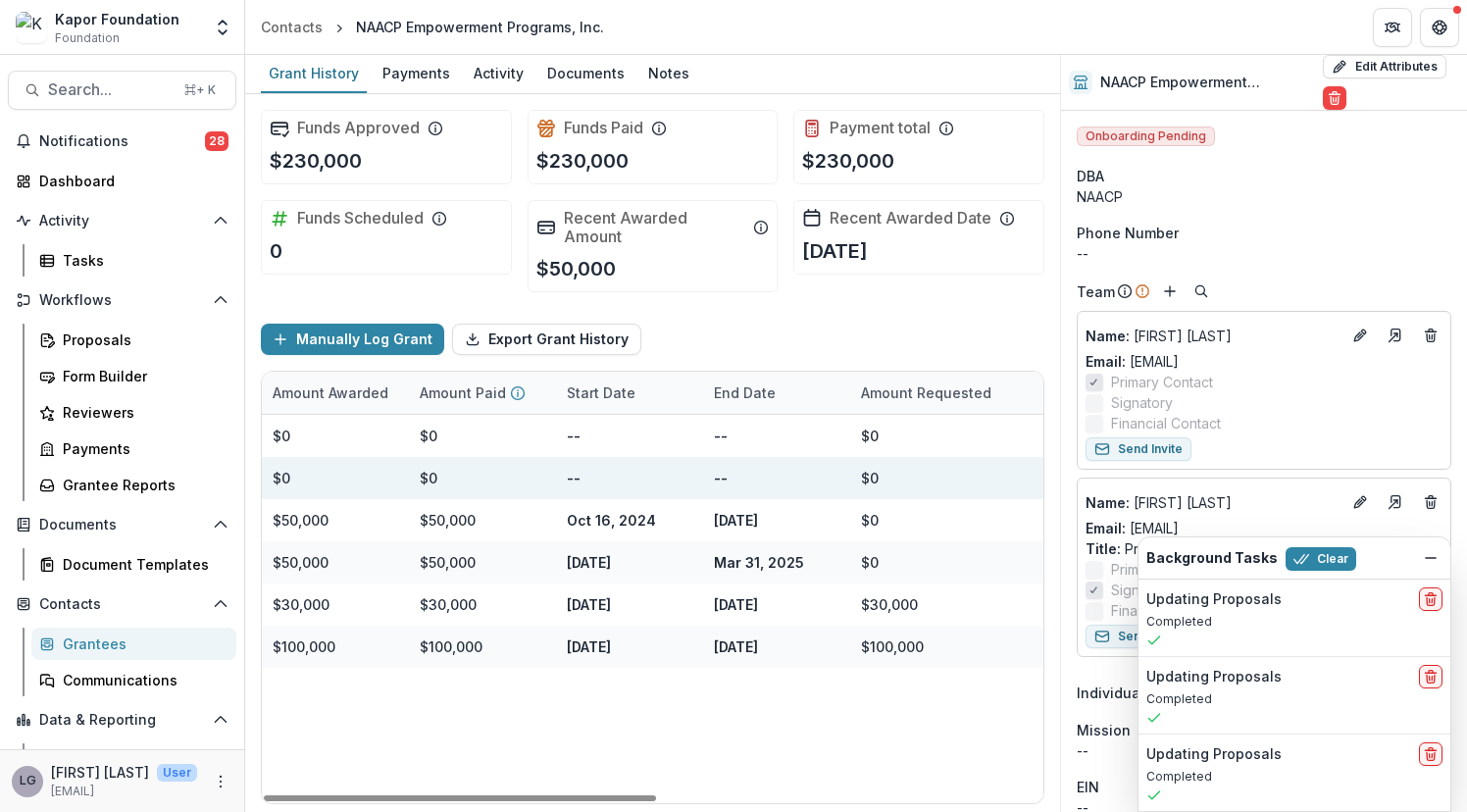 scroll, scrollTop: 0, scrollLeft: 0, axis: both 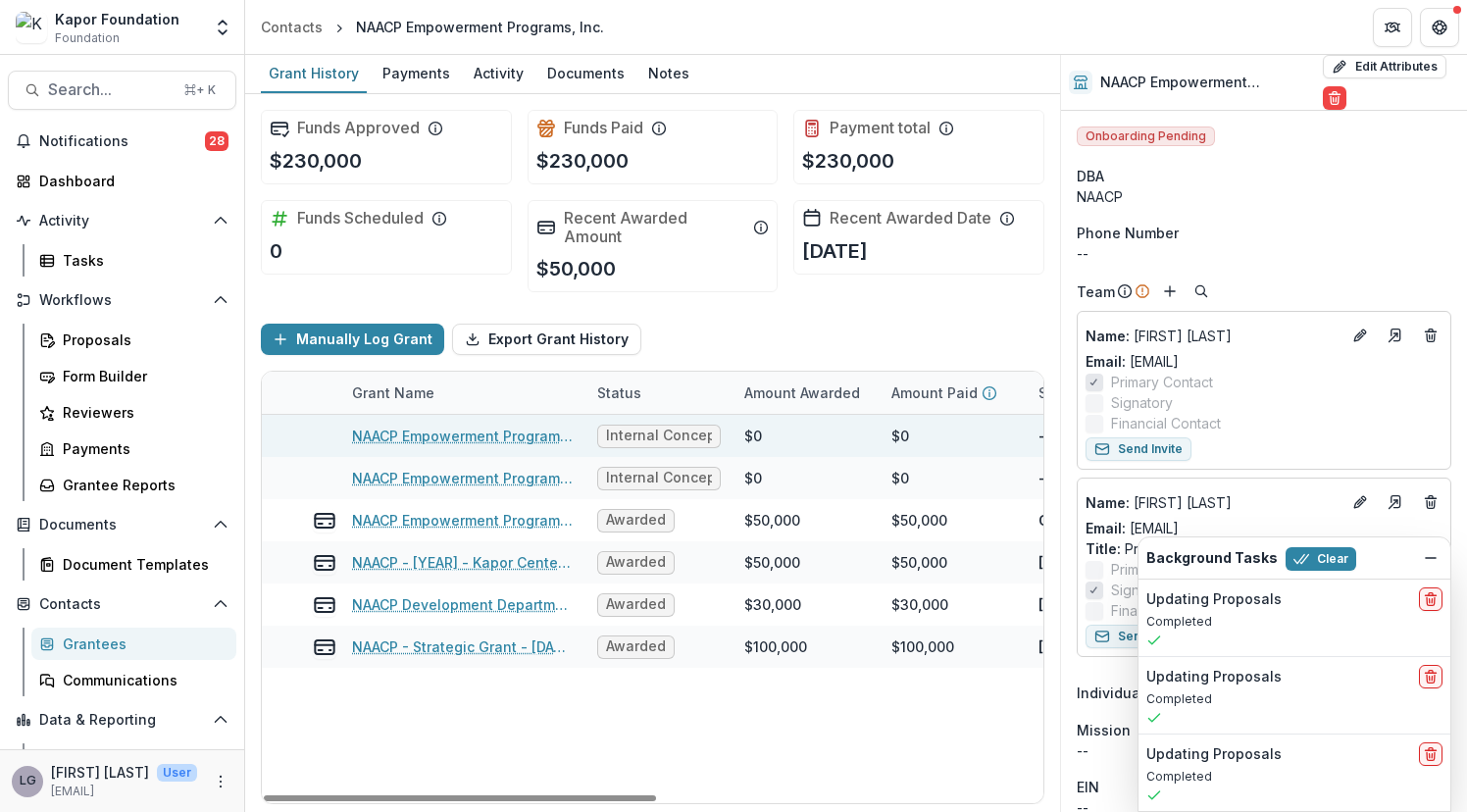click on "NAACP Empowerment Programs, Inc. - 2025 - Internal Grant Concept Form" at bounding box center (463, 435) 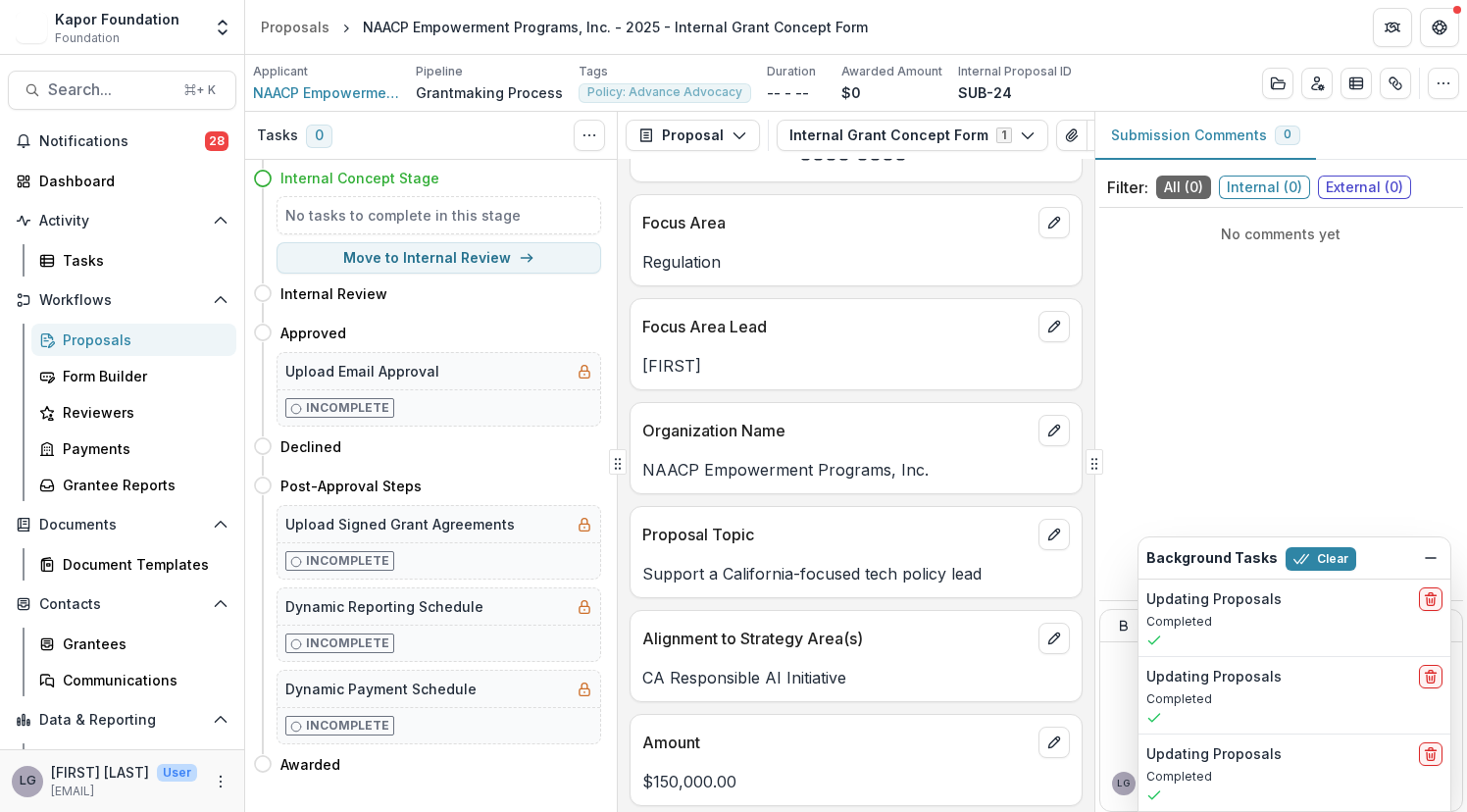 scroll, scrollTop: 0, scrollLeft: 0, axis: both 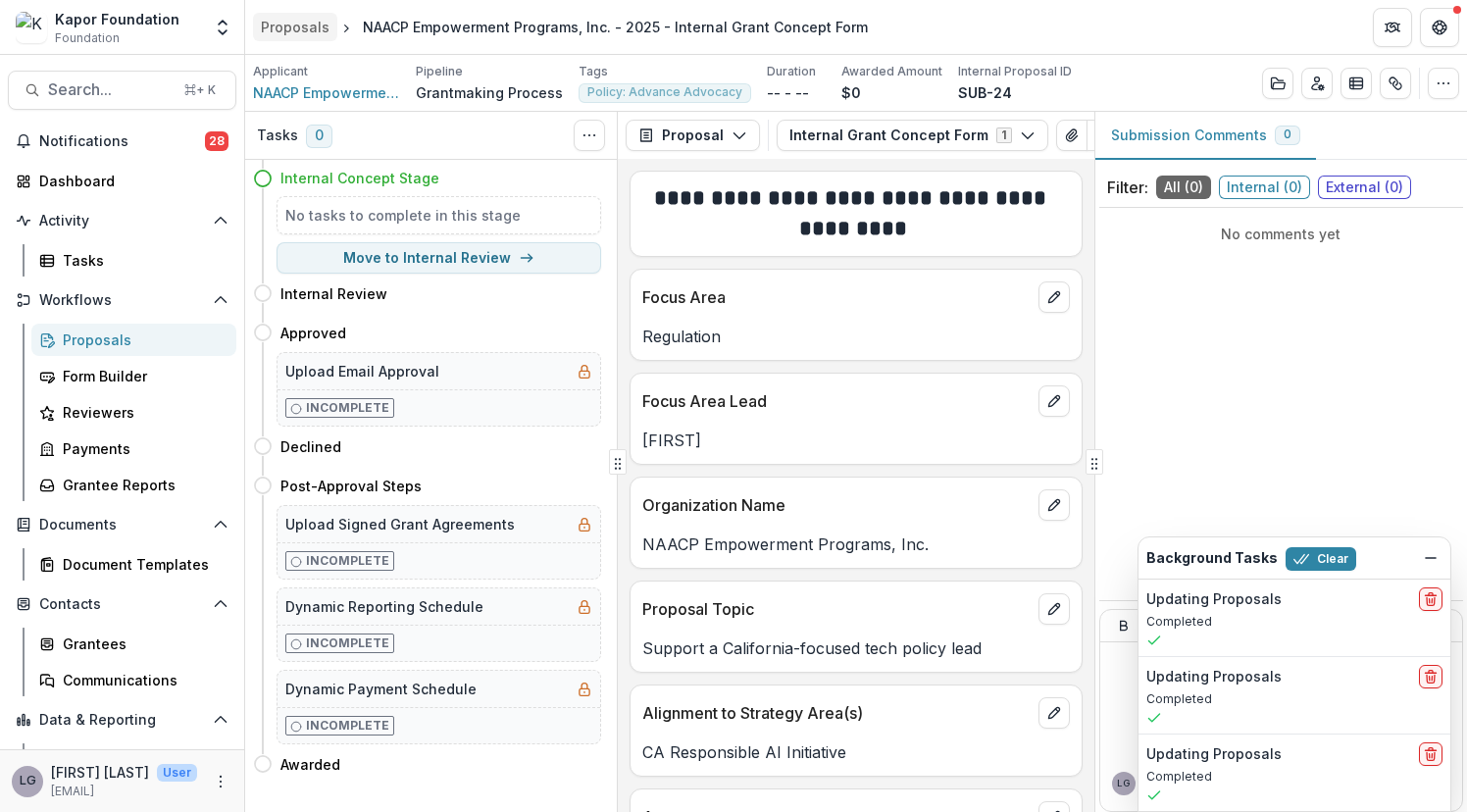 click on "Proposals" at bounding box center (295, 26) 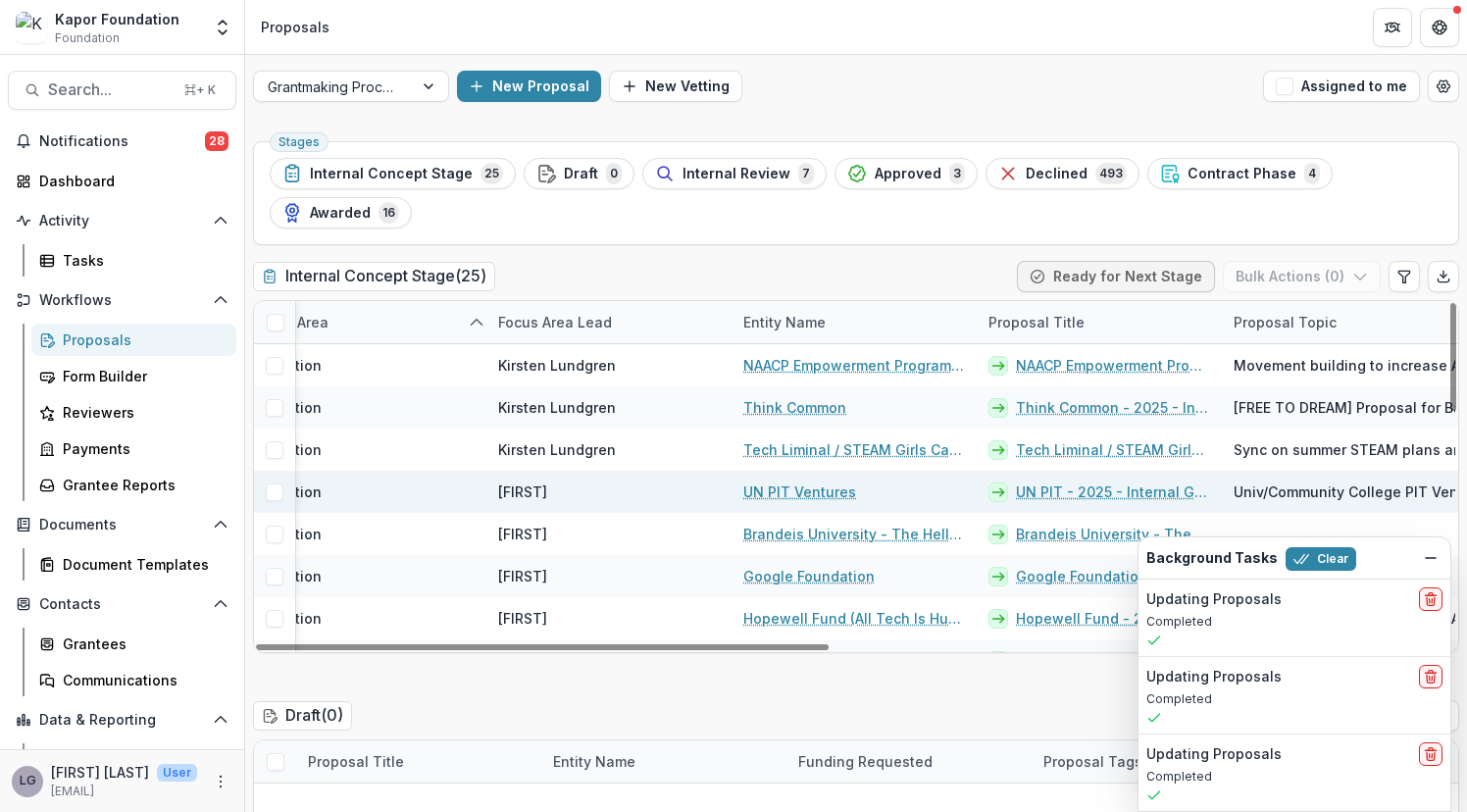 scroll, scrollTop: 0, scrollLeft: 0, axis: both 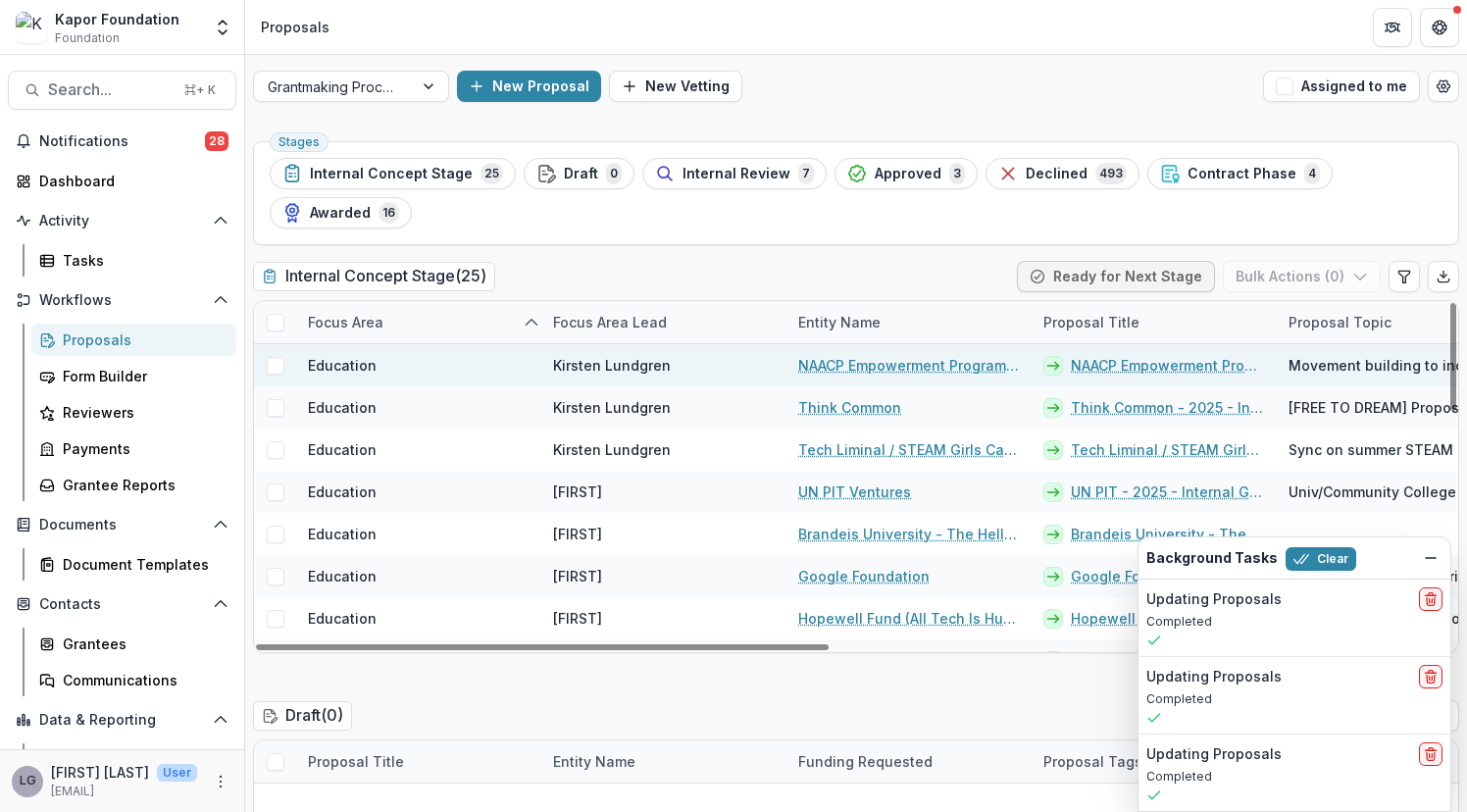 click on "NAACP Empowerment Programs, Inc." at bounding box center (909, 365) 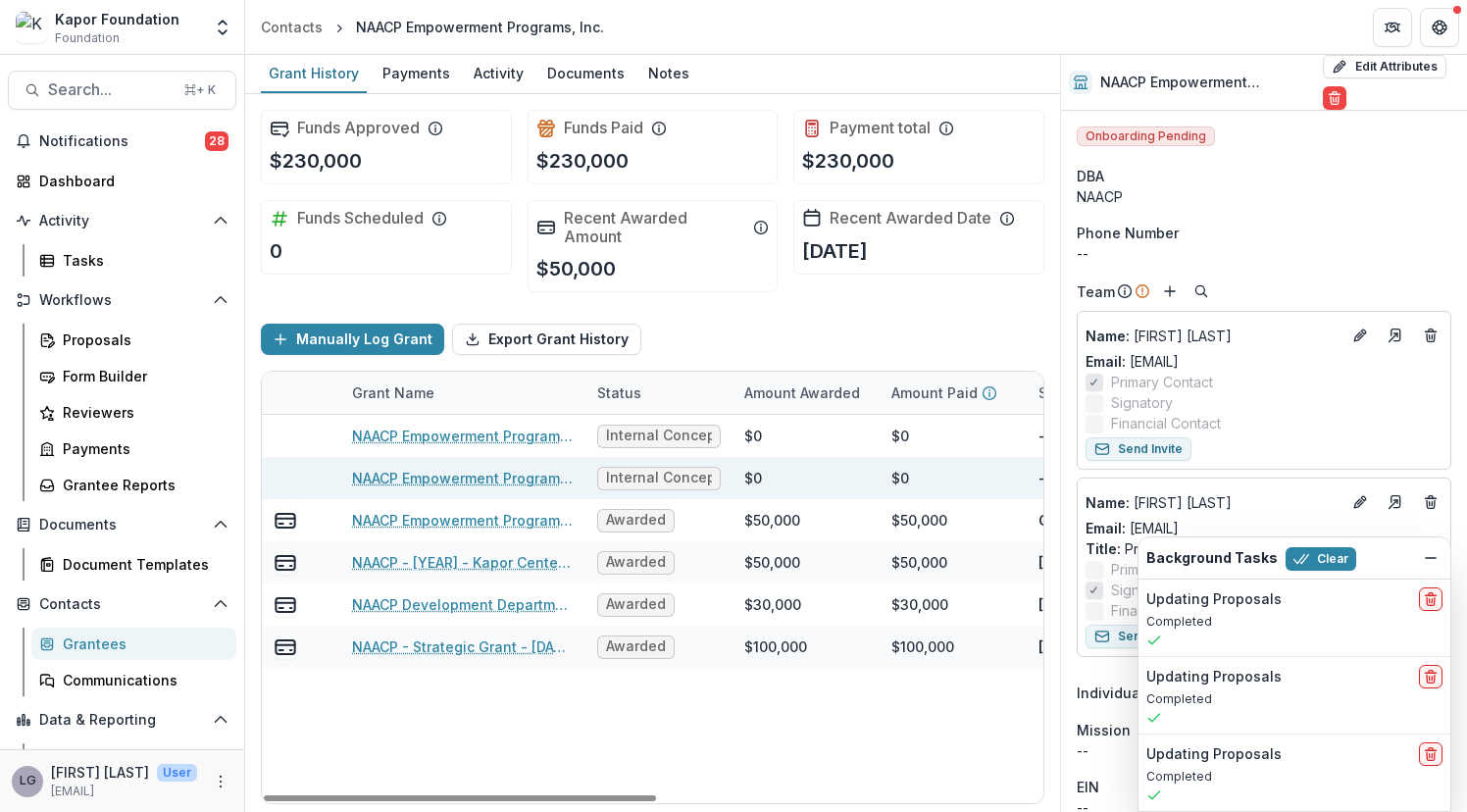click on "NAACP Empowerment Programs, Inc. - 2025 - Internal Grant Concept Form" at bounding box center [463, 478] 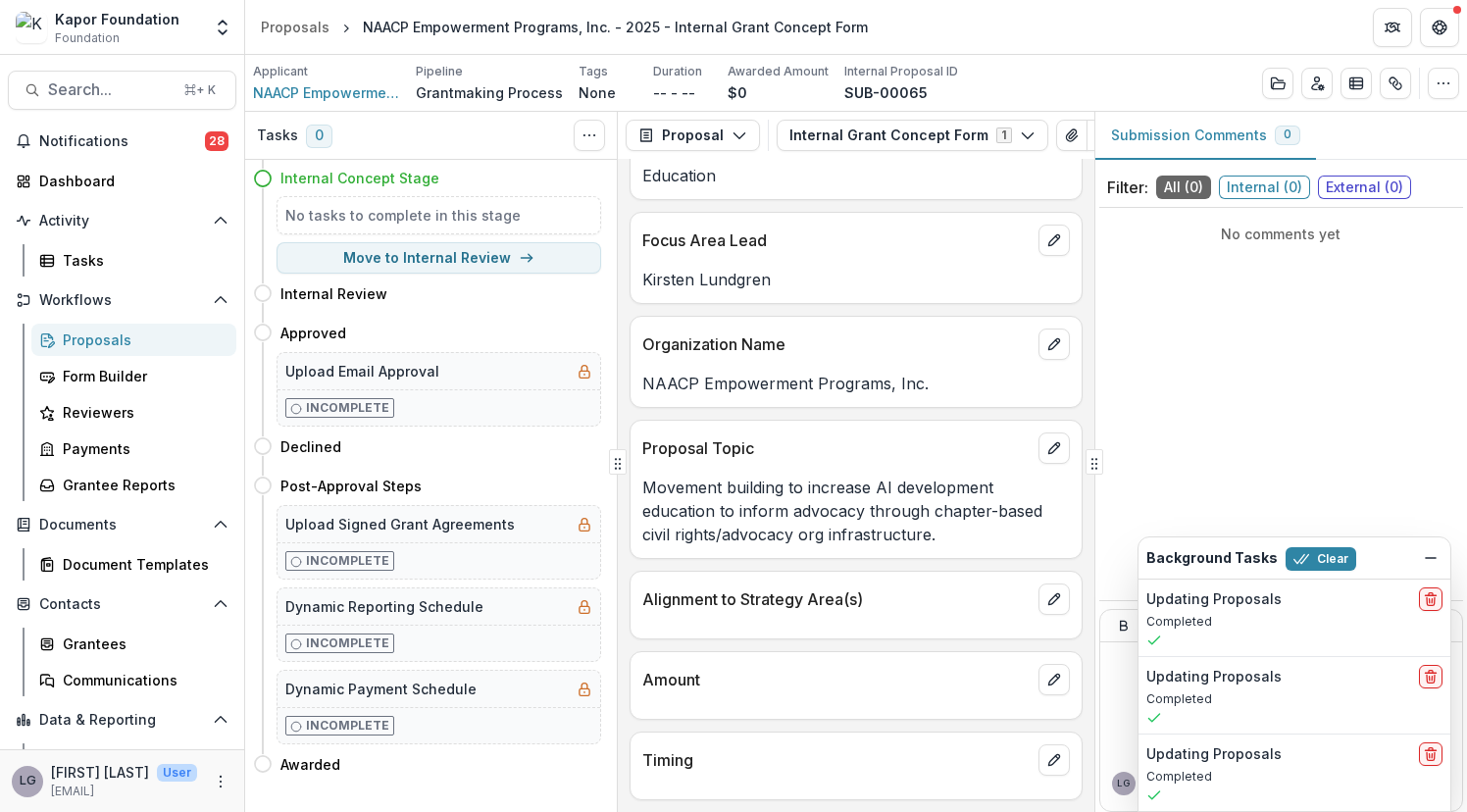 scroll, scrollTop: 0, scrollLeft: 0, axis: both 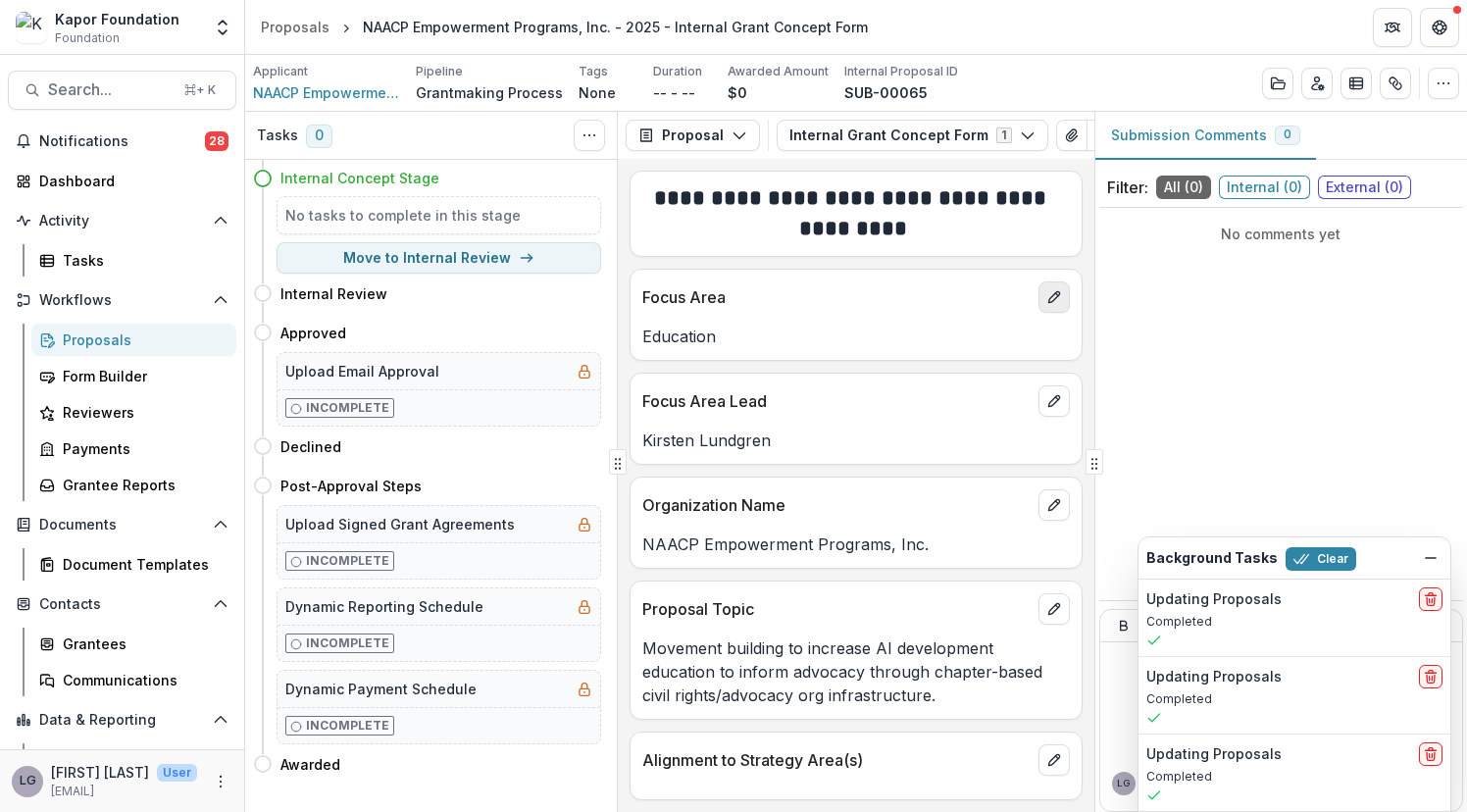 click at bounding box center (1054, 297) 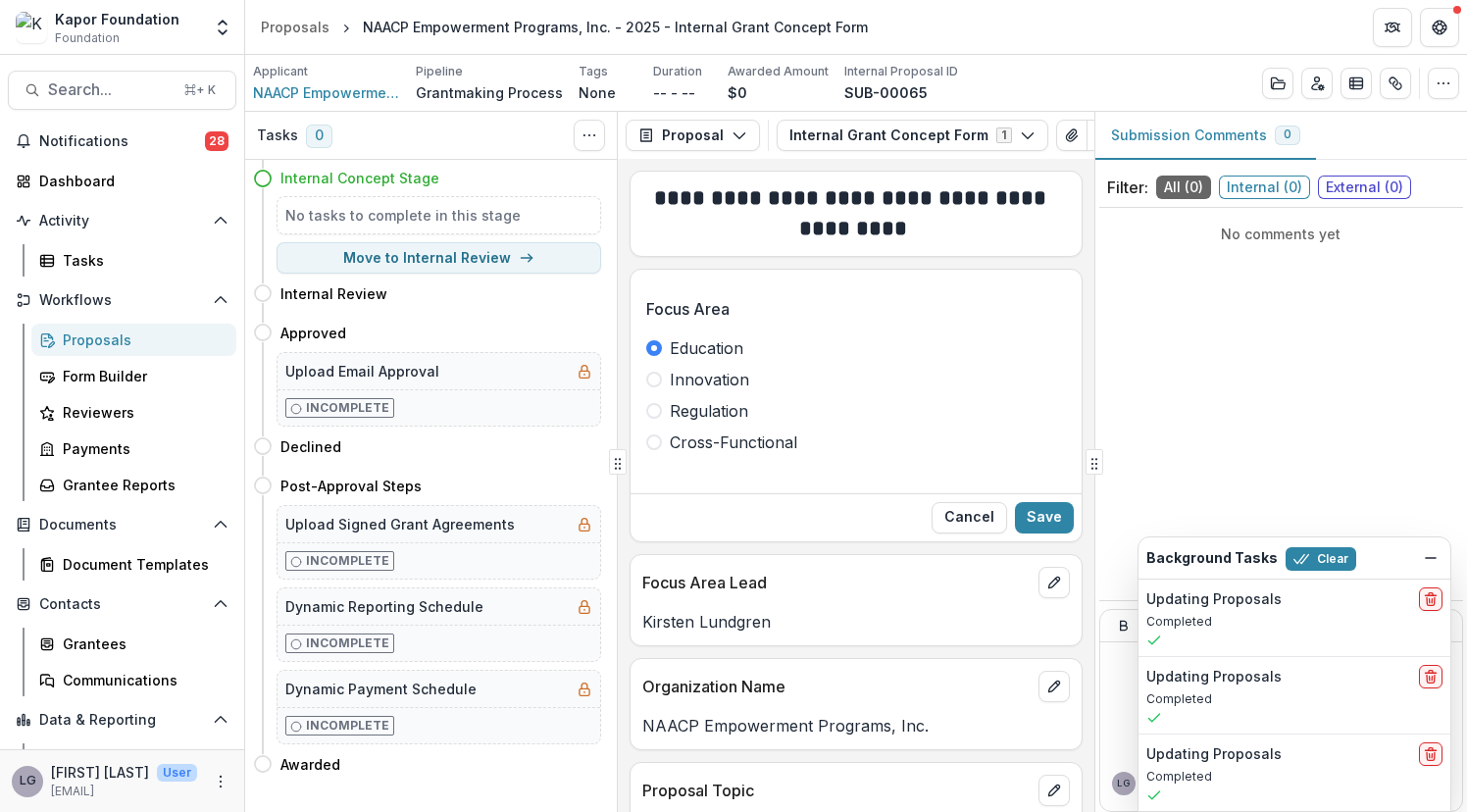 click on "Regulation" at bounding box center (709, 411) 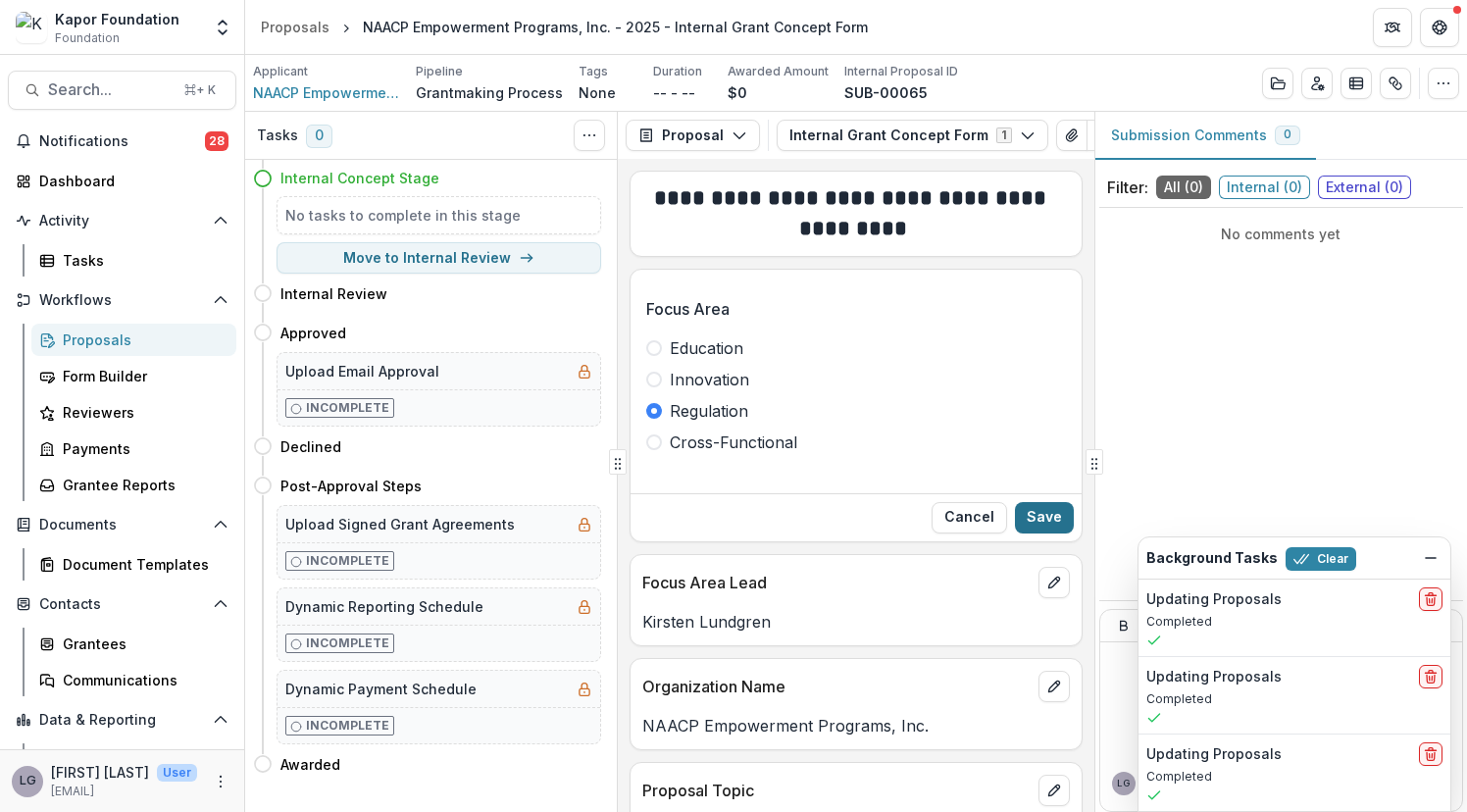 click on "Save" at bounding box center (1044, 518) 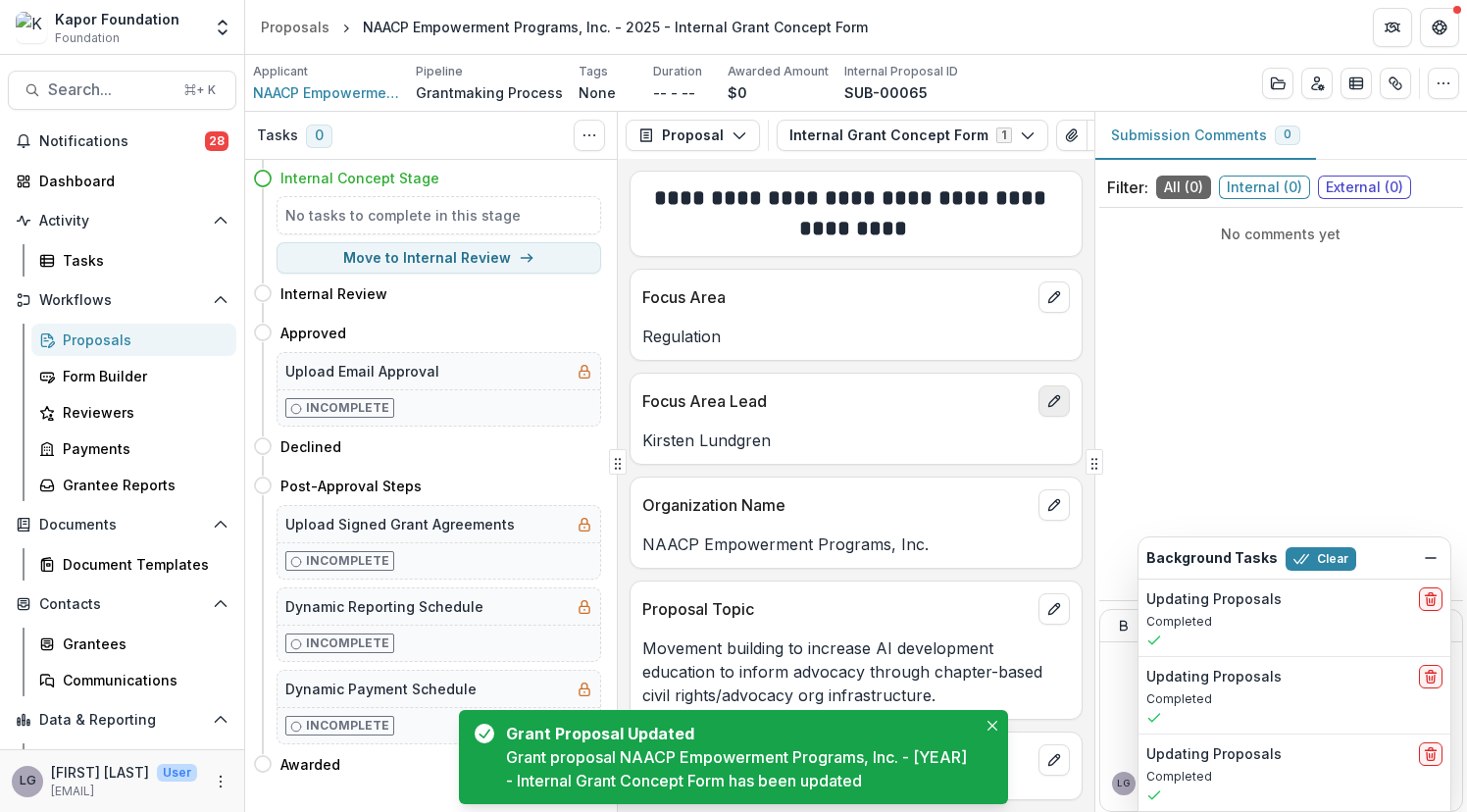 click 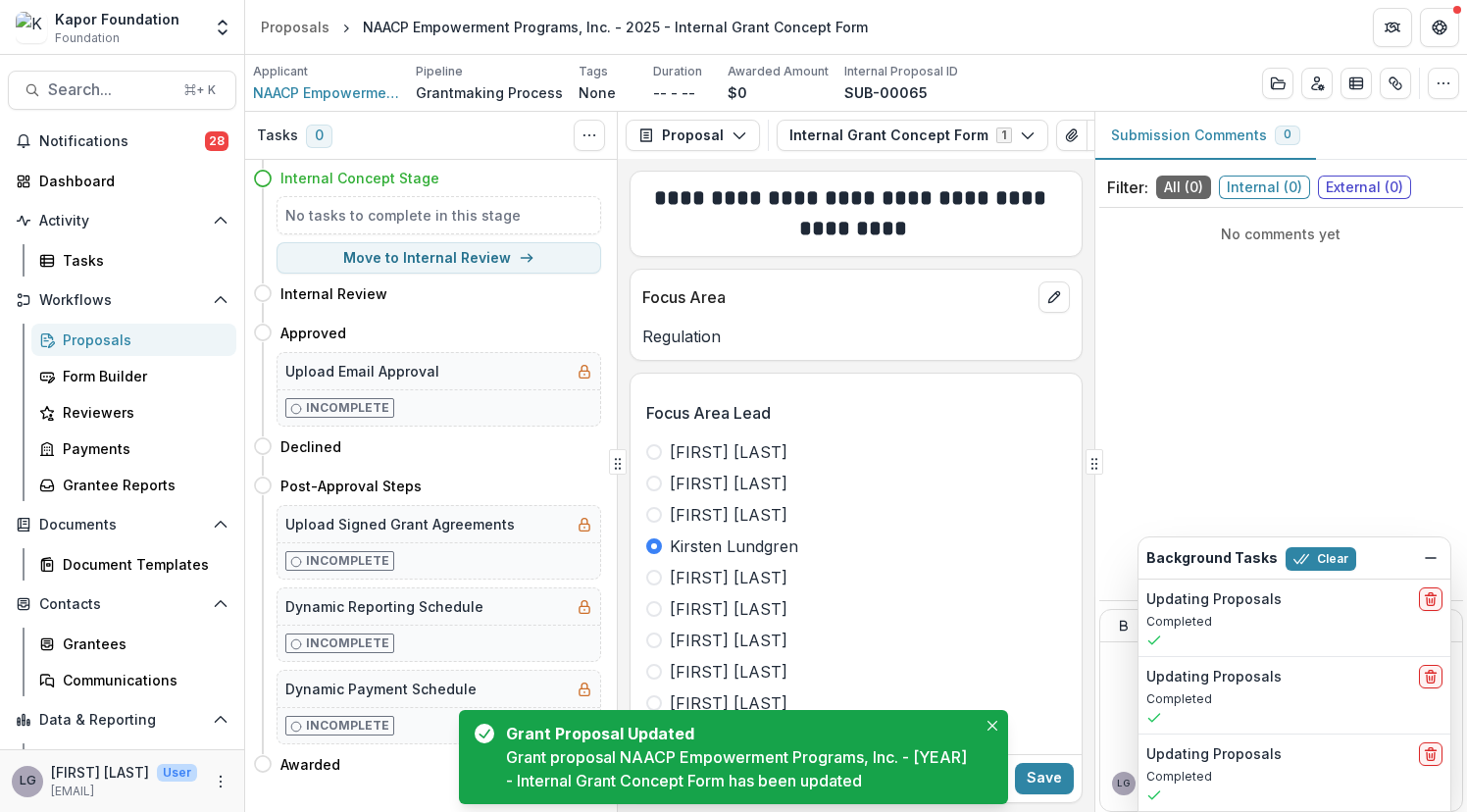 click on "[FIRST] [LAST]" at bounding box center (729, 452) 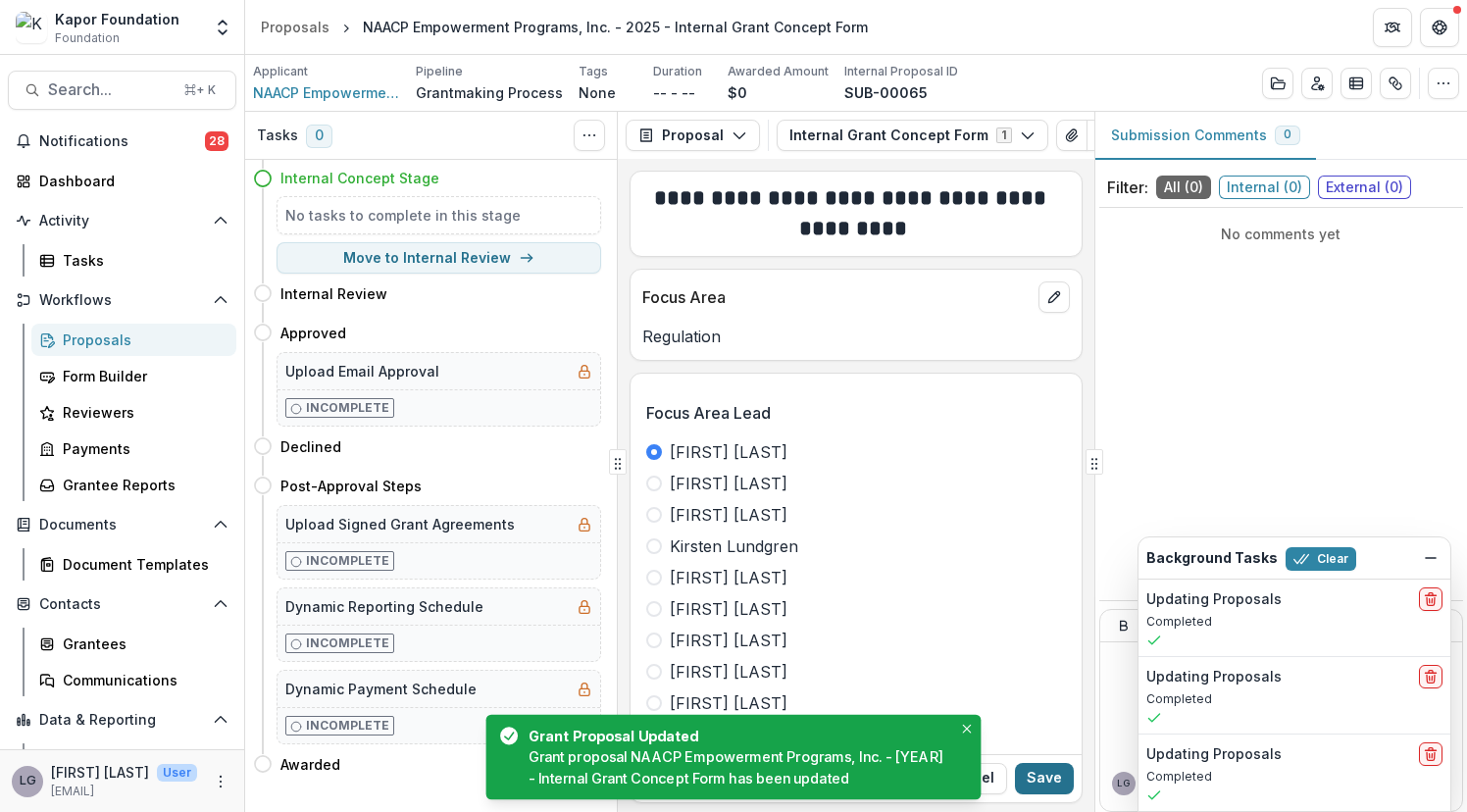 click on "Save" at bounding box center (1044, 779) 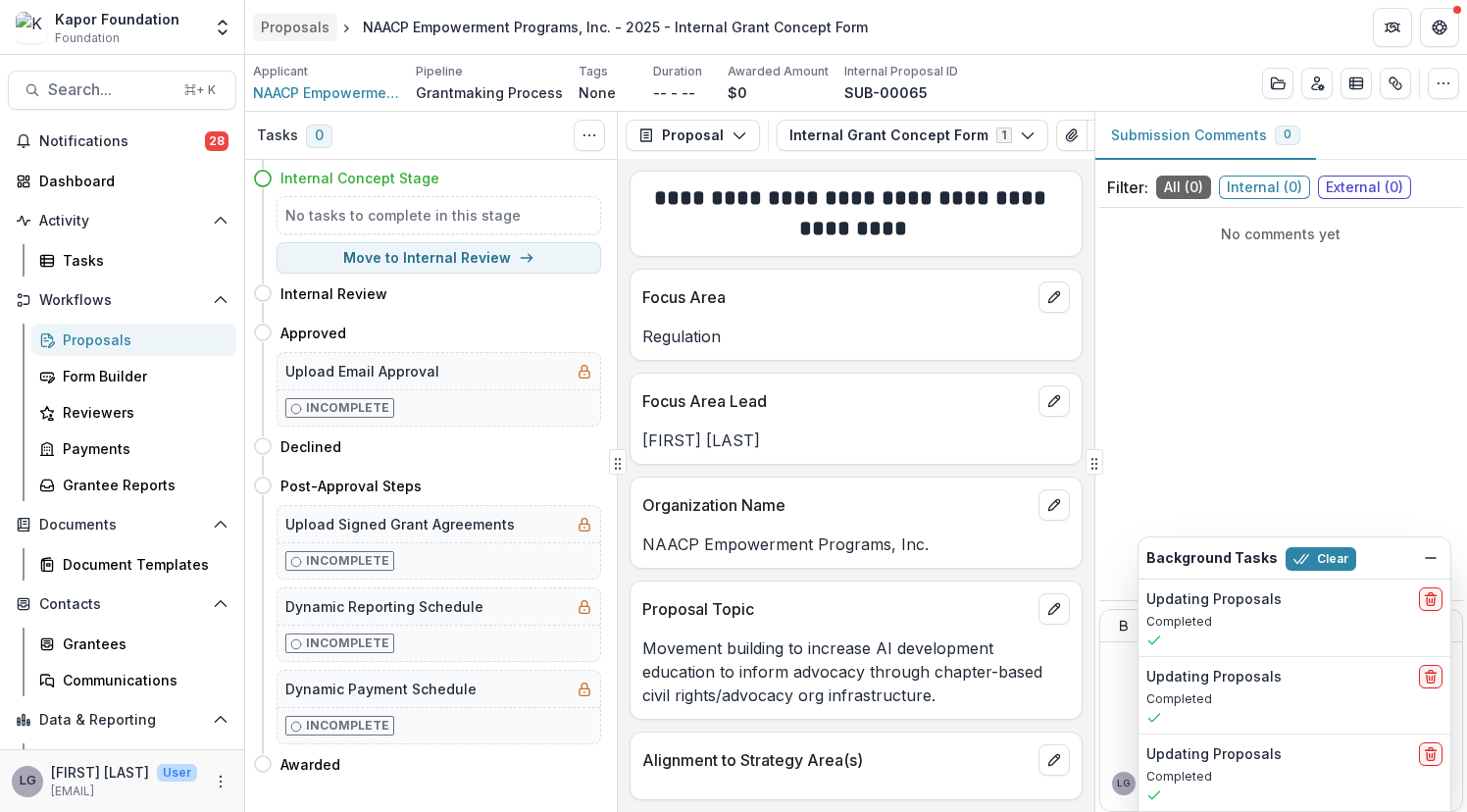 click on "Proposals" at bounding box center (295, 26) 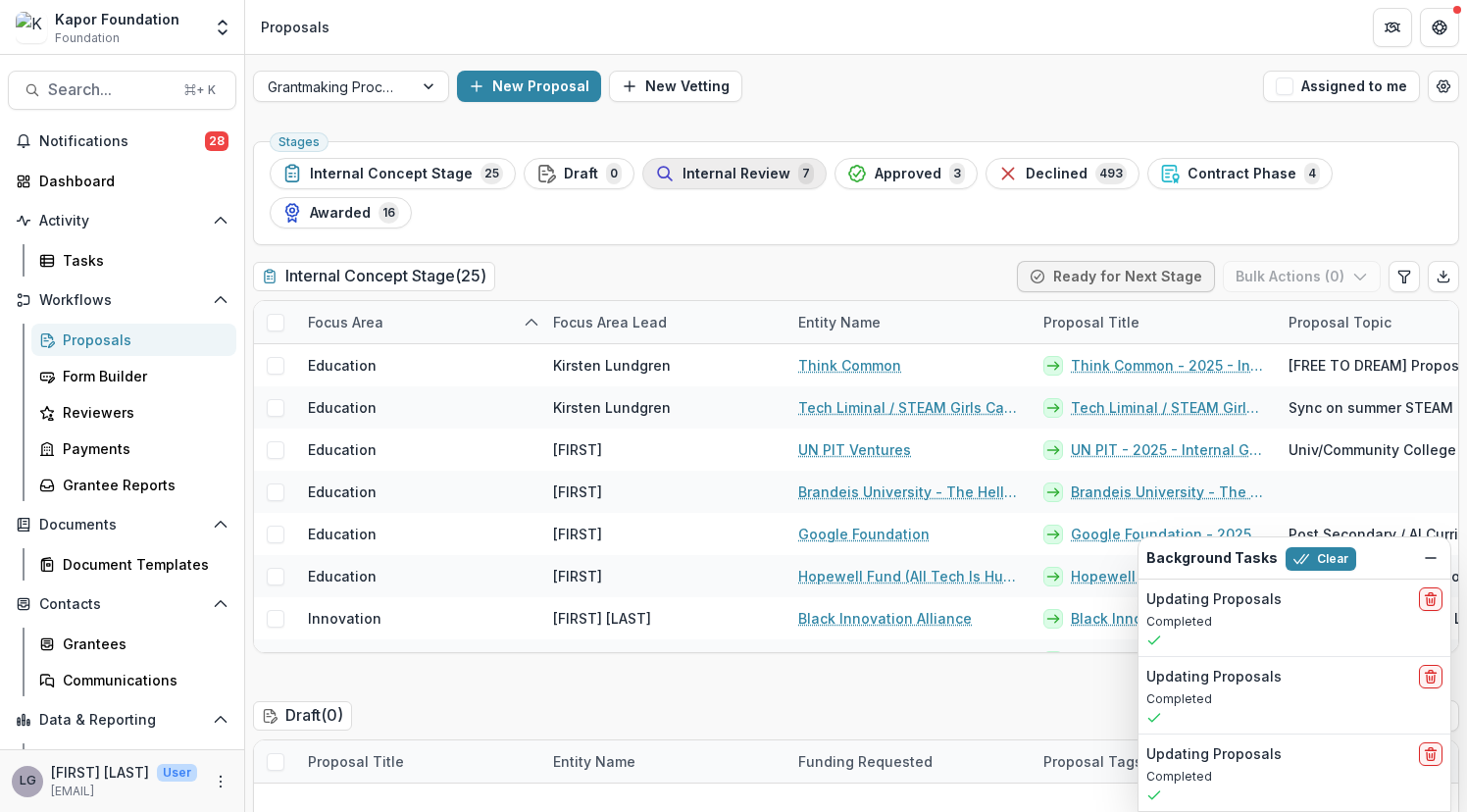 click on "Internal Review" at bounding box center [736, 174] 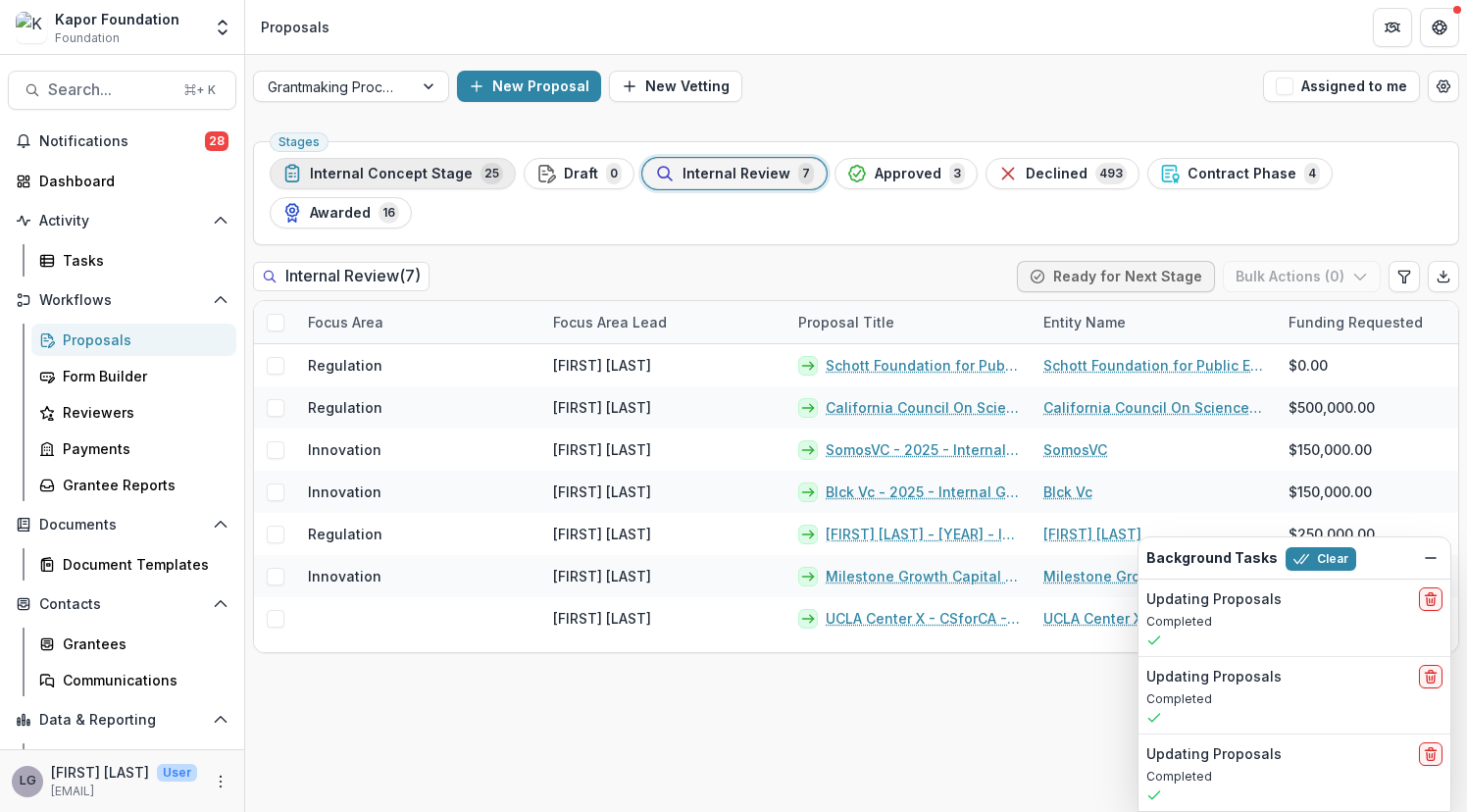 click on "Internal Concept Stage" at bounding box center (391, 174) 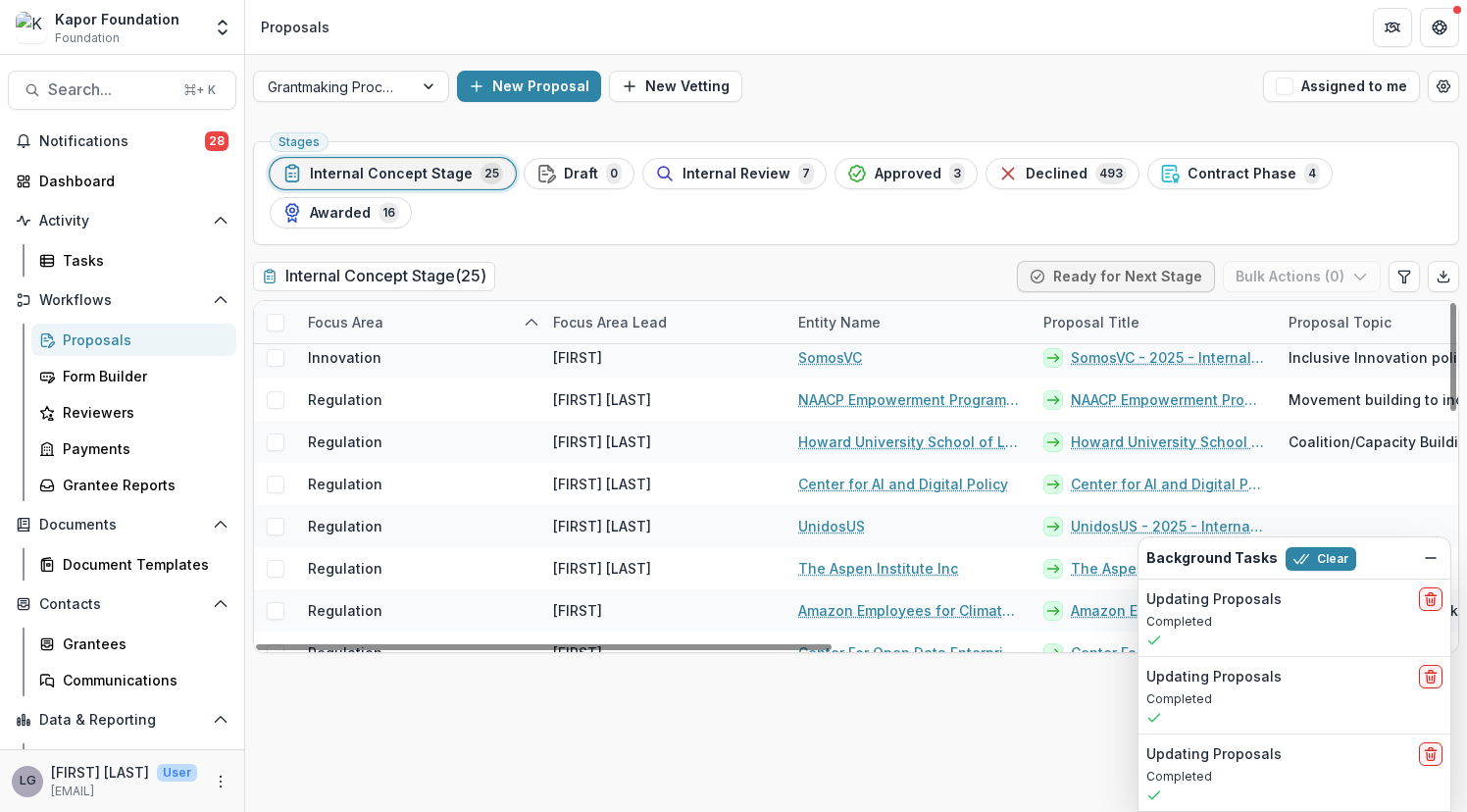scroll, scrollTop: 634, scrollLeft: 0, axis: vertical 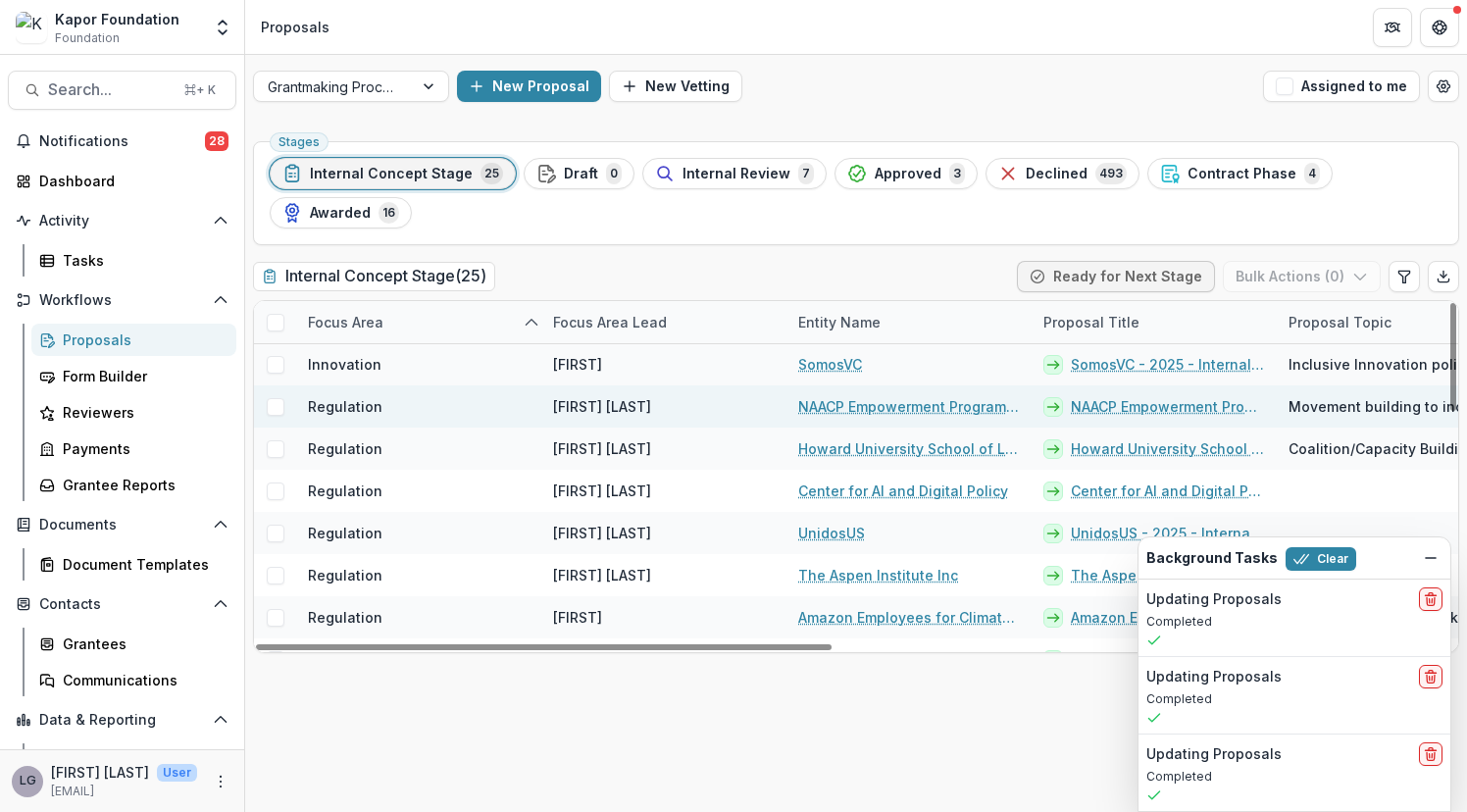 click at bounding box center (276, 407) 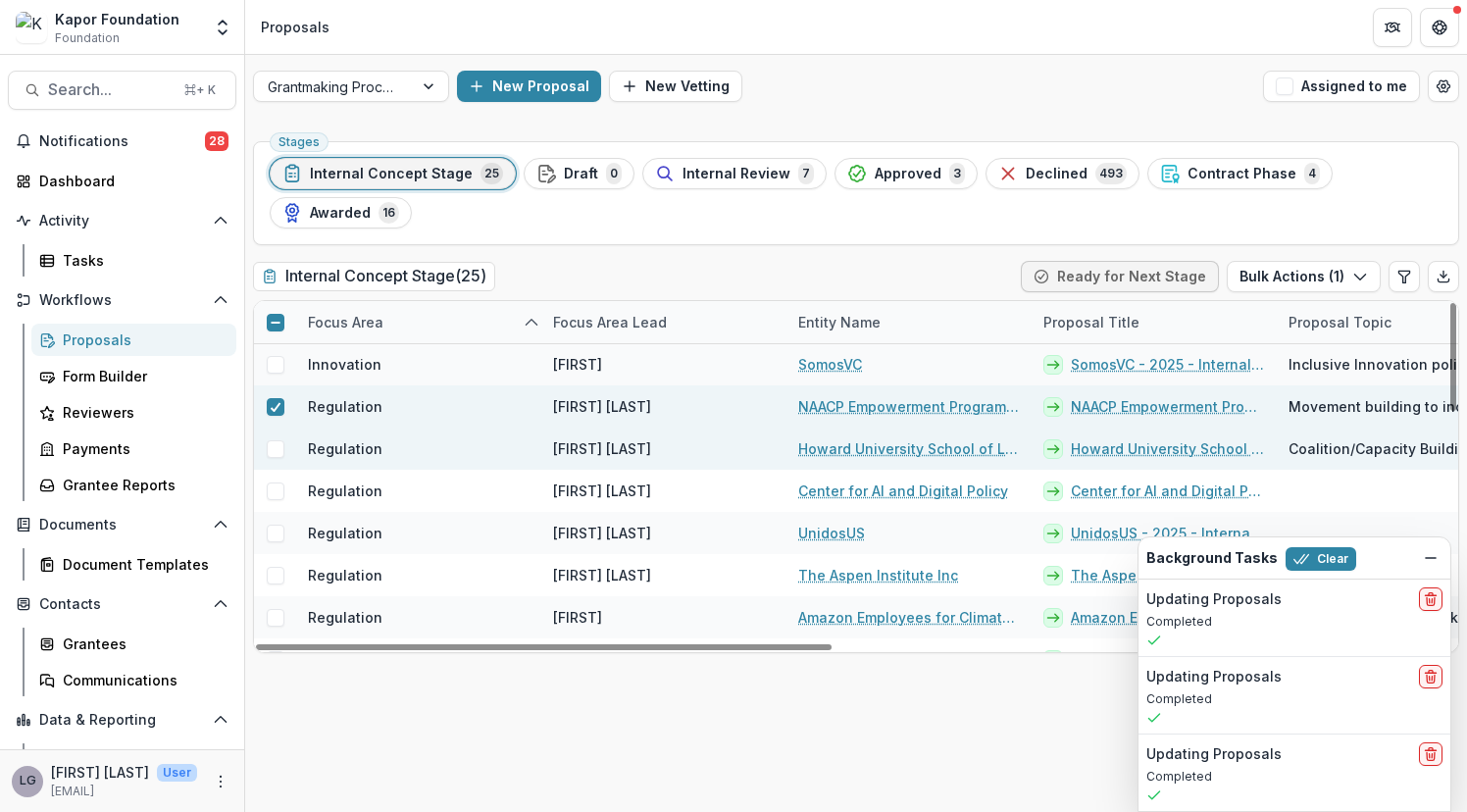 click at bounding box center [276, 449] 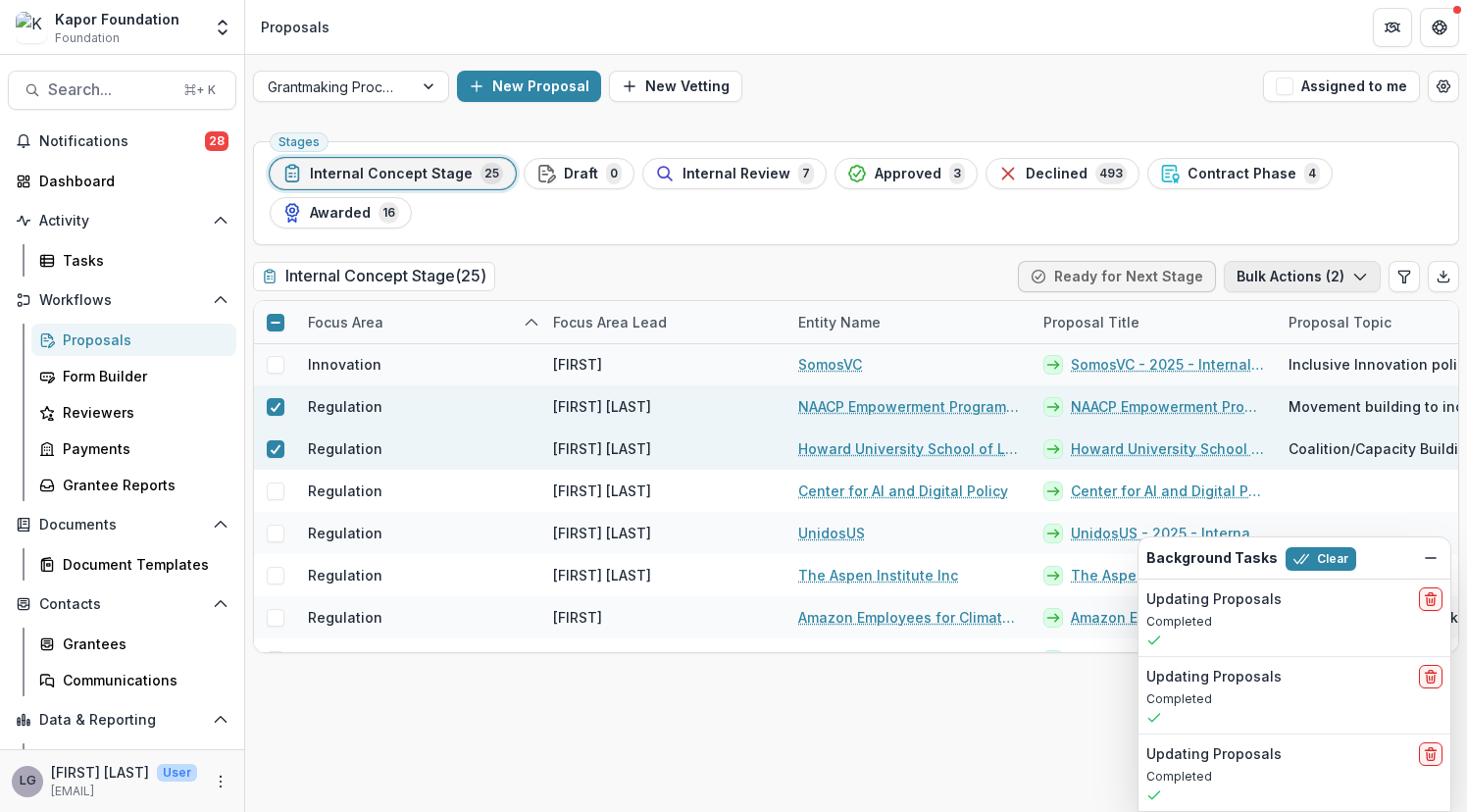 click 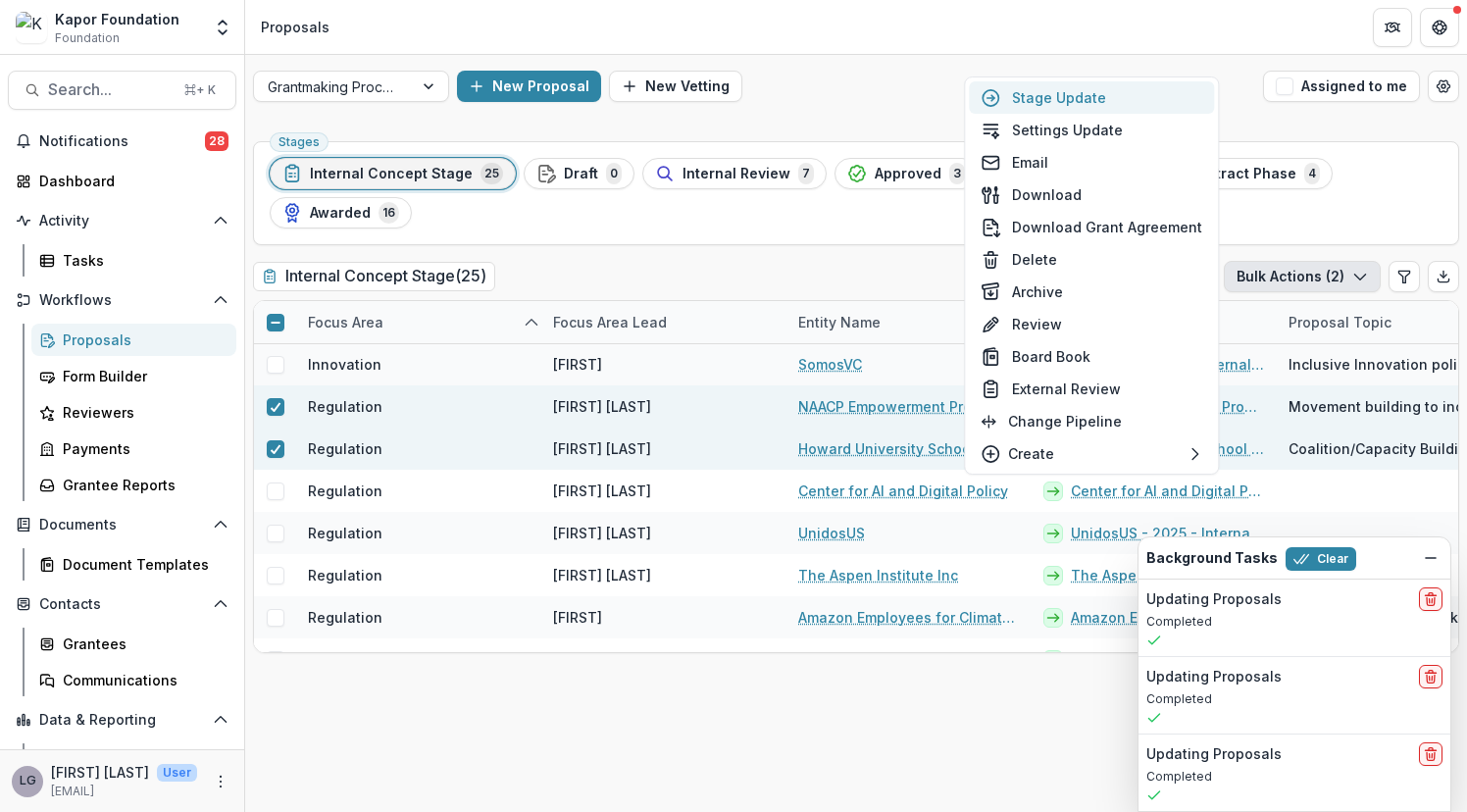 click on "Stage Update" at bounding box center (1091, 97) 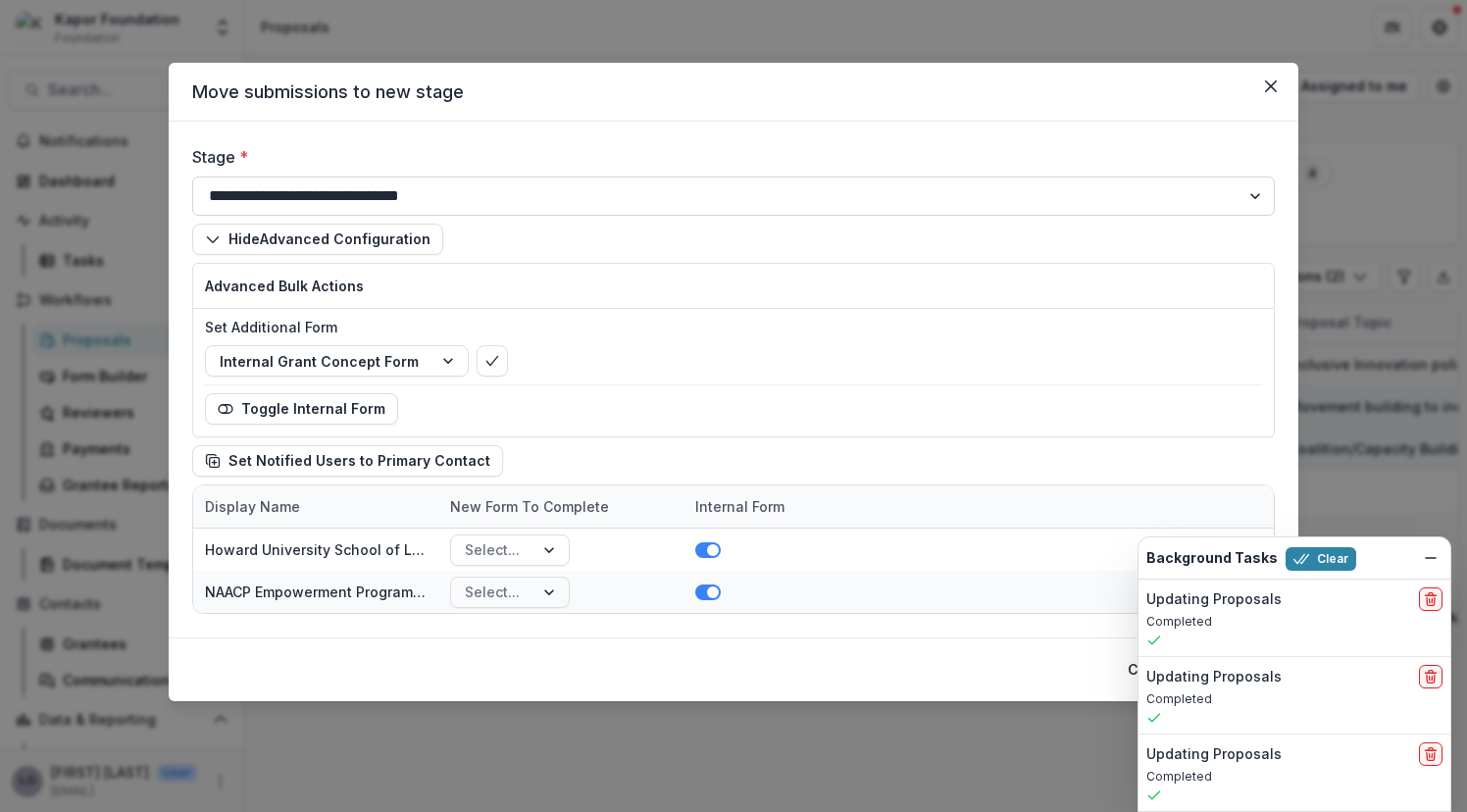 click on "**********" at bounding box center (734, 196) 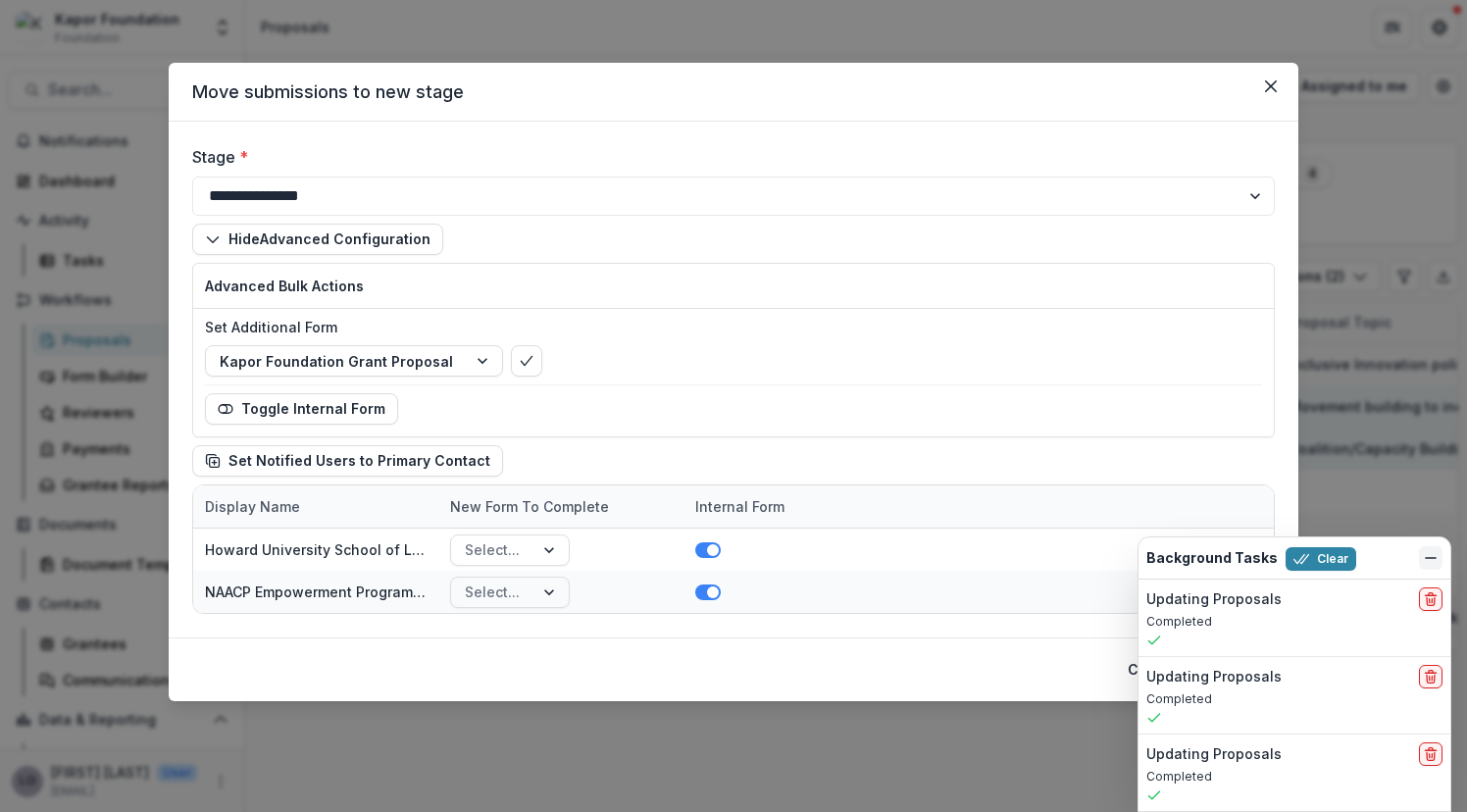 click 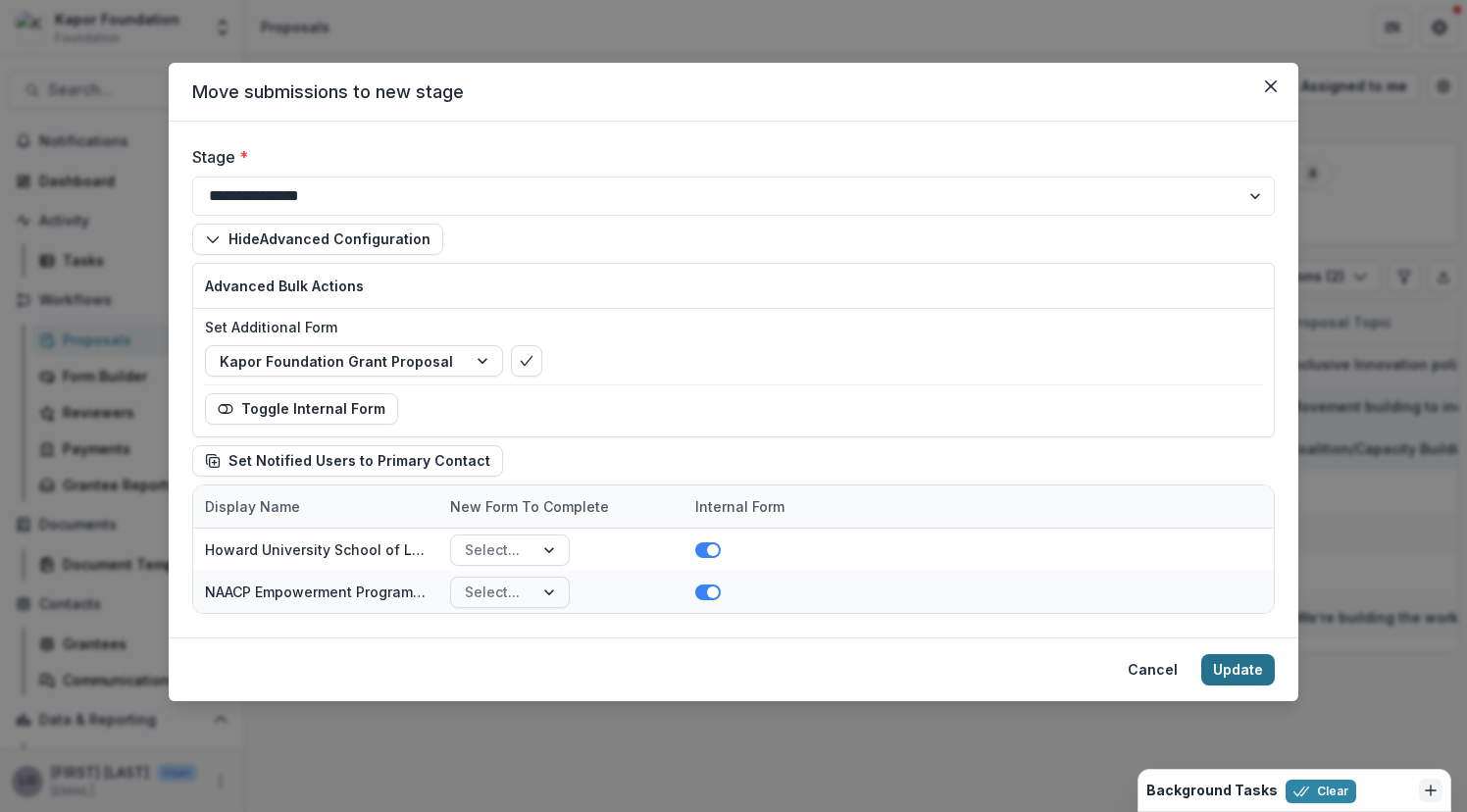 click on "Update" at bounding box center [1238, 670] 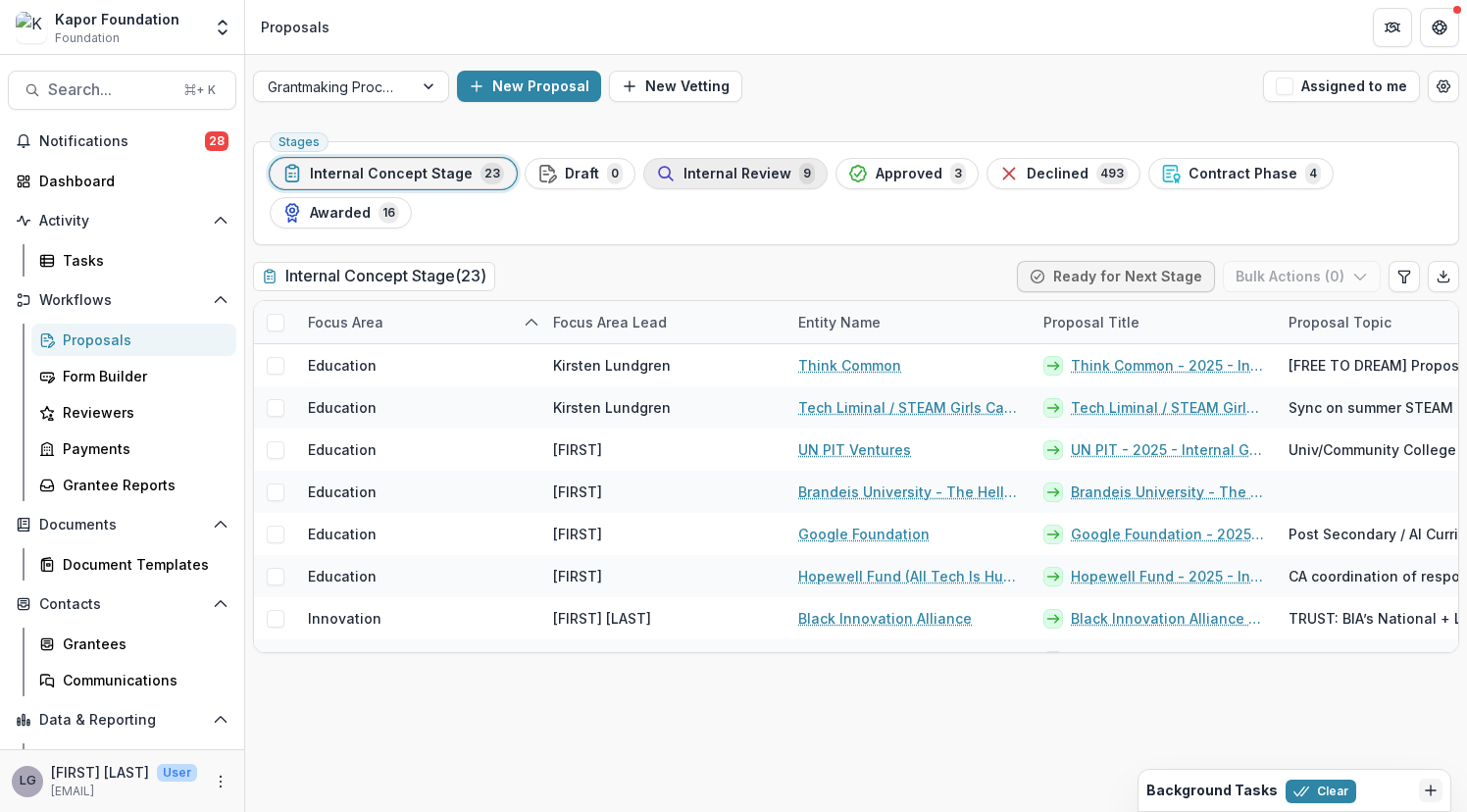 click on "Internal Review" at bounding box center [737, 174] 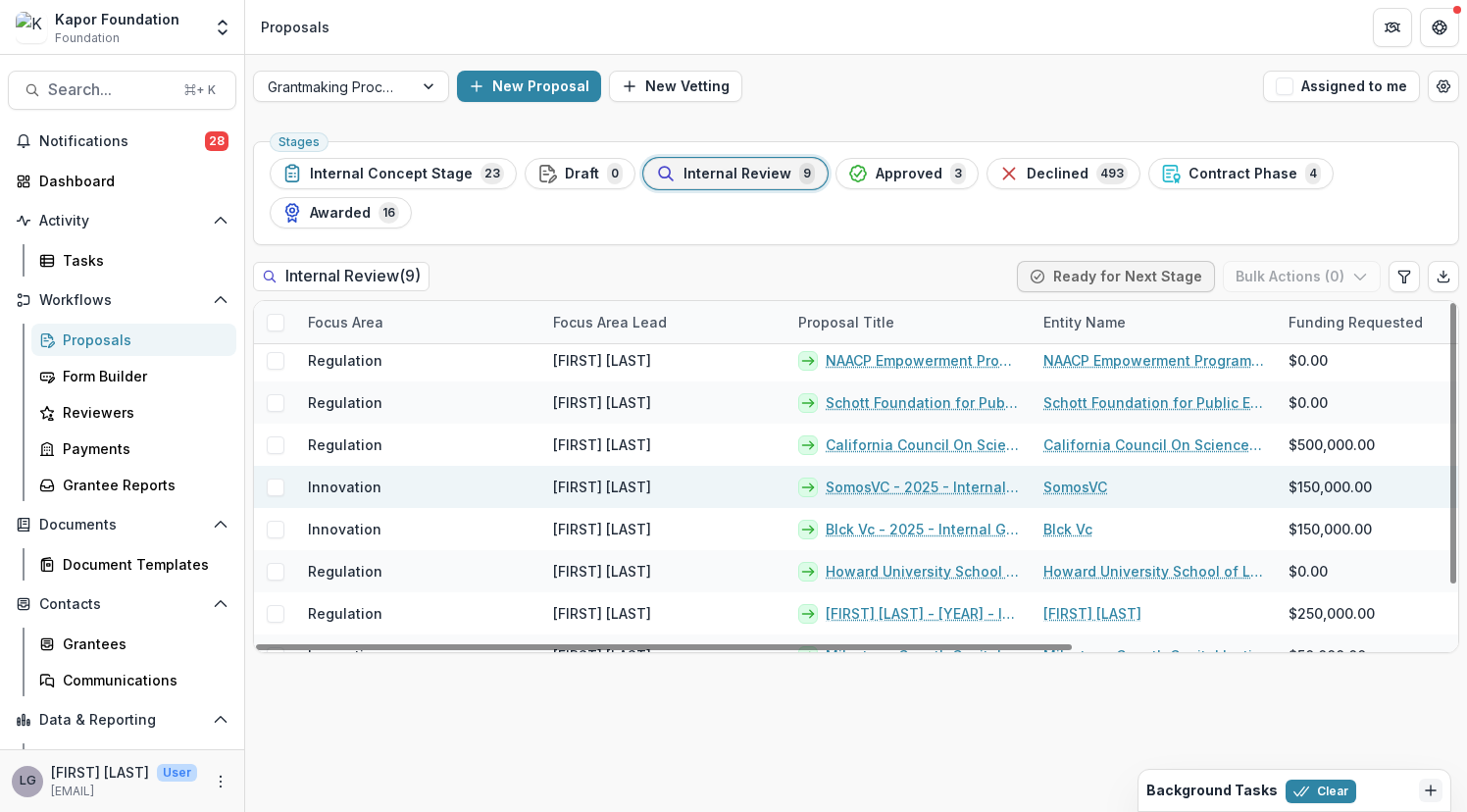 scroll, scrollTop: 6, scrollLeft: 0, axis: vertical 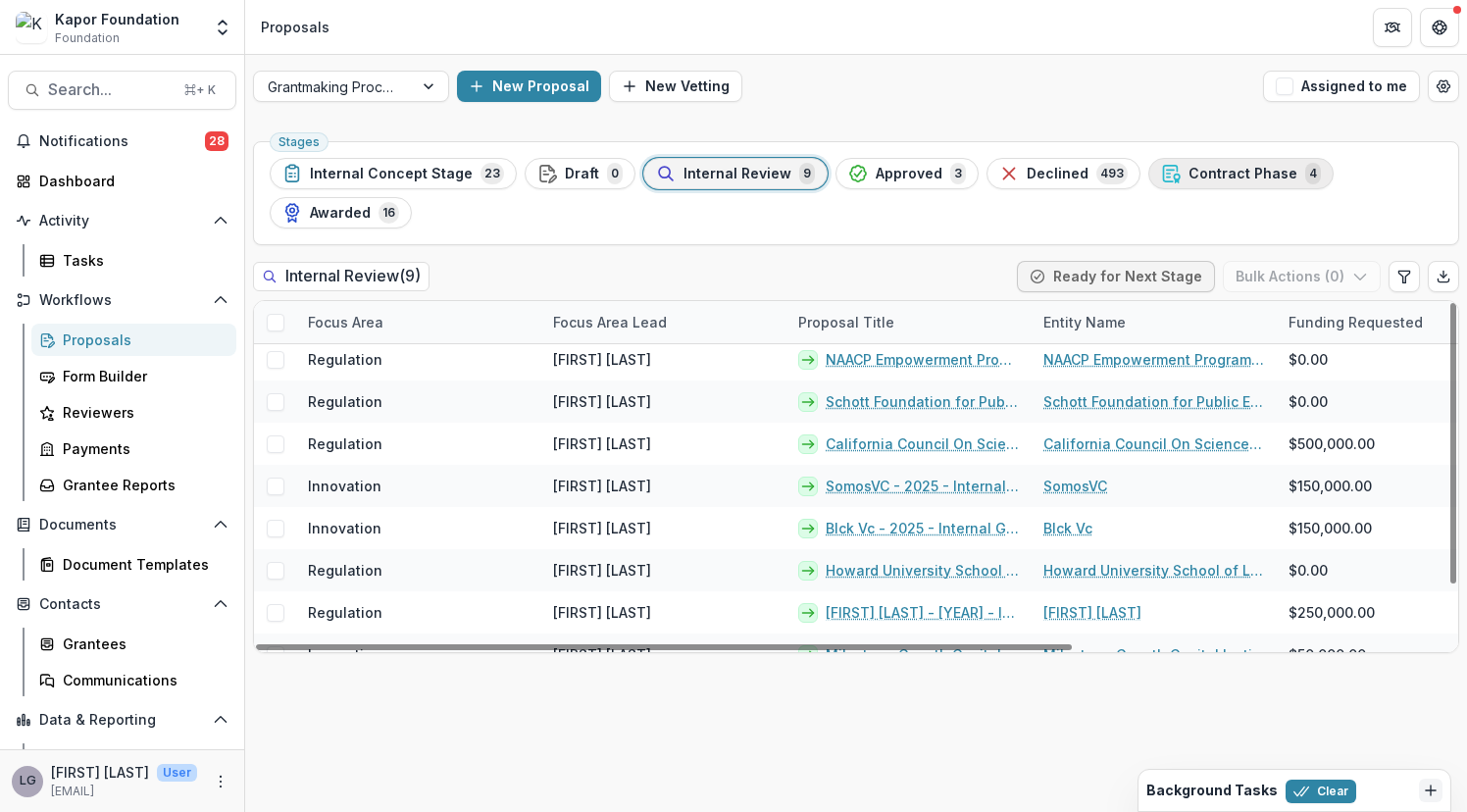 click on "Contract Phase 4" at bounding box center [1240, 174] 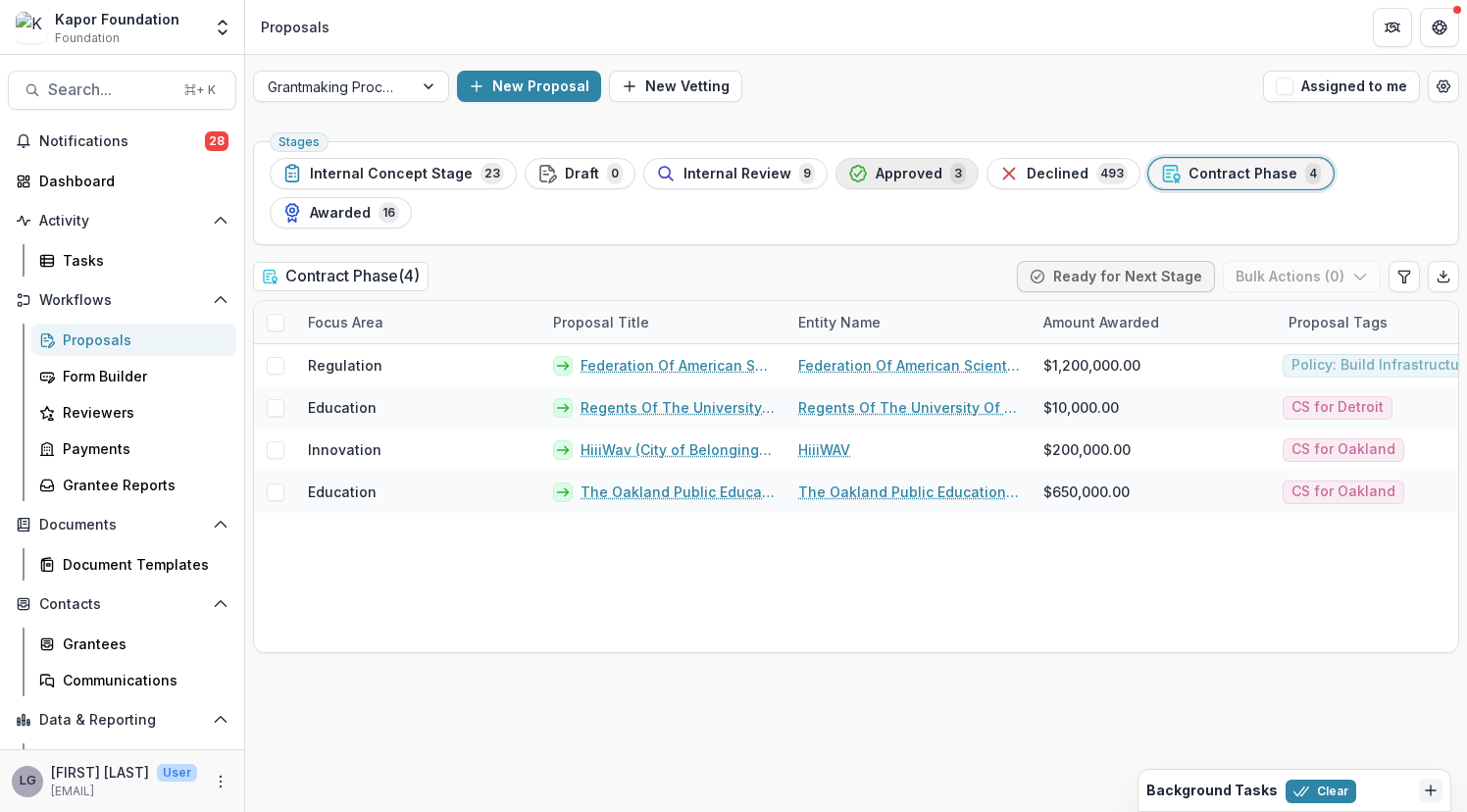 click on "Approved" at bounding box center [909, 174] 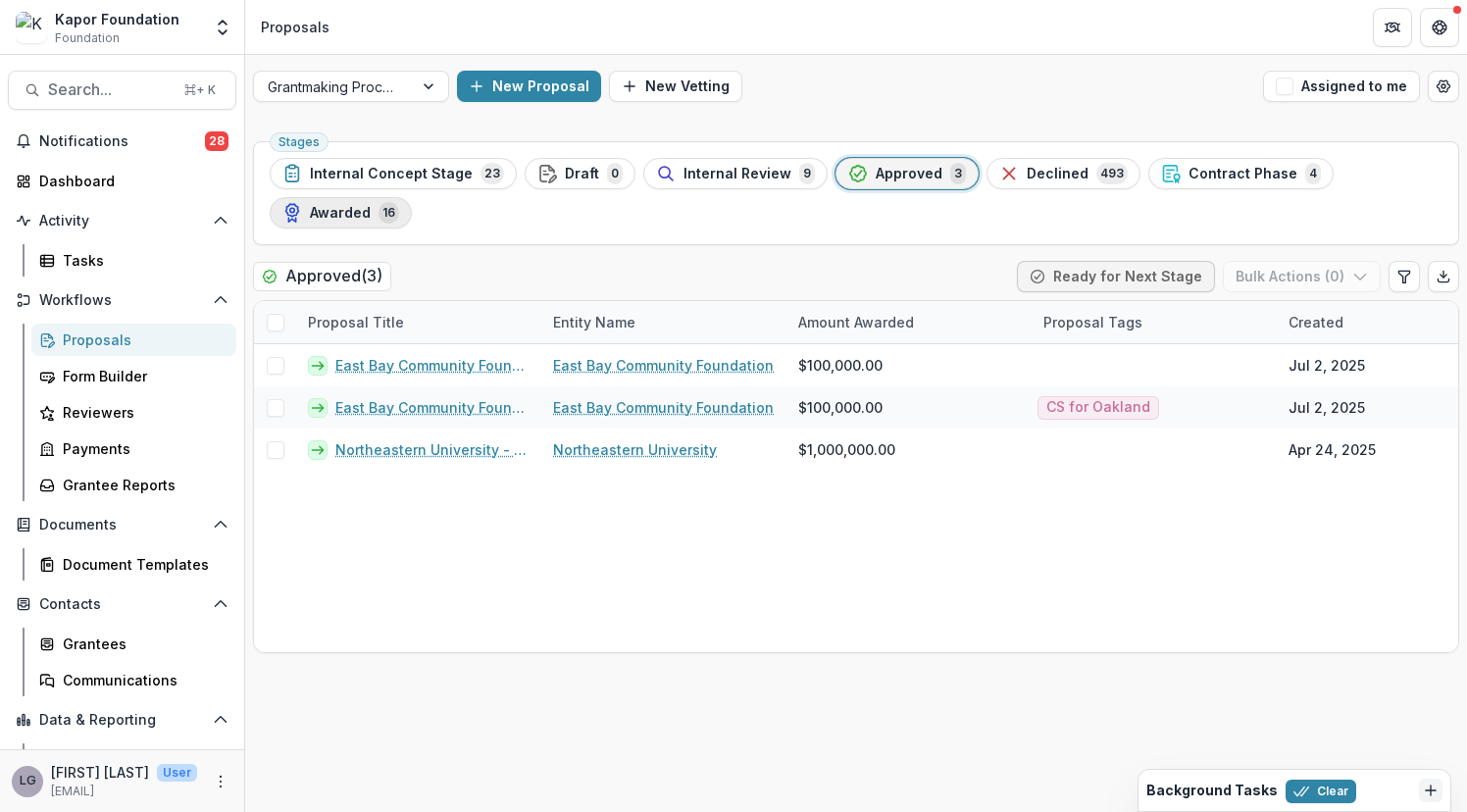 click on "Awarded" at bounding box center [340, 213] 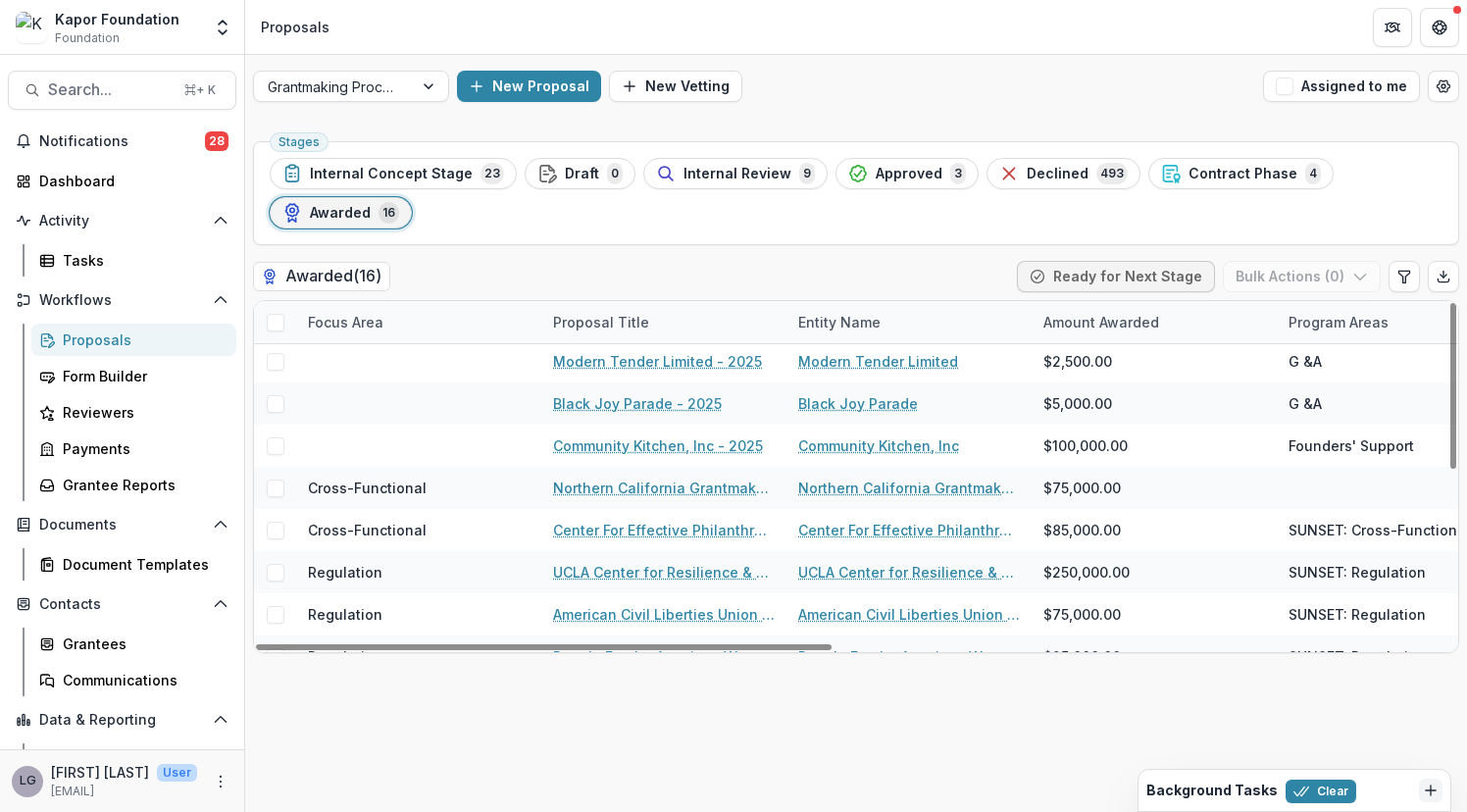 scroll, scrollTop: 0, scrollLeft: 0, axis: both 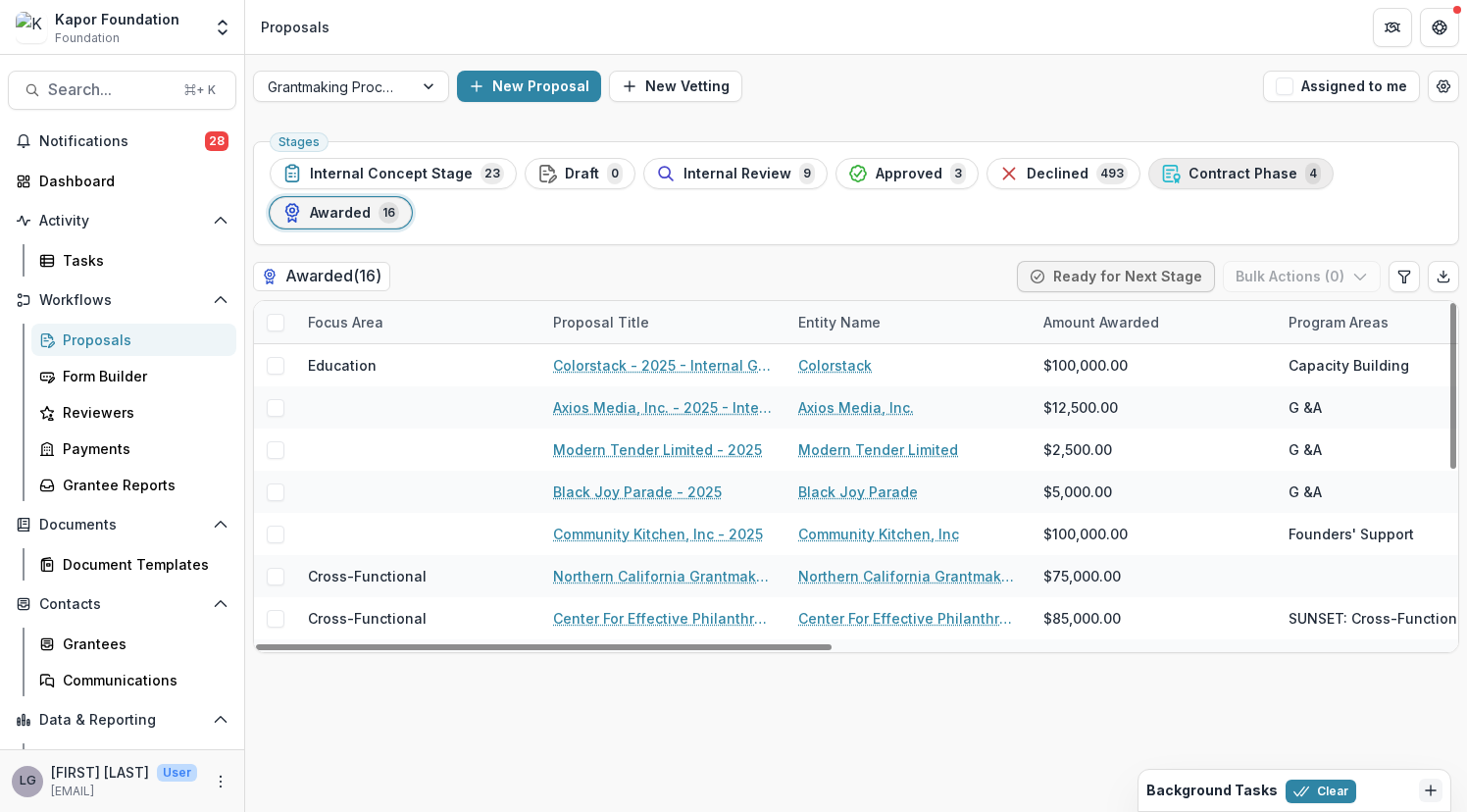 click on "Contract Phase" at bounding box center (1242, 174) 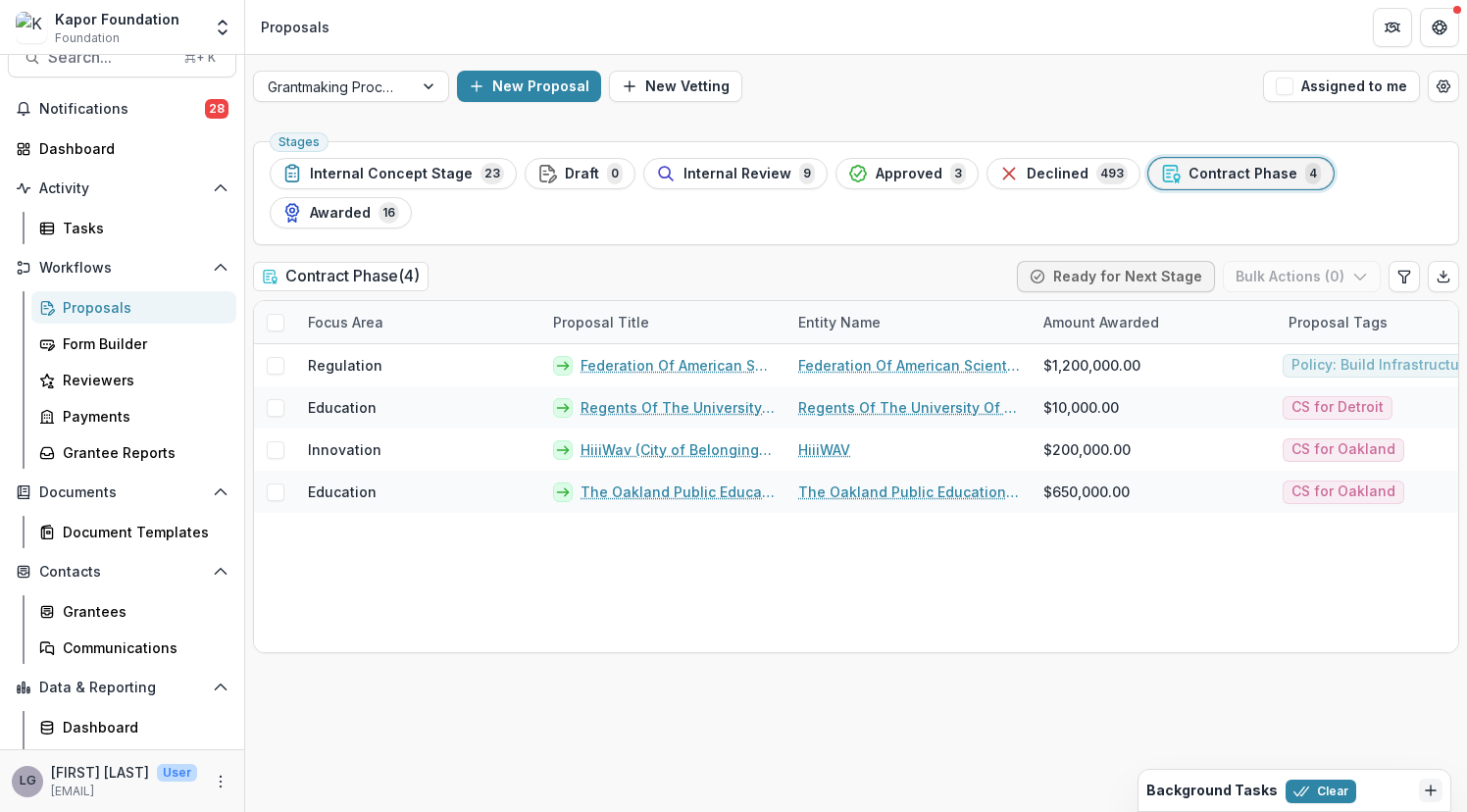 scroll, scrollTop: 62, scrollLeft: 0, axis: vertical 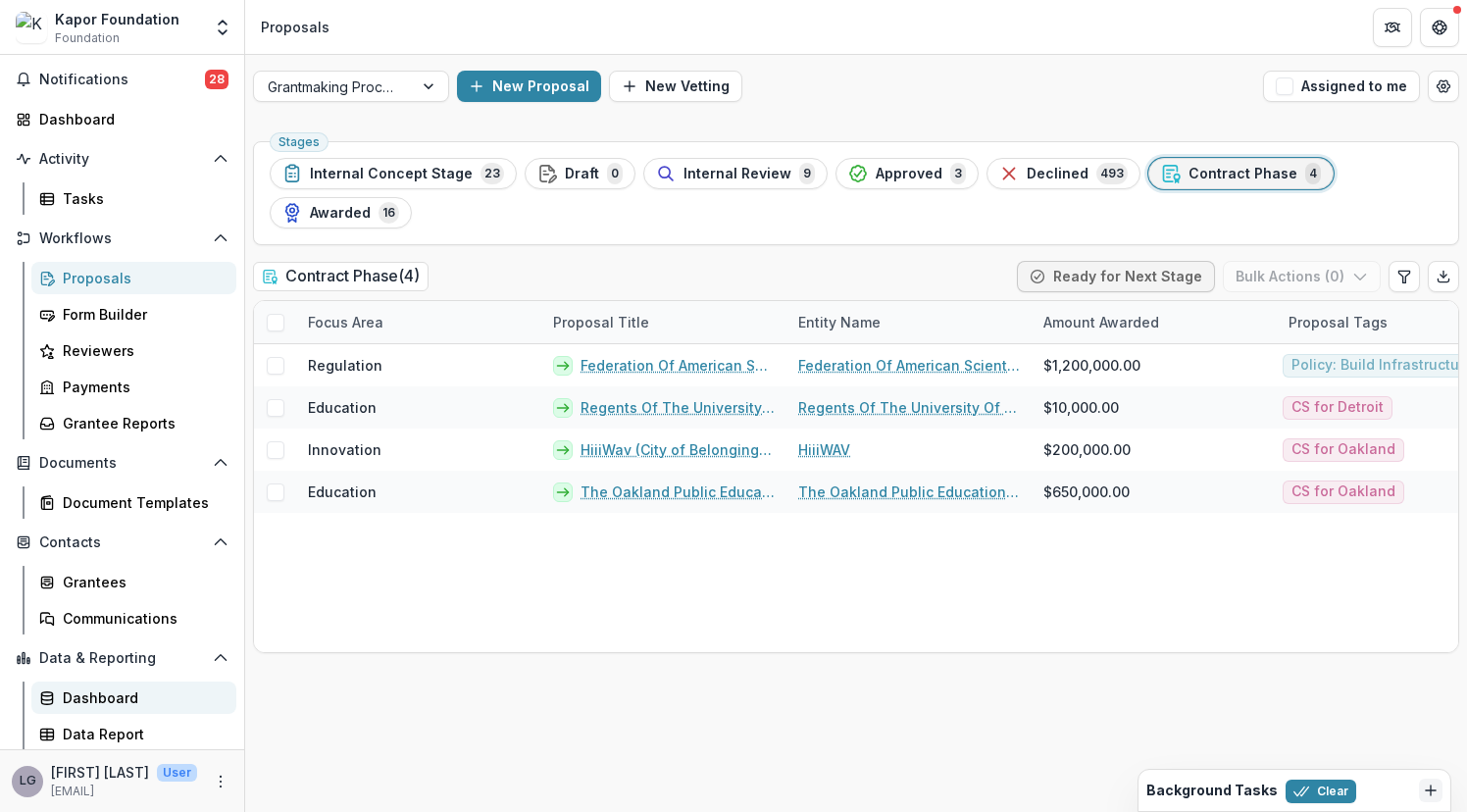 click on "Dashboard" at bounding box center [141, 697] 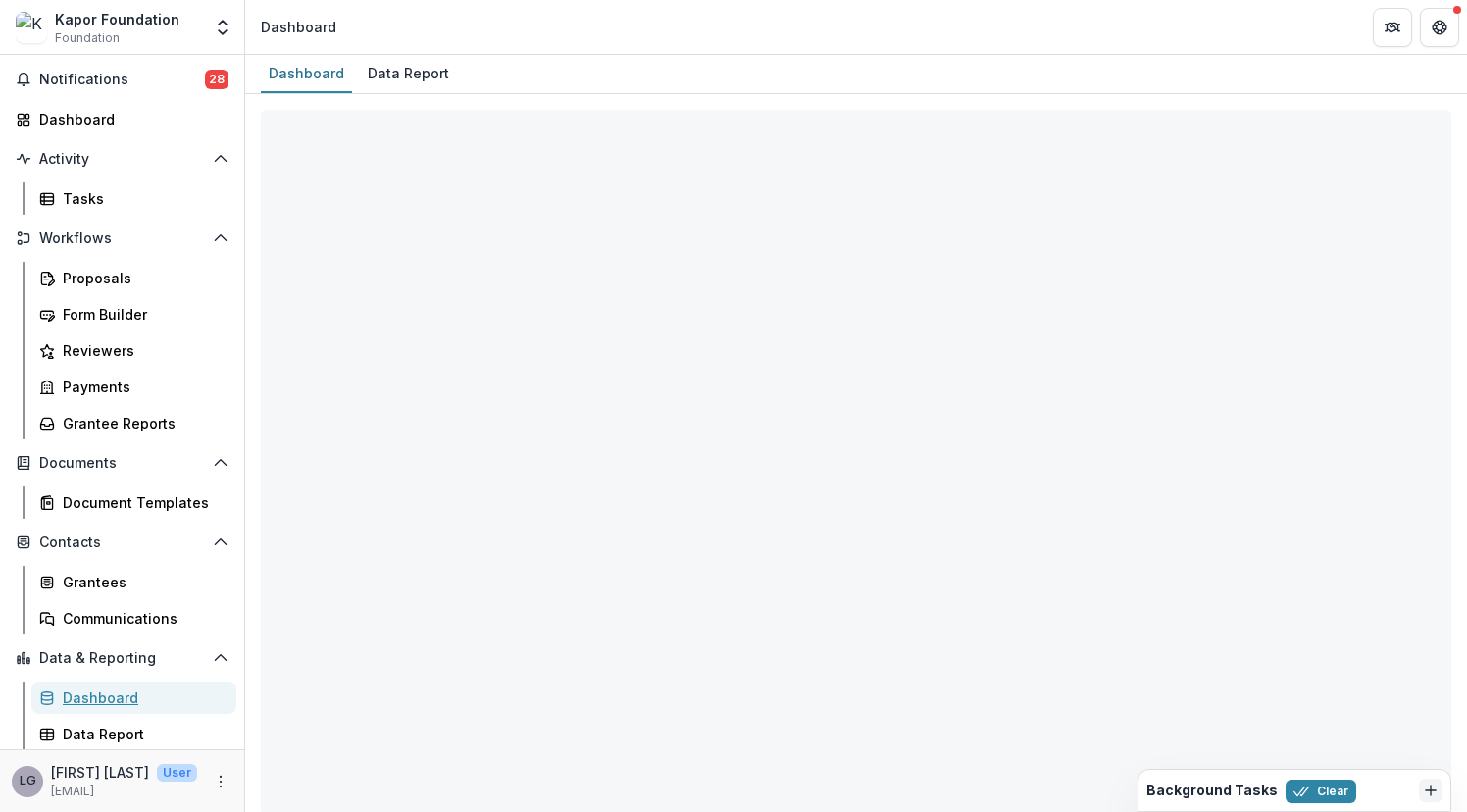select on "**********" 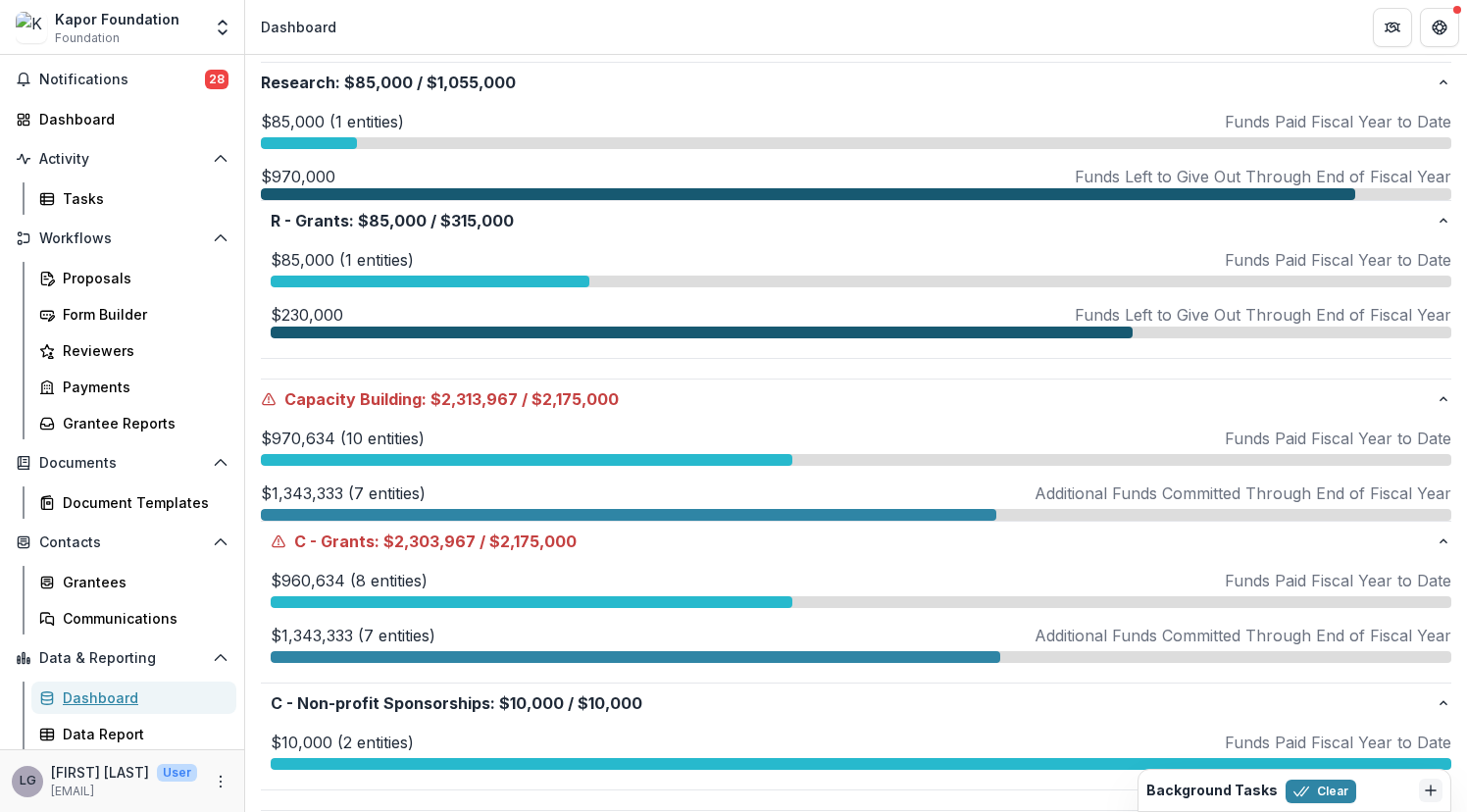 scroll, scrollTop: 511, scrollLeft: 0, axis: vertical 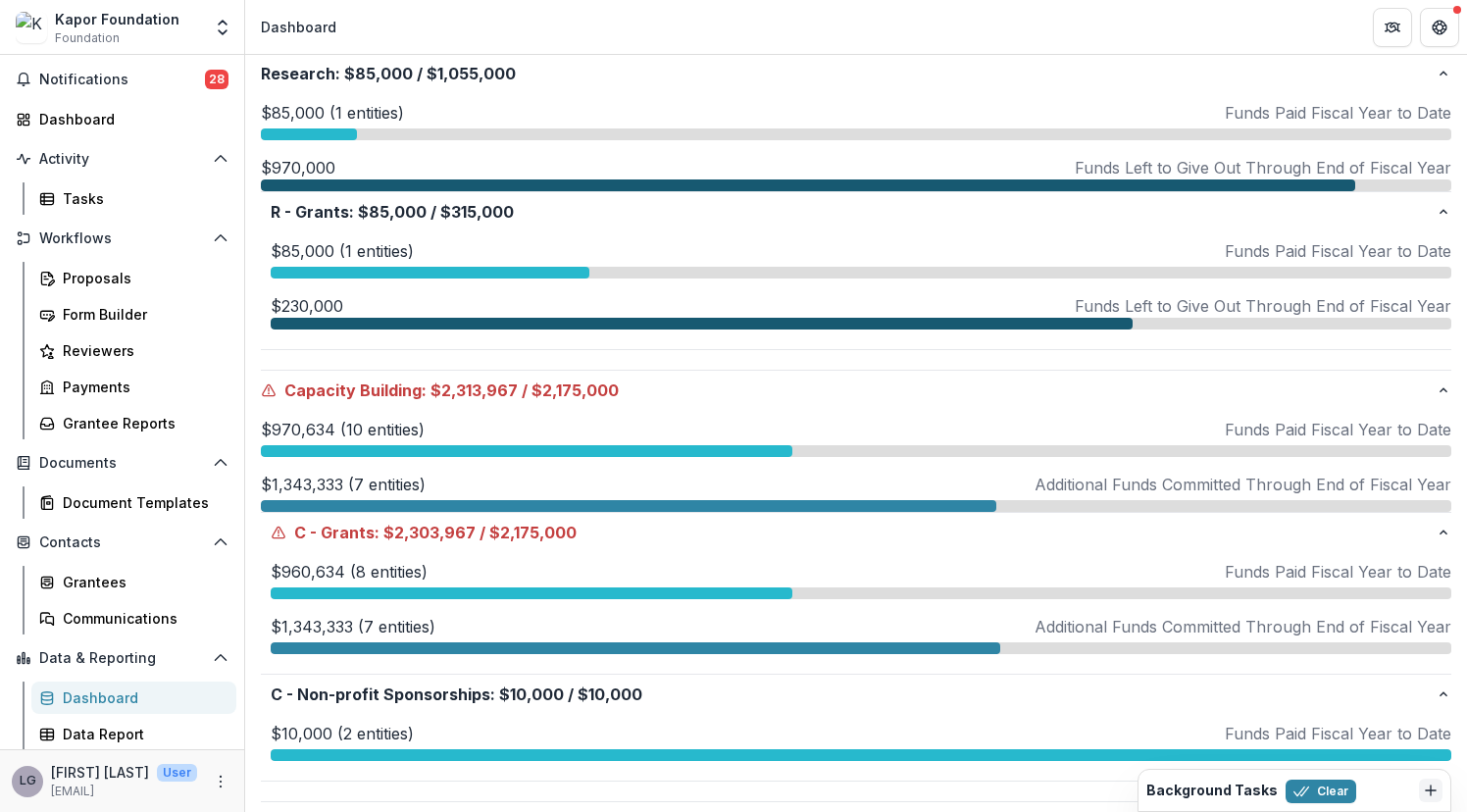 click on "$1,343,333 (7 entities)" at bounding box center (343, 484) 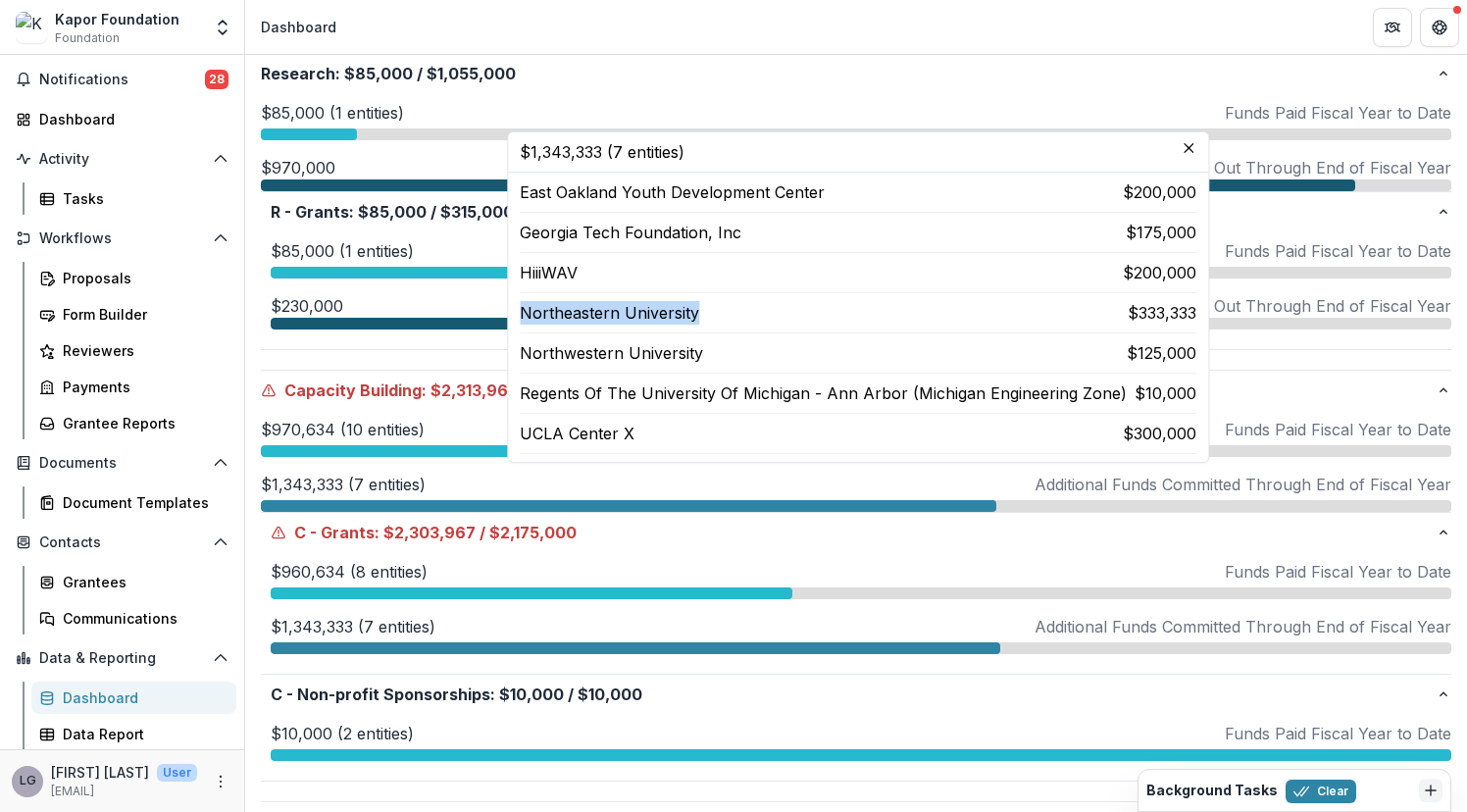 drag, startPoint x: 712, startPoint y: 313, endPoint x: 516, endPoint y: 309, distance: 196.04 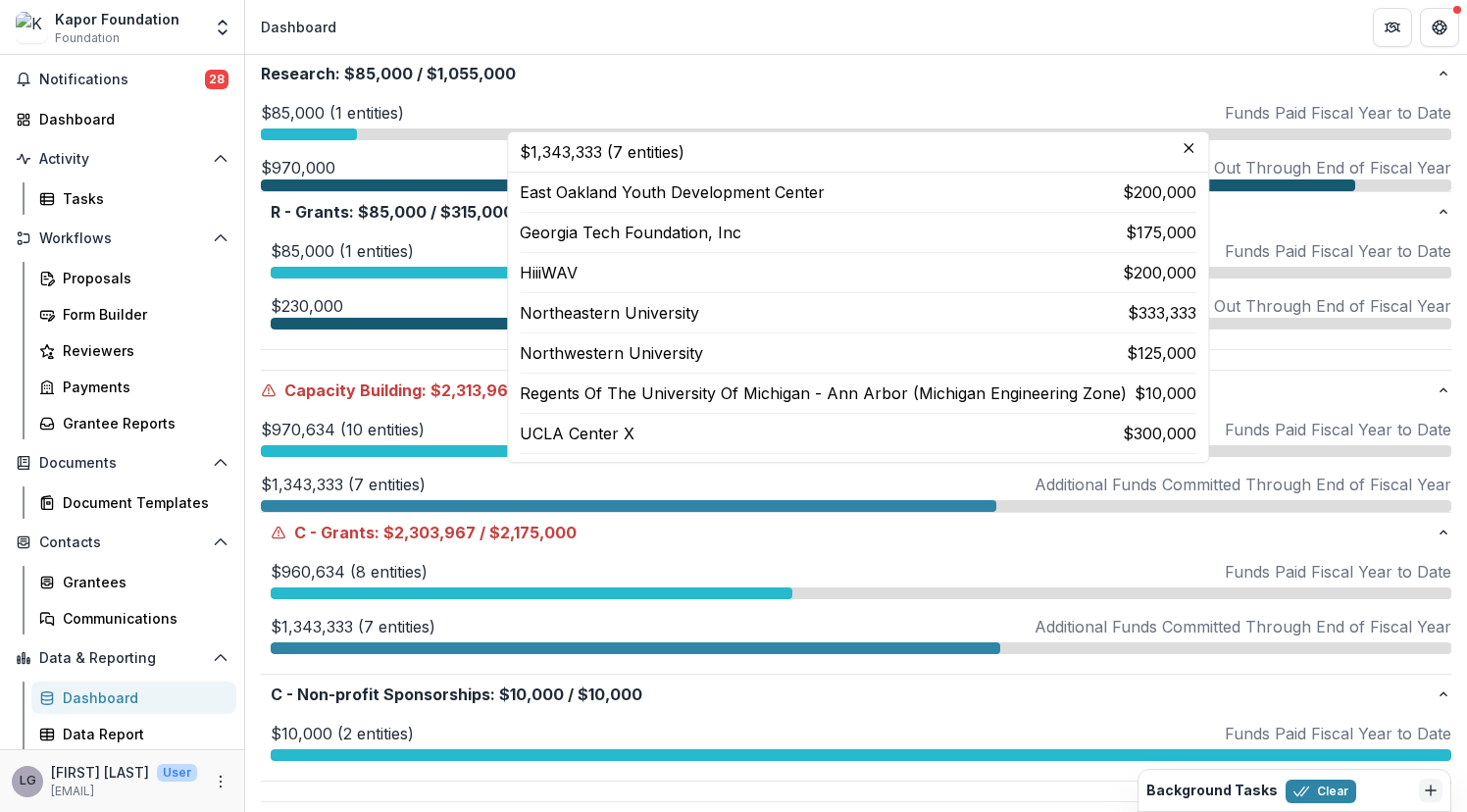 click on "Northwestern University" at bounding box center [611, 353] 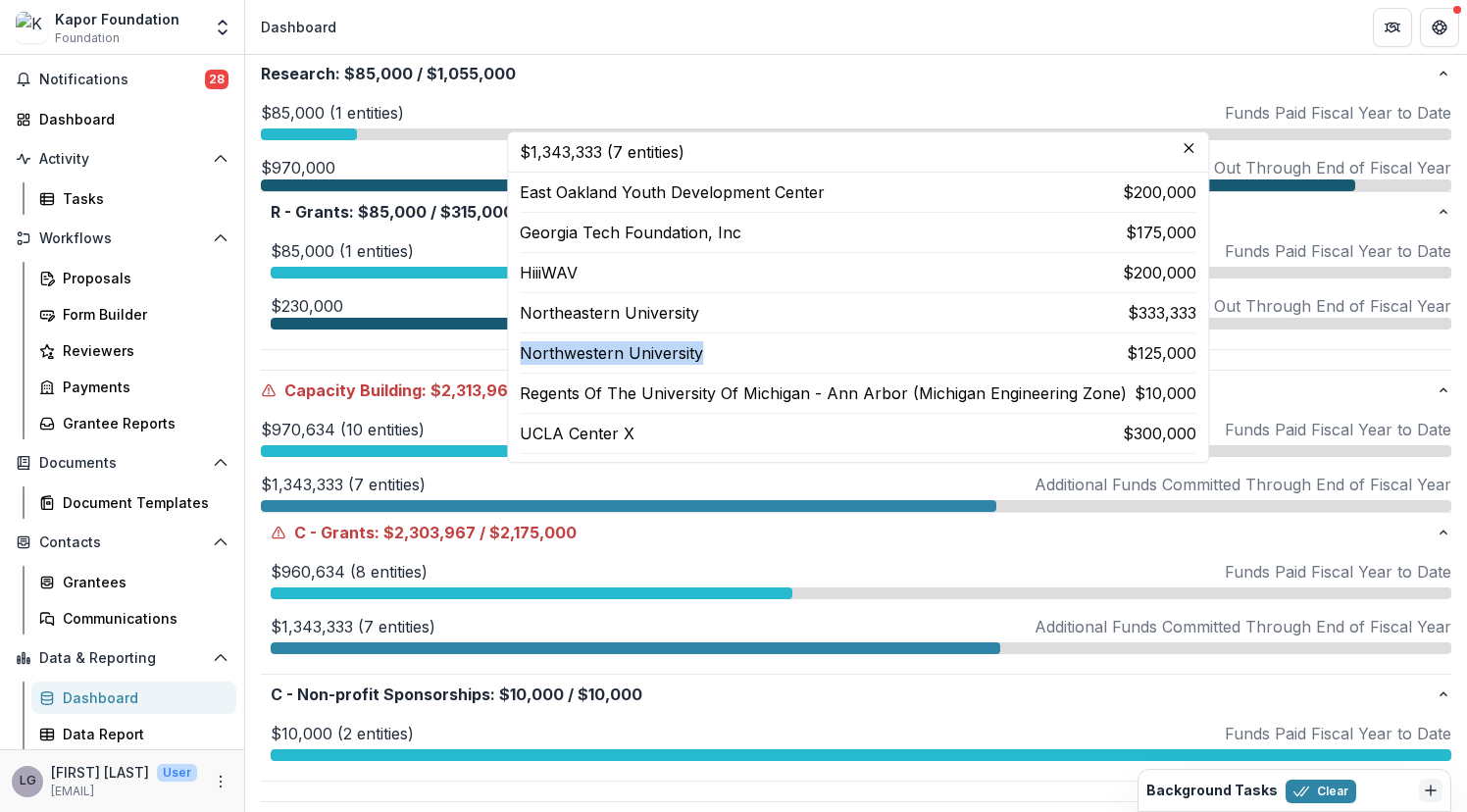drag, startPoint x: 698, startPoint y: 348, endPoint x: 520, endPoint y: 349, distance: 178.00281 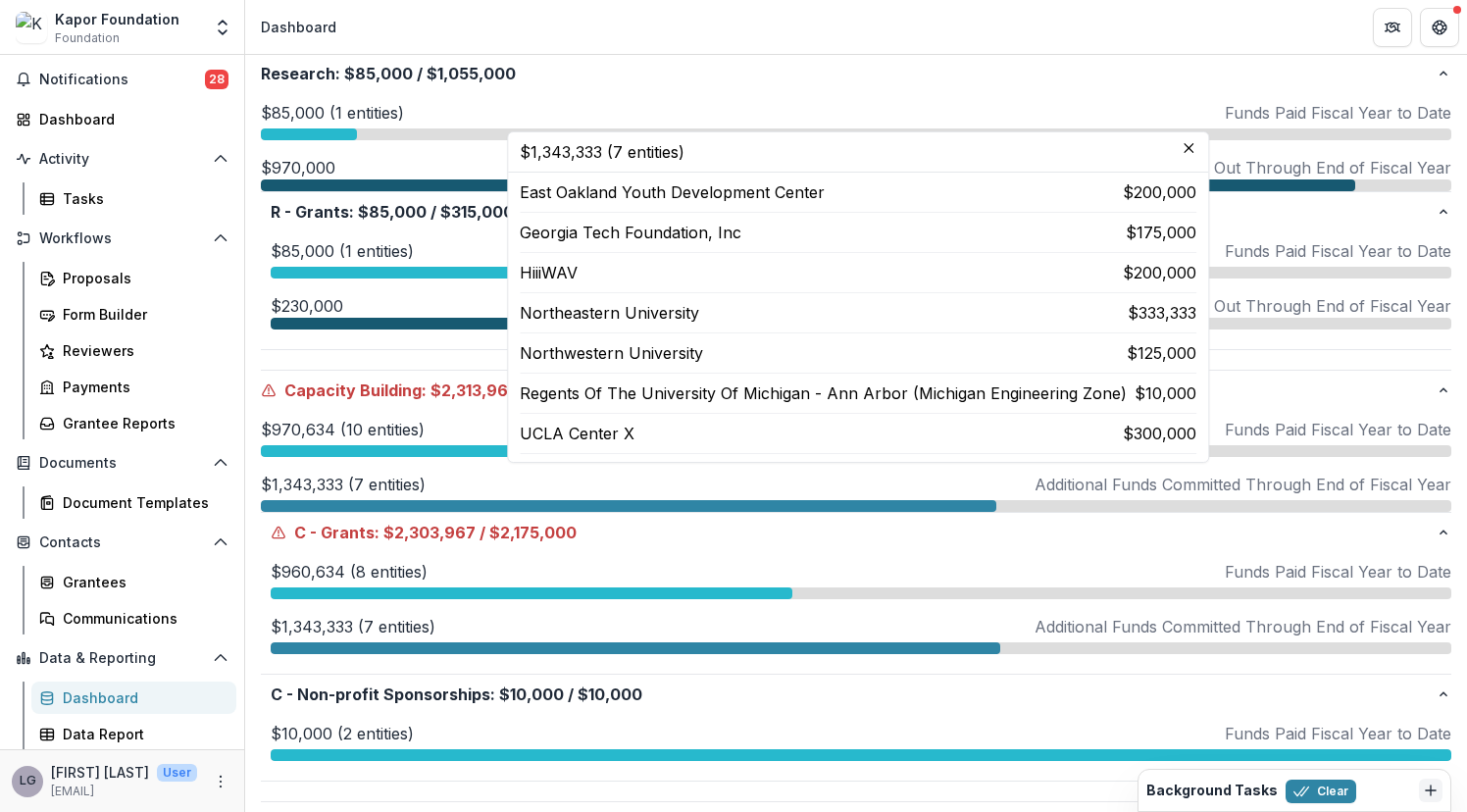 click on "Northwestern University" at bounding box center [611, 353] 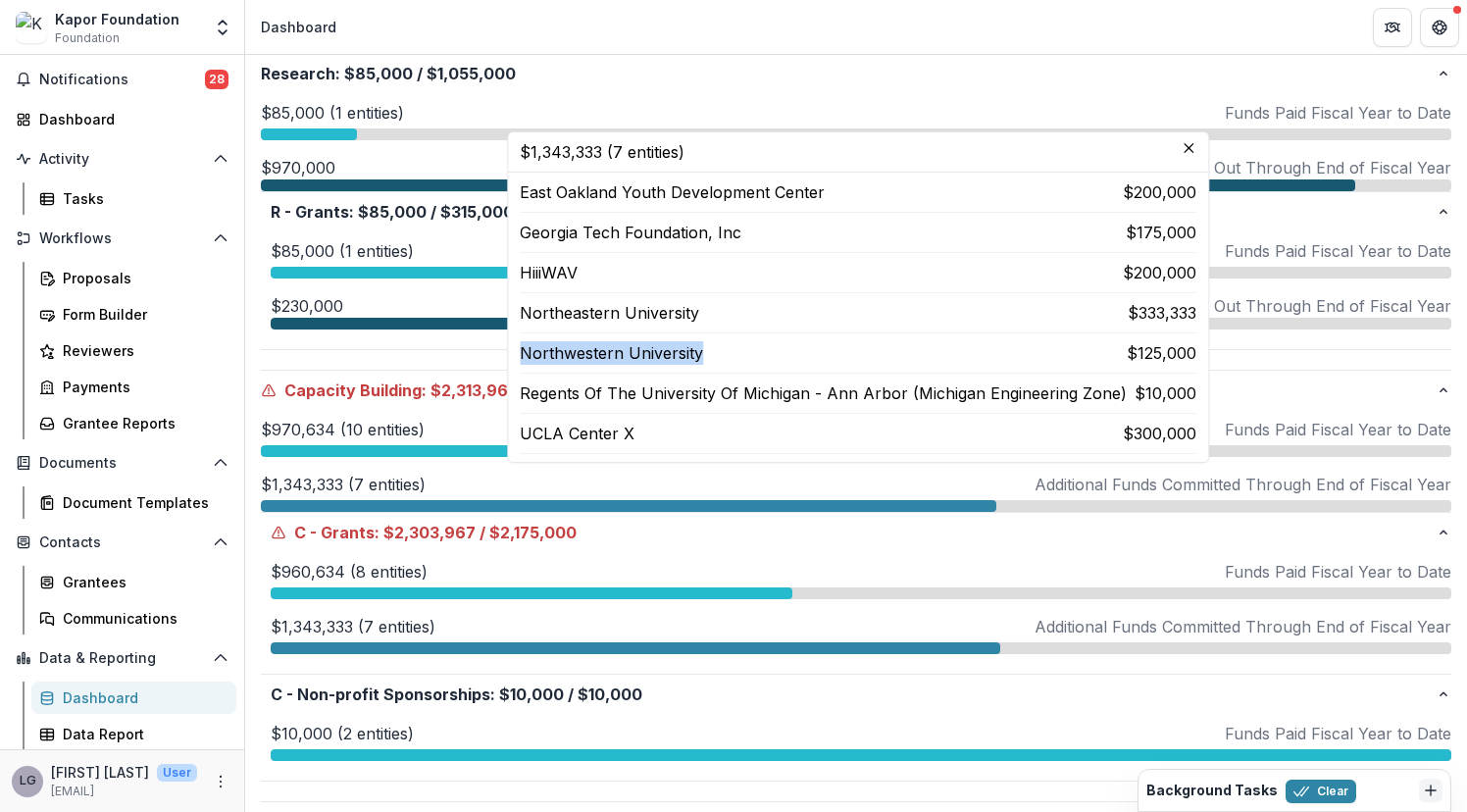 drag, startPoint x: 729, startPoint y: 356, endPoint x: 522, endPoint y: 355, distance: 207.00242 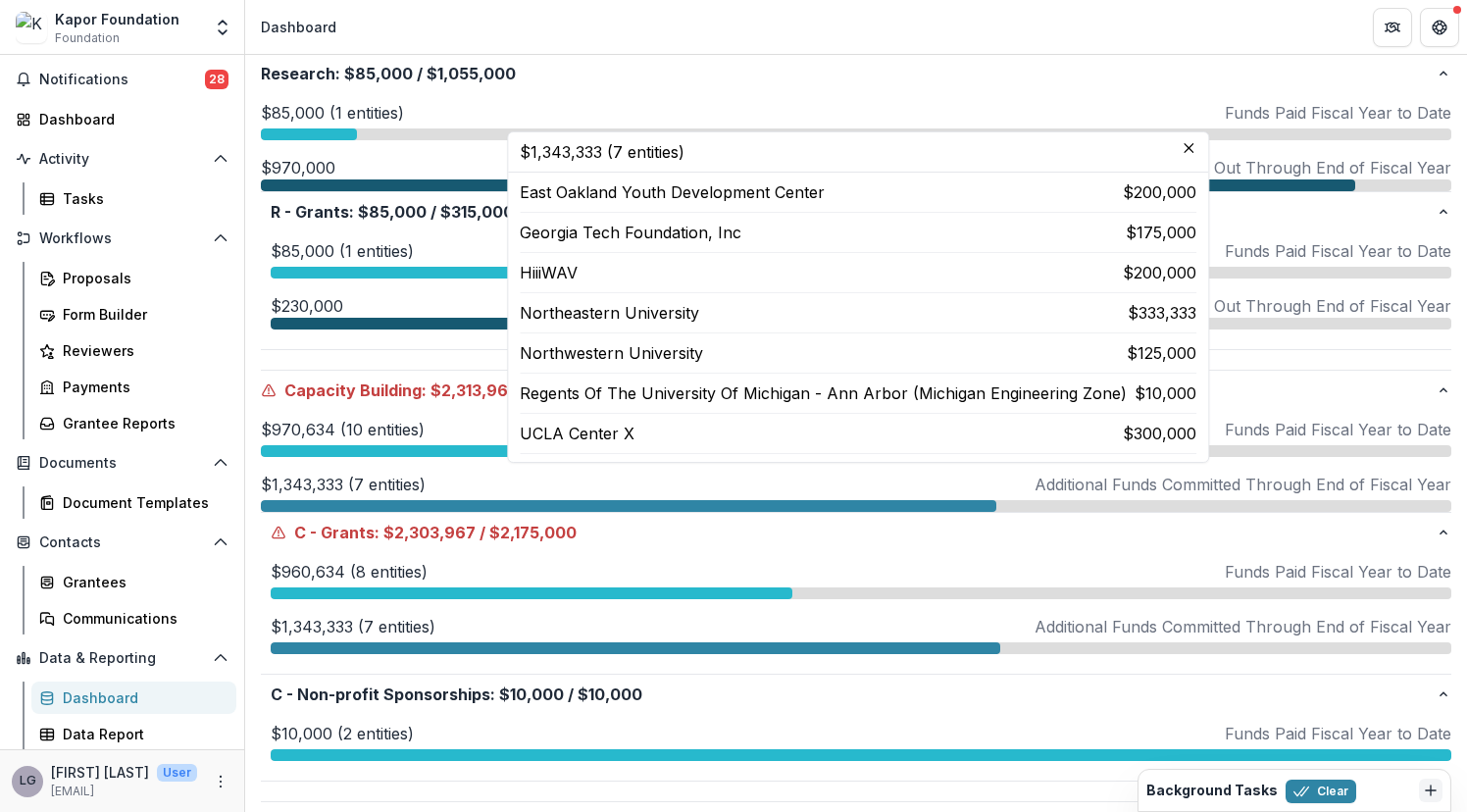 click on "Northeastern University" at bounding box center (609, 313) 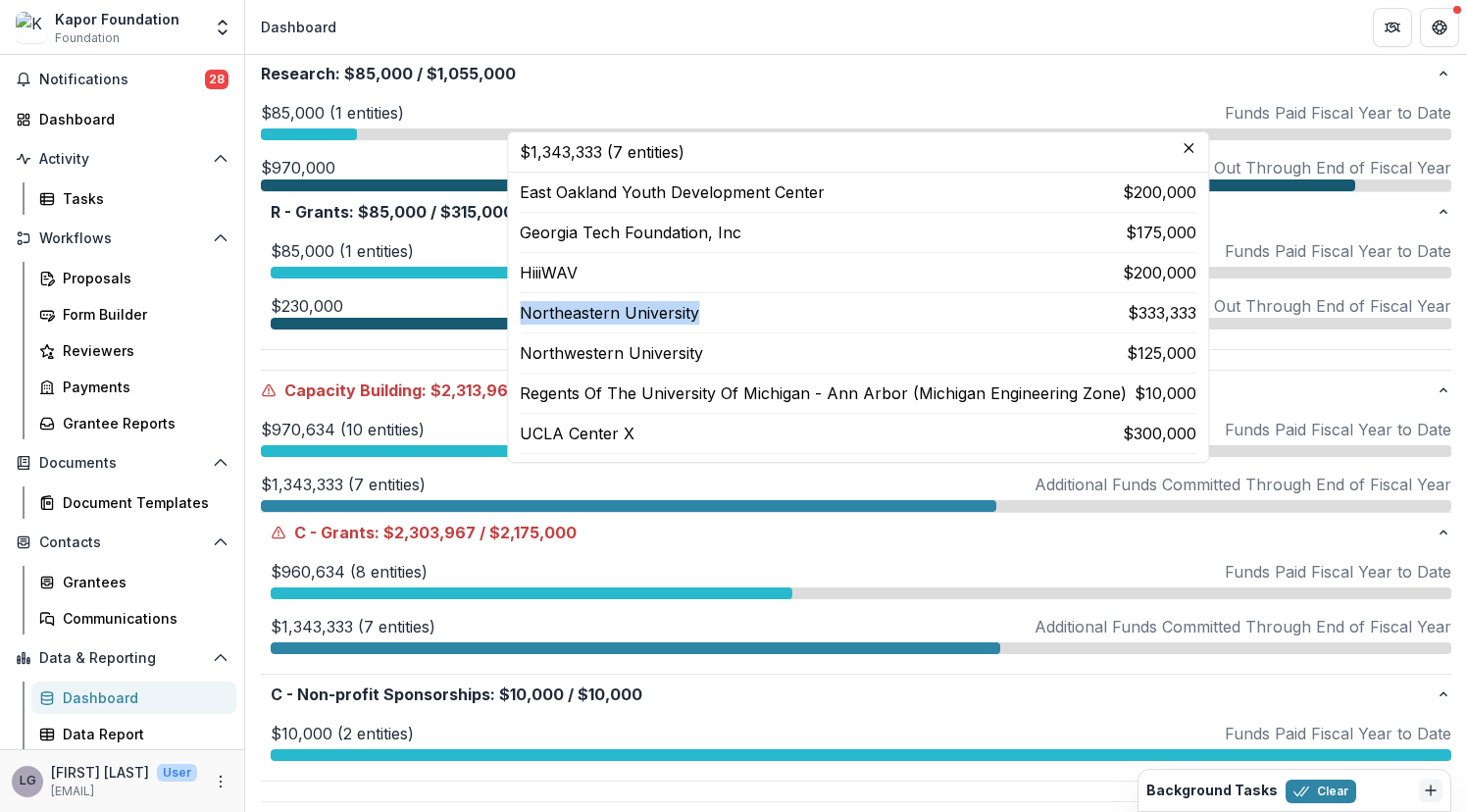 drag, startPoint x: 720, startPoint y: 309, endPoint x: 512, endPoint y: 311, distance: 208.00962 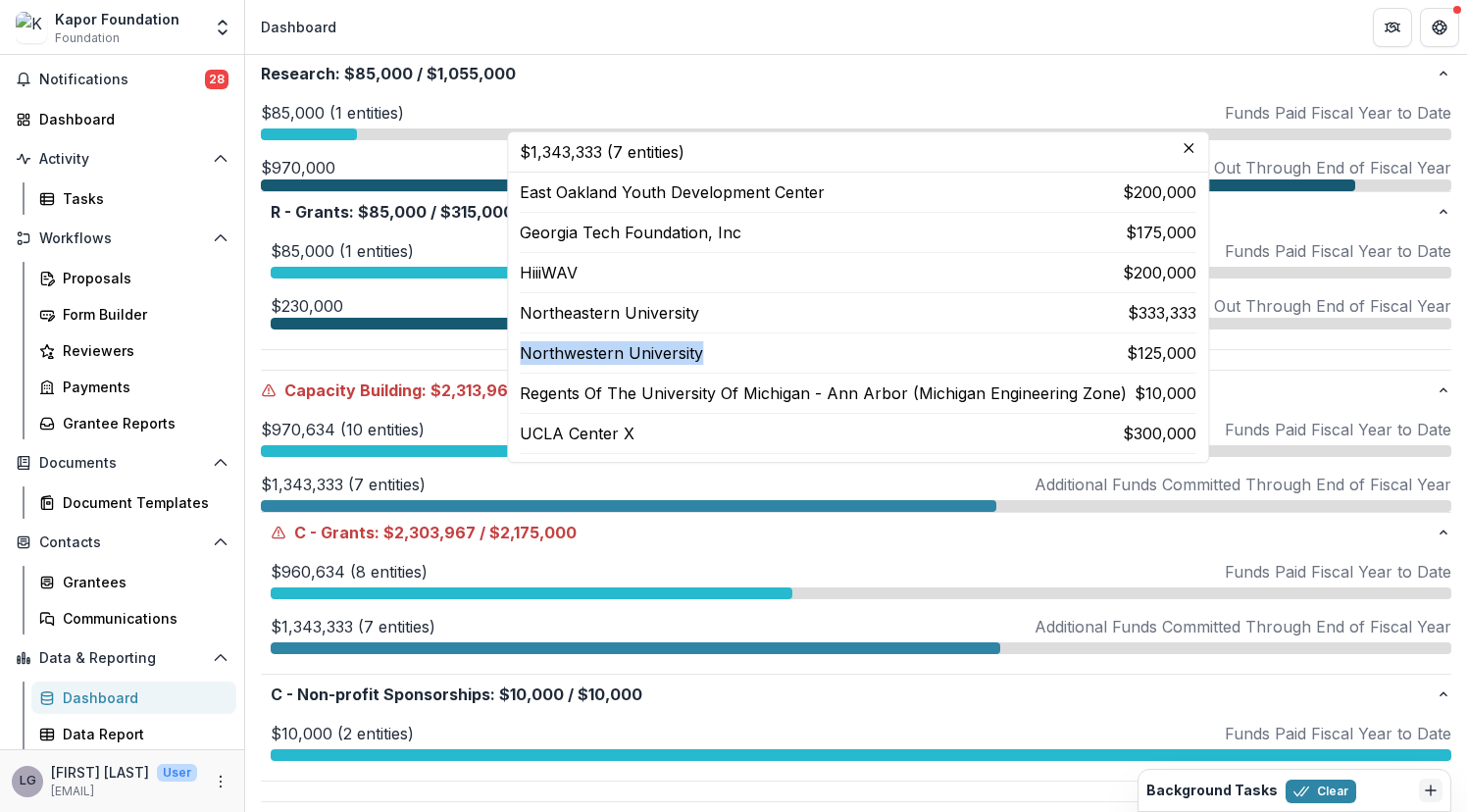 drag, startPoint x: 714, startPoint y: 352, endPoint x: 516, endPoint y: 353, distance: 198.00253 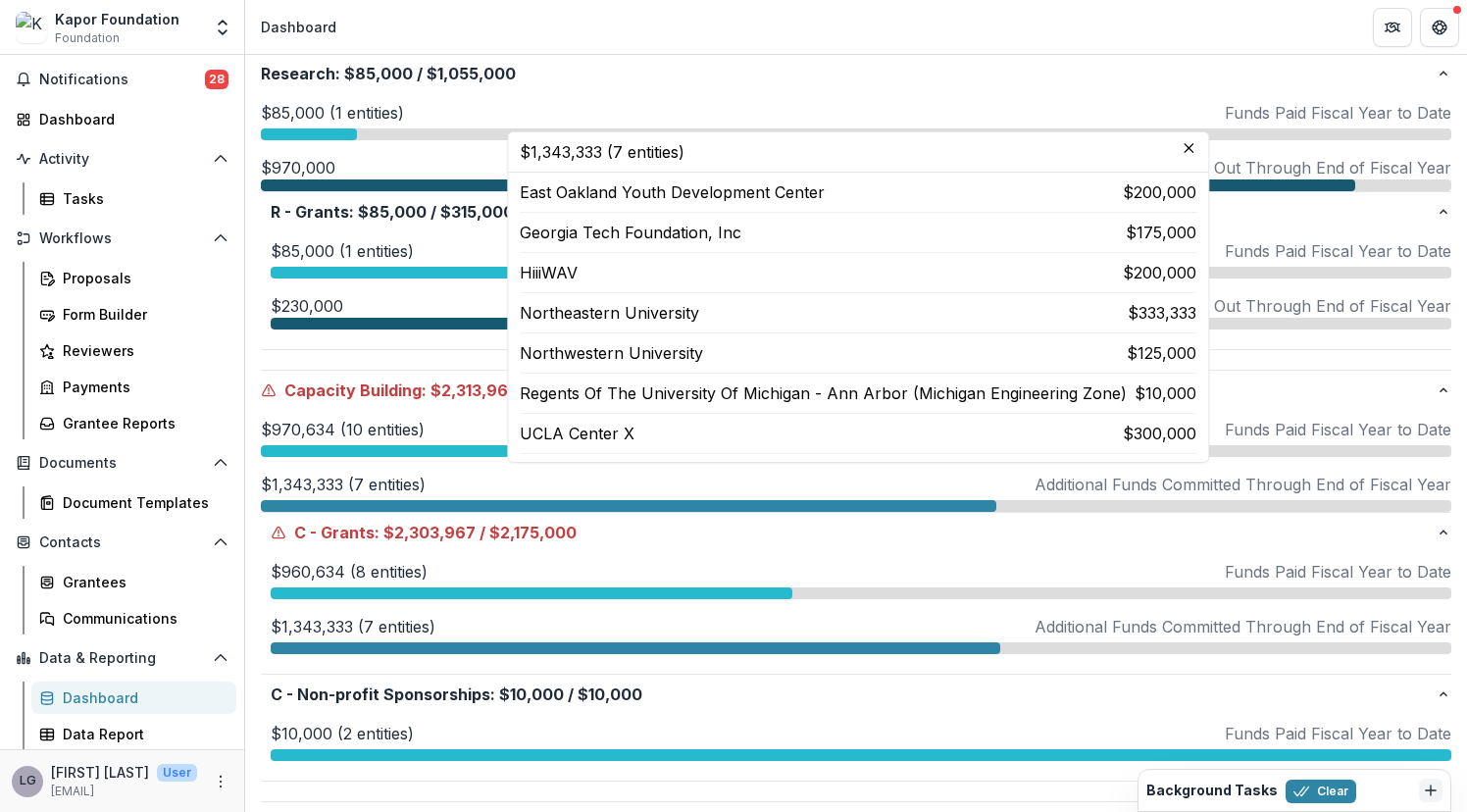 click on "Dashboard" at bounding box center [856, 26] 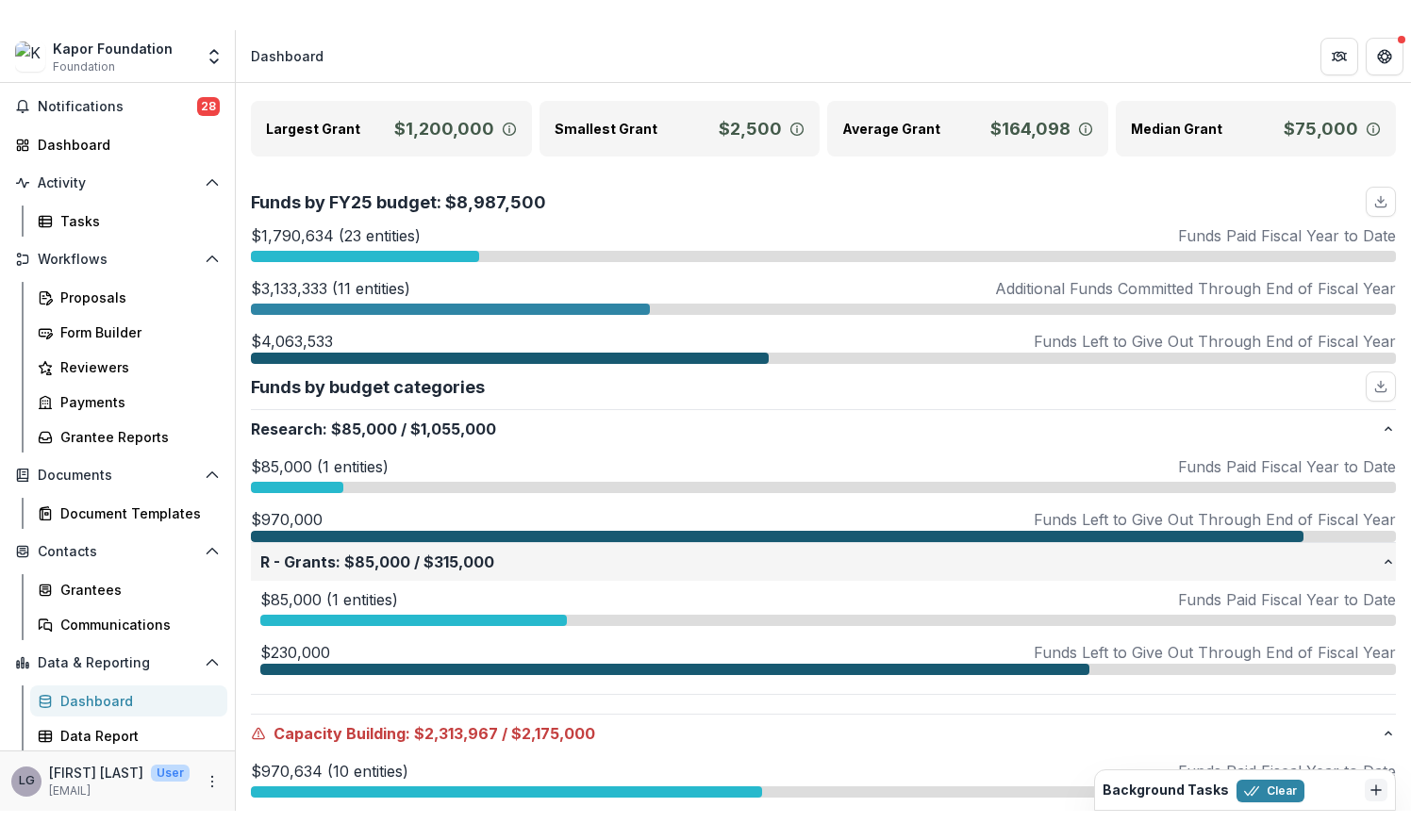 scroll, scrollTop: 0, scrollLeft: 0, axis: both 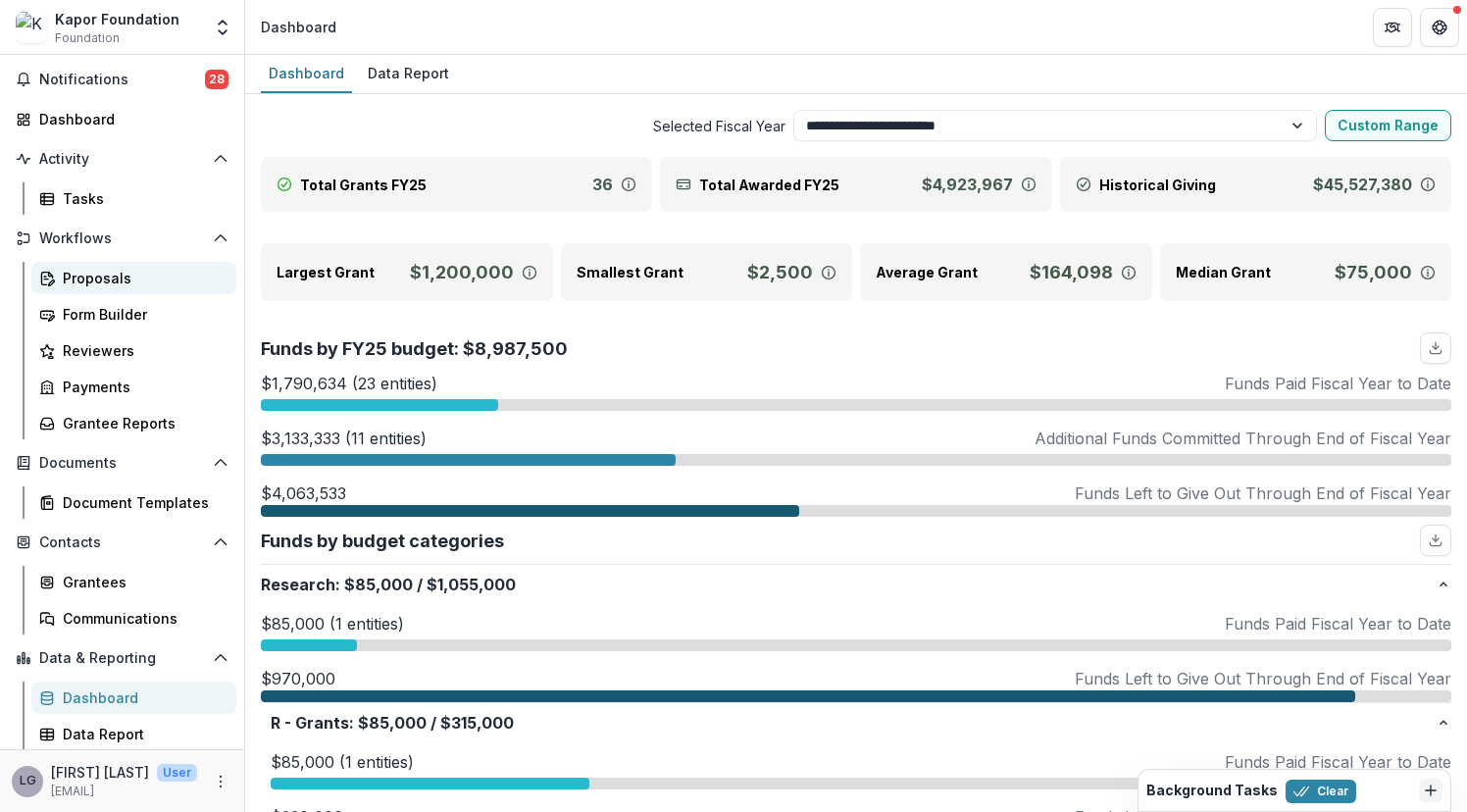 click on "Proposals" at bounding box center (141, 278) 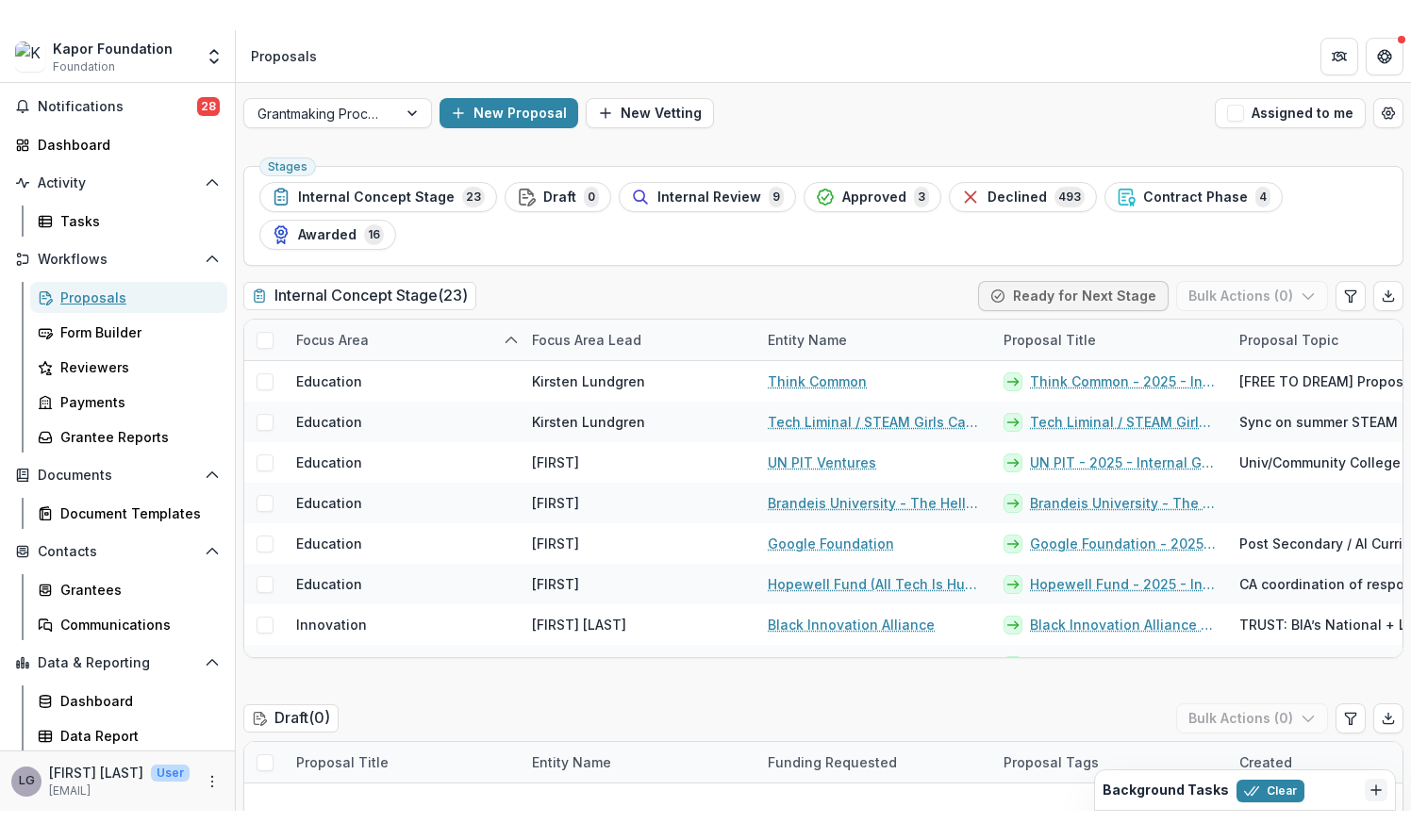 scroll, scrollTop: 0, scrollLeft: 0, axis: both 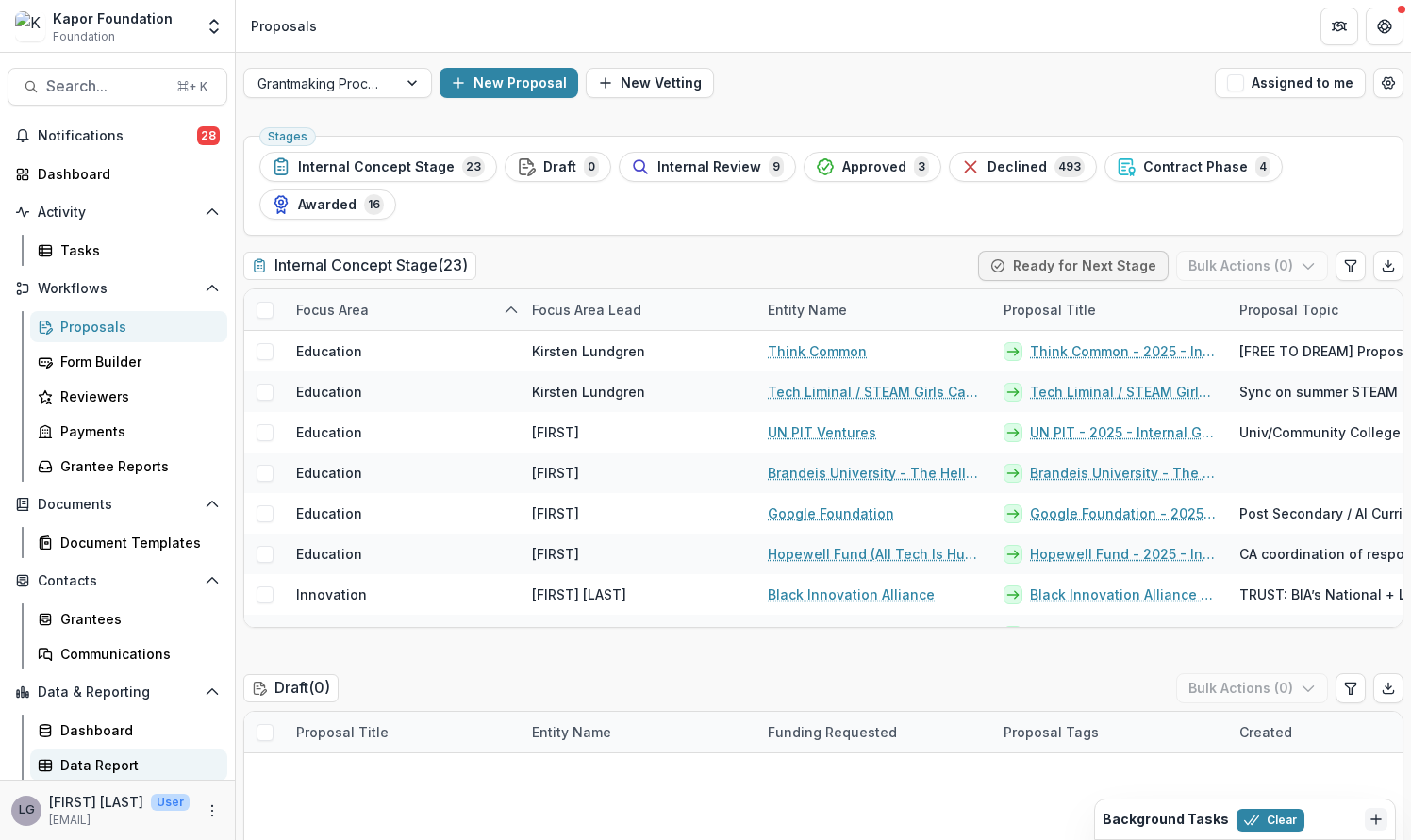 click on "Data Report" at bounding box center [136, 765] 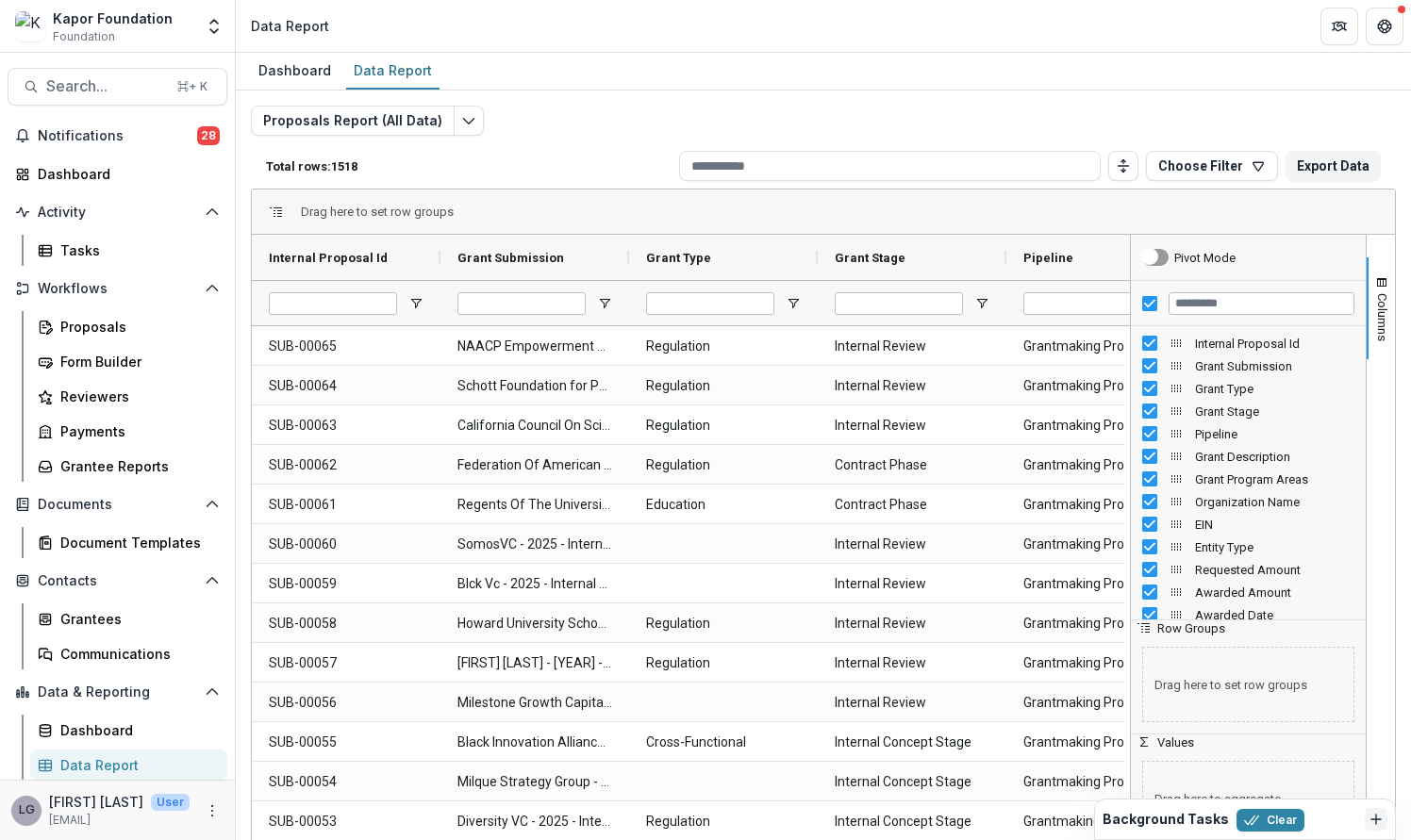 click on "Proposals Report (All Data) Total rows: 1518 Choose Filter Personal Filters Team Filters Temelio Filters No personal filters found. Add Personal Filter 2024 OST Detroit Grant (Proposals Report (All Data)) Active Grants (Proposals Report (All Data)) Grant by Department (Proposals Report (All Data)) Grant Pipeline (Proposals Report (All Data)) Grants by Focus Area (Proposals Report (All Data)) Add Team Filter Kapor Foundation Grant Proposal ( Proposals Report (All Data) ) Internal Grant Concept Form ( Proposals Report (All Data) ) Internal Form Template ( Proposals Report (All Data) ) Review Application ( Review Responses ) Founder Approval ( Review Responses ) Kapor Good Neighbor CEO Review ( Review Responses ) Strategic Grants & Sponsorships CEO Review ( Review Responses ) Strategic Grants Proposal Evaluation ( Review Responses ) Kapor Good Neighbor Committee Review ( Review Responses ) Sponsorships Proposal Evaluation ( Review Responses ) Review Application ( Review-only Tasks ) () ()" at bounding box center (823, 447) 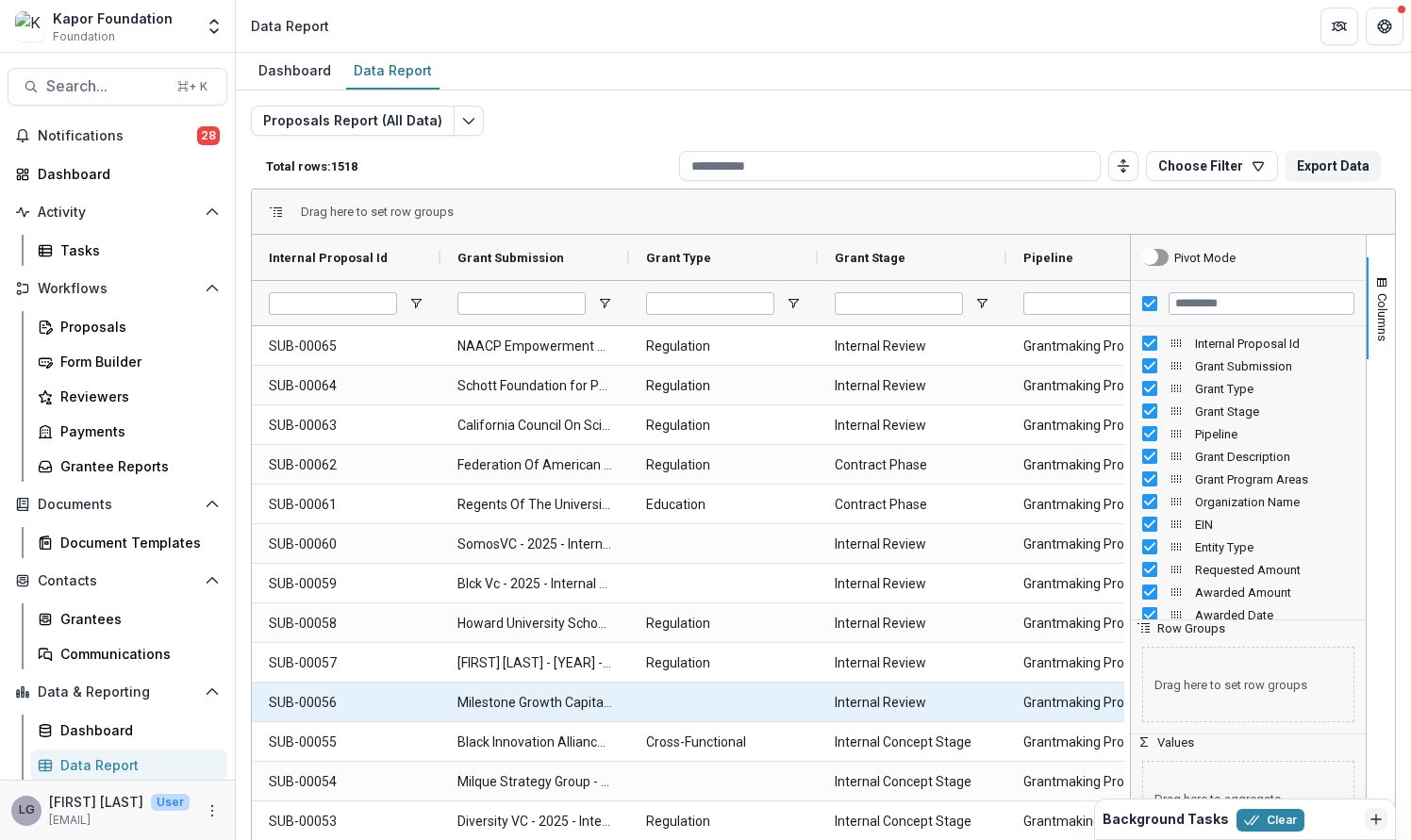 scroll, scrollTop: 15, scrollLeft: 0, axis: vertical 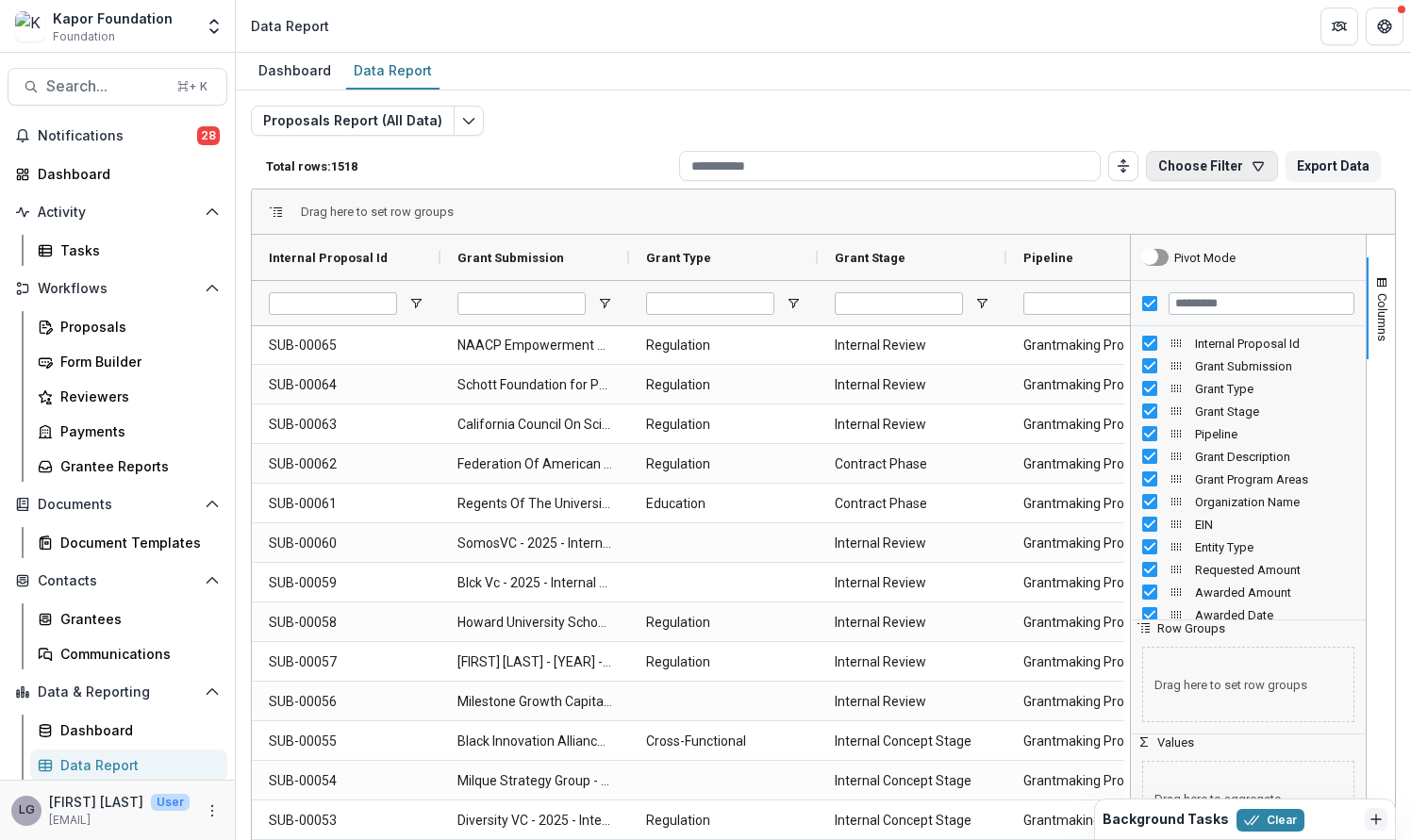 click on "Choose Filter" at bounding box center [1212, 166] 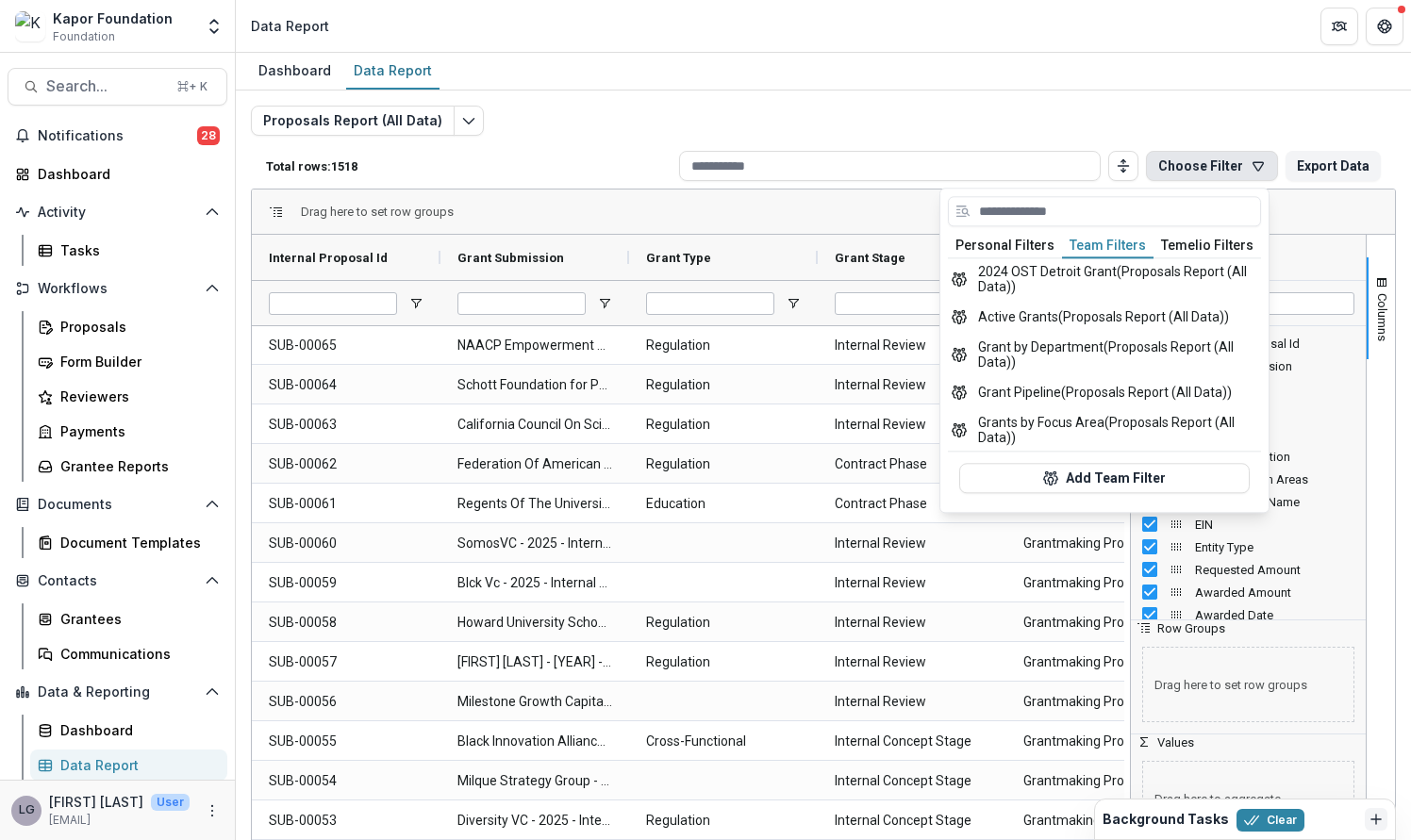 click on "Team Filters" at bounding box center [1107, 246] 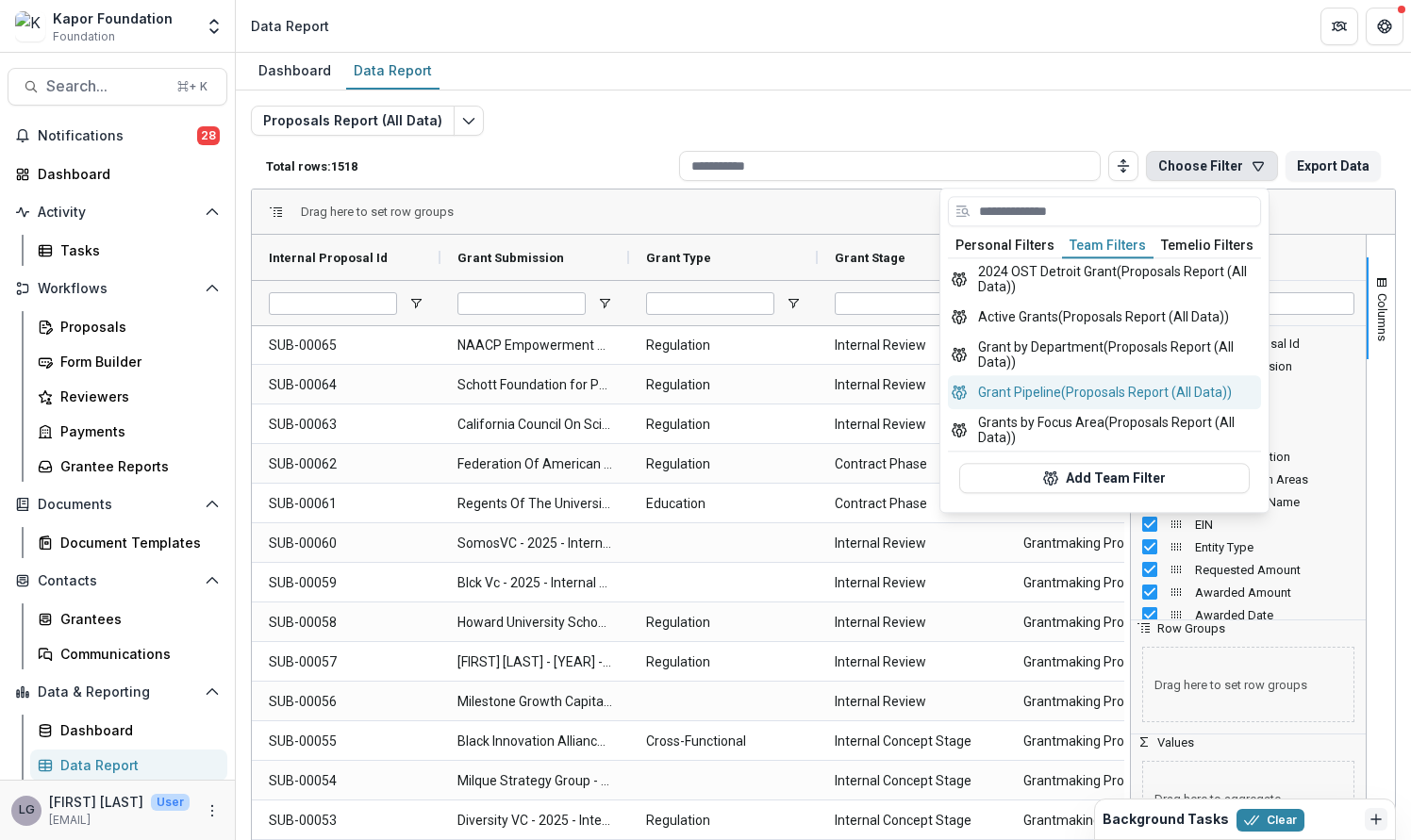 click on "Grant Pipeline  (Proposals Report (All Data))" at bounding box center [1104, 392] 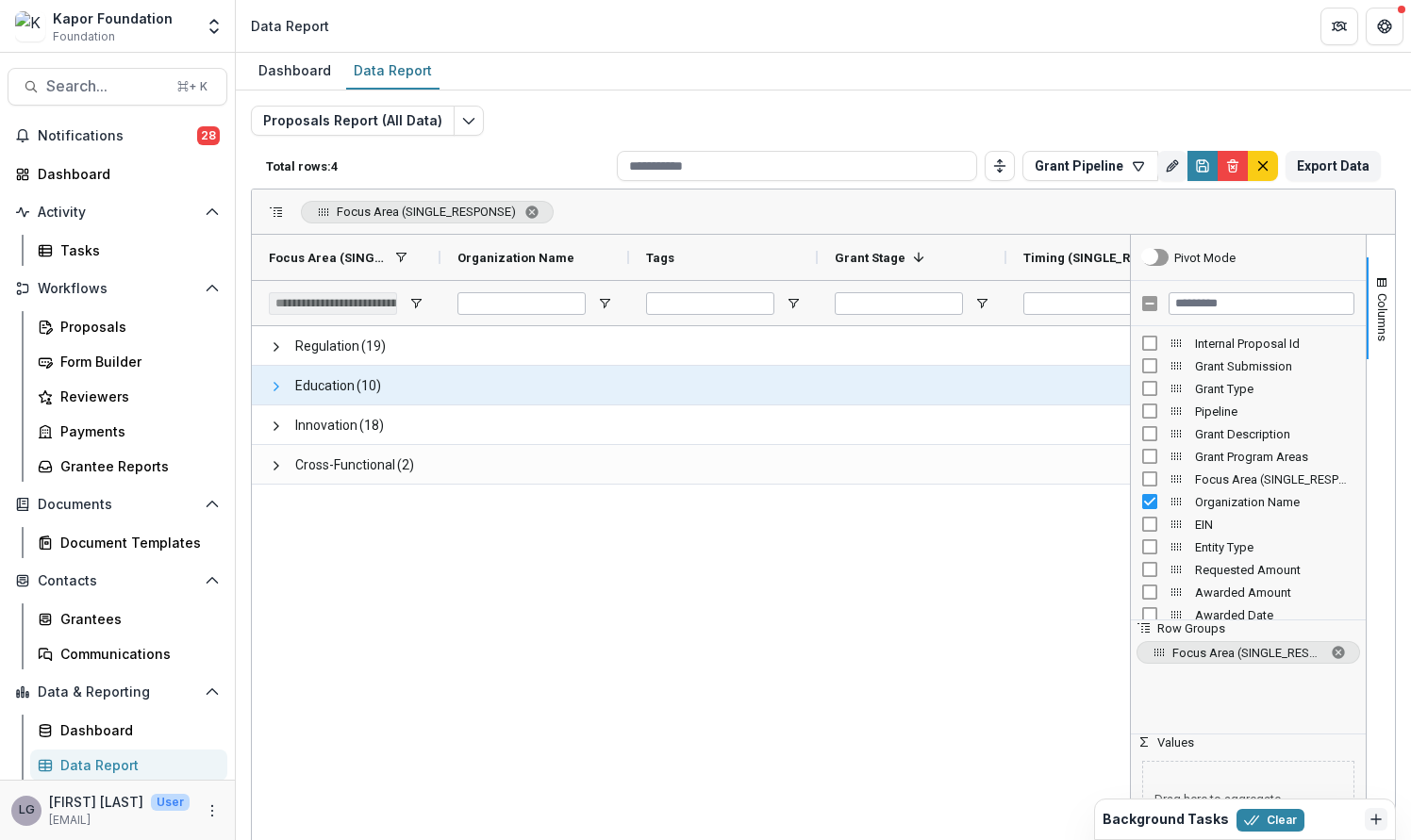 click at bounding box center (276, 387) 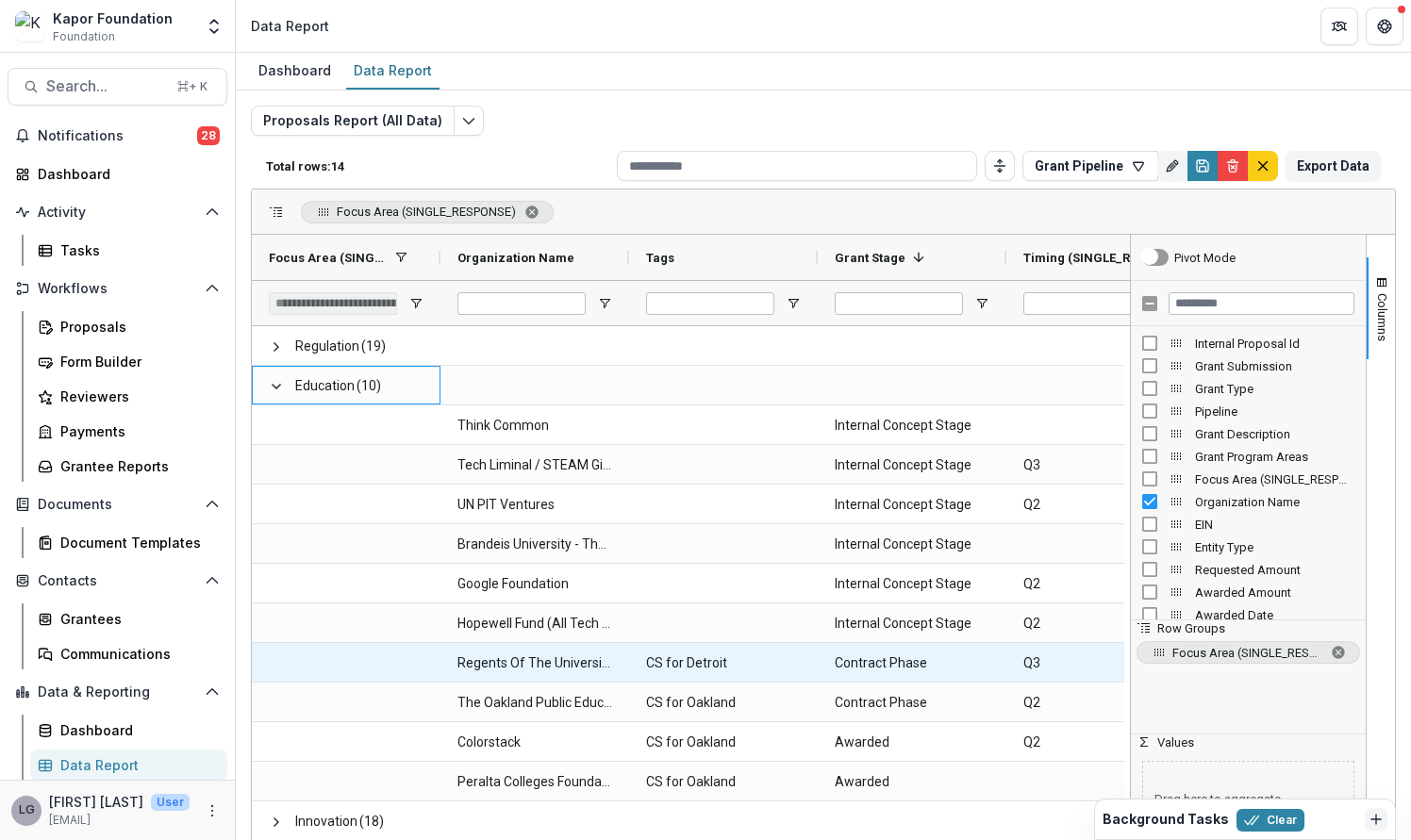 scroll, scrollTop: 26, scrollLeft: 0, axis: vertical 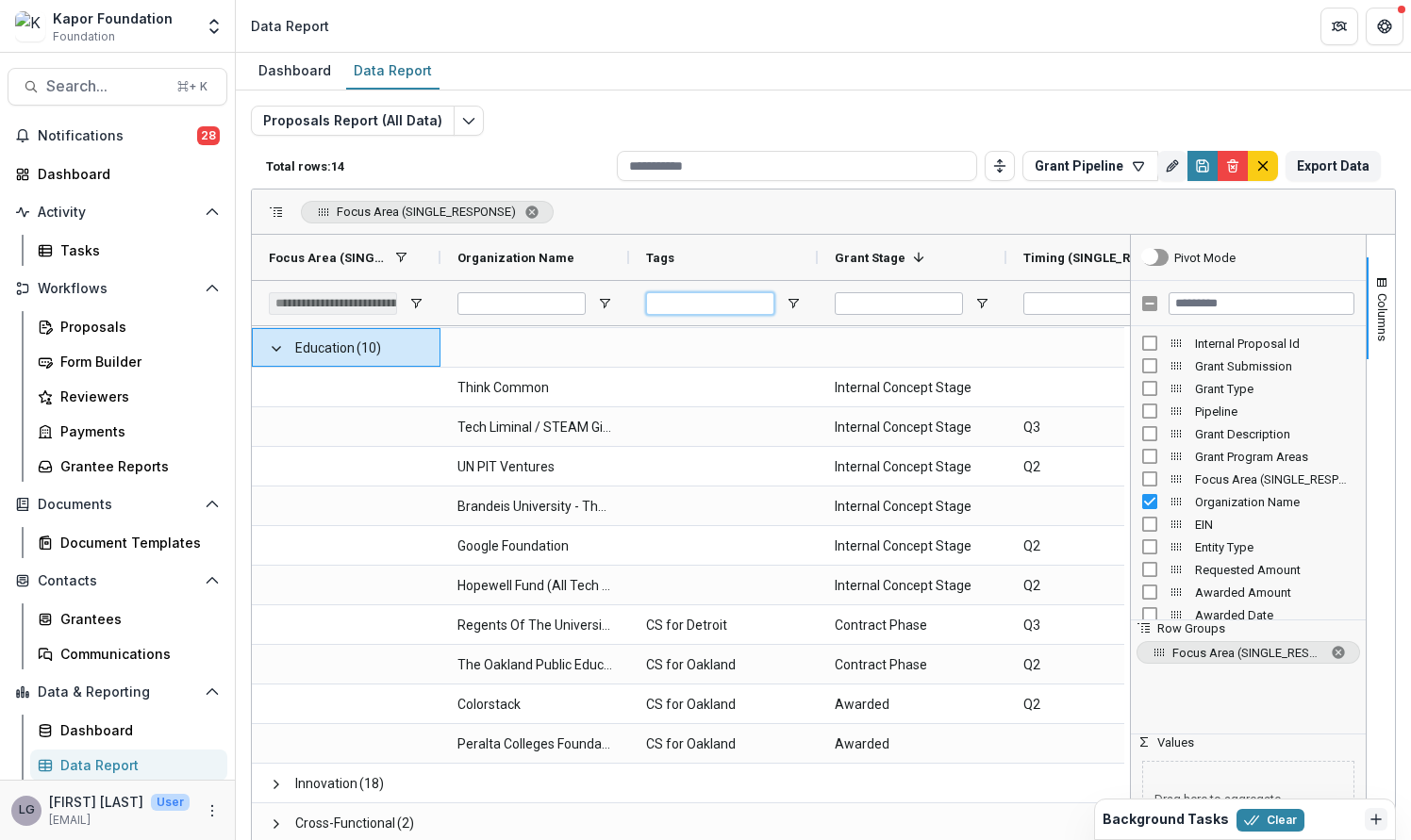 click at bounding box center [710, 304] 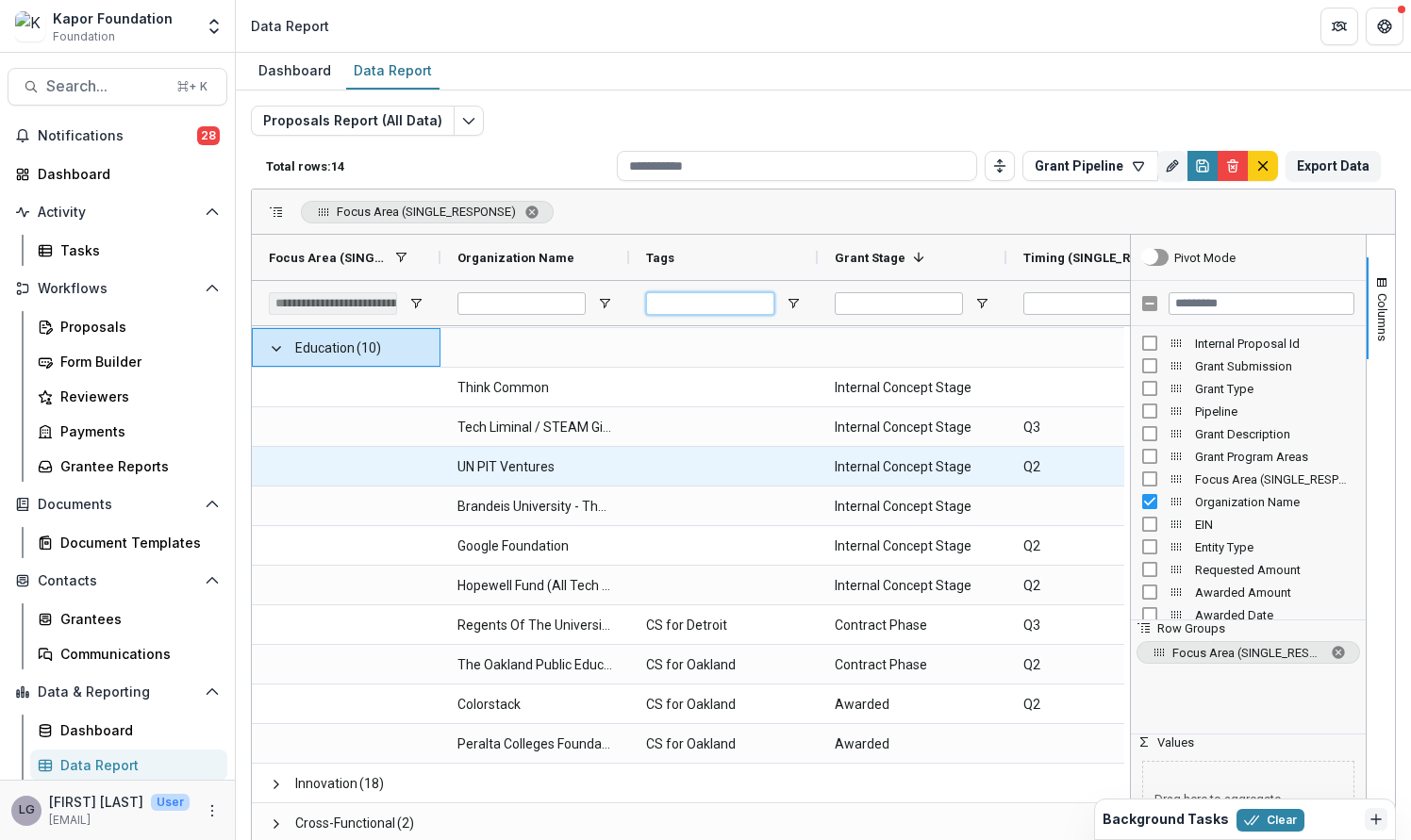 scroll, scrollTop: 0, scrollLeft: 196, axis: horizontal 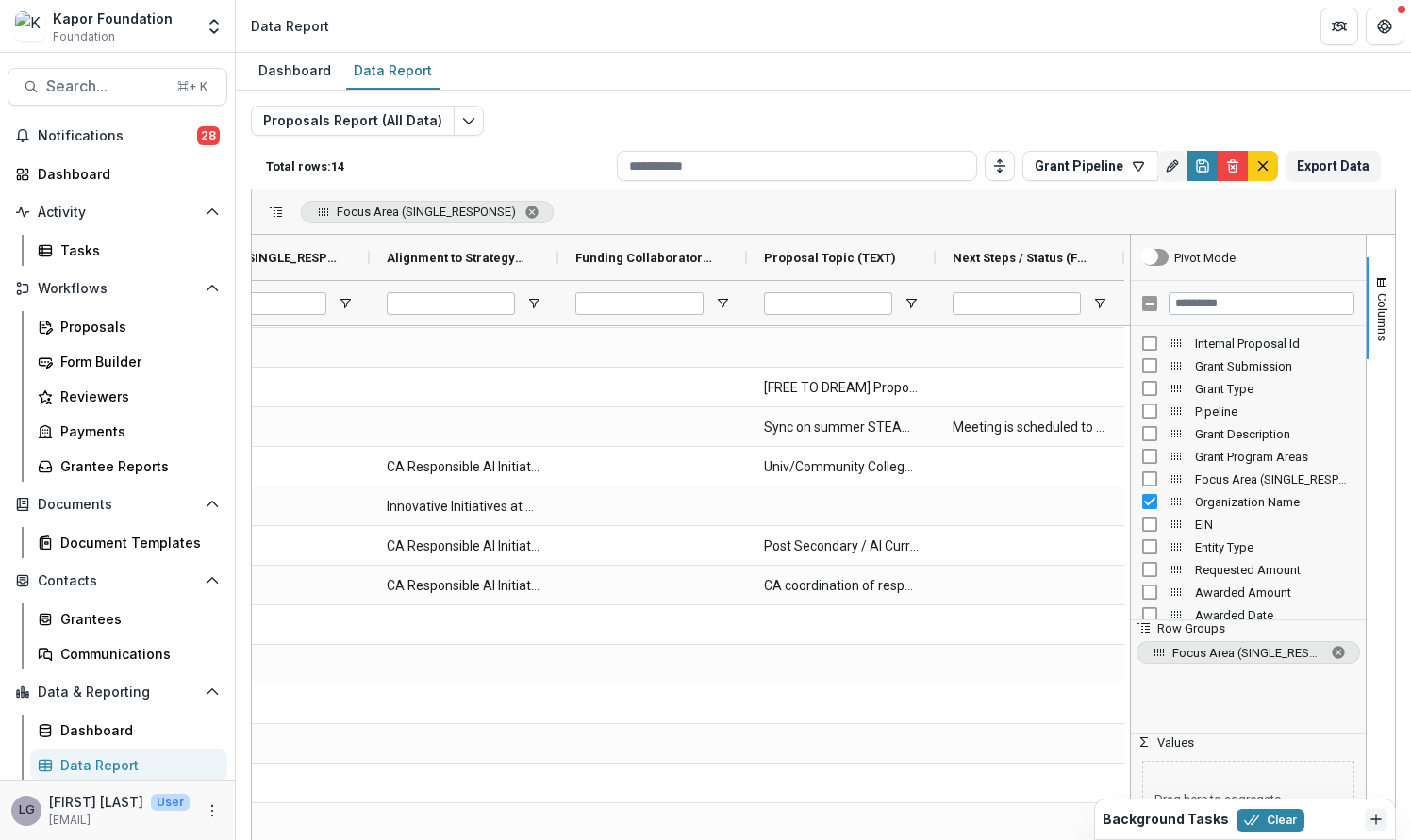 click on "Focus Area (SINGLE_RESPONSE)" at bounding box center [823, 212] 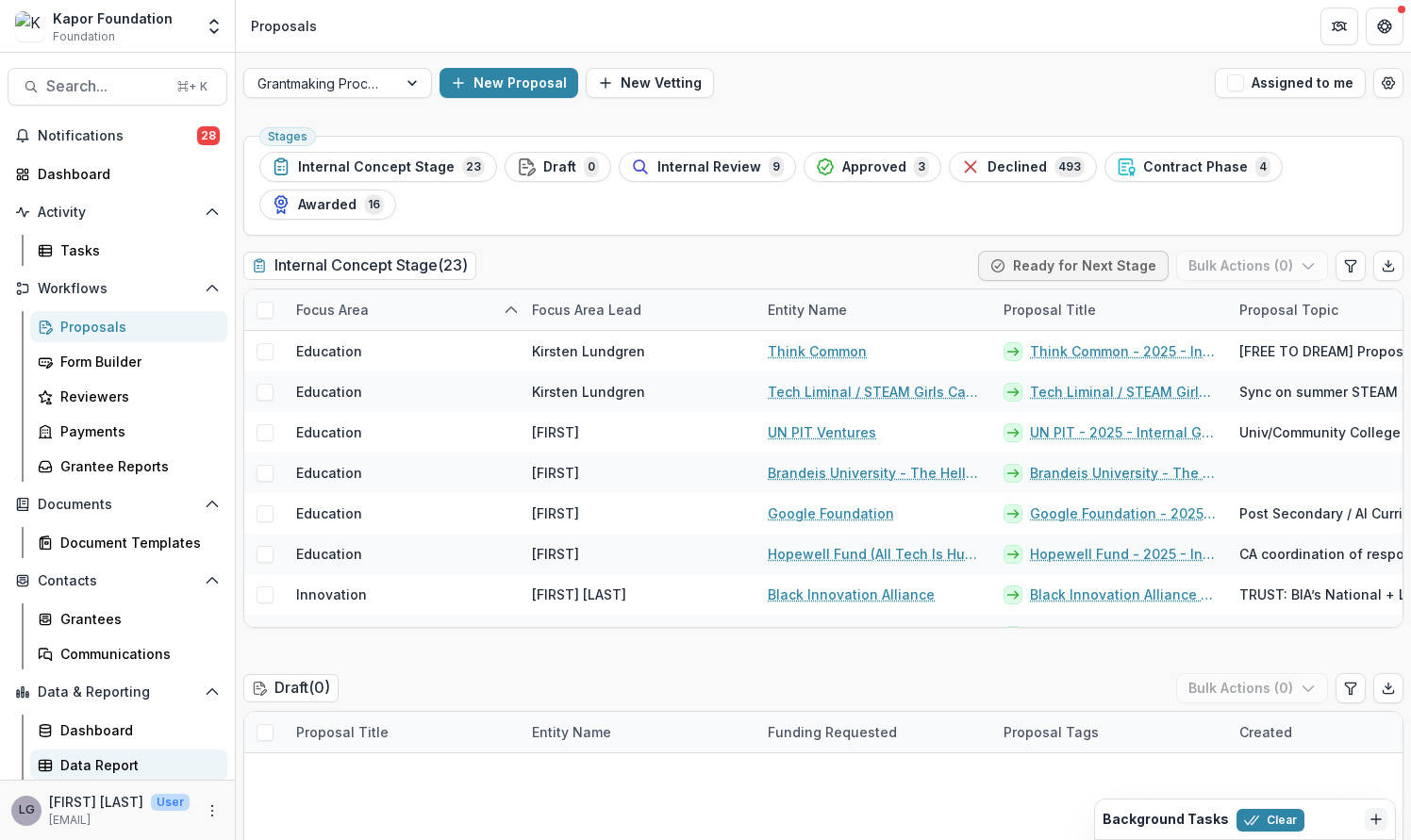 click on "Data Report" at bounding box center (136, 765) 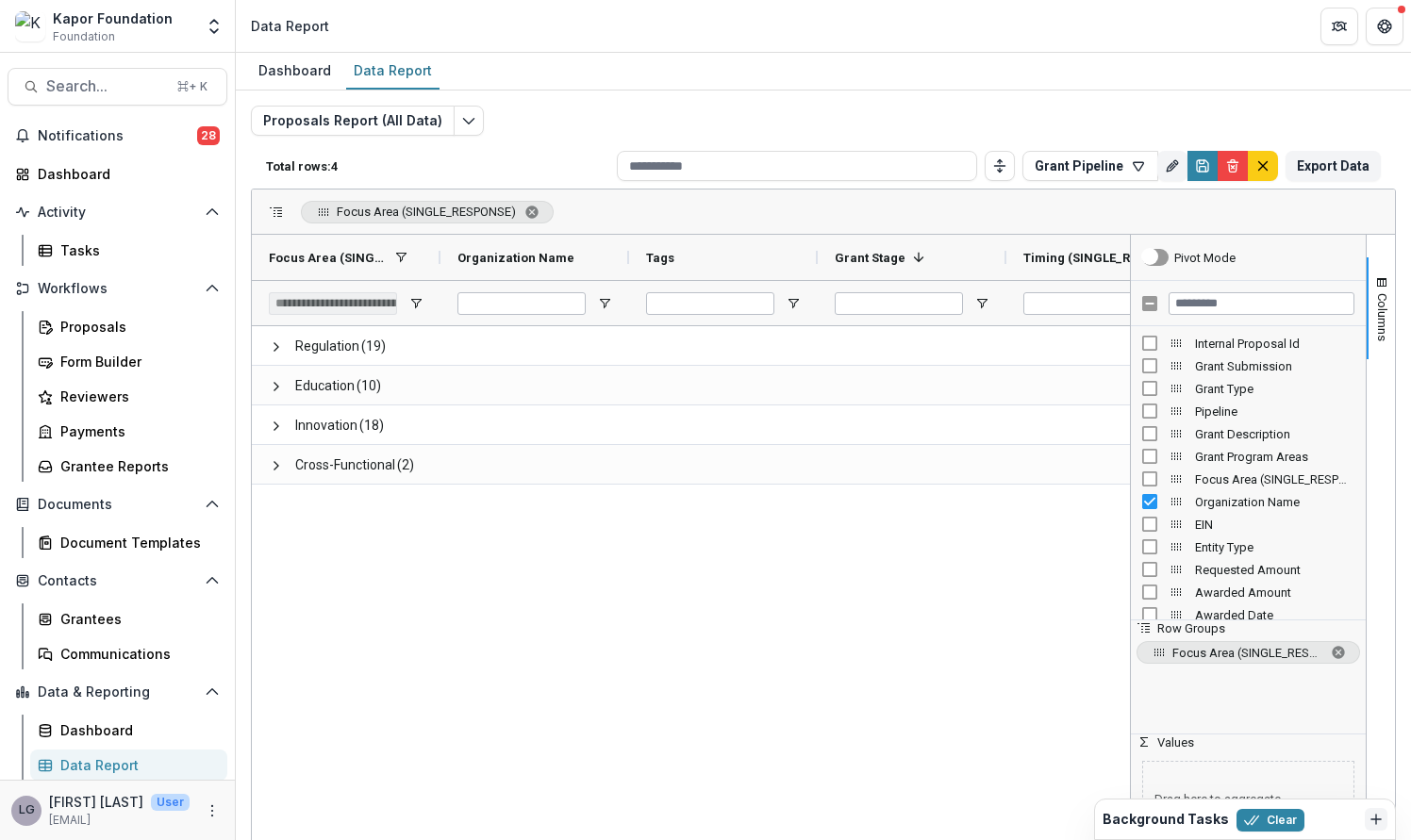 click on "Pivot Mode" at bounding box center [1248, 257] 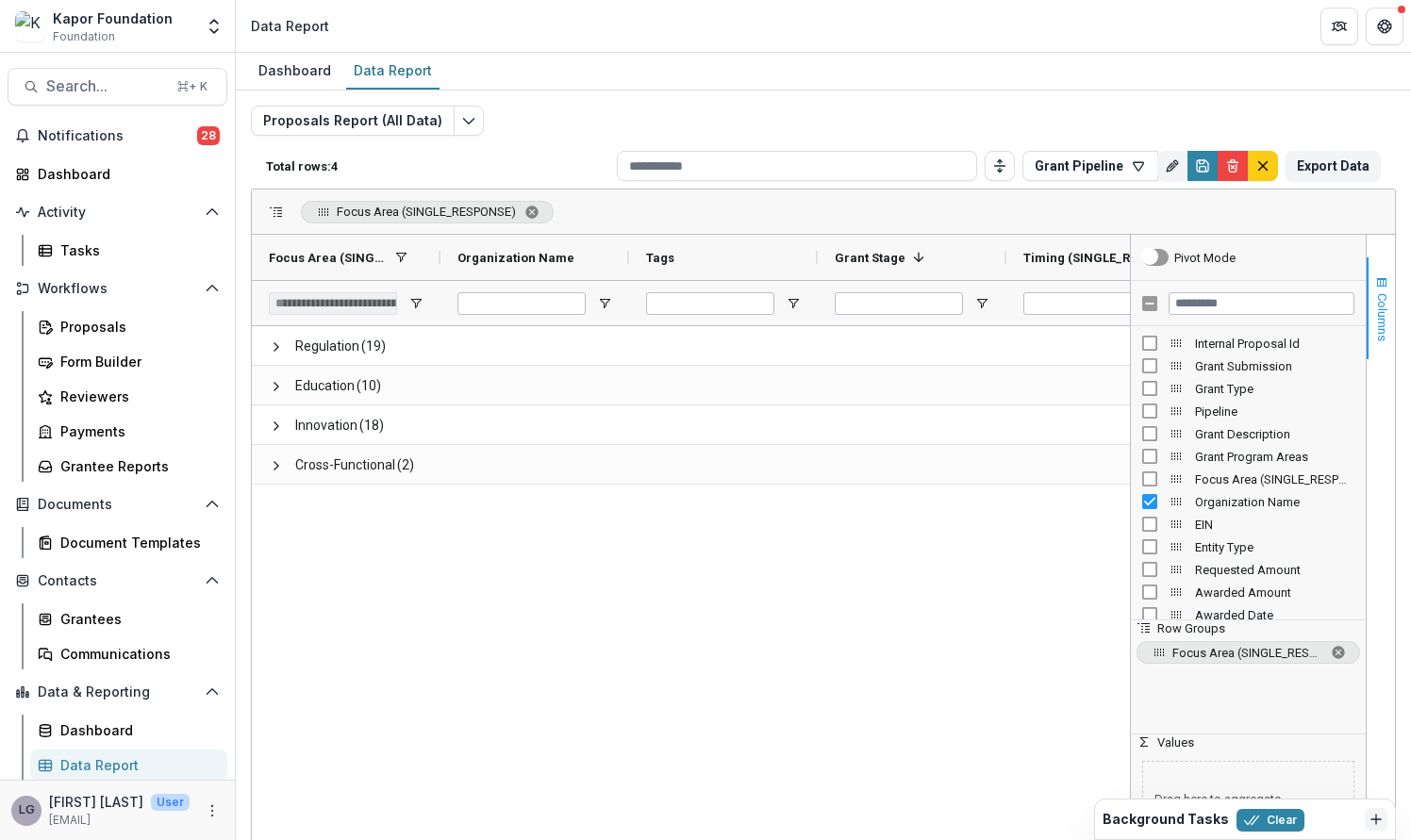 click at bounding box center [1382, 283] 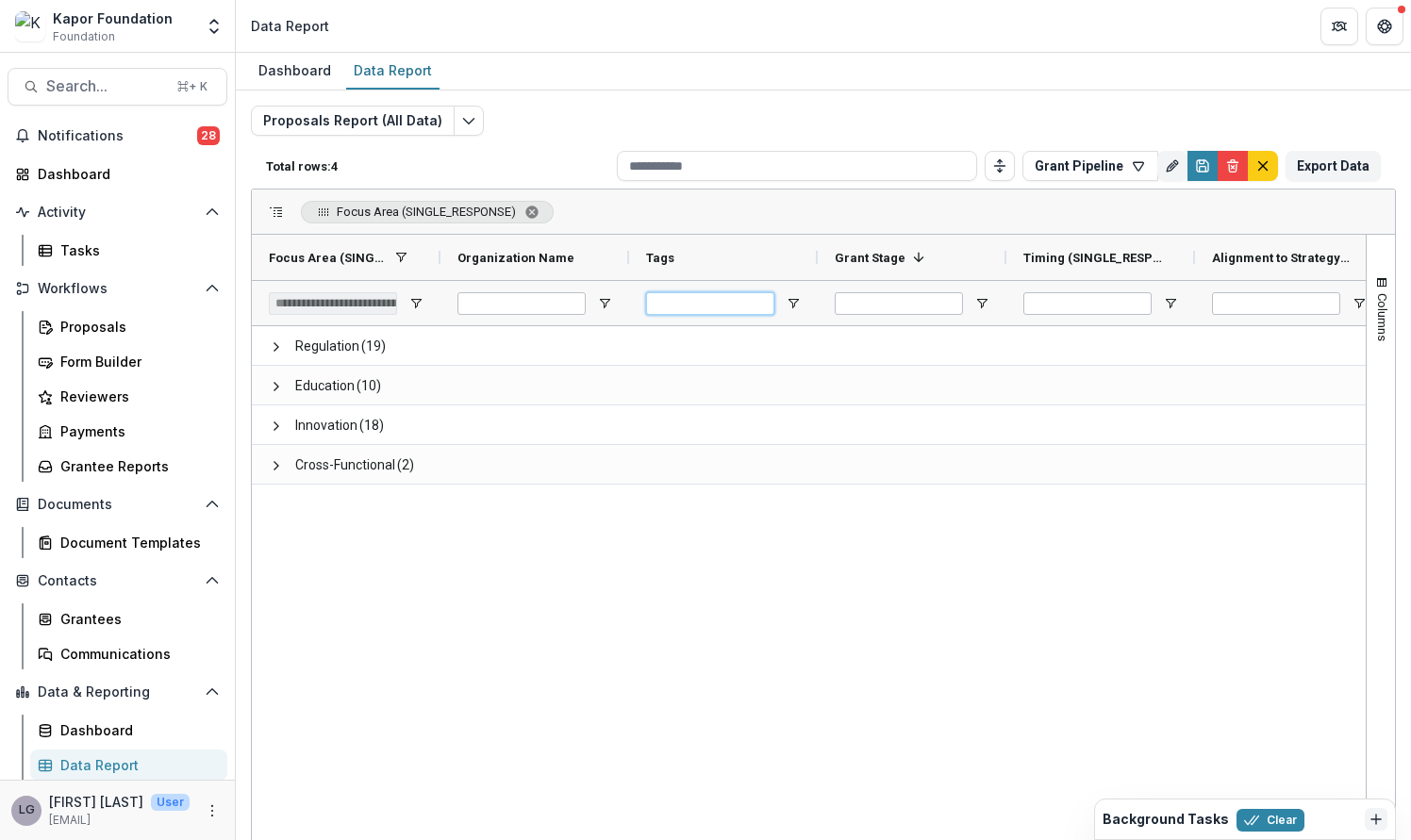 click at bounding box center (710, 304) 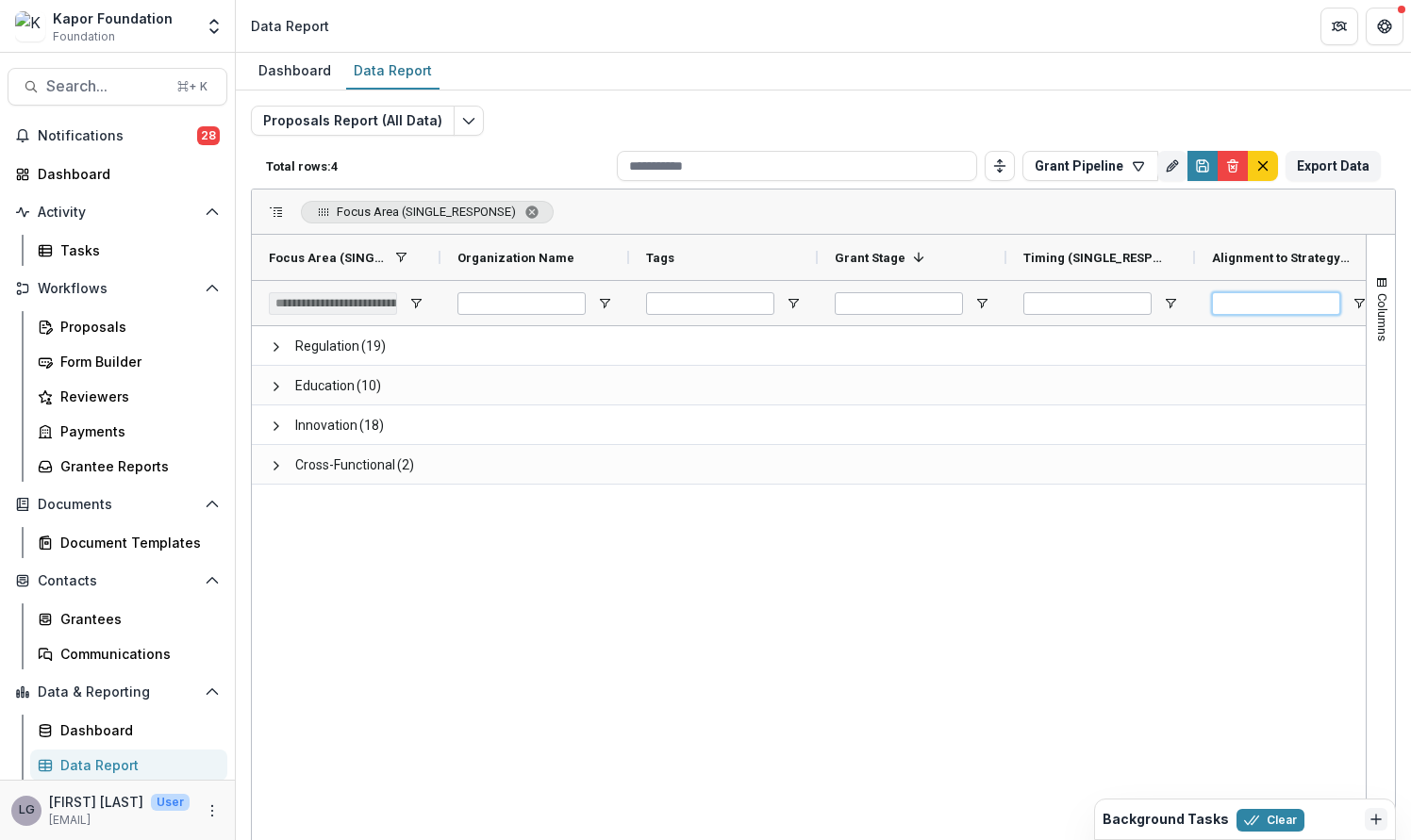 click at bounding box center (1276, 304) 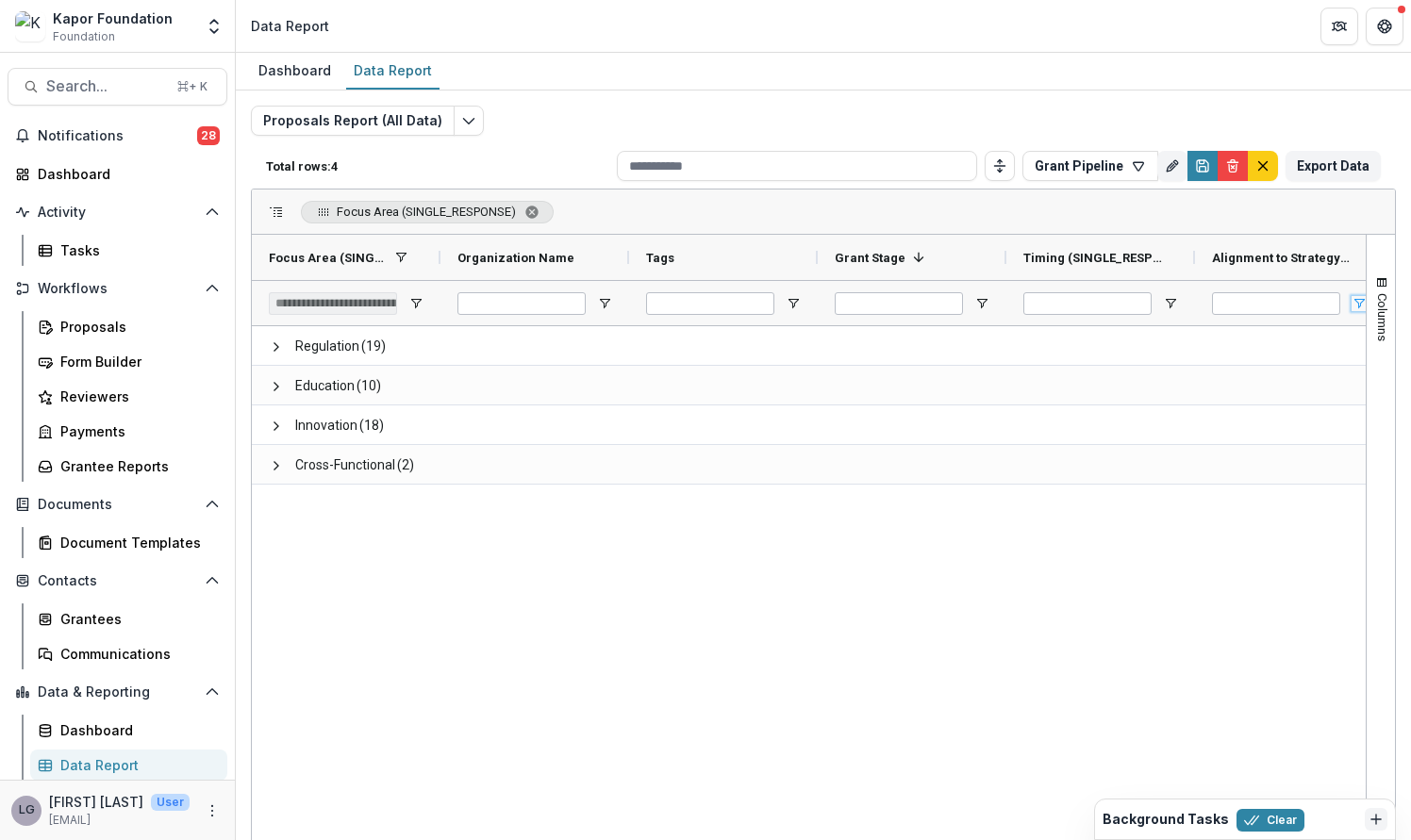 click at bounding box center [1359, 304] 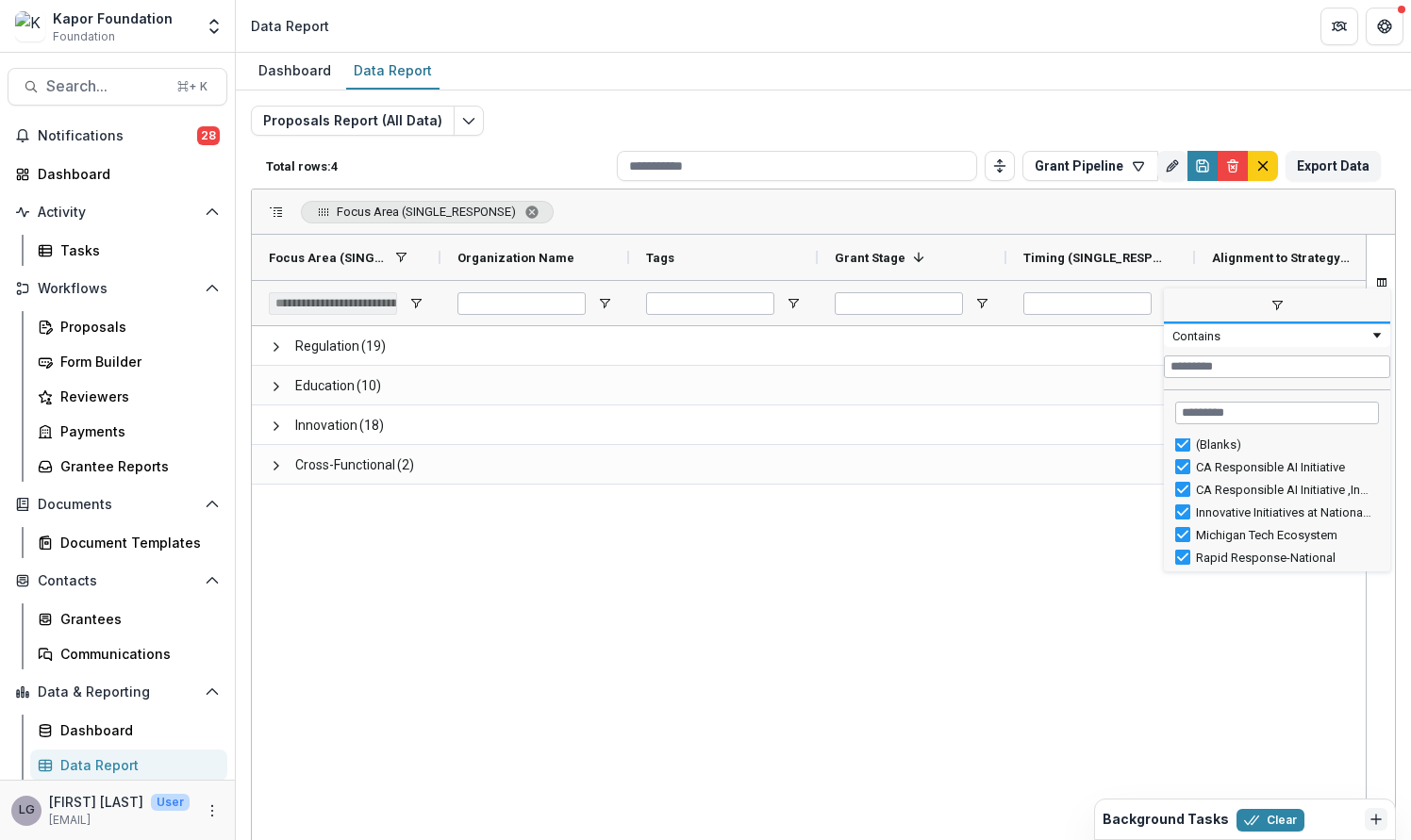 scroll, scrollTop: 26, scrollLeft: 0, axis: vertical 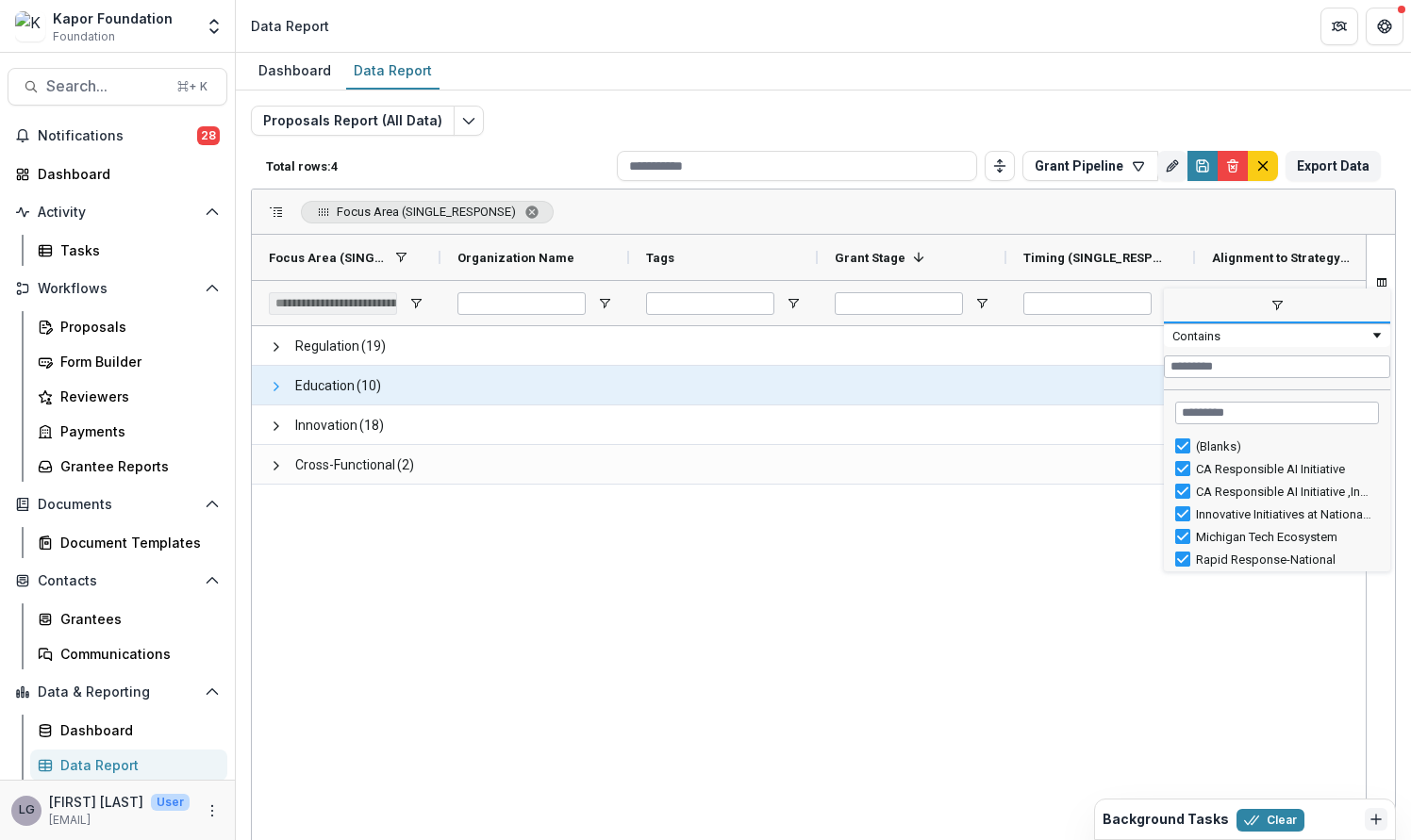 click at bounding box center (276, 387) 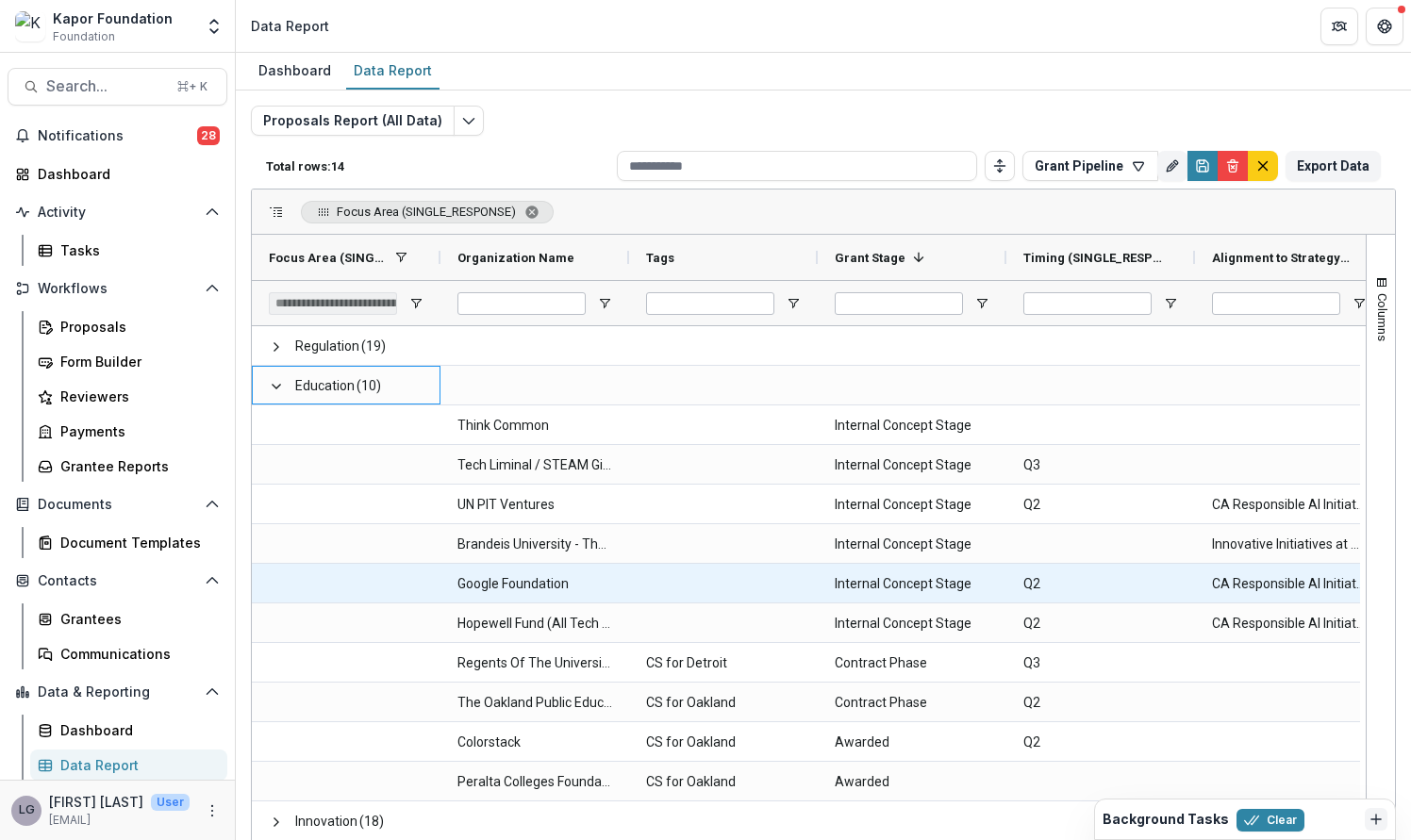 scroll, scrollTop: 0, scrollLeft: 236, axis: horizontal 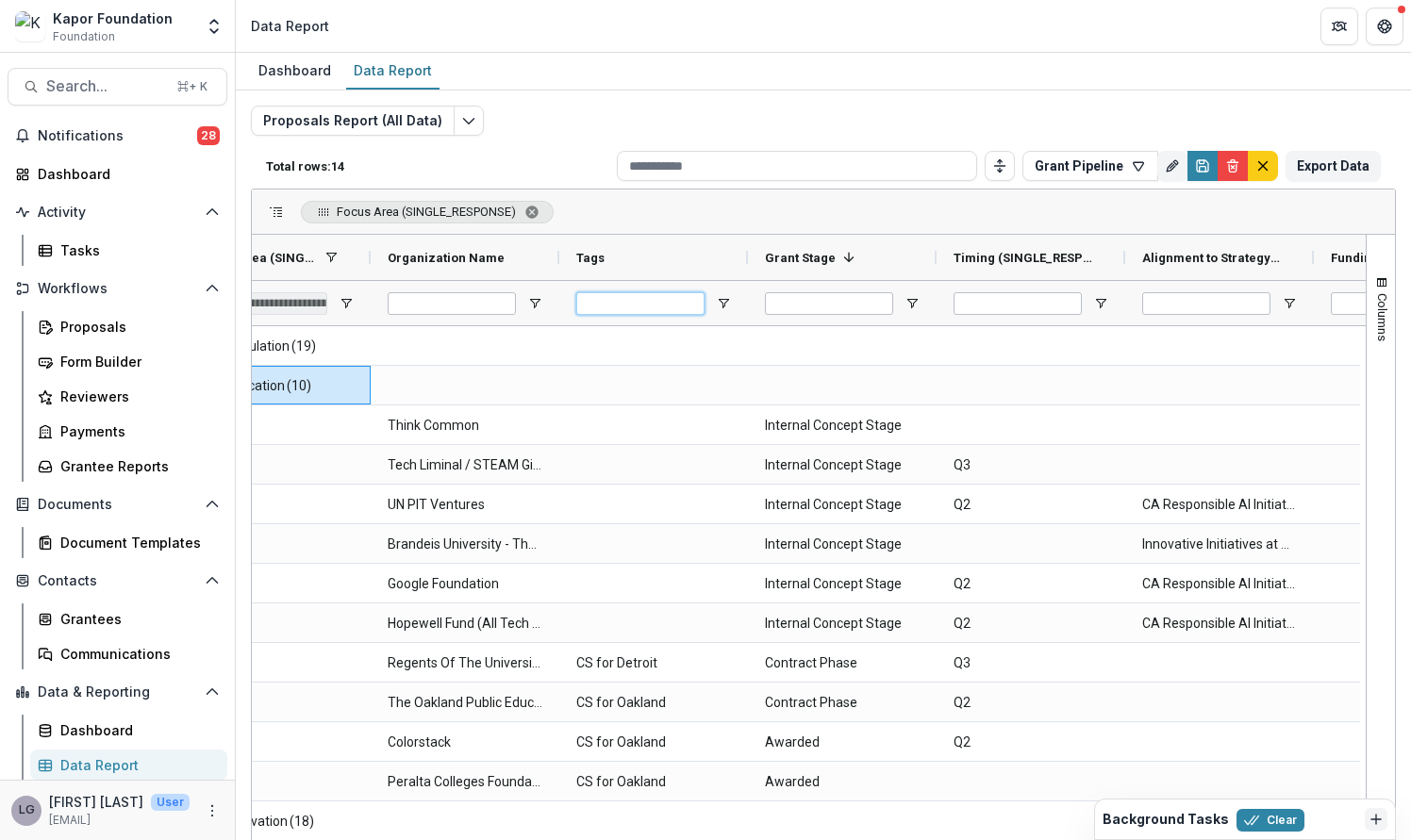 click at bounding box center [640, 304] 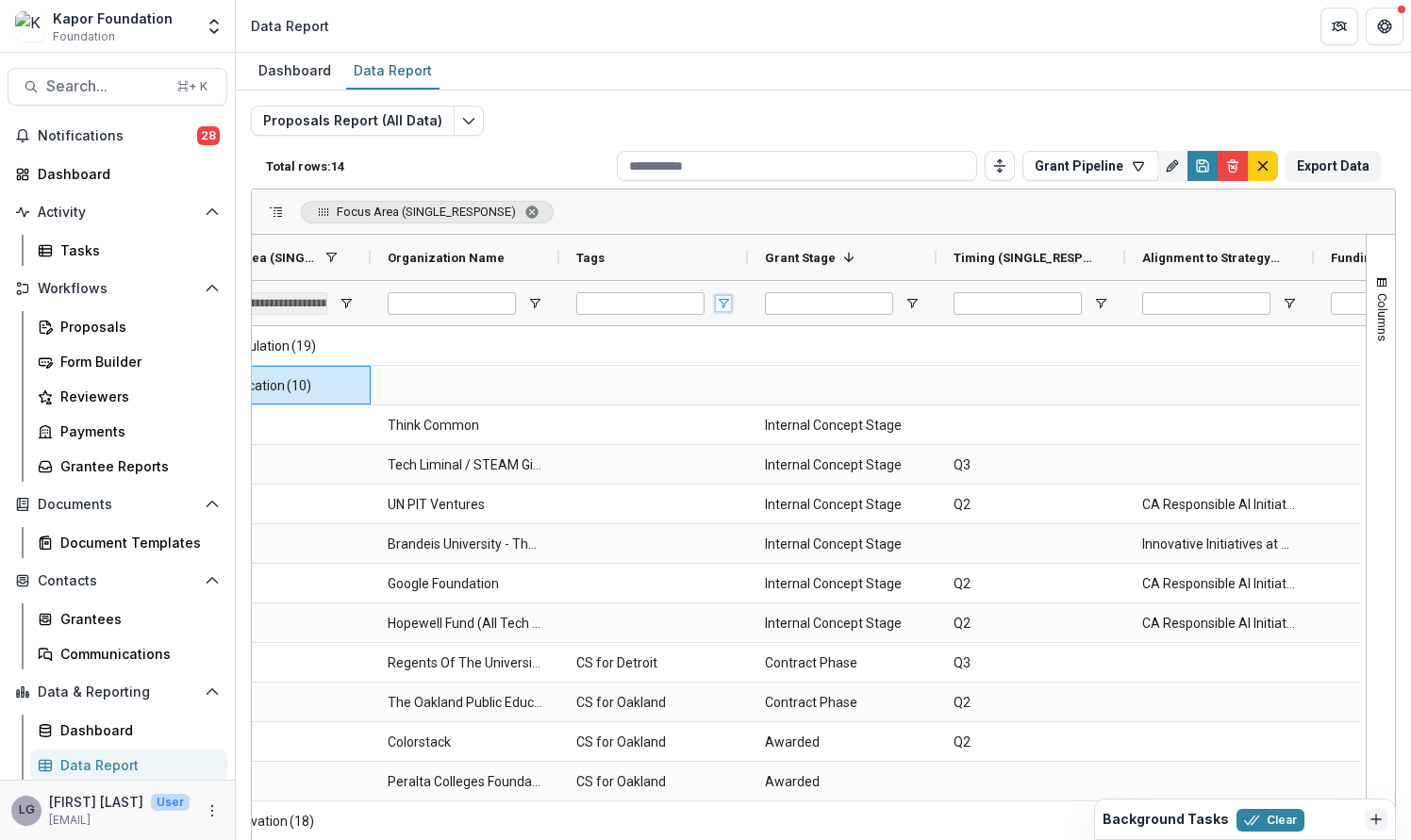 click at bounding box center (723, 304) 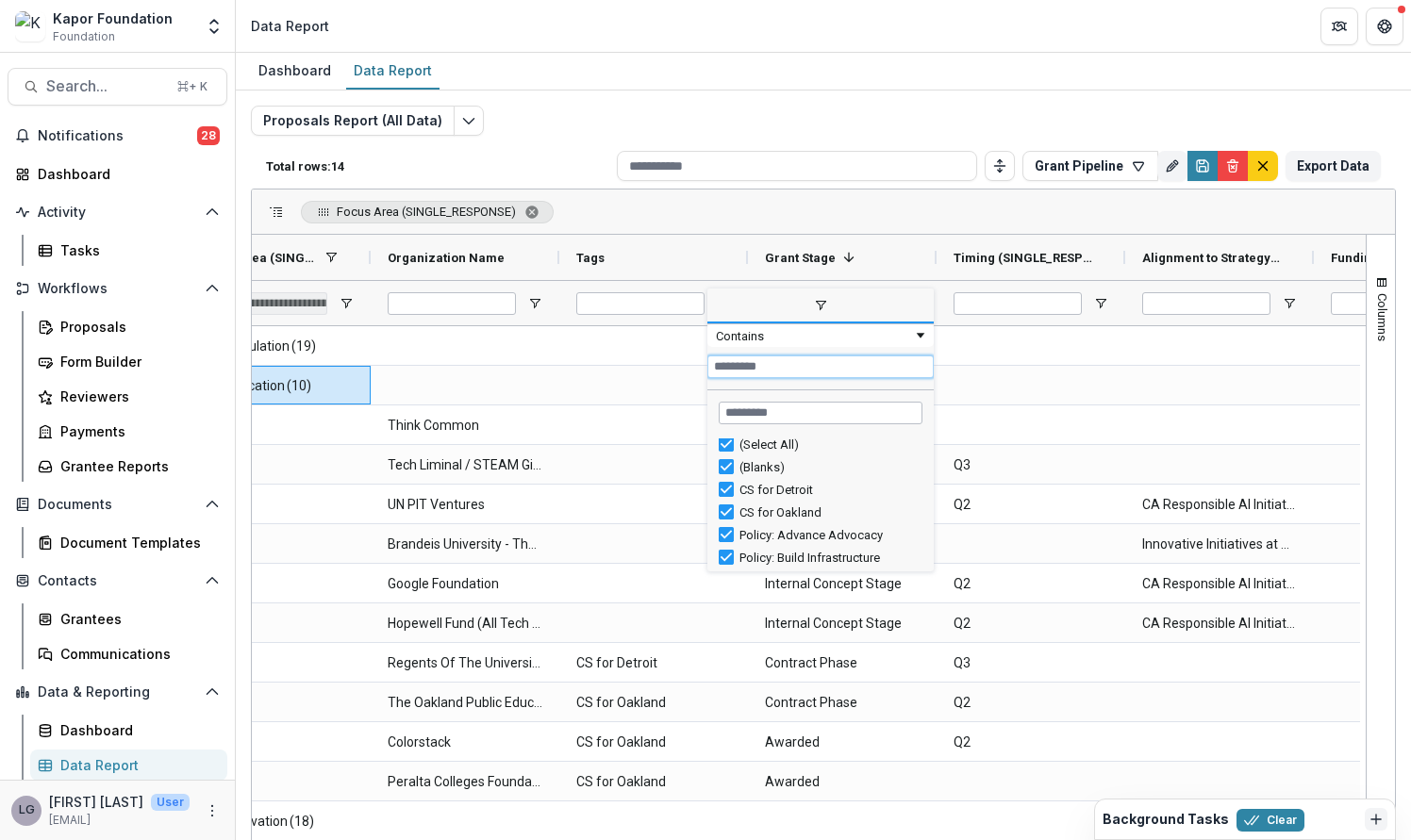 click at bounding box center (821, 367) 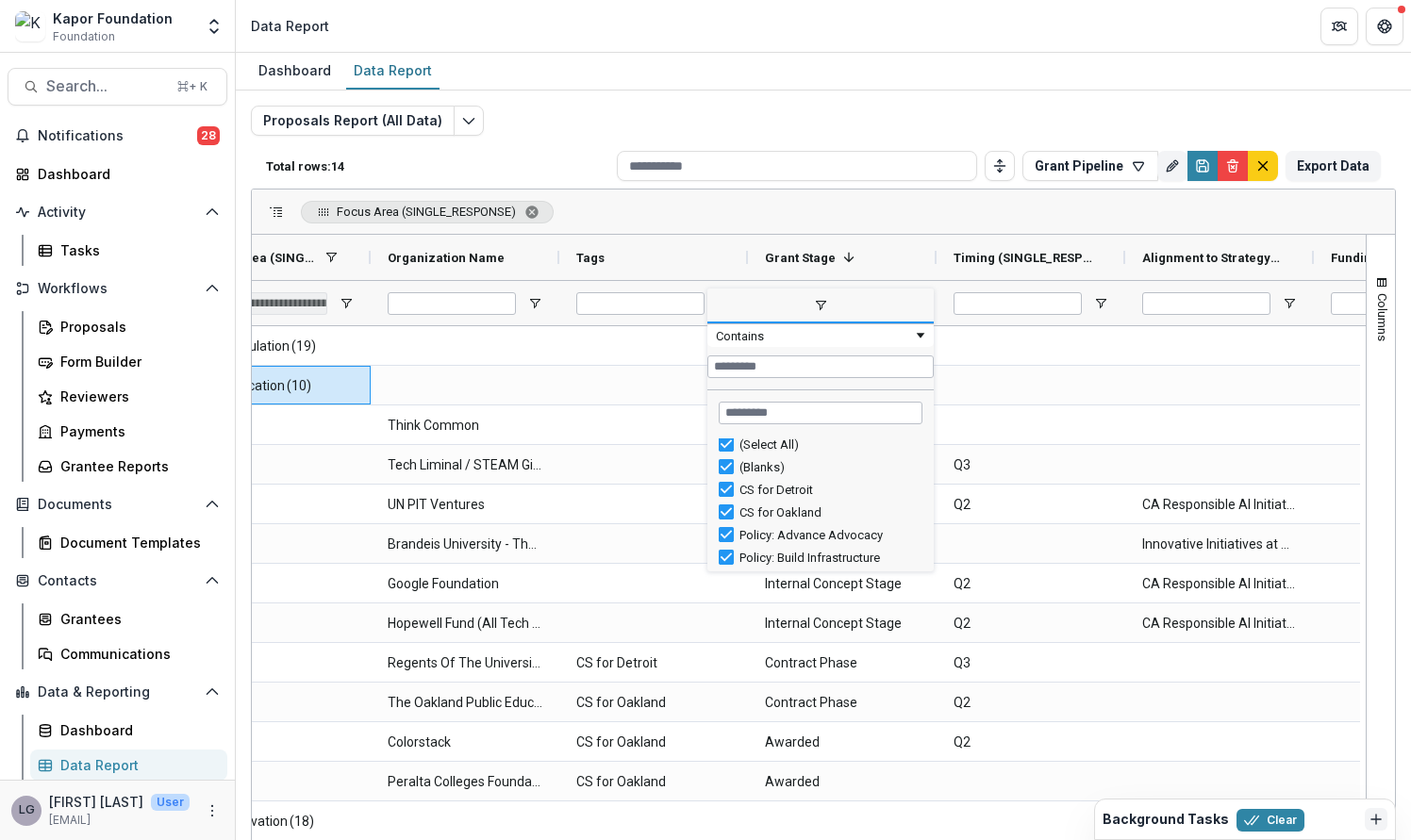 click on "CS for Oakland" at bounding box center [828, 512] 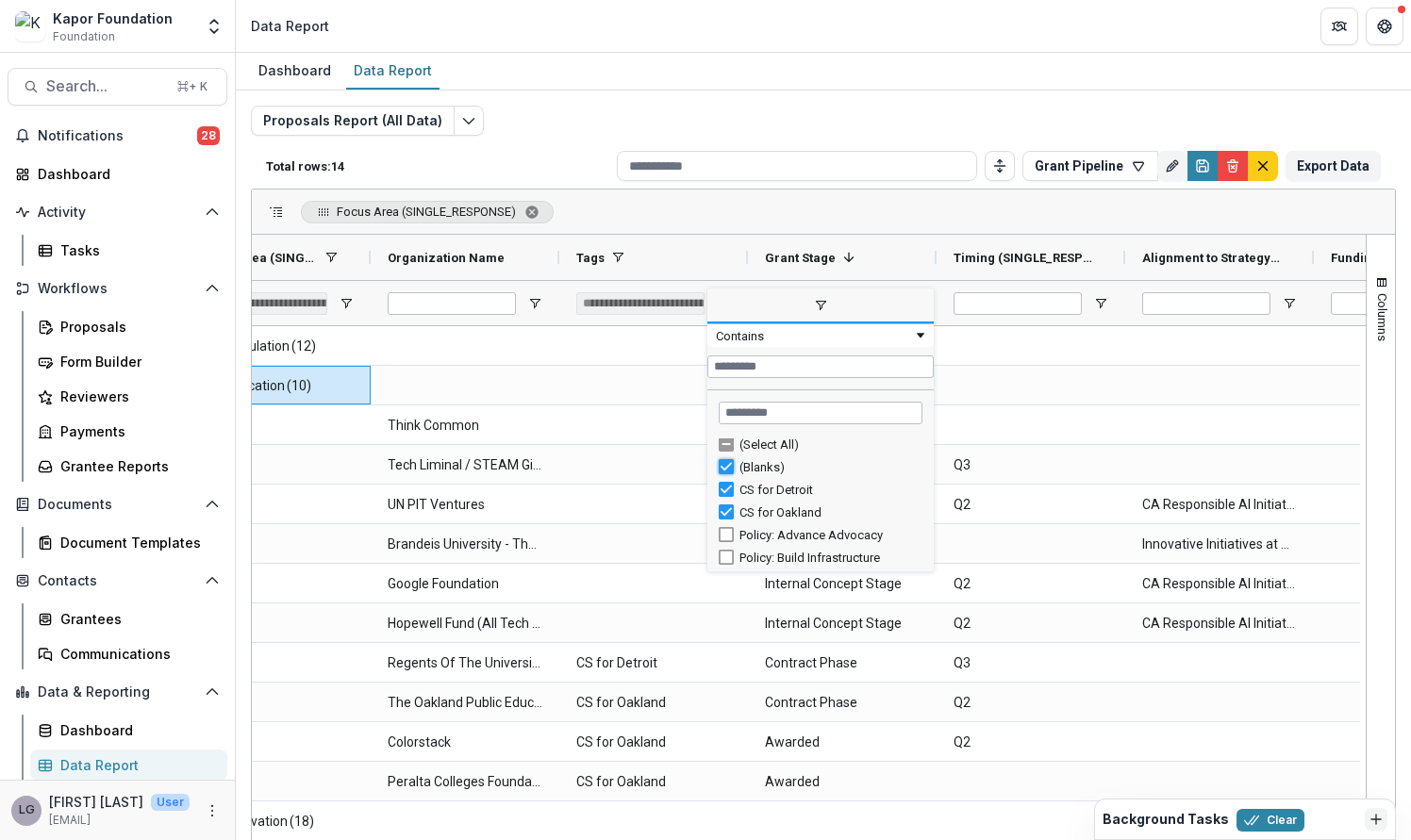 type on "**********" 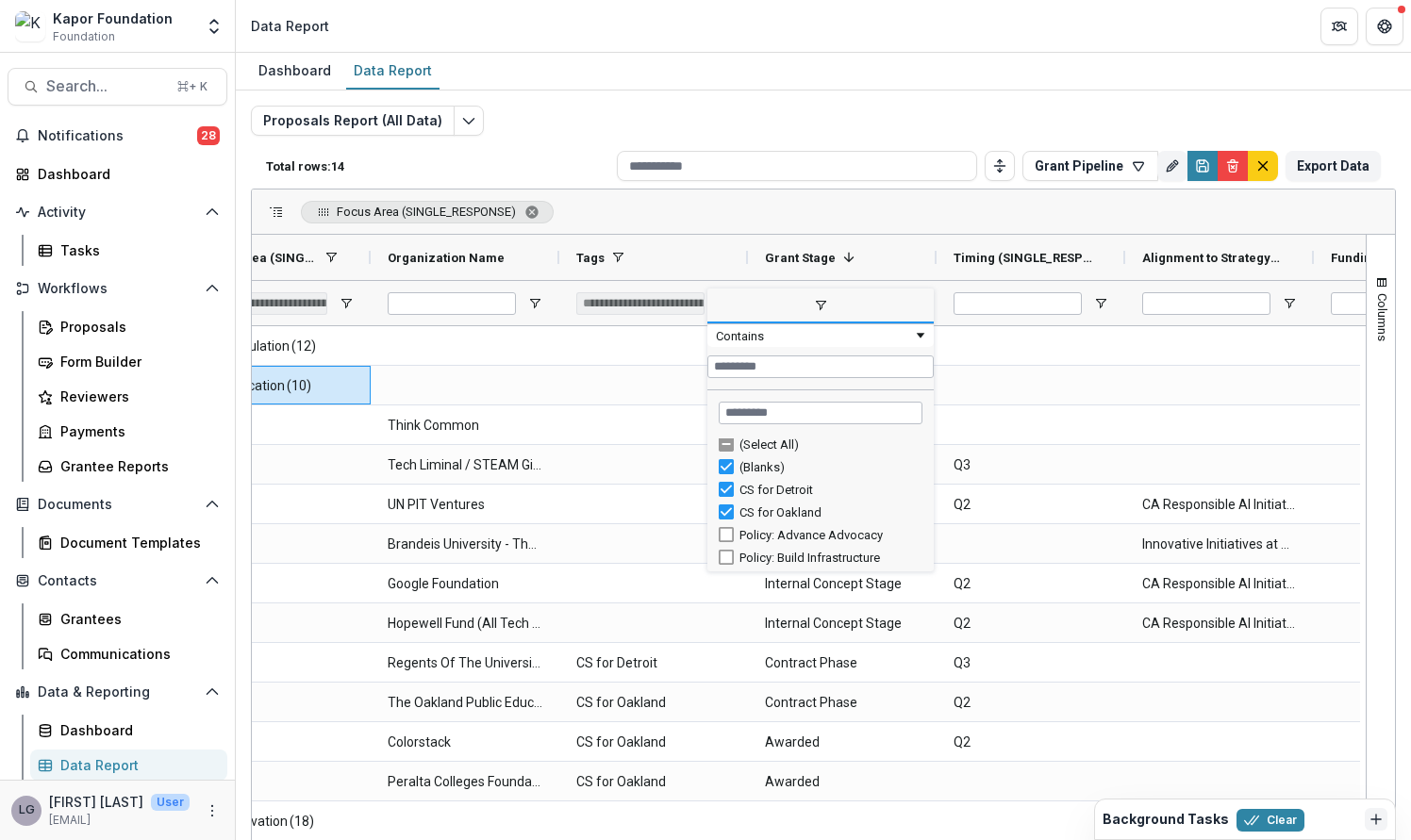 type on "**********" 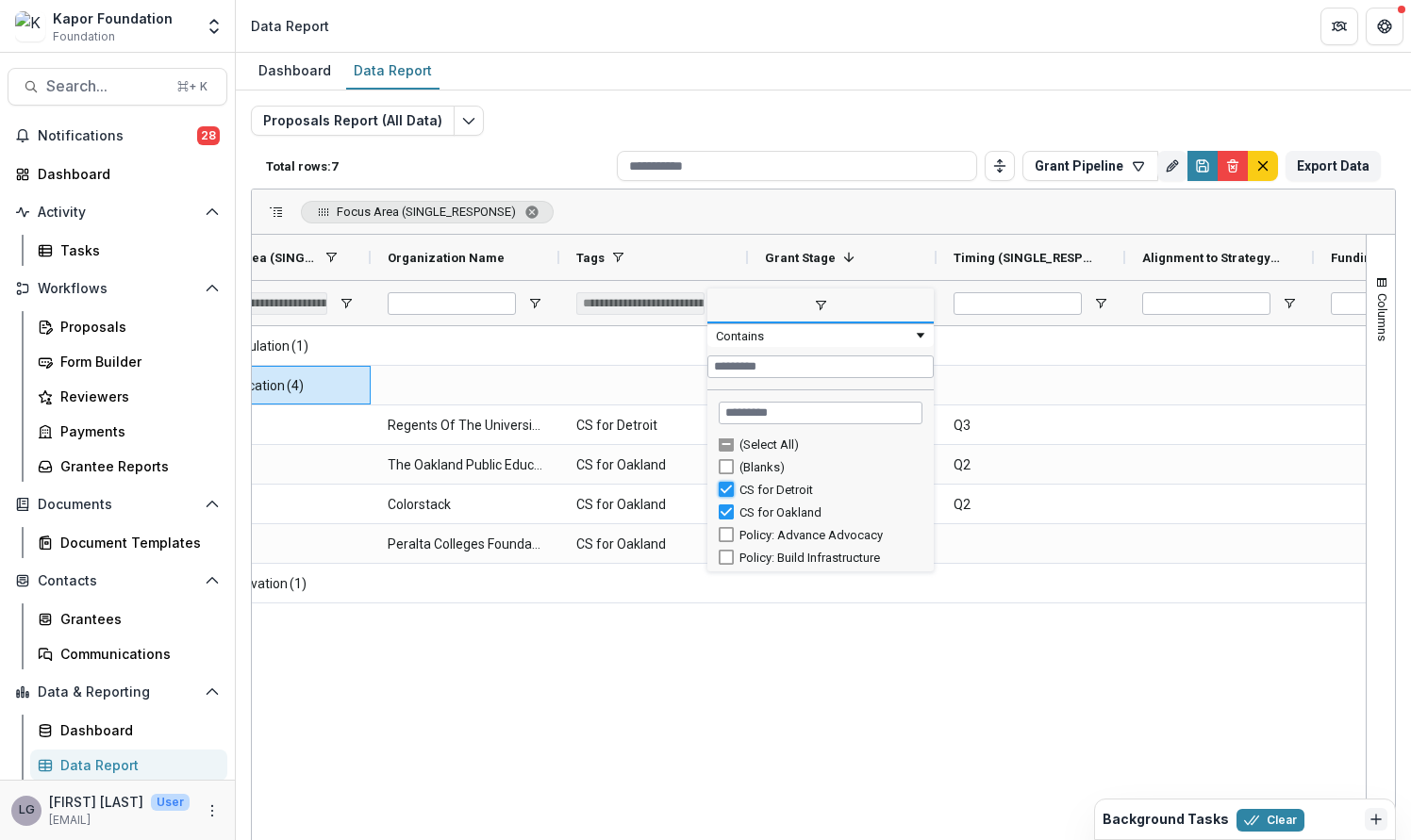 type on "**********" 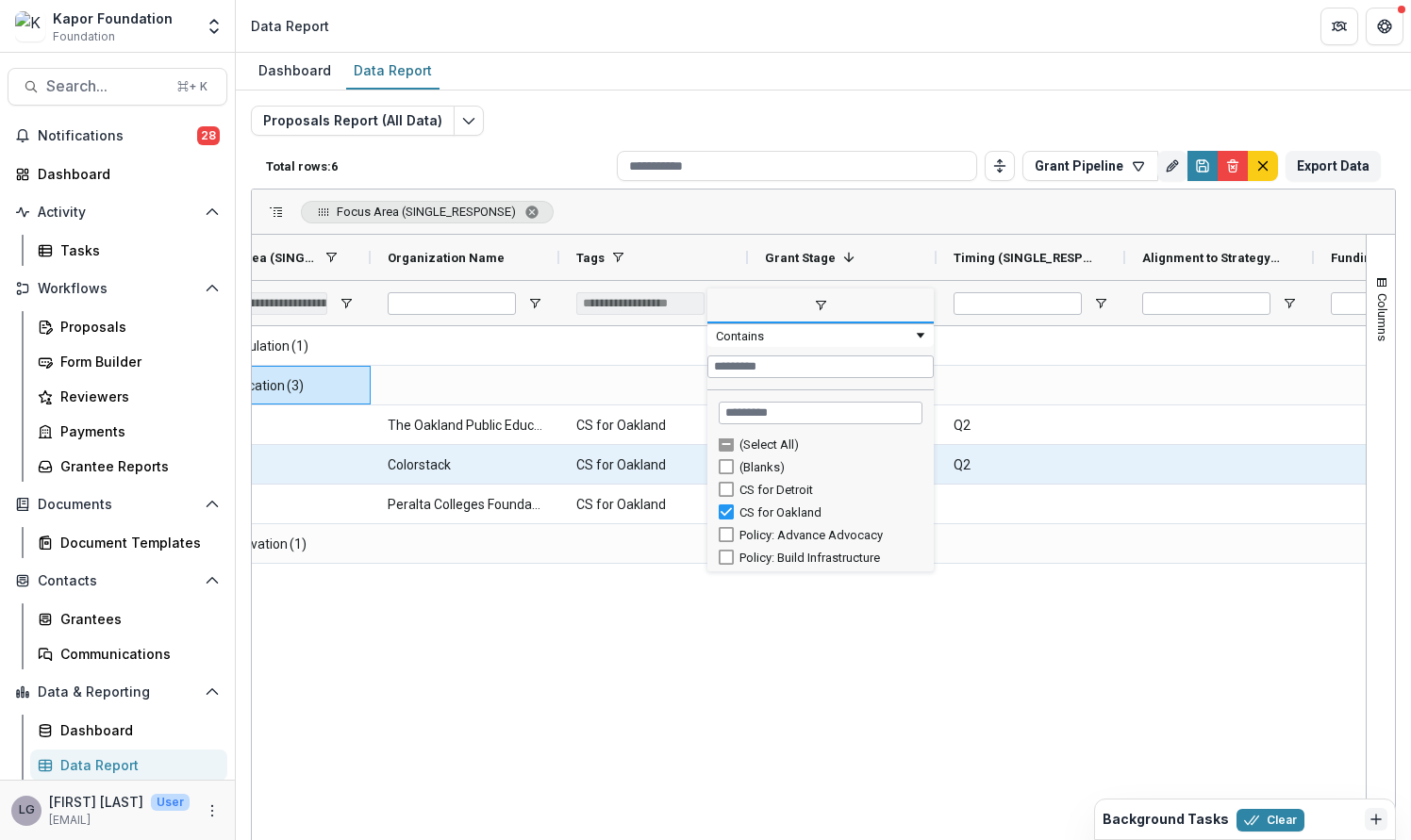 scroll, scrollTop: 0, scrollLeft: 68, axis: horizontal 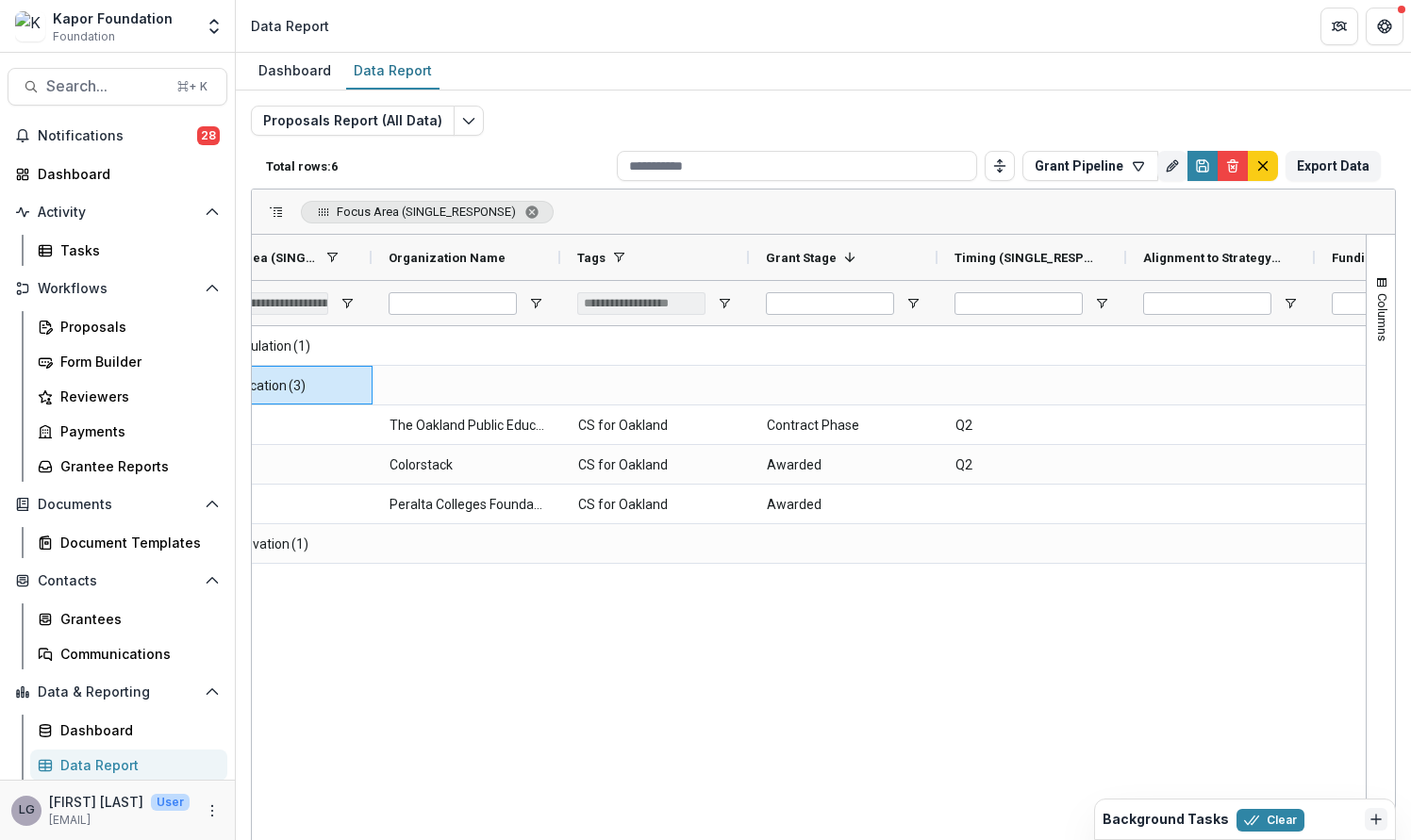 click on "Focus Area (SINGLE_RESPONSE)" at bounding box center (426, 211) 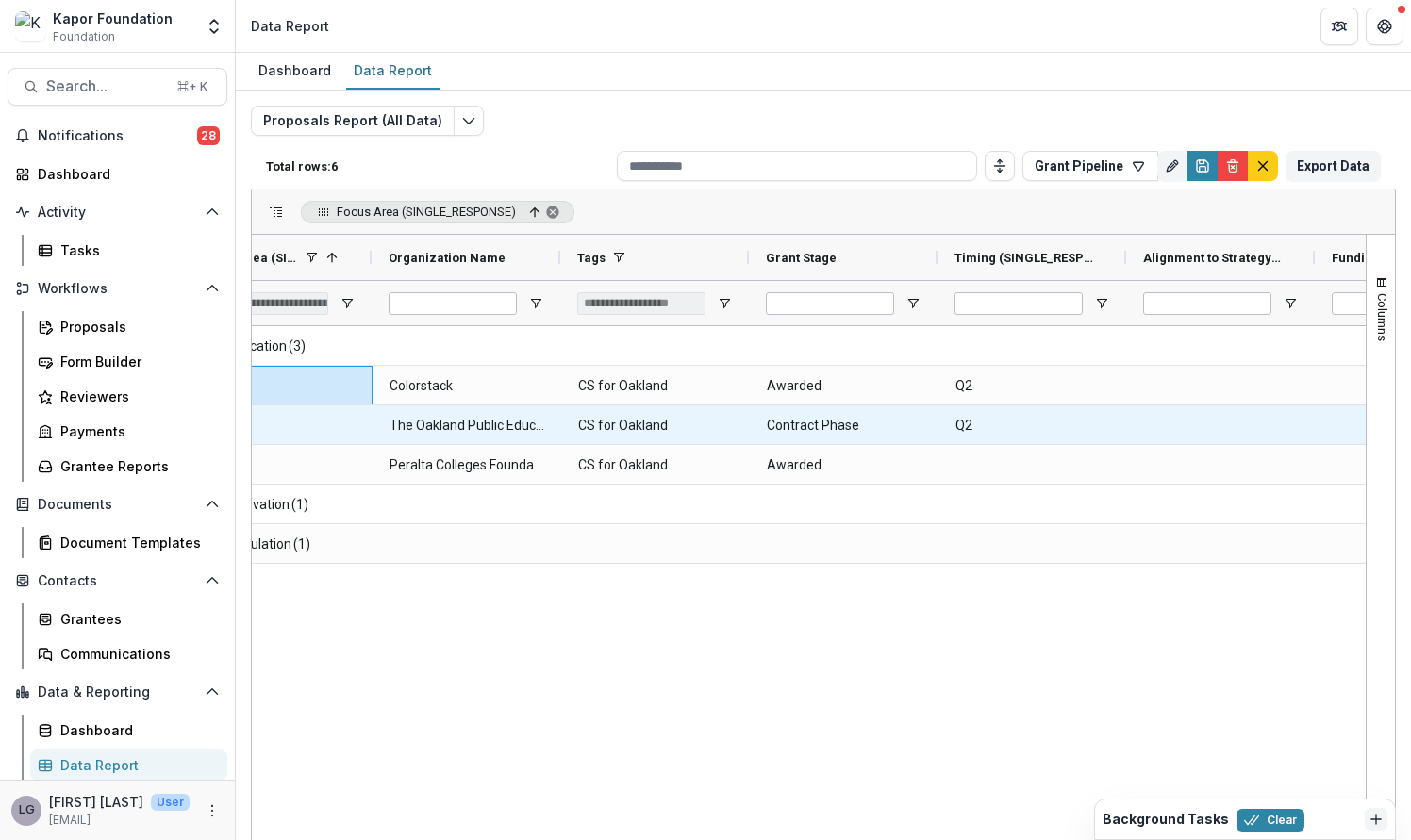 scroll, scrollTop: 0, scrollLeft: 37, axis: horizontal 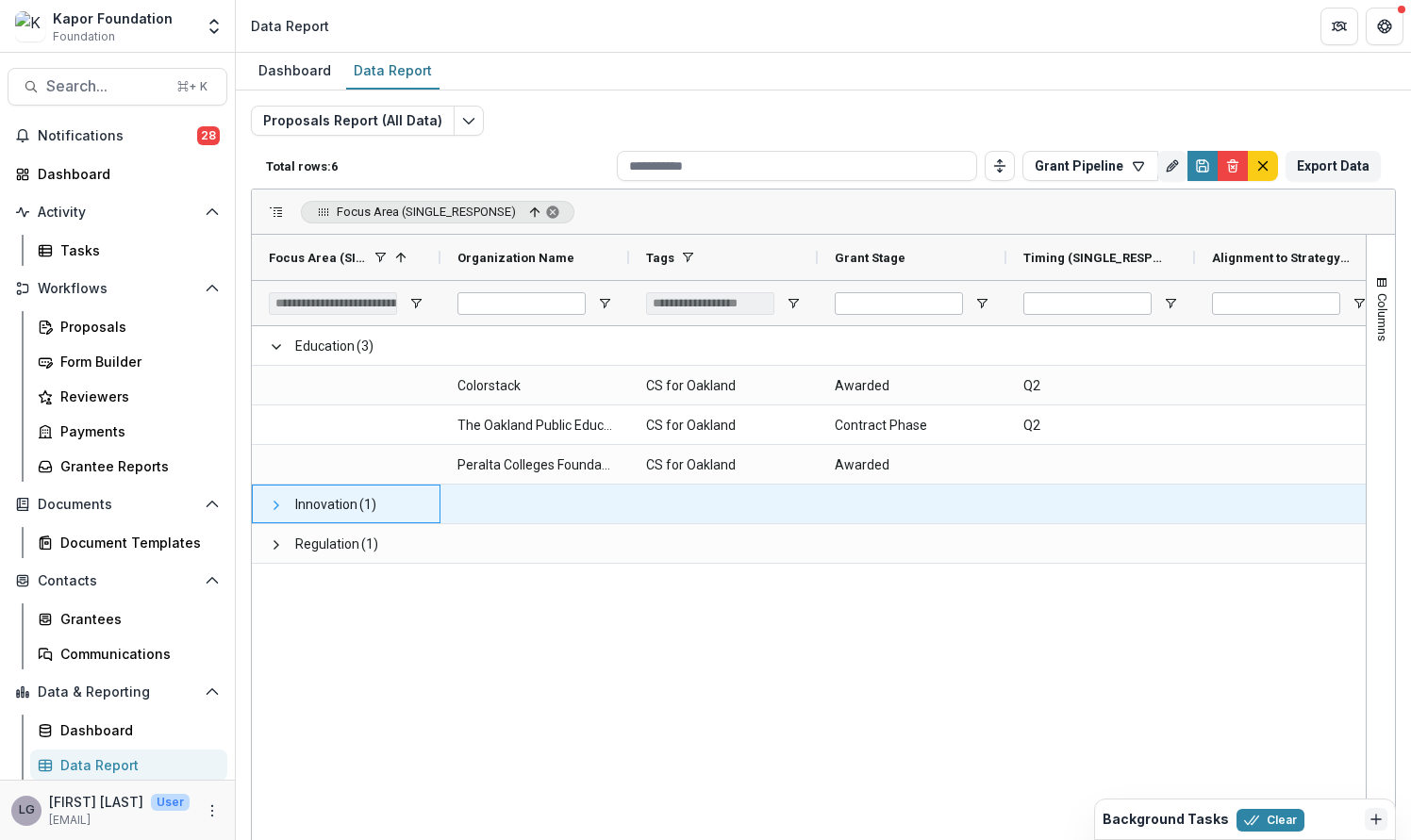 click at bounding box center [276, 505] 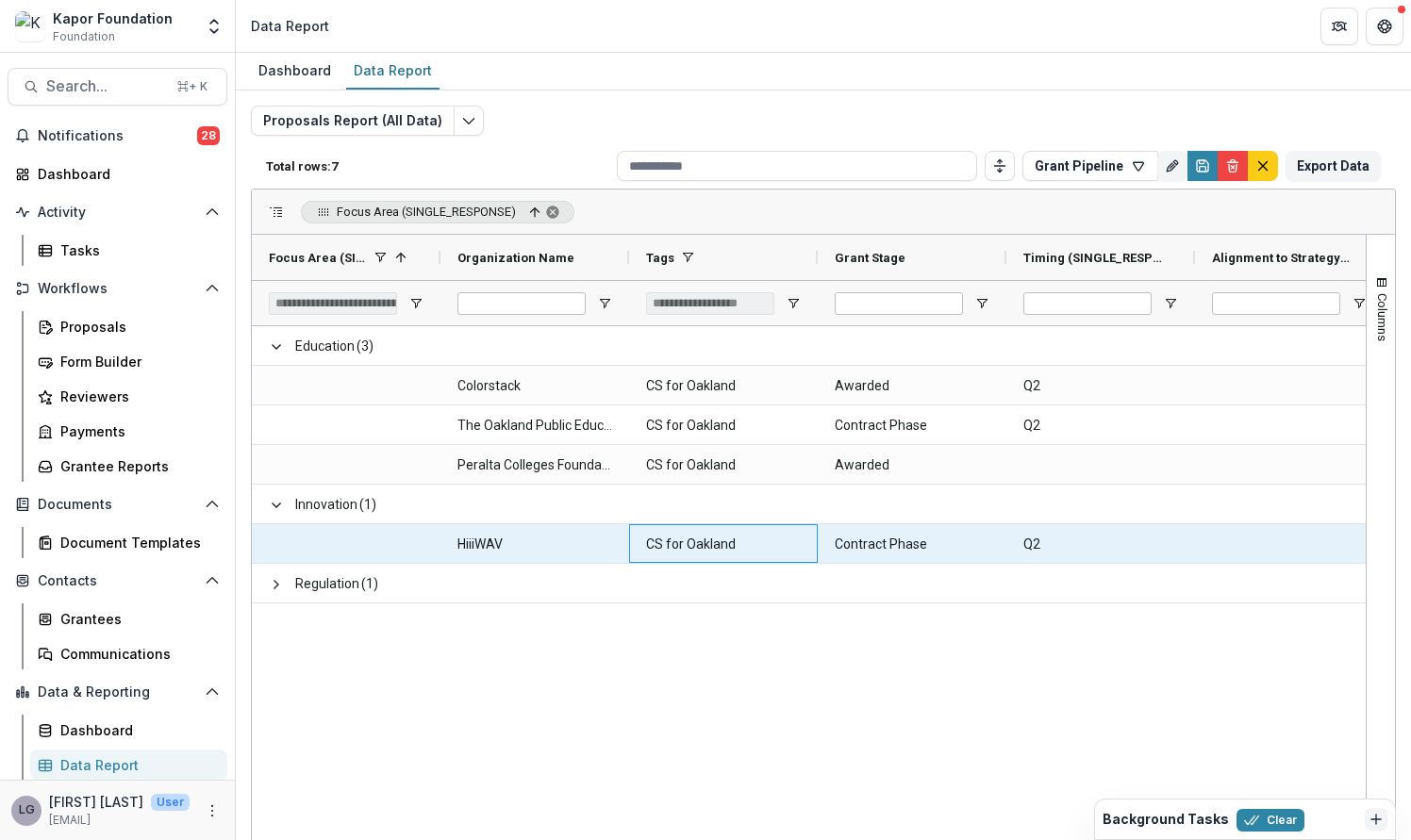 click on "CS for Oakland" at bounding box center [723, 544] 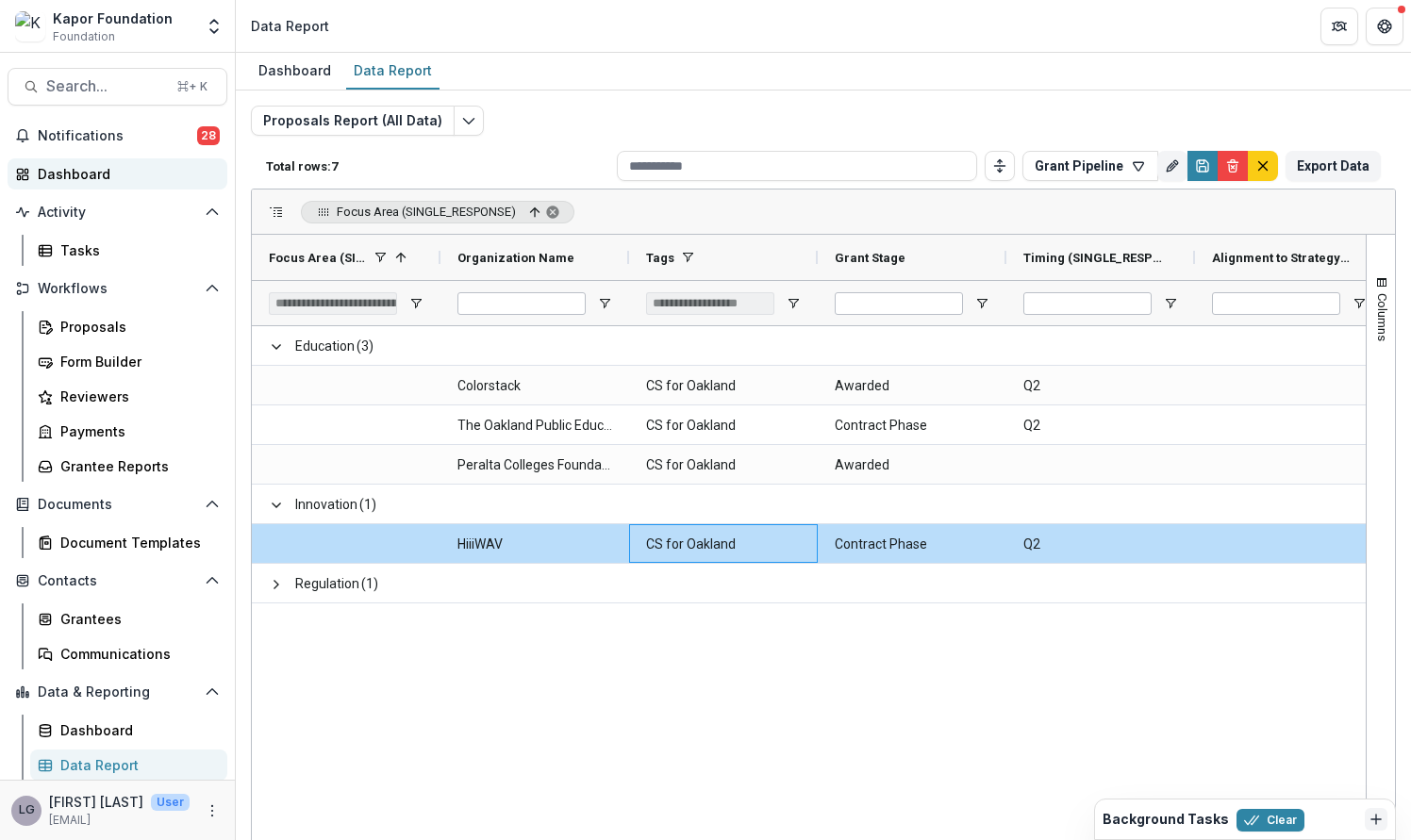 click on "Dashboard" at bounding box center (124, 173) 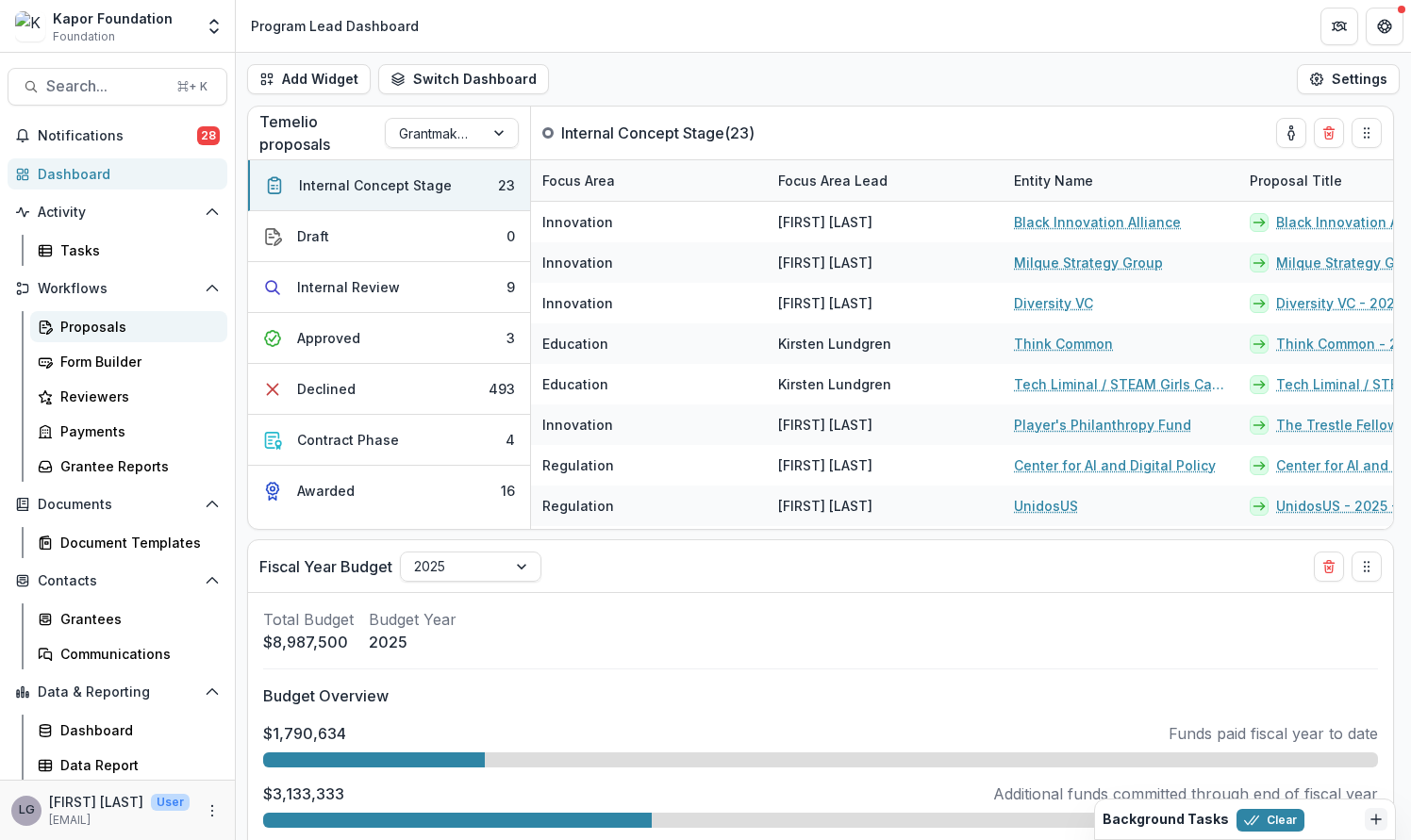 click on "Proposals" at bounding box center [136, 326] 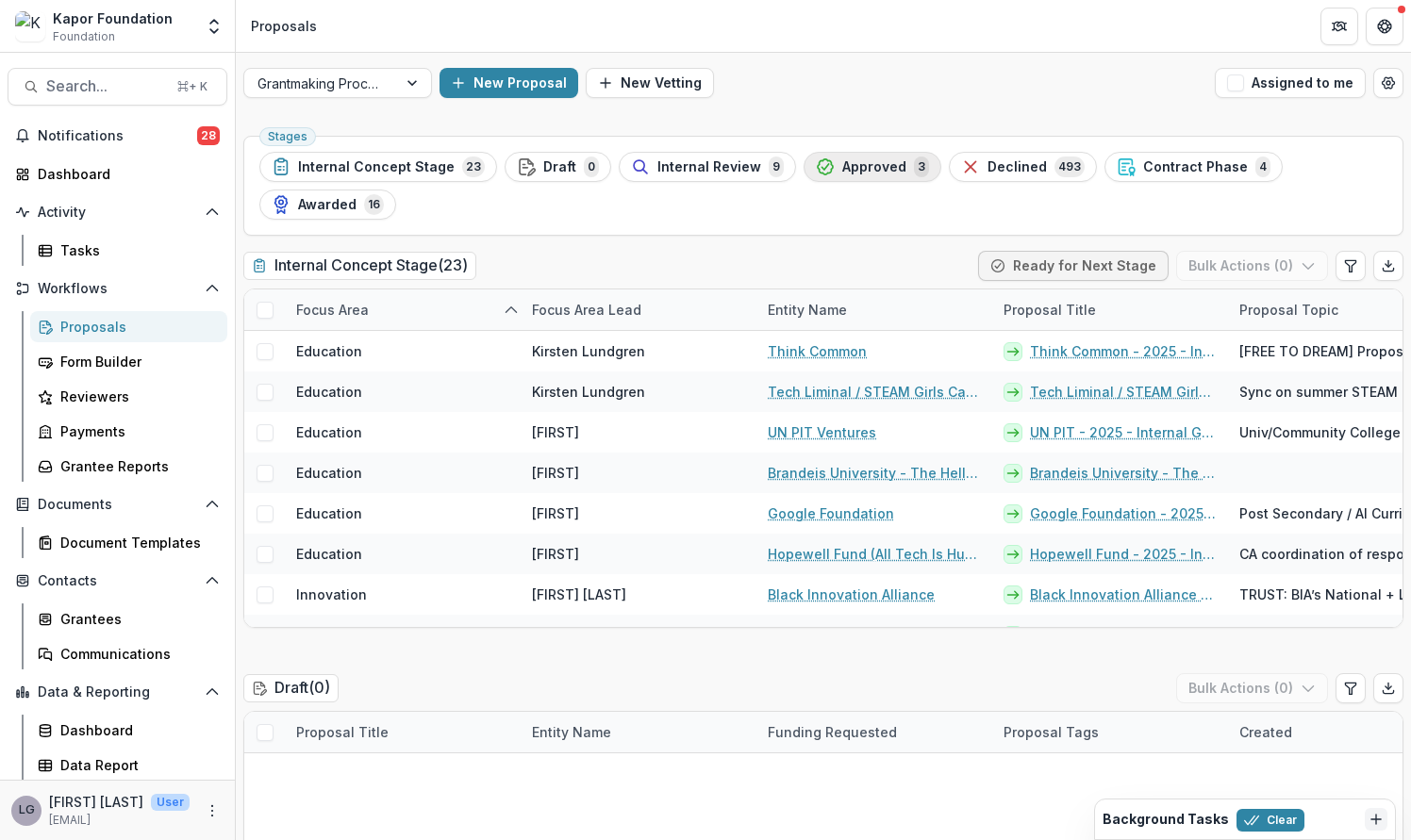 click on "Approved" at bounding box center [874, 167] 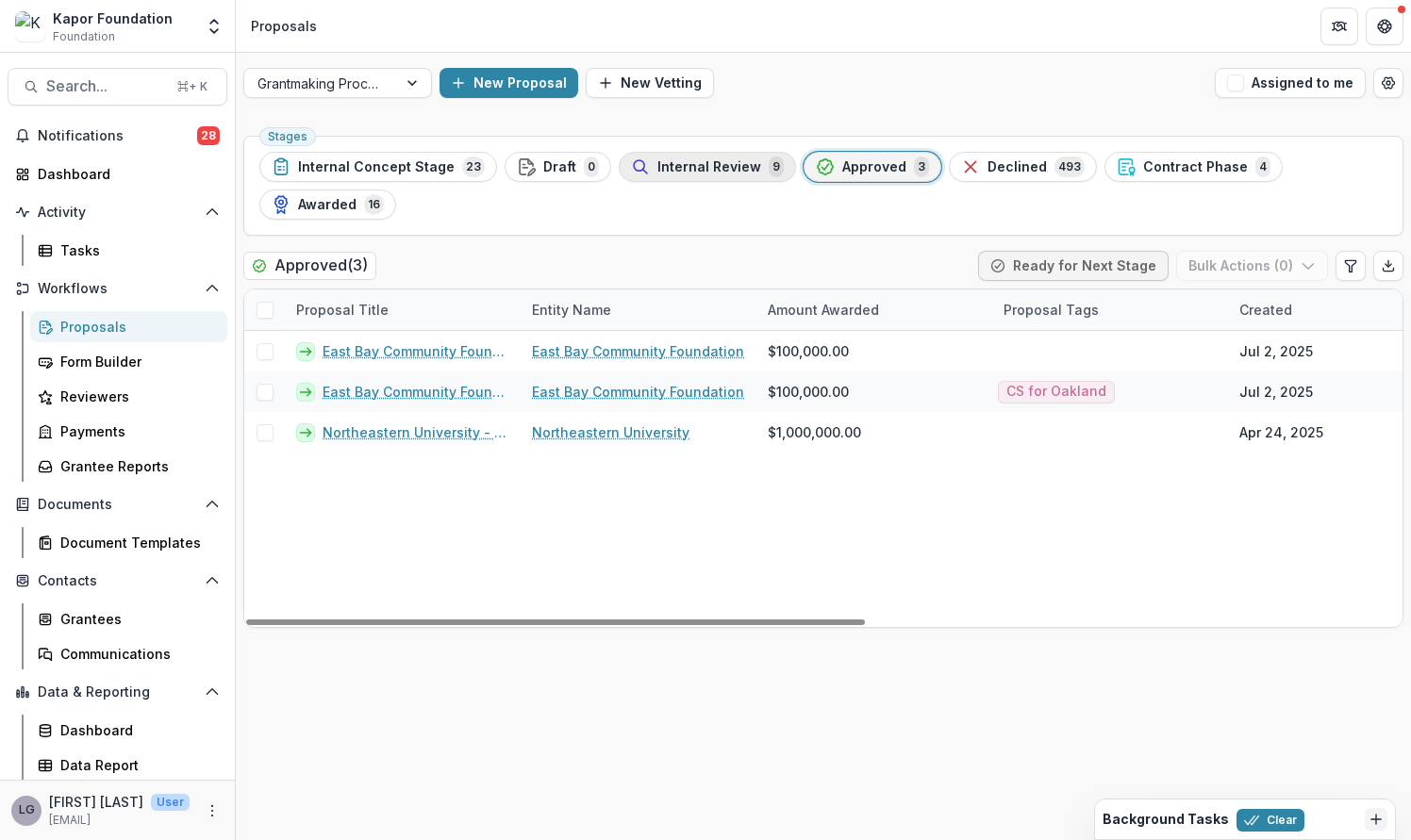 click on "Internal Review" at bounding box center [709, 167] 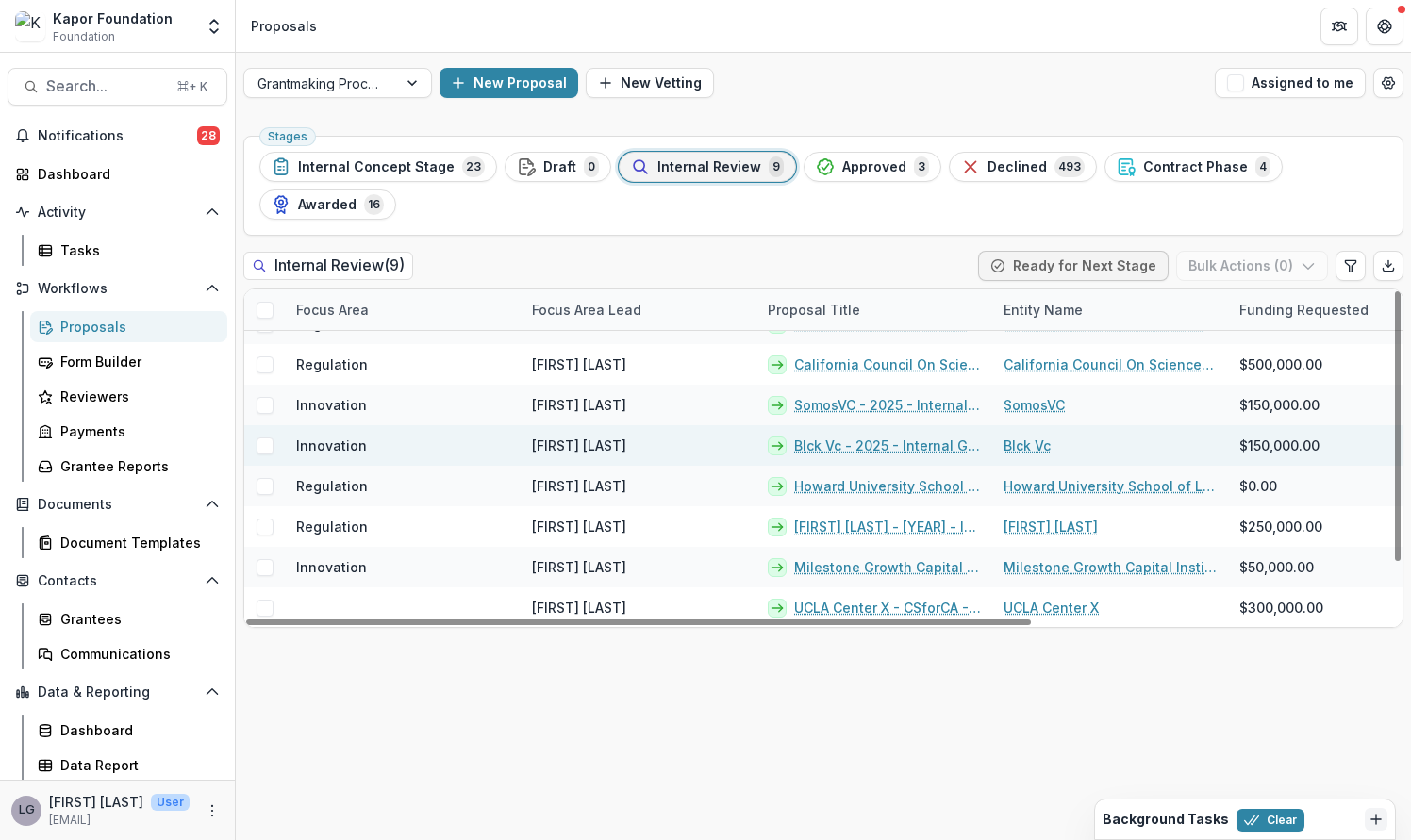scroll, scrollTop: 0, scrollLeft: 0, axis: both 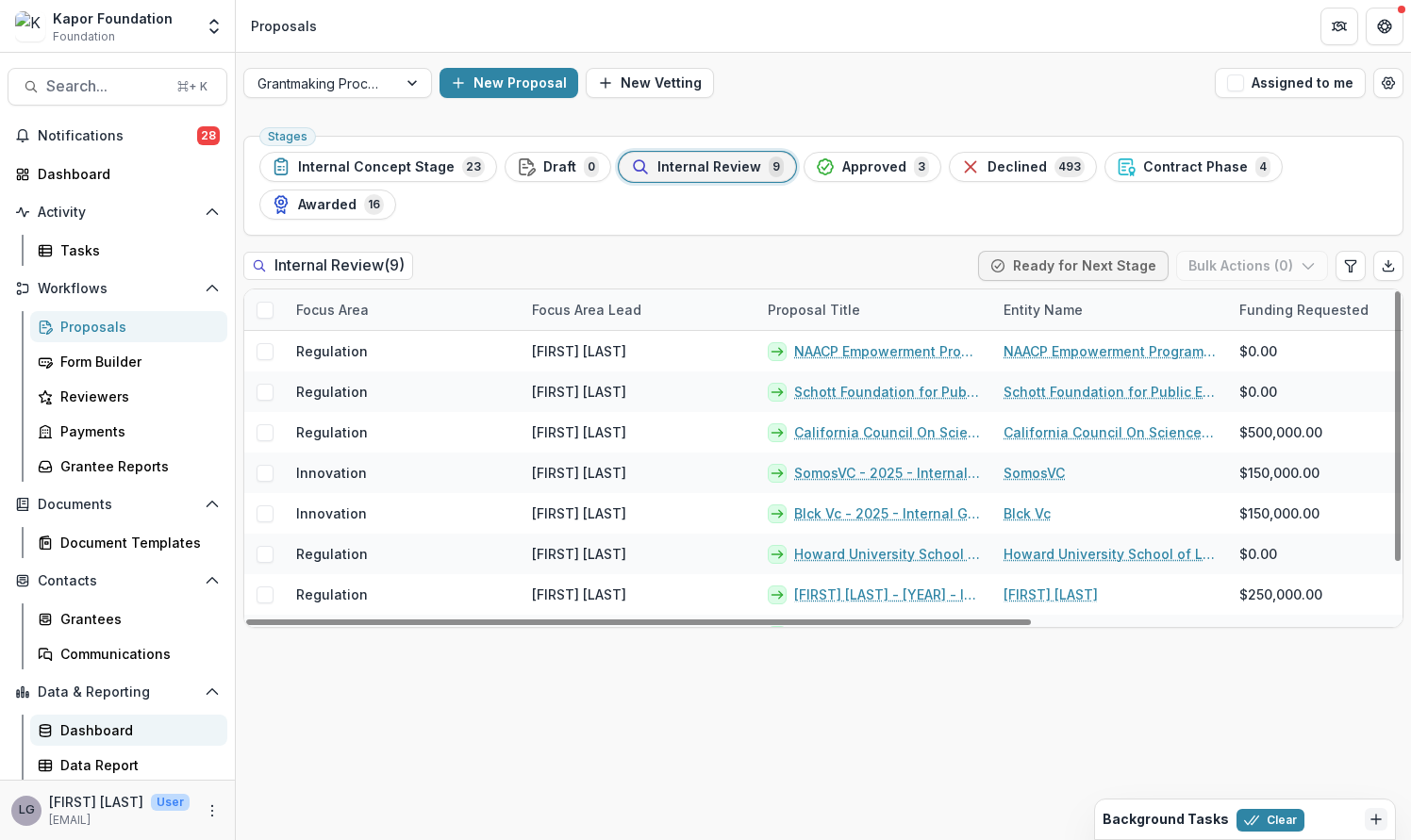 click on "Dashboard" at bounding box center [128, 730] 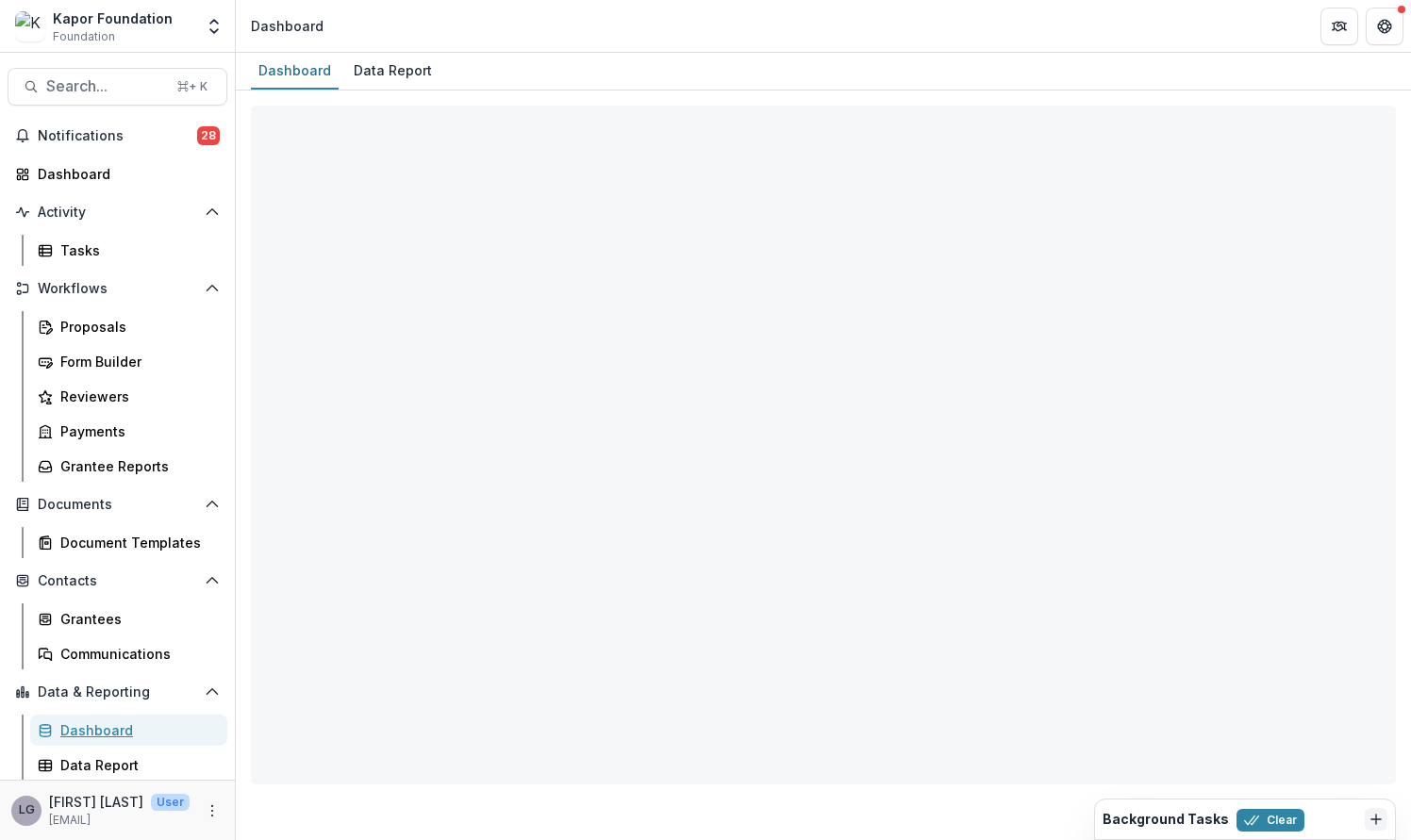 select on "**********" 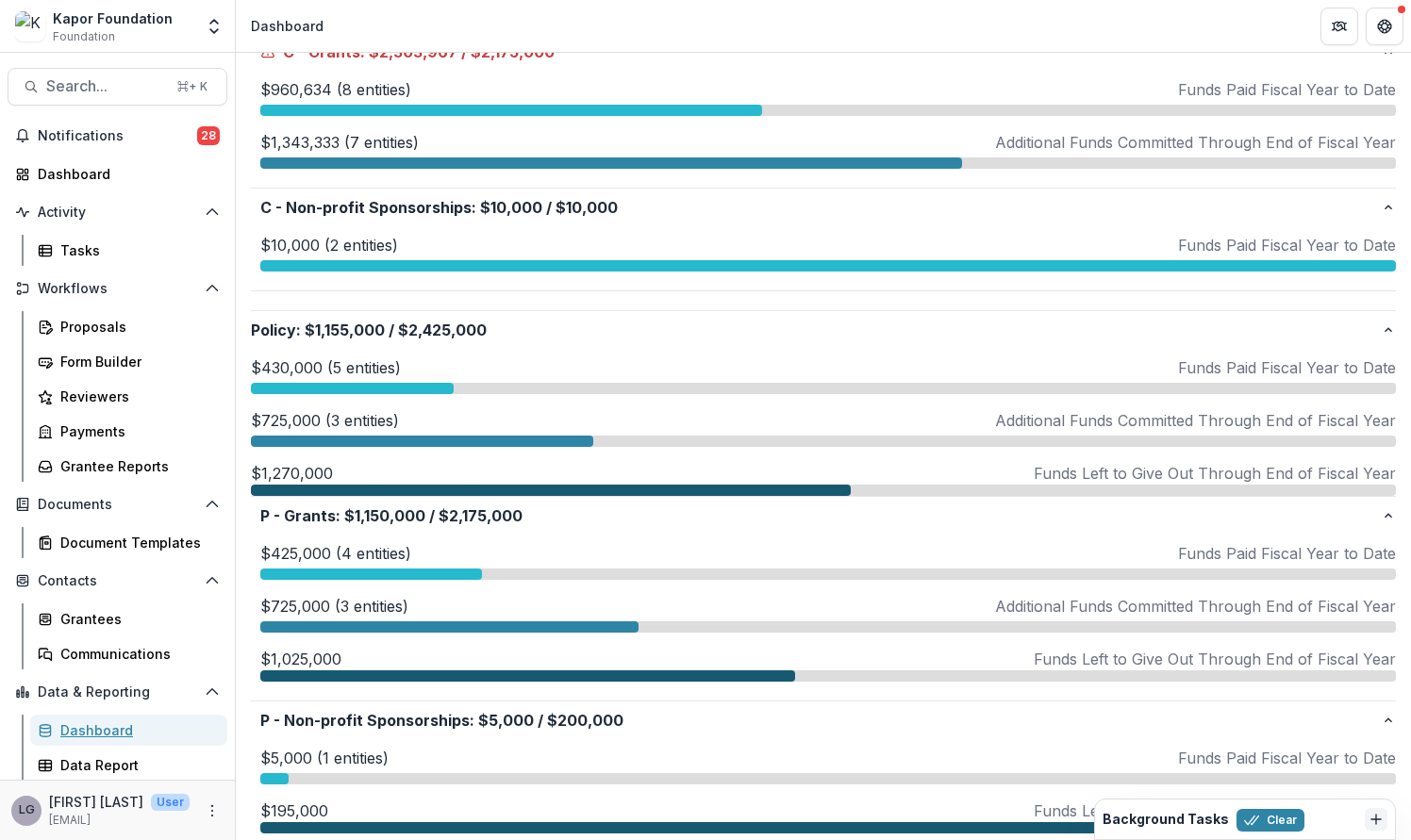 scroll, scrollTop: 960, scrollLeft: 0, axis: vertical 